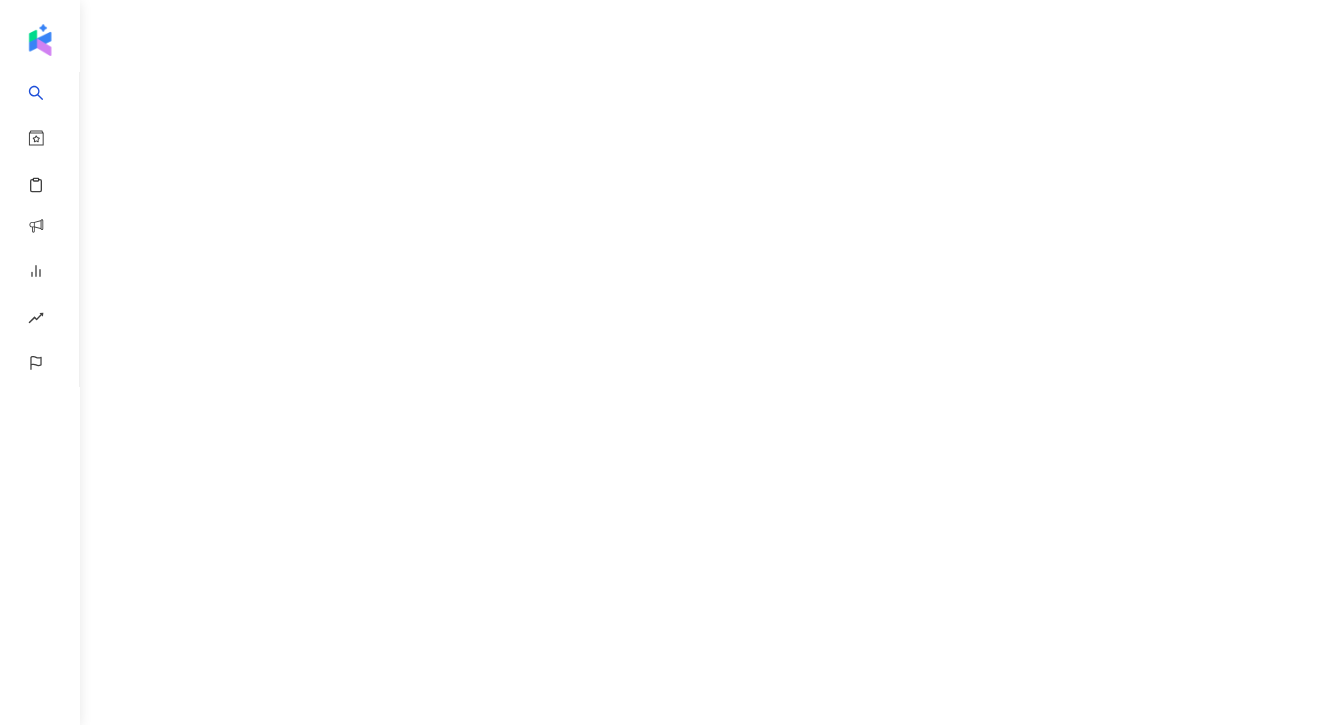 scroll, scrollTop: 0, scrollLeft: 0, axis: both 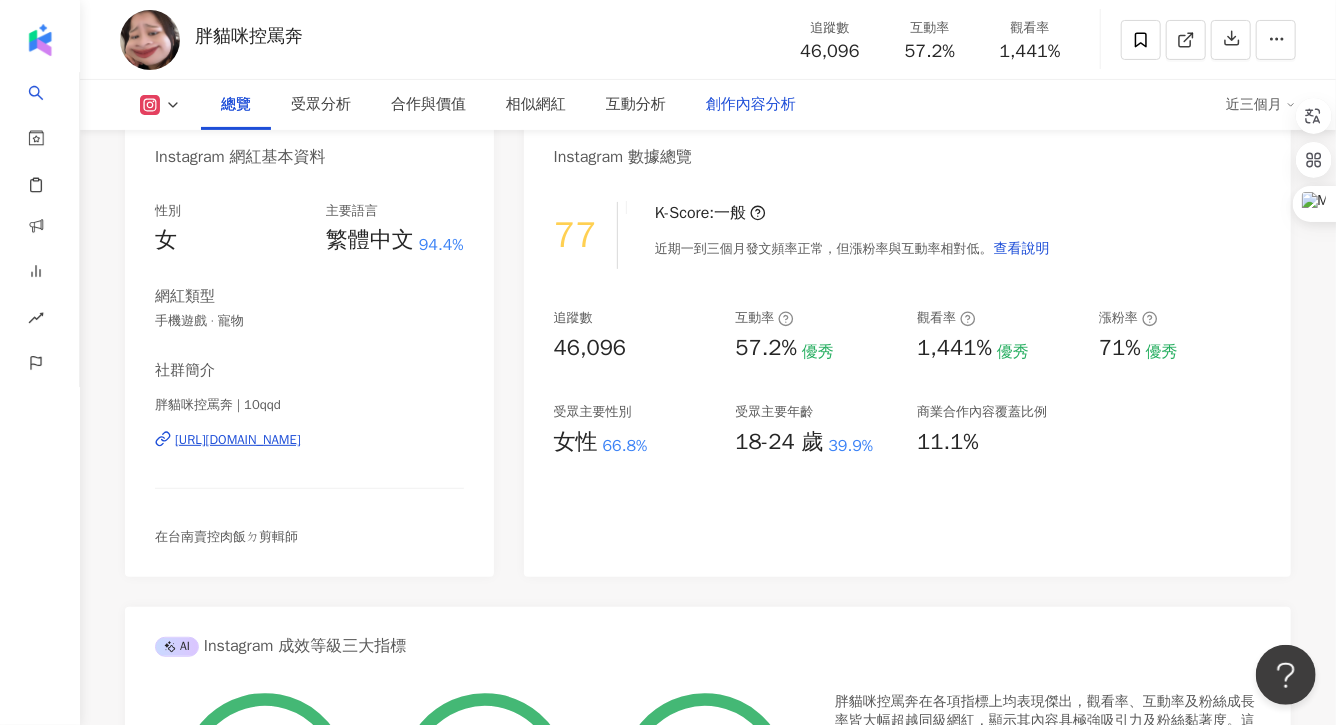 click on "創作內容分析" at bounding box center [751, 105] 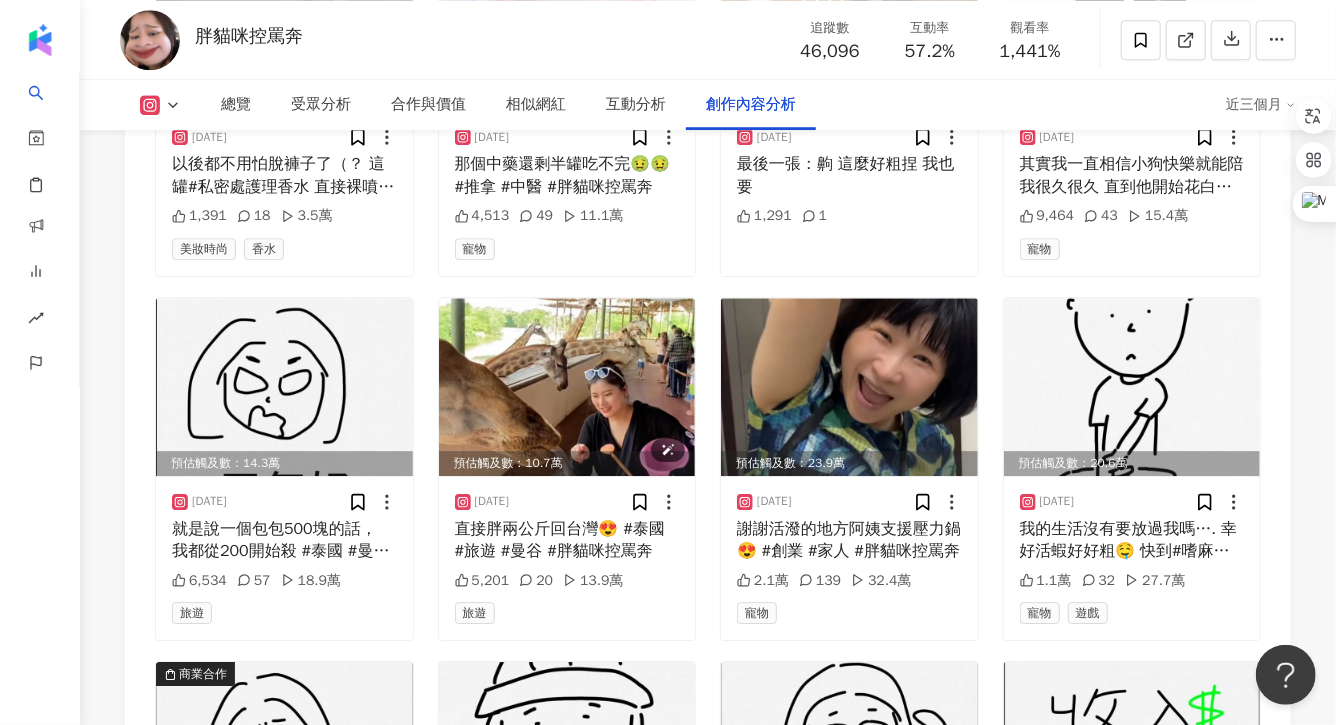scroll, scrollTop: 6400, scrollLeft: 0, axis: vertical 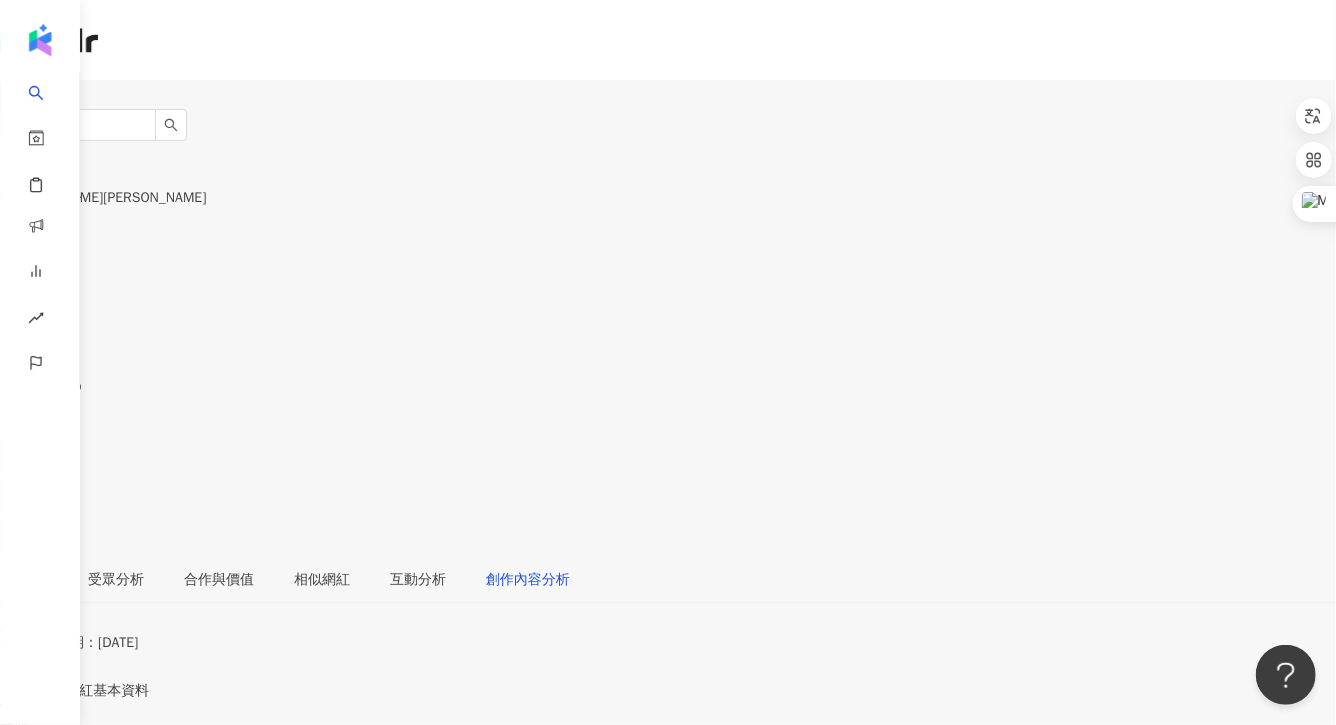 click on "創作內容分析" at bounding box center (528, 580) 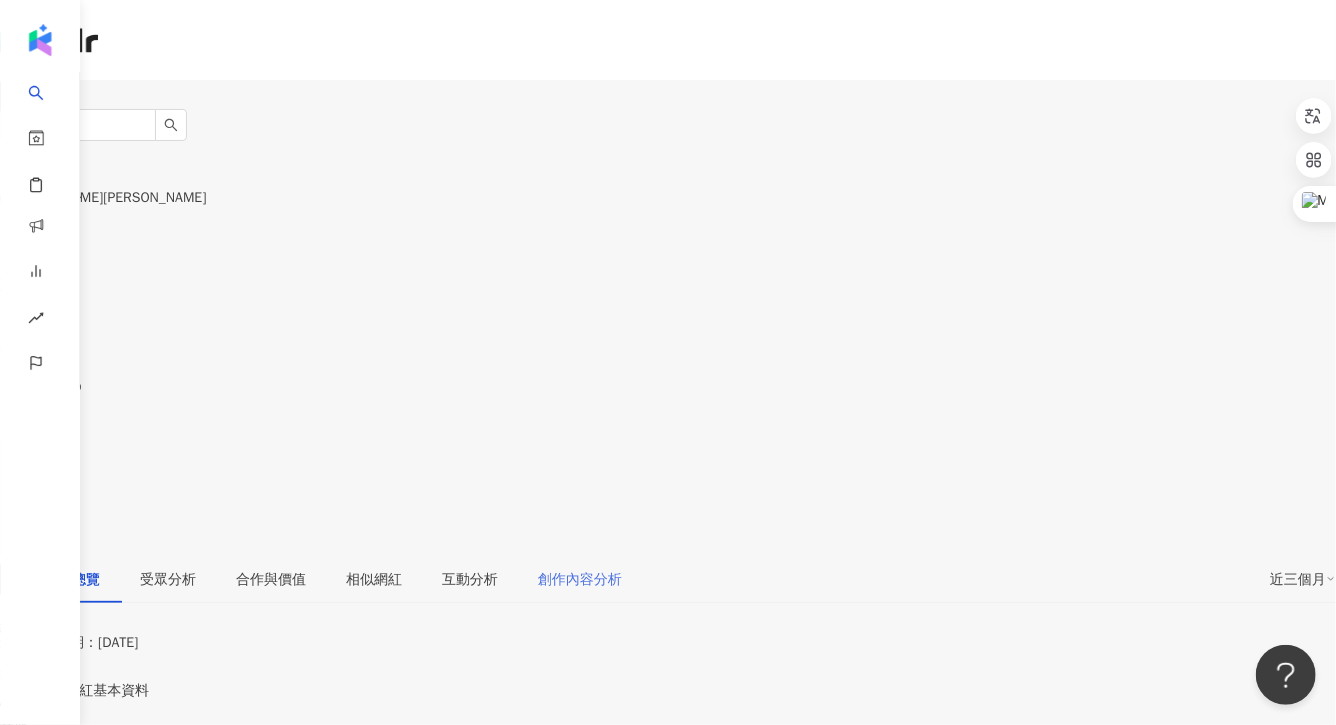 scroll, scrollTop: 288, scrollLeft: 0, axis: vertical 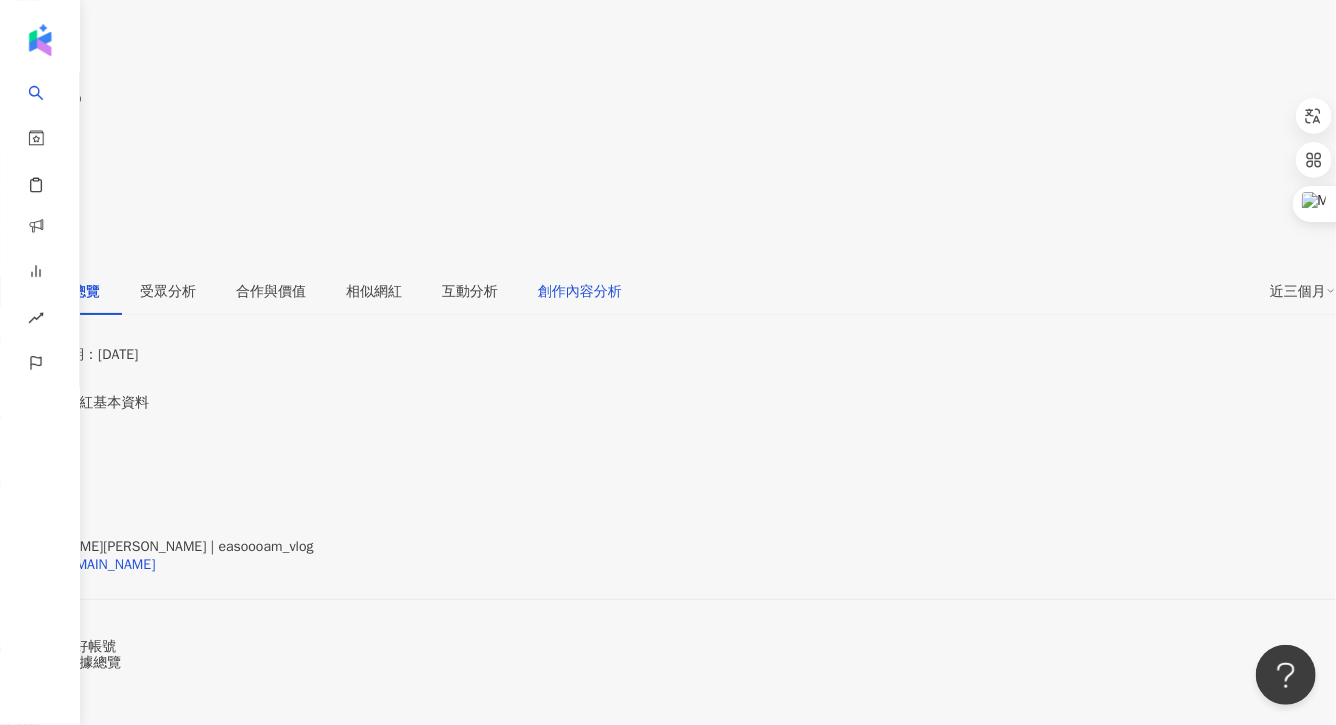 click on "創作內容分析" at bounding box center [580, 292] 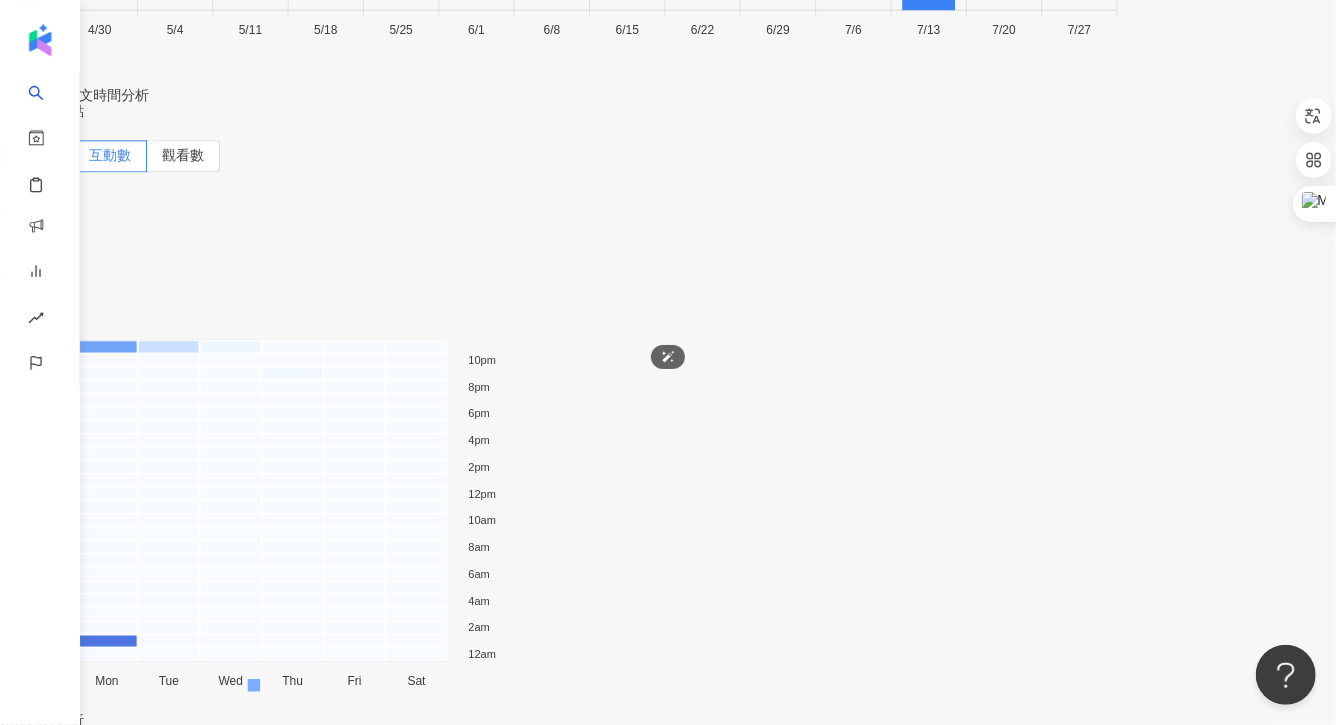 scroll, scrollTop: 6004, scrollLeft: 0, axis: vertical 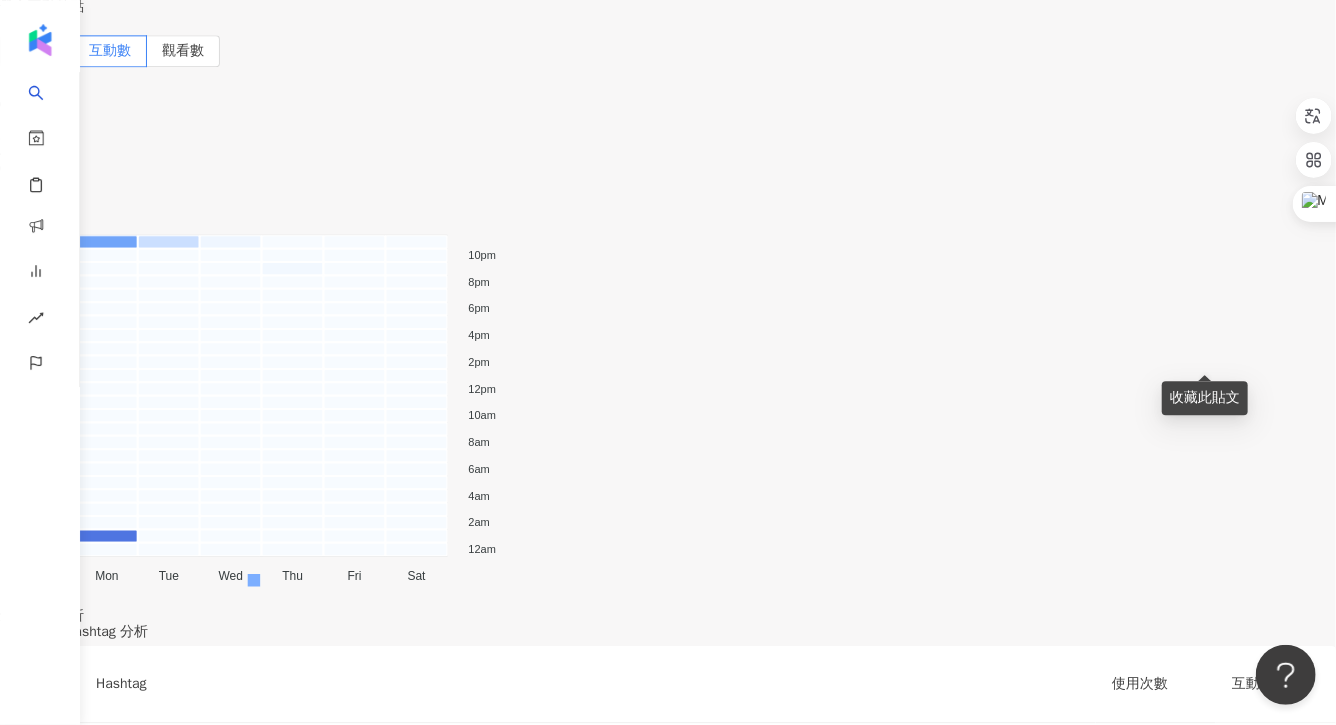 click on "近三個月" at bounding box center (1303, -5424) 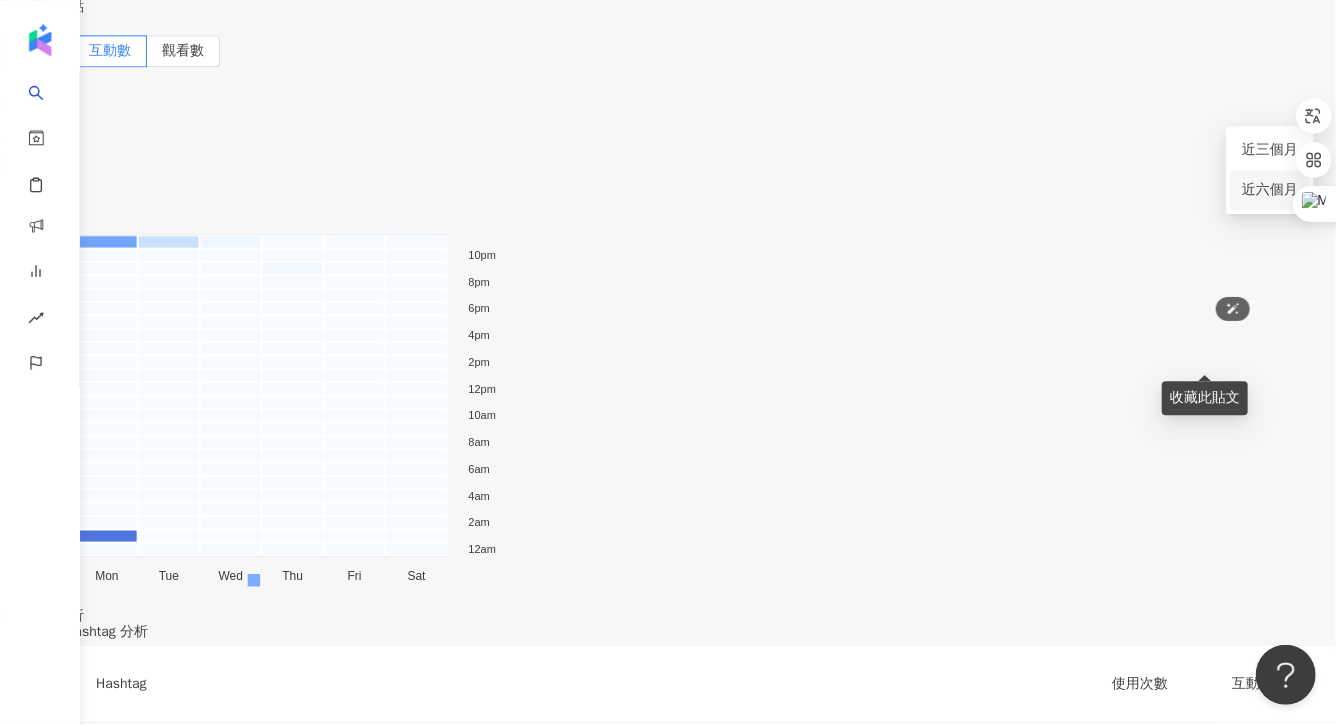 click on "近六個月" at bounding box center [1270, 189] 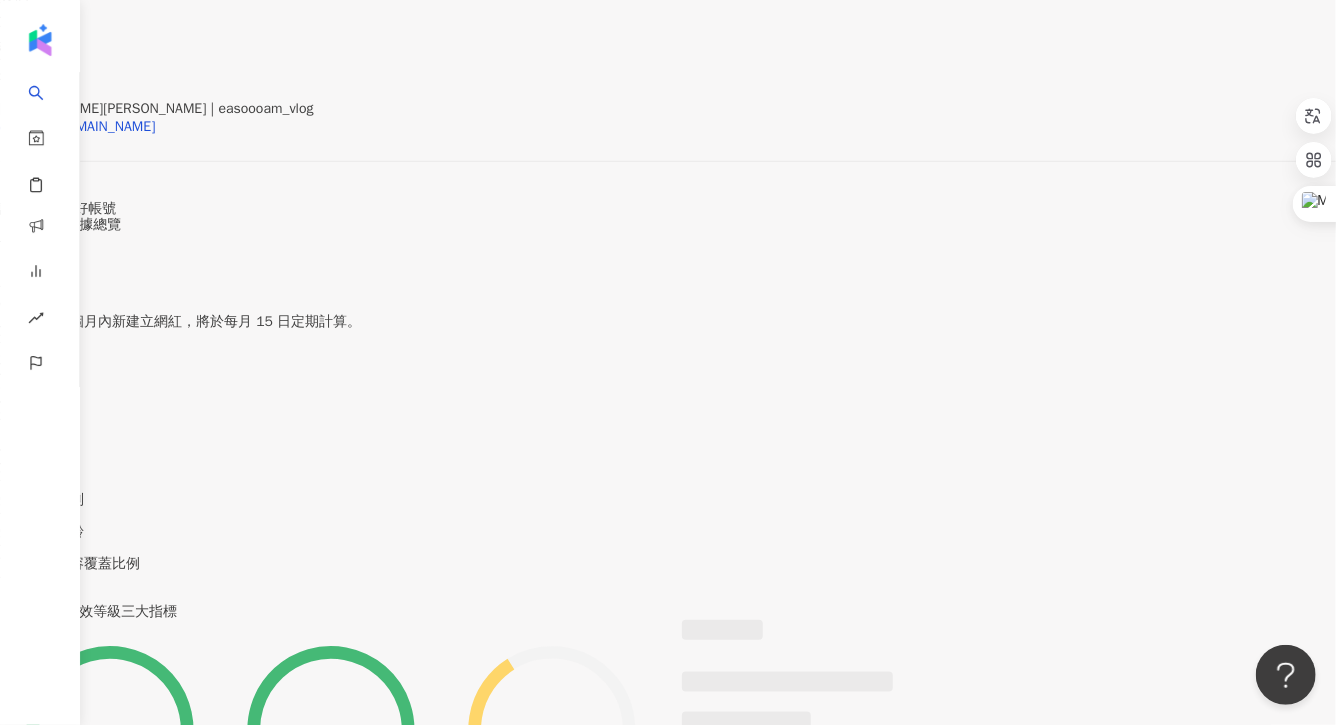 scroll, scrollTop: 0, scrollLeft: 0, axis: both 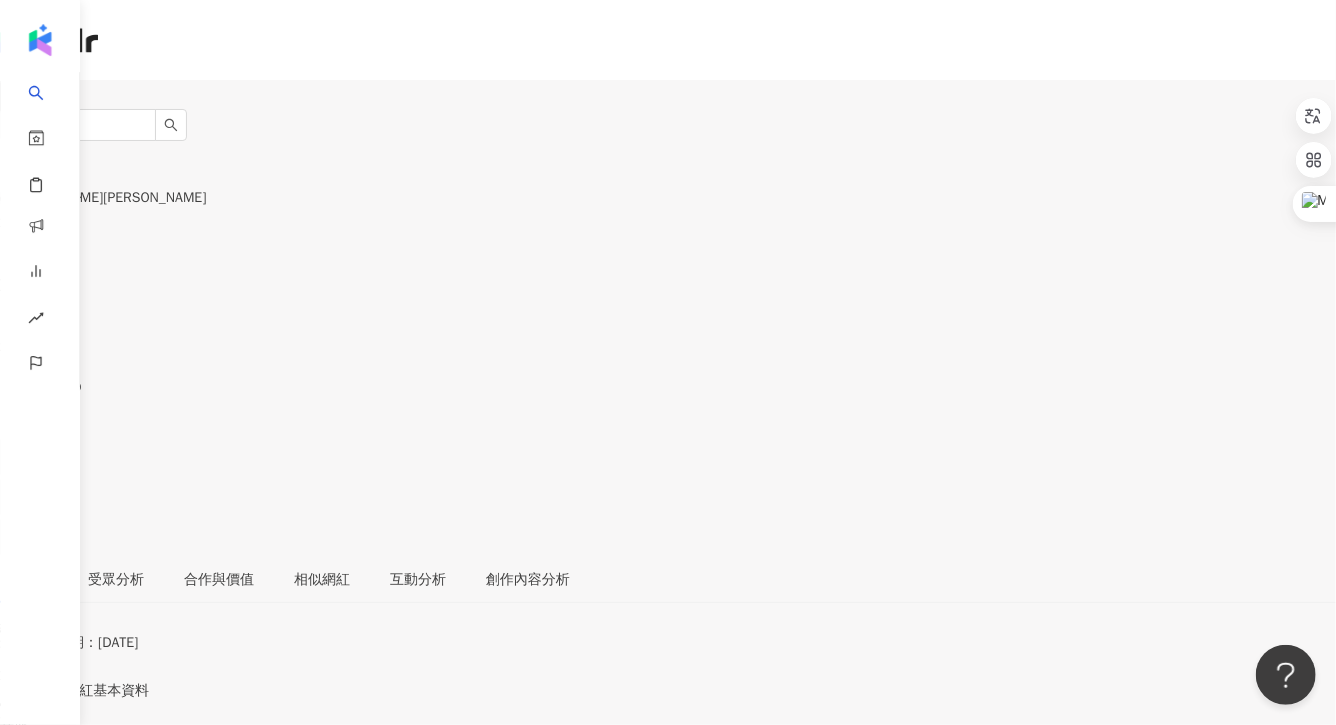 click on "-- K-Score :   無資料 此網紅為一個月內新建立網紅，將於每月 15 日定期計算。 追蹤數   57,796 互動率   56.8% 優秀 觀看率   1,428% 優秀 漲粉率   無資料 受眾主要性別   無資料 受眾主要年齡   無資料 商業合作內容覆蓋比例   無資料" at bounding box center [668, 1136] 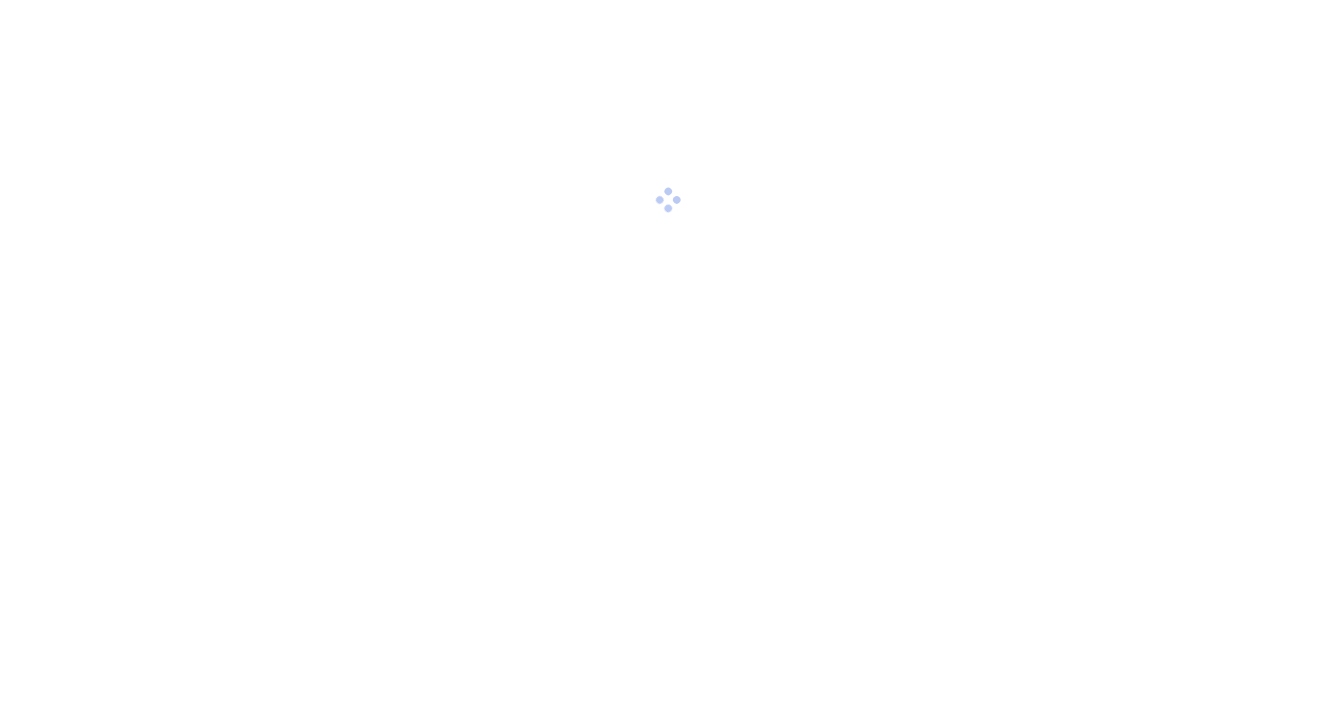 scroll, scrollTop: 0, scrollLeft: 0, axis: both 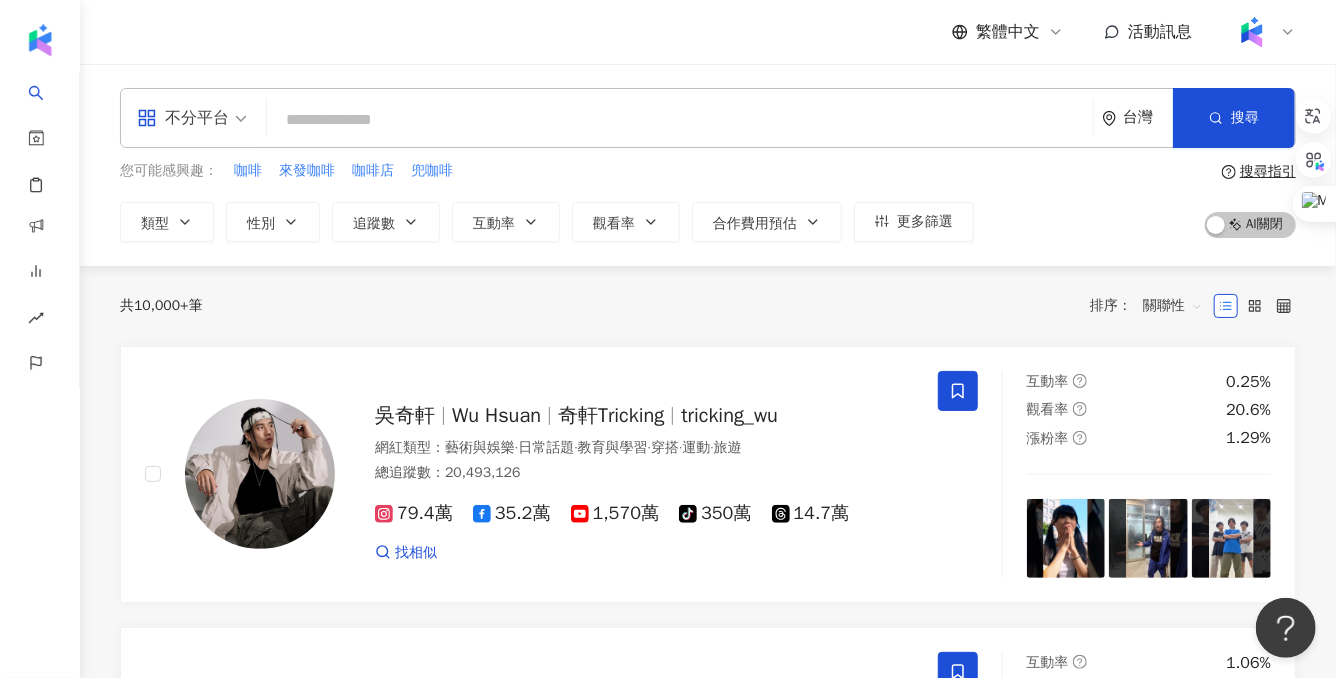 click at bounding box center [1264, 32] 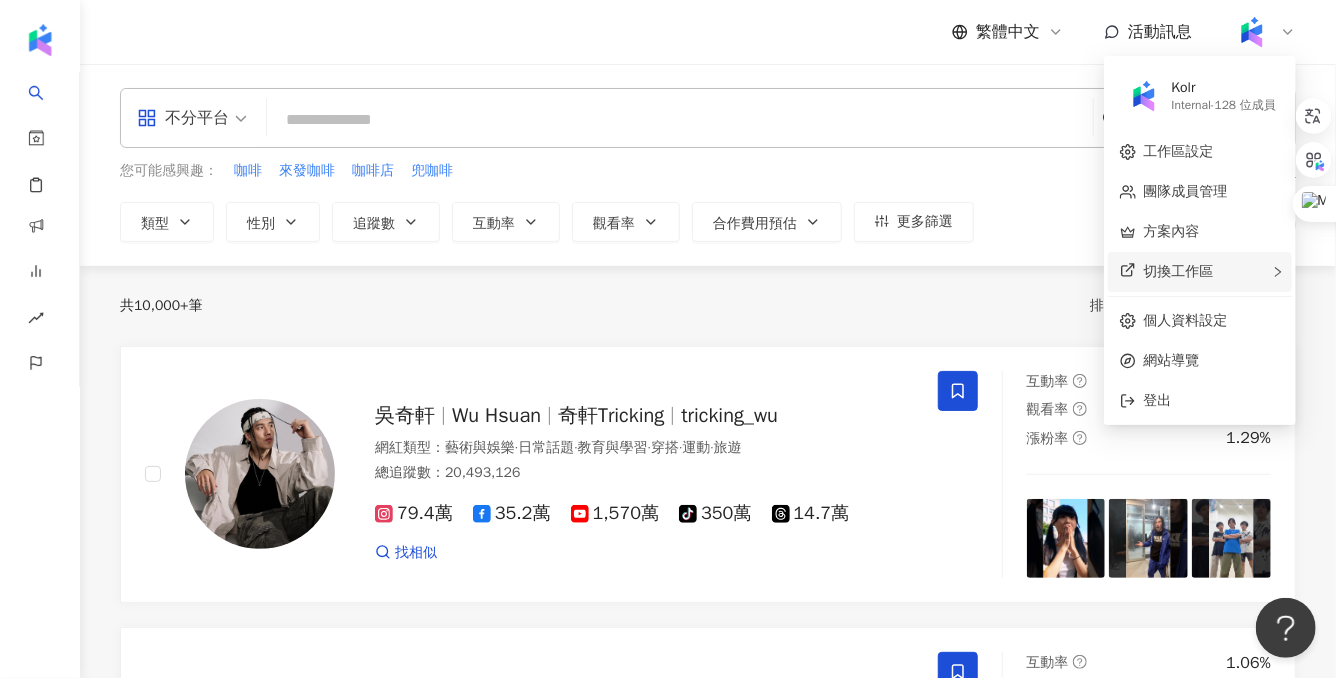 click on "切換工作區" at bounding box center (1179, 271) 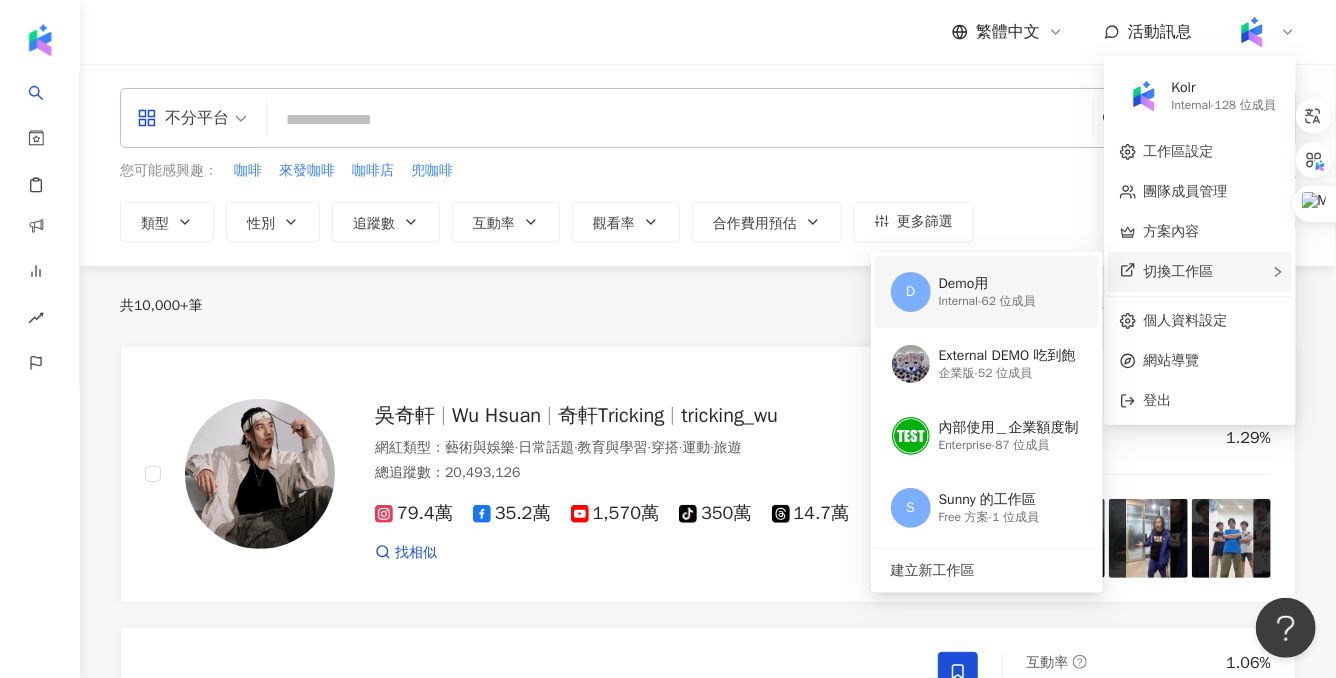 click on "Internal  -  62 位成員" at bounding box center (987, 301) 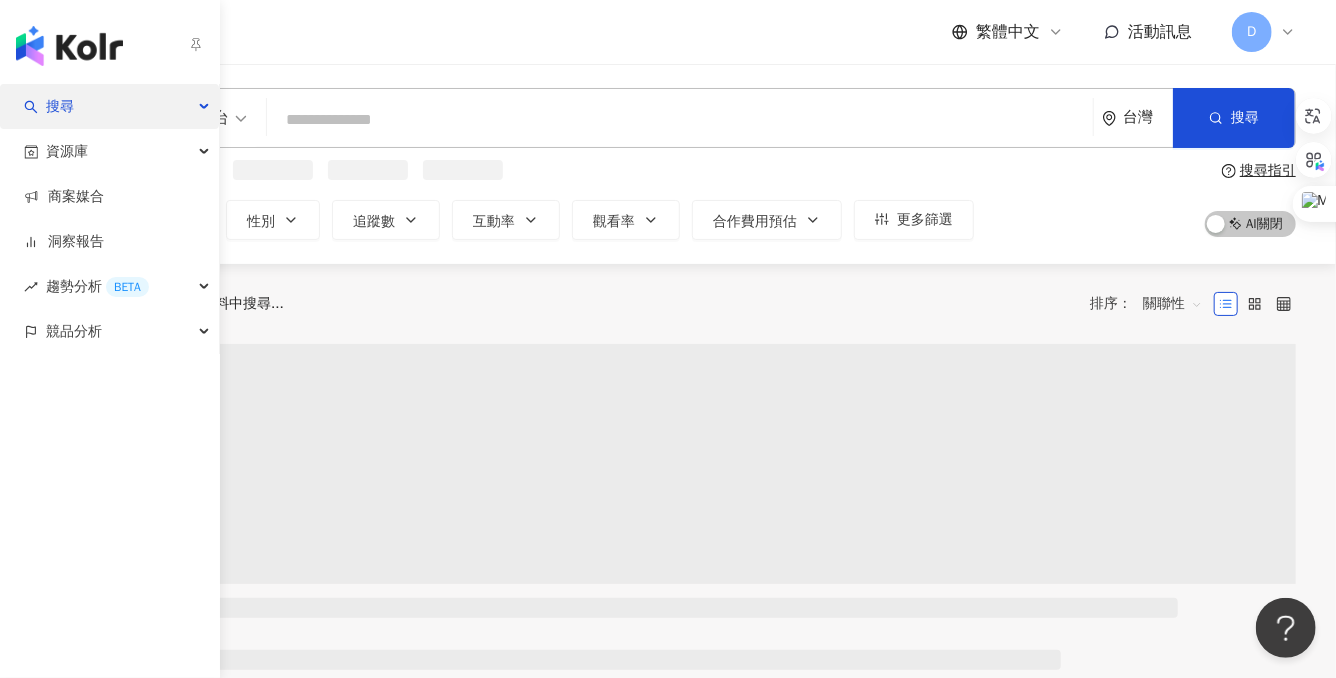 click on "搜尋" at bounding box center [60, 106] 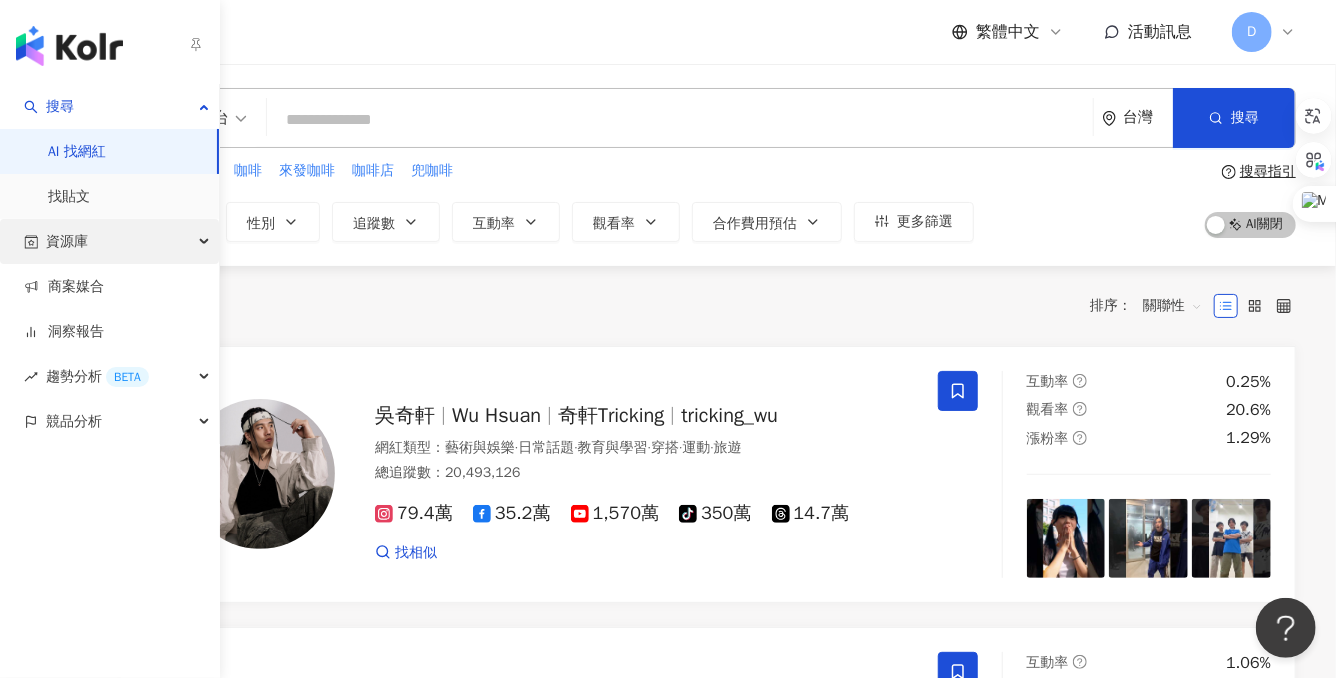 click on "資源庫" at bounding box center [109, 241] 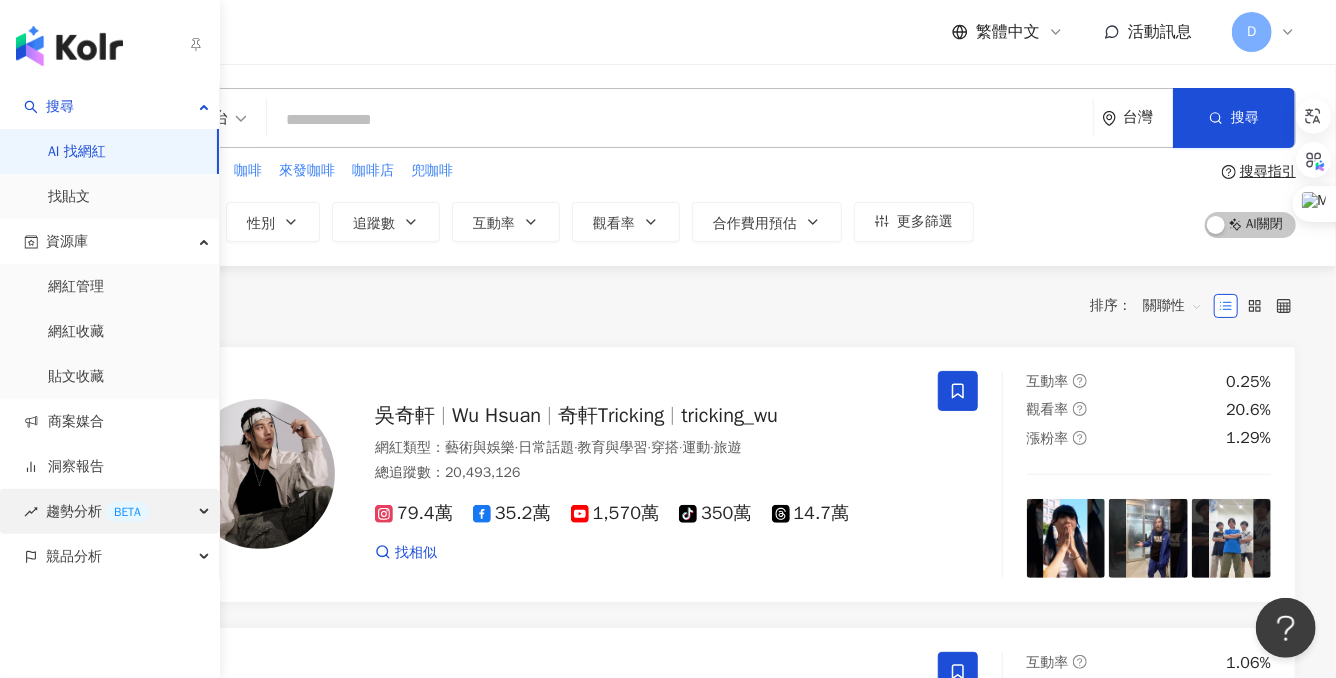 click on "趨勢分析 BETA" at bounding box center [97, 511] 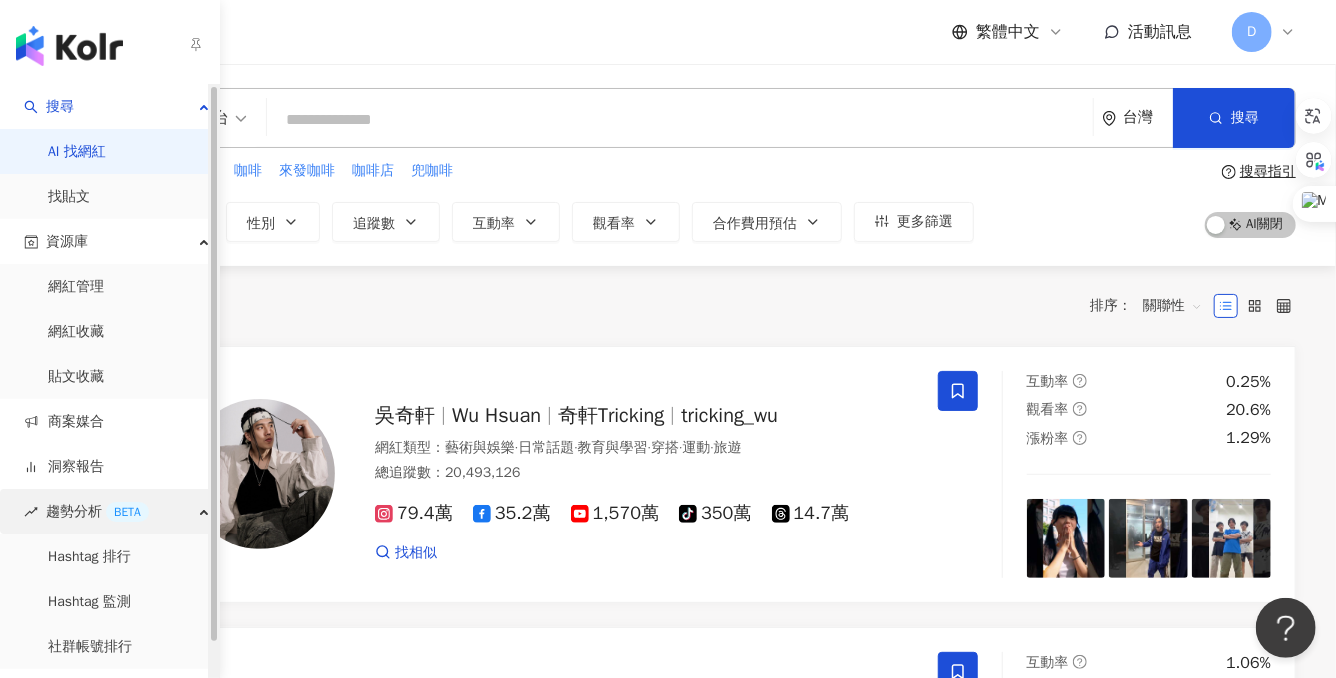 scroll, scrollTop: 35, scrollLeft: 0, axis: vertical 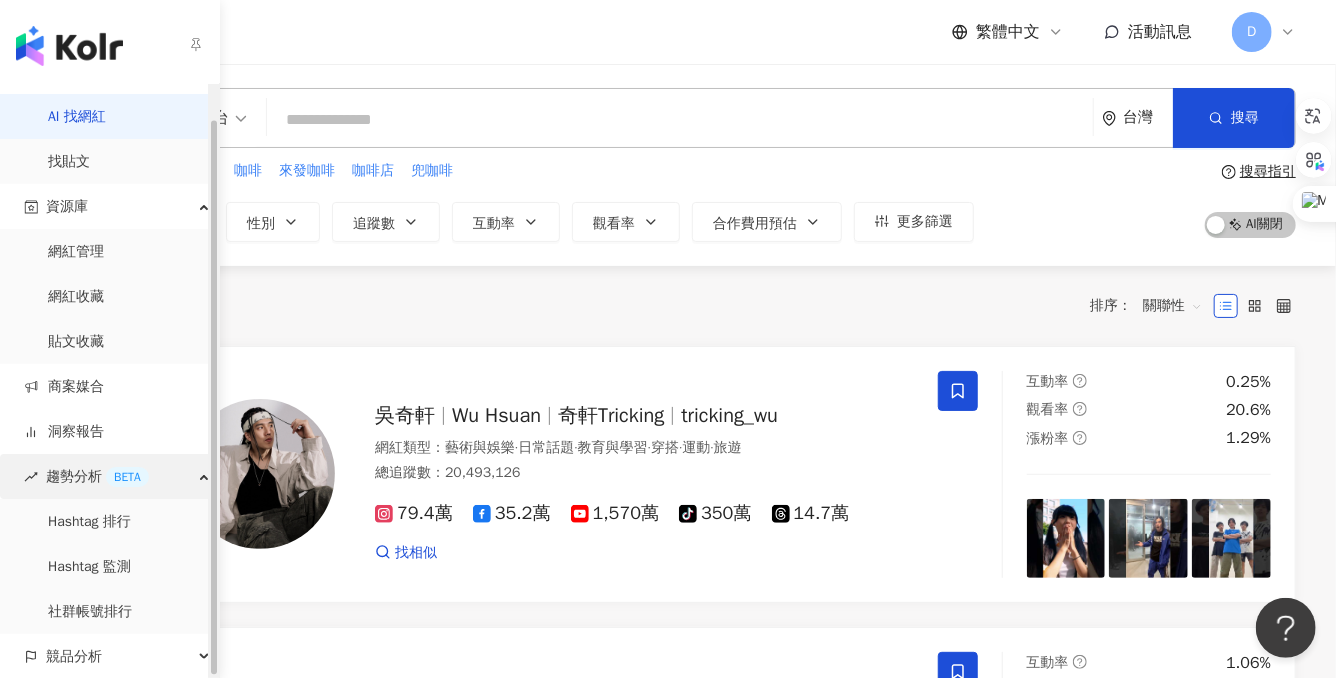 click on "趨勢分析 BETA" at bounding box center [97, 476] 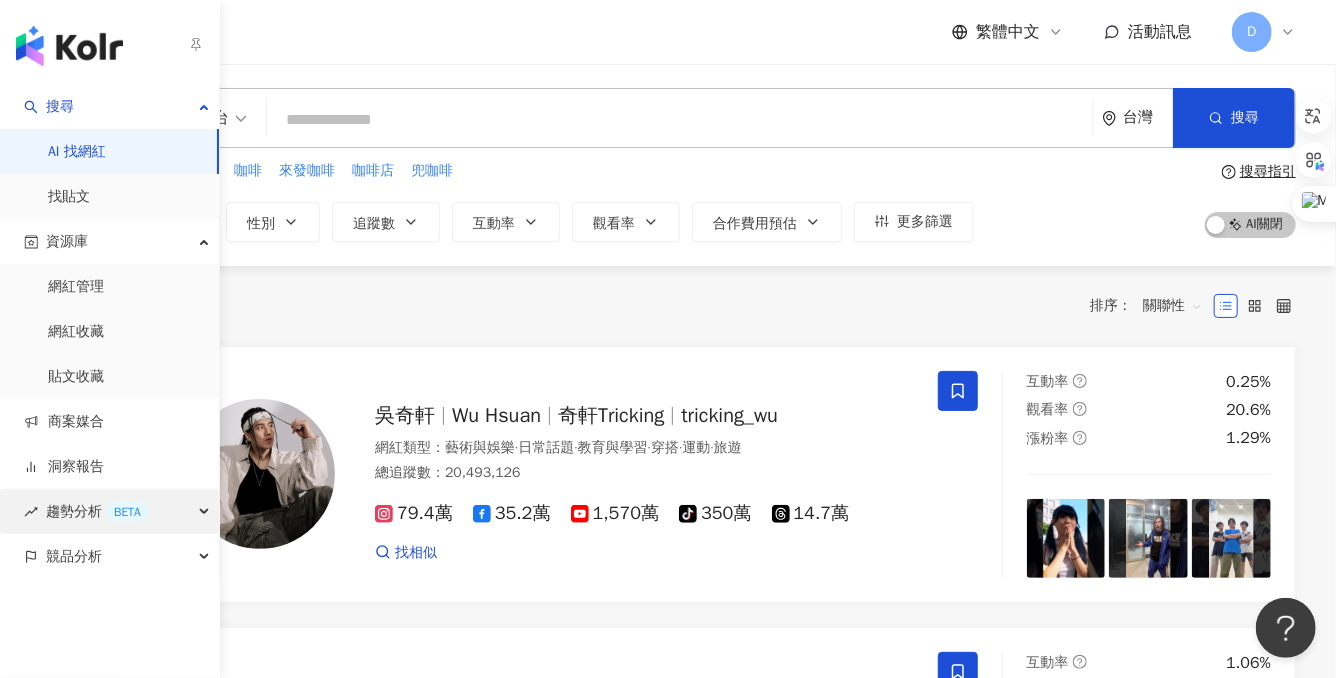 scroll, scrollTop: 0, scrollLeft: 0, axis: both 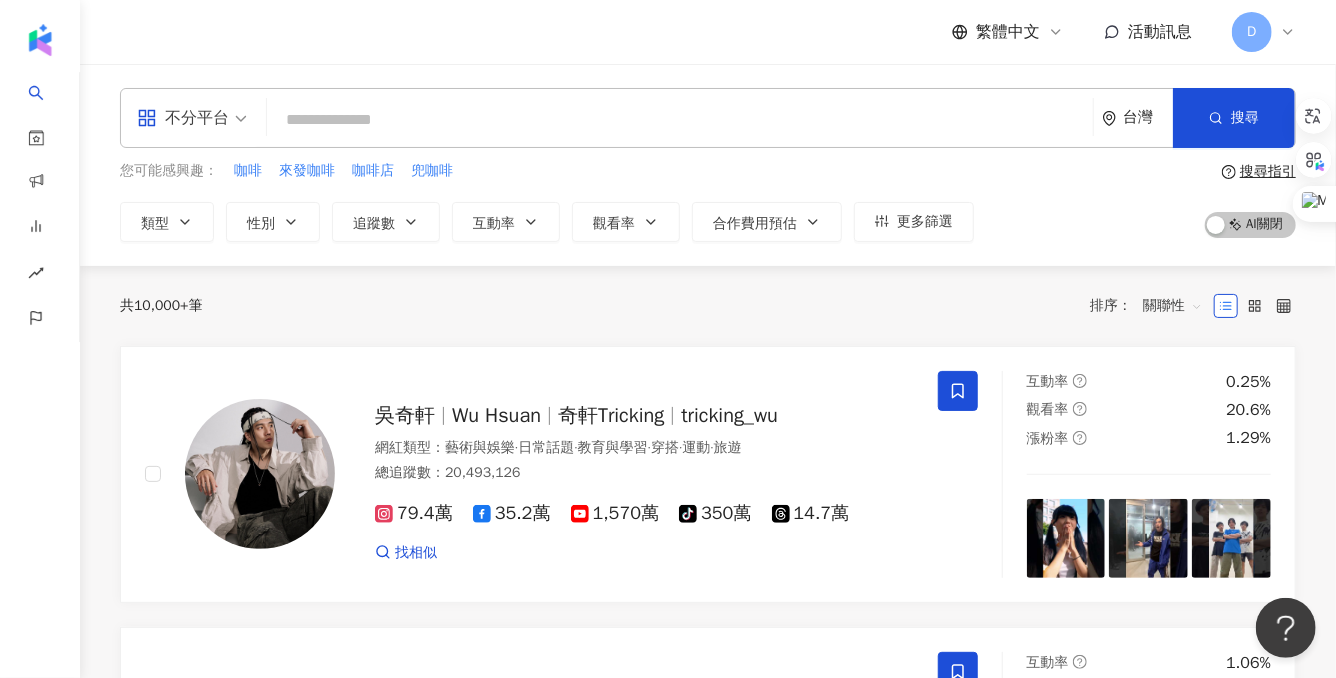 click on "不分平台" at bounding box center [183, 118] 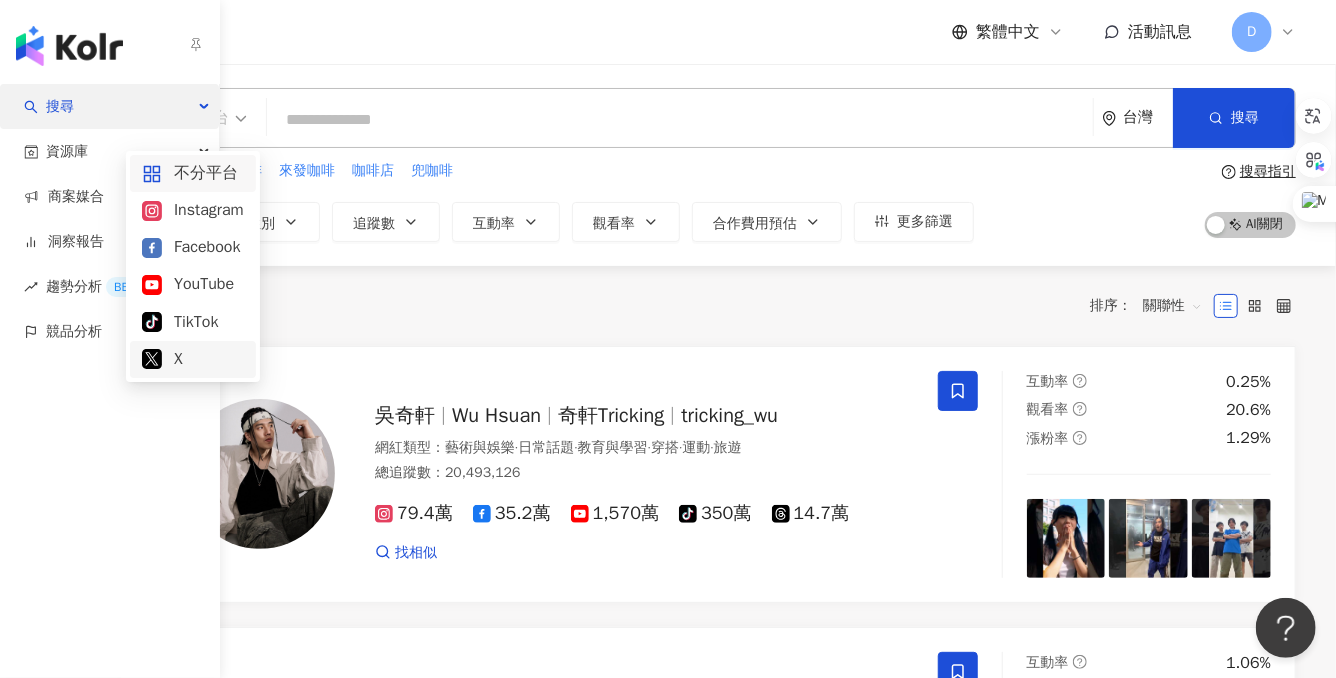 click on "搜尋" at bounding box center (60, 106) 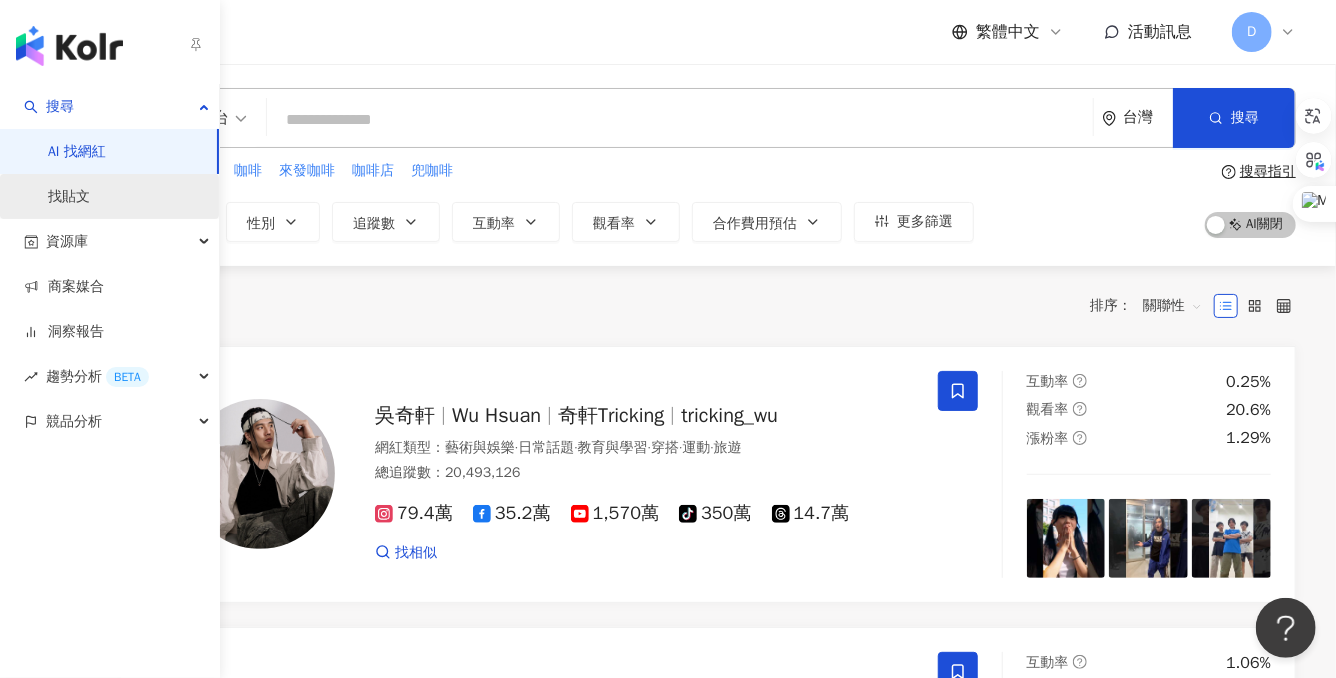 click on "找貼文" at bounding box center (69, 197) 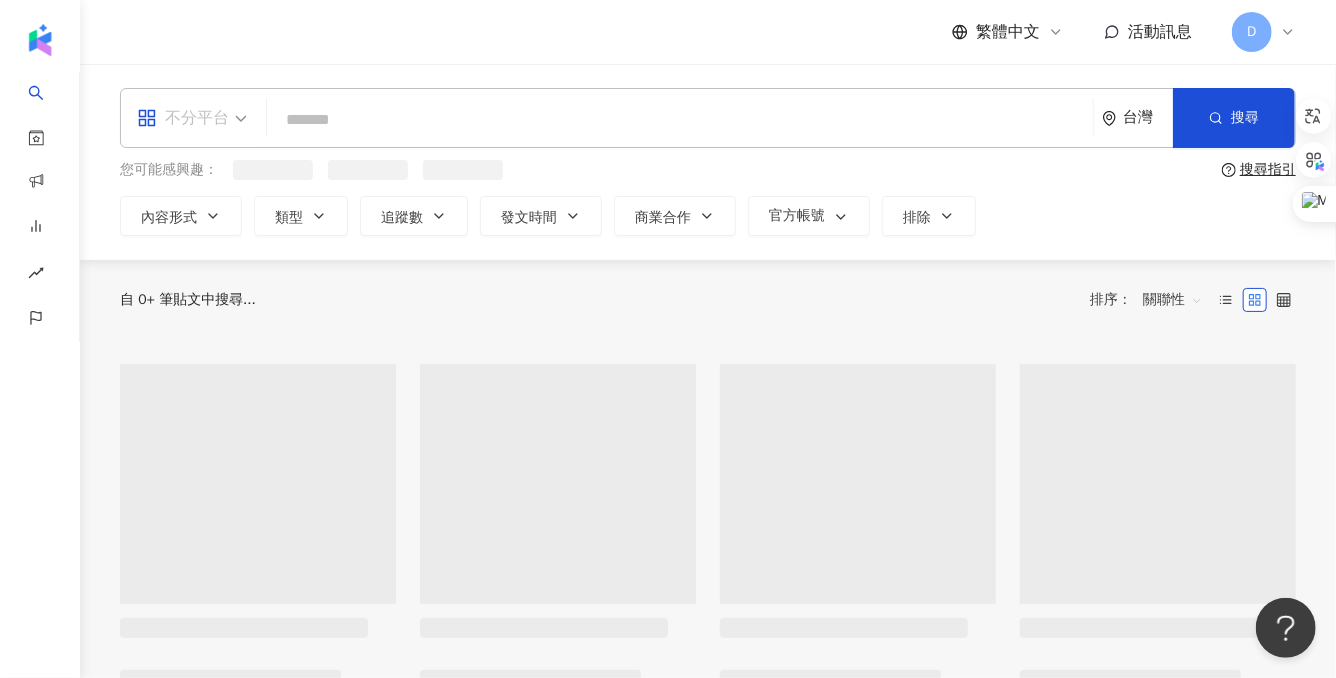 click on "不分平台" at bounding box center [183, 118] 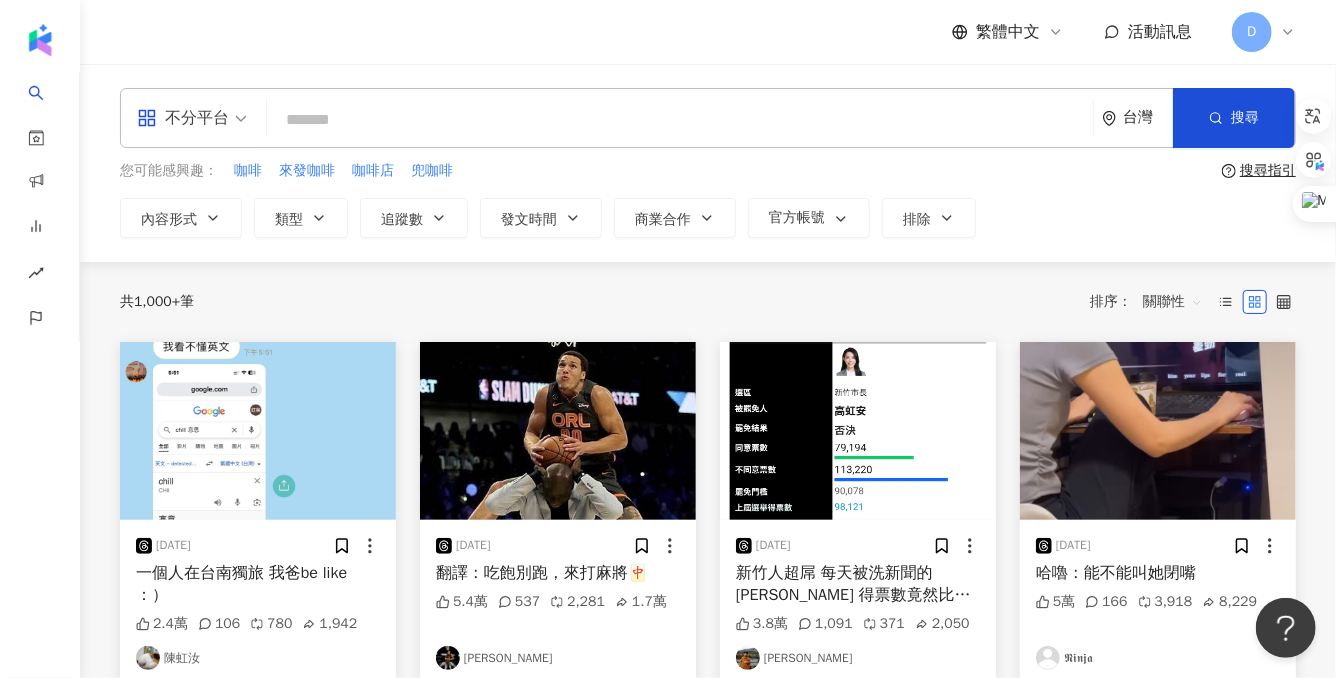click on "共  1,000+  筆 排序： 關聯性" at bounding box center (708, 302) 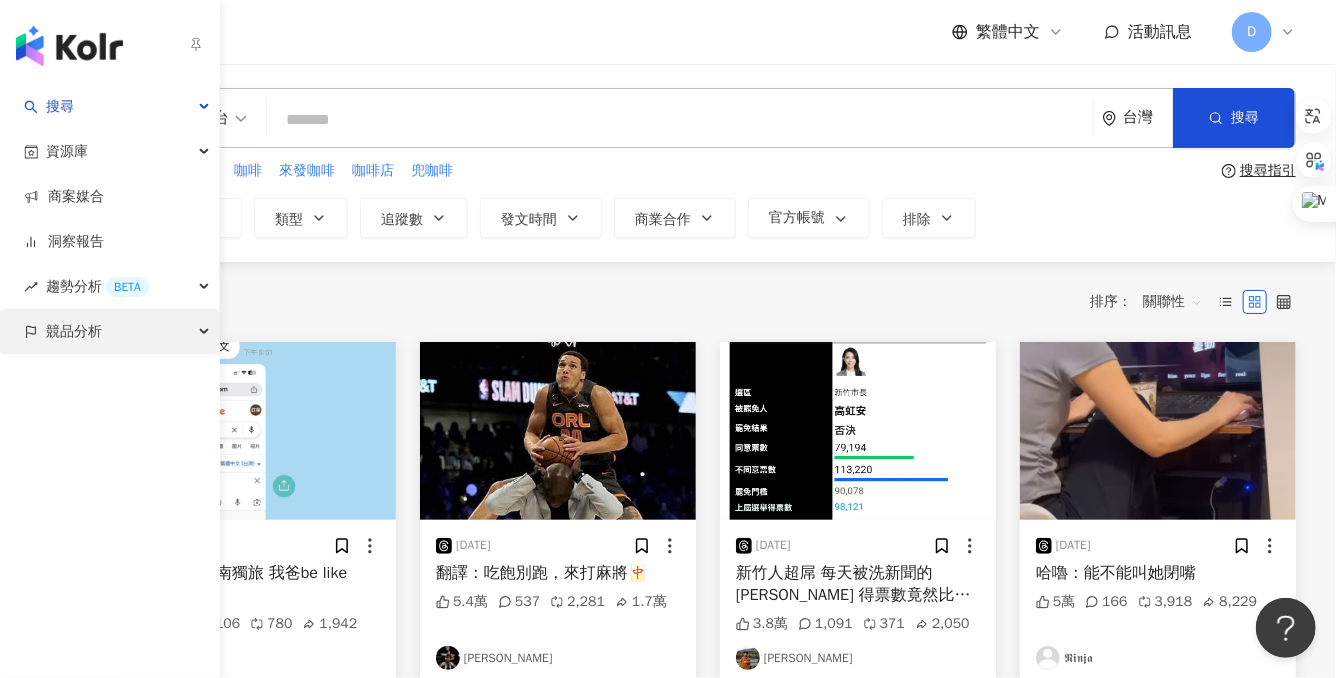 click on "競品分析" at bounding box center (74, 331) 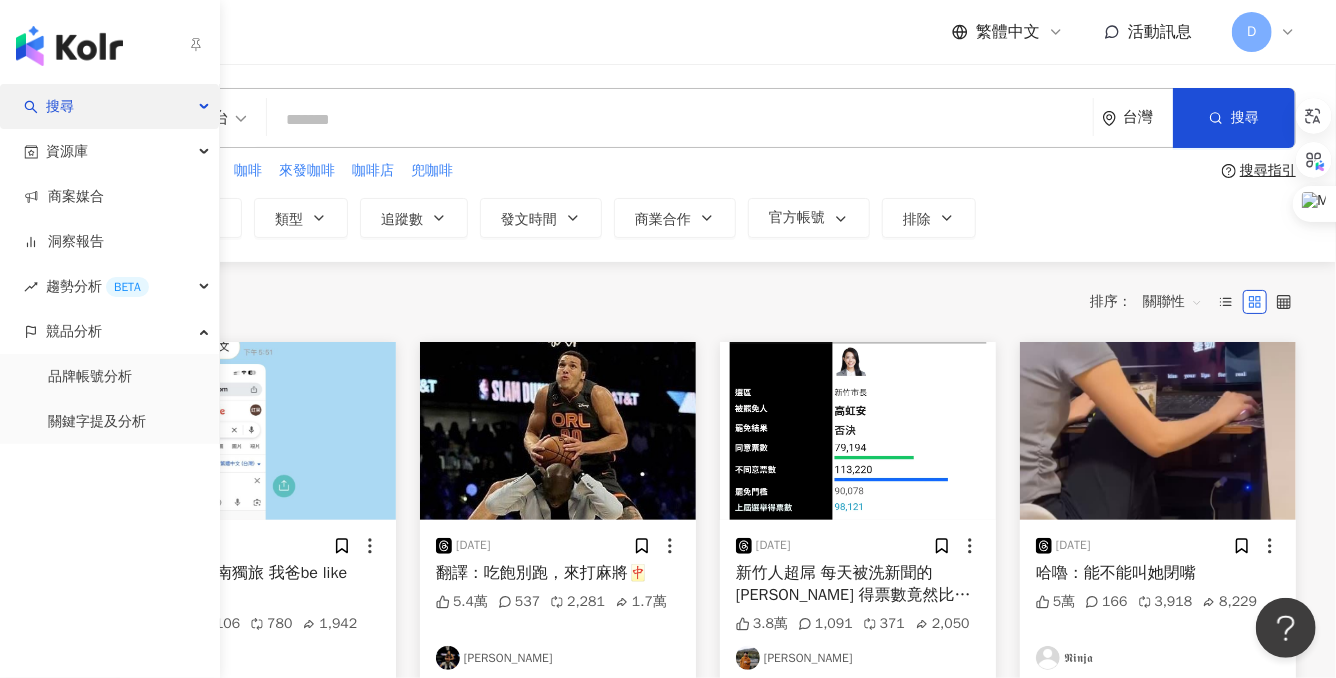 click on "搜尋" at bounding box center (109, 106) 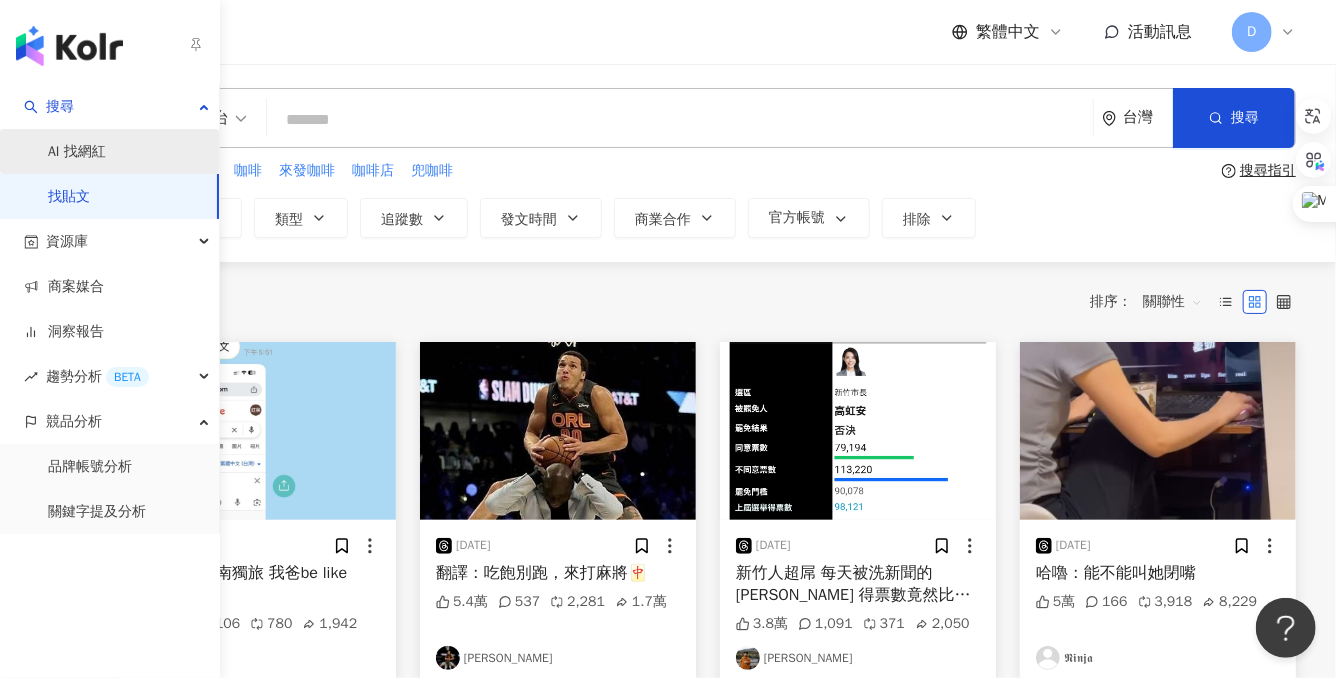 click on "AI 找網紅" at bounding box center (77, 152) 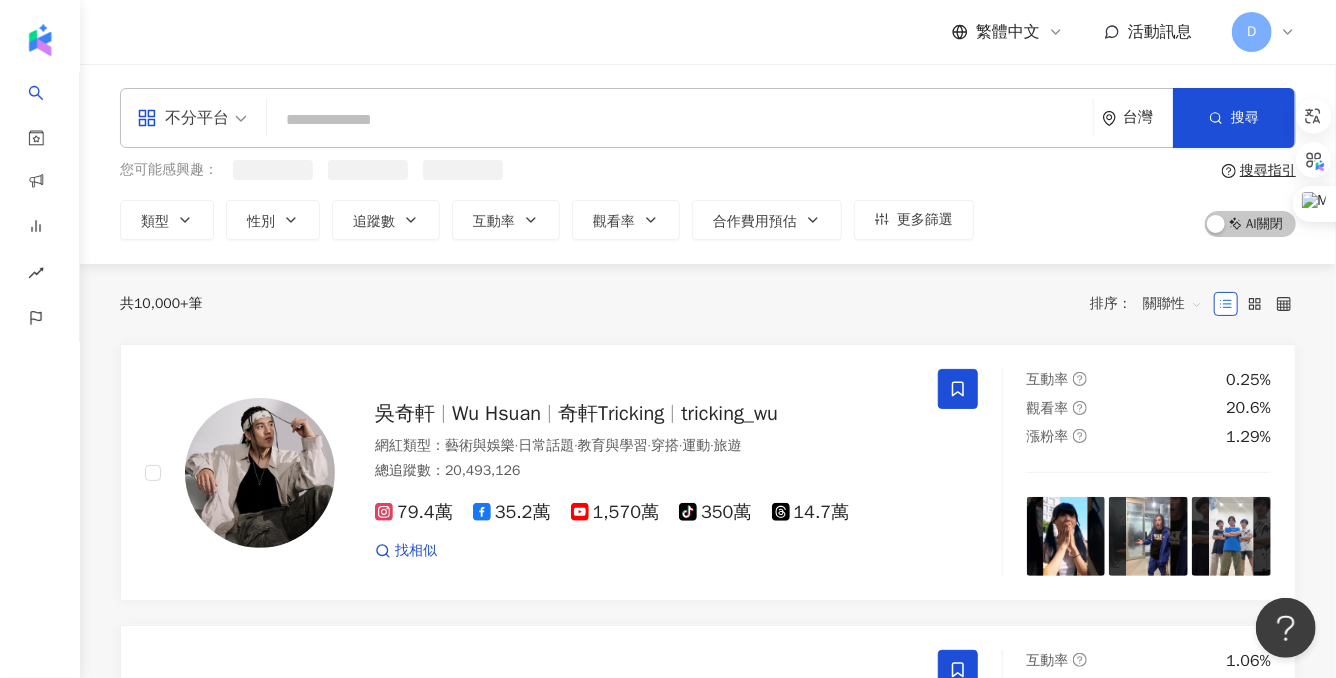 click at bounding box center [680, 120] 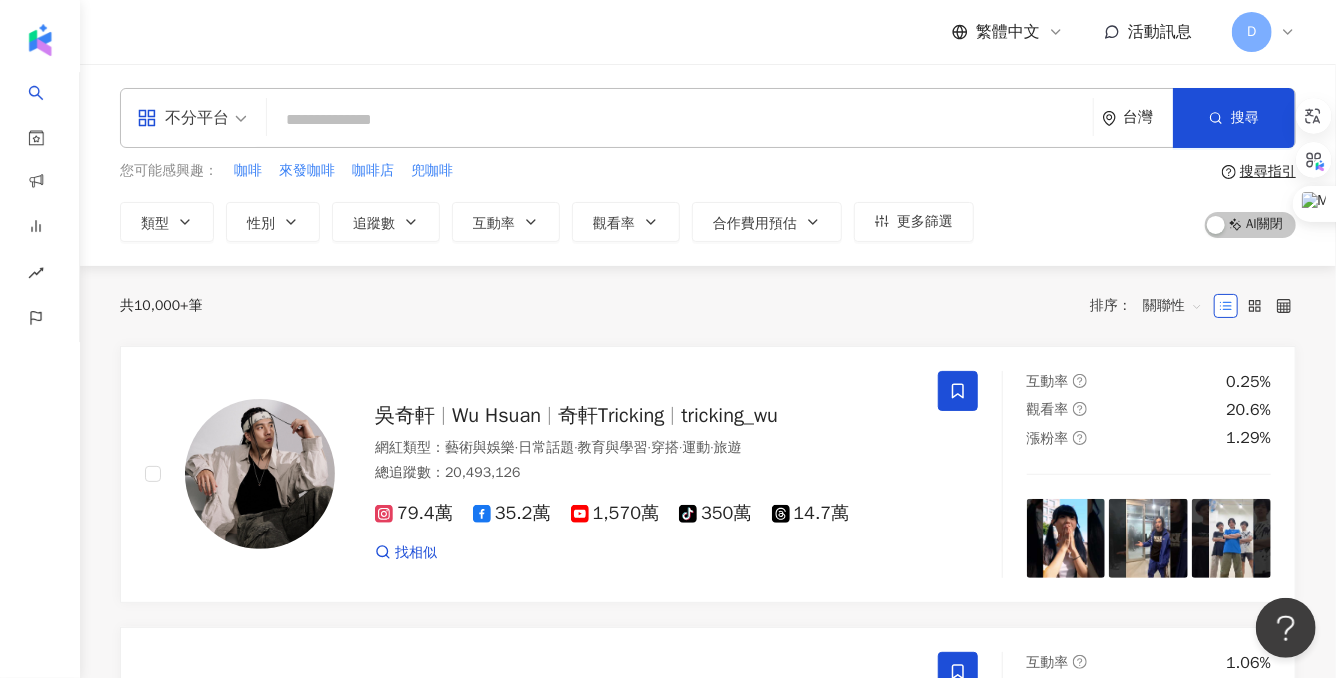 drag, startPoint x: 288, startPoint y: 127, endPoint x: 518, endPoint y: 127, distance: 230 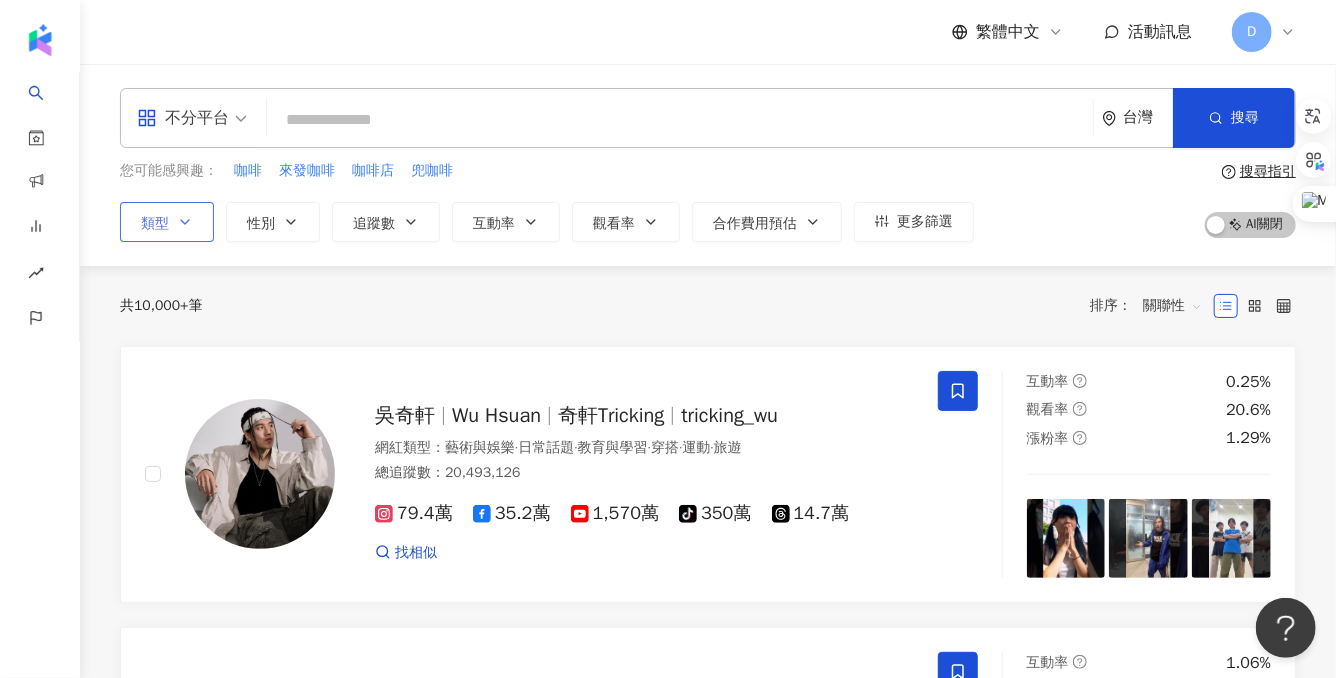 click 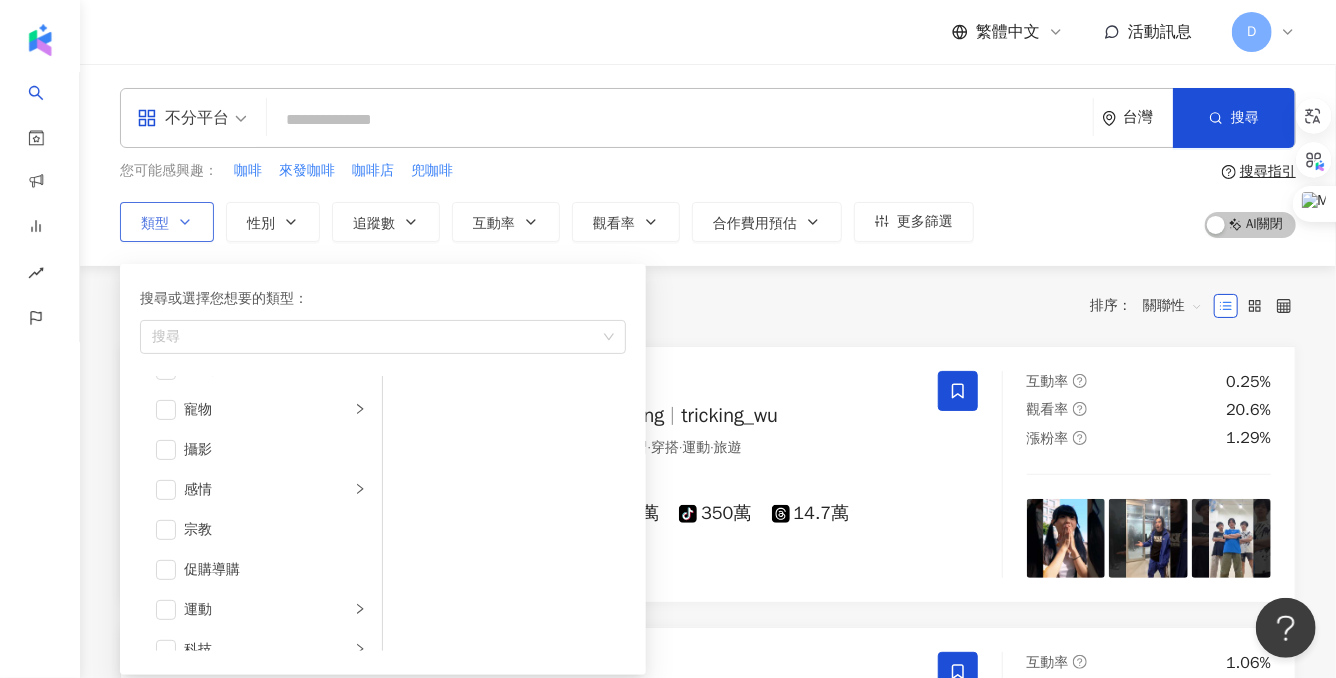 scroll, scrollTop: 557, scrollLeft: 0, axis: vertical 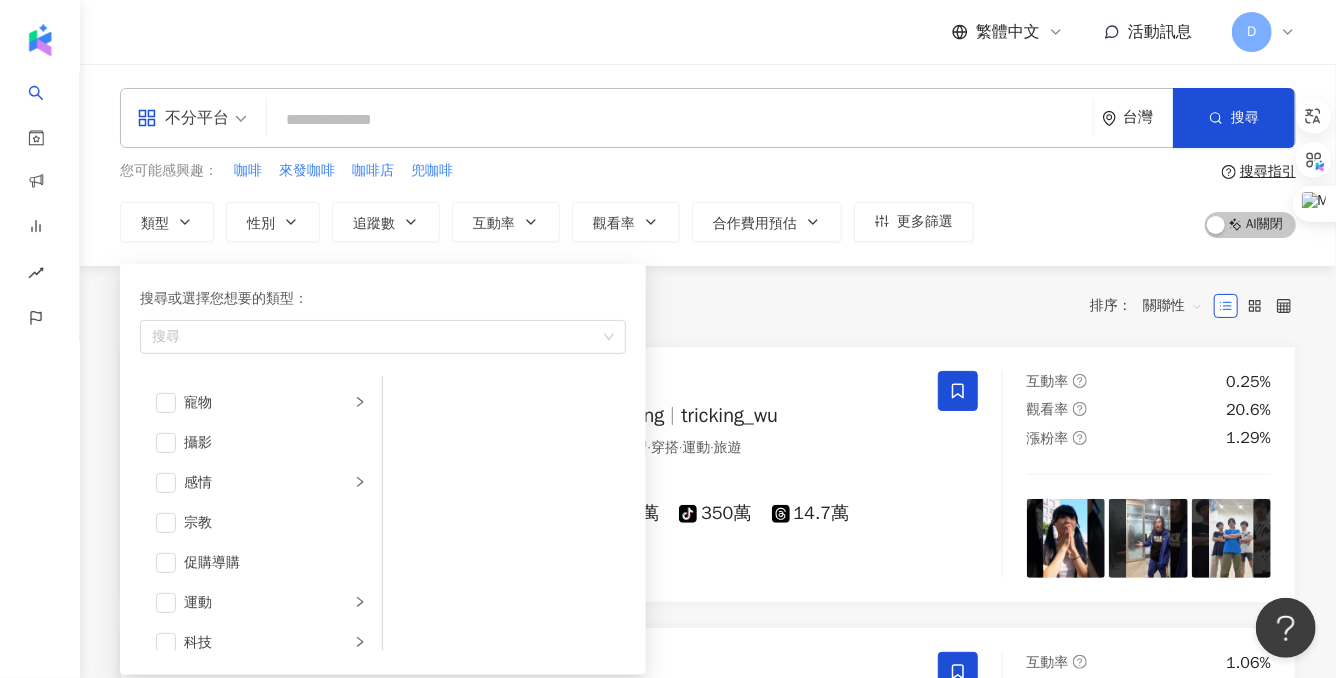 click on "您可能感興趣： 咖啡  來發咖啡  咖啡店  兜咖啡" at bounding box center (547, 171) 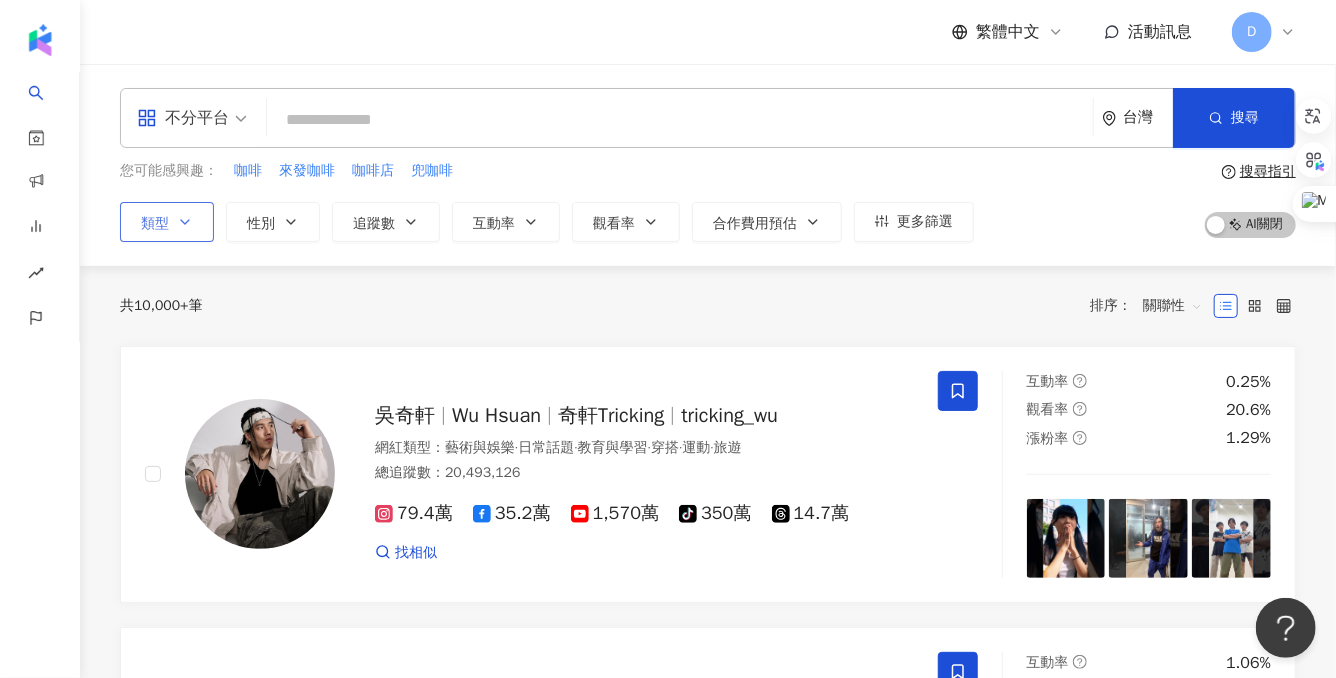 click 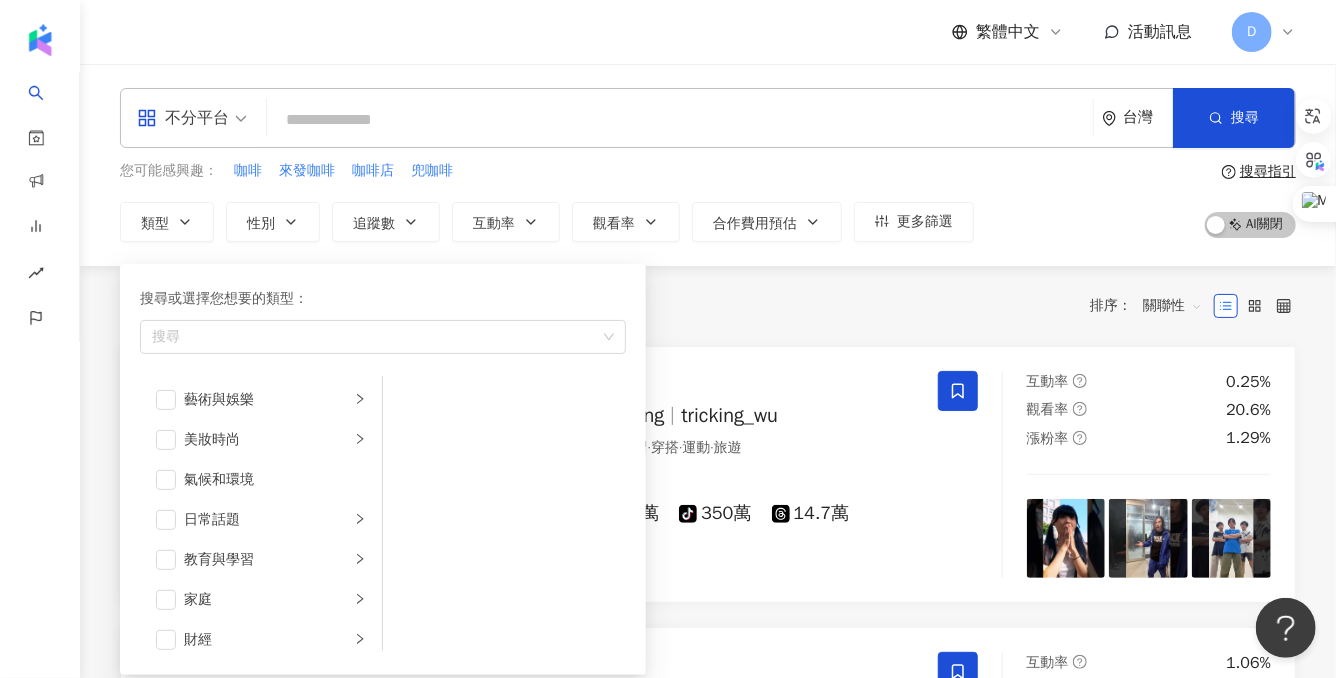 click at bounding box center [680, 120] 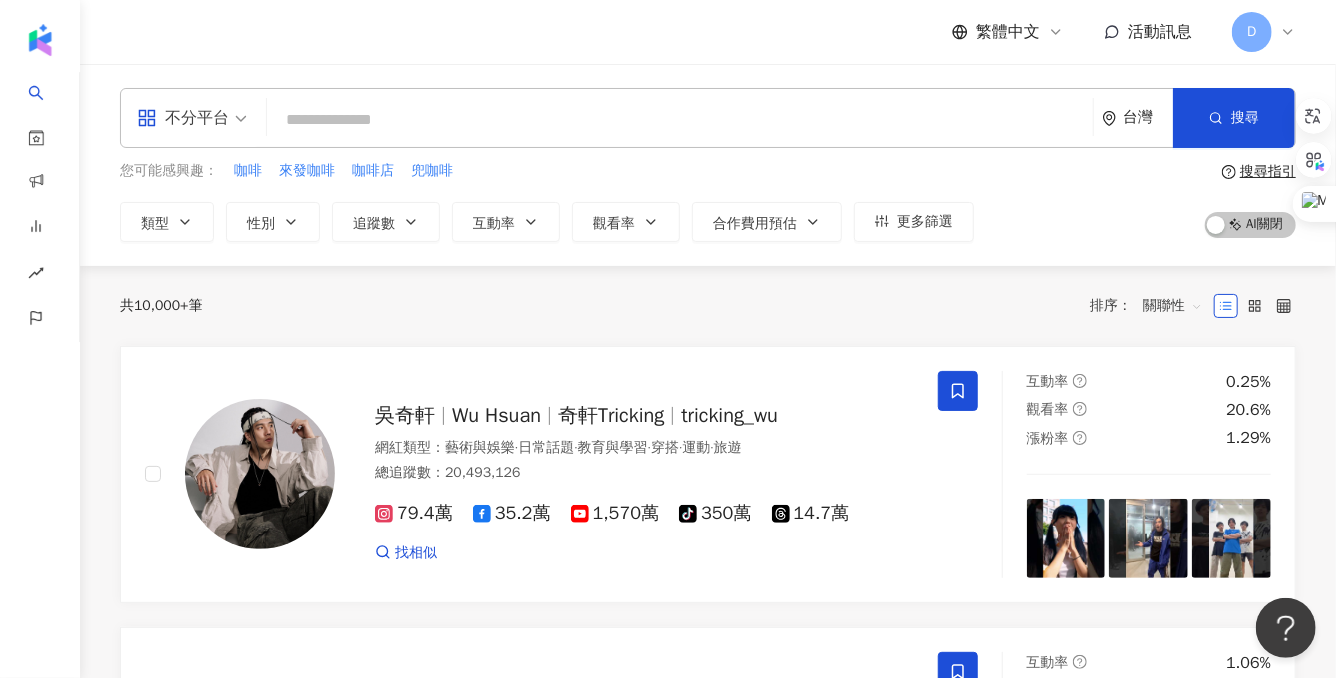 drag, startPoint x: 293, startPoint y: 120, endPoint x: 497, endPoint y: 131, distance: 204.29636 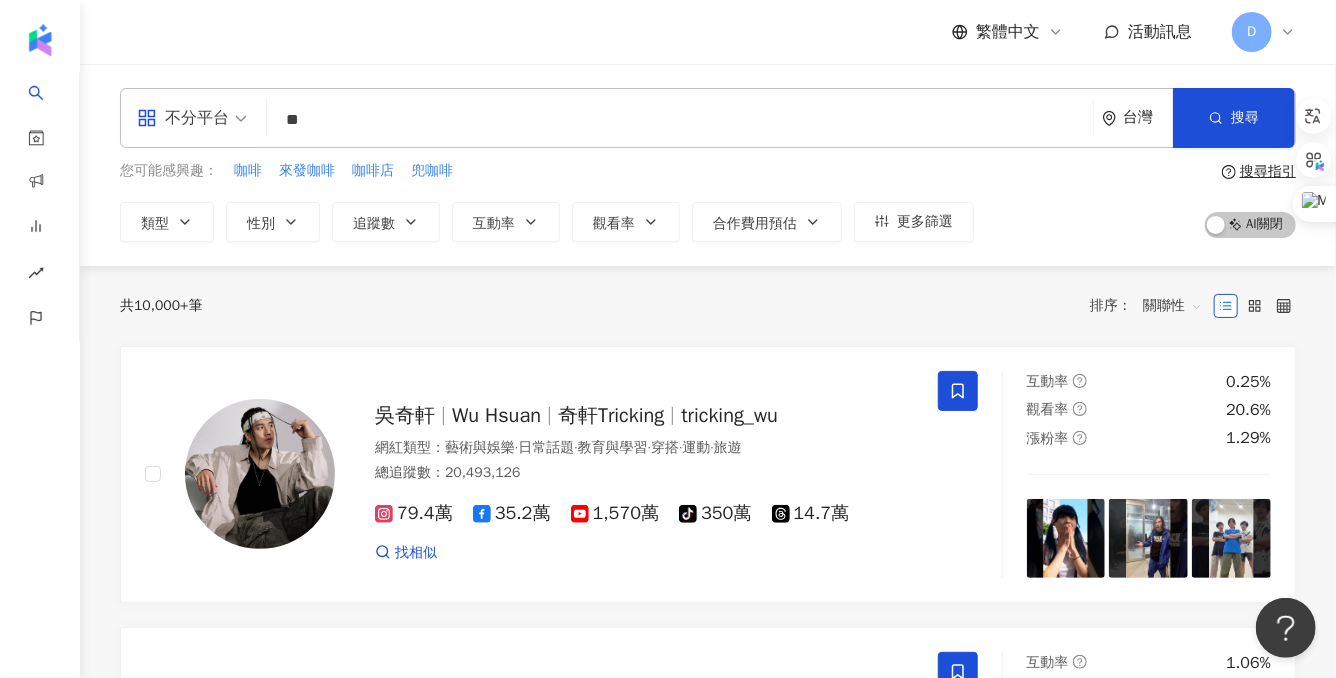 type on "*" 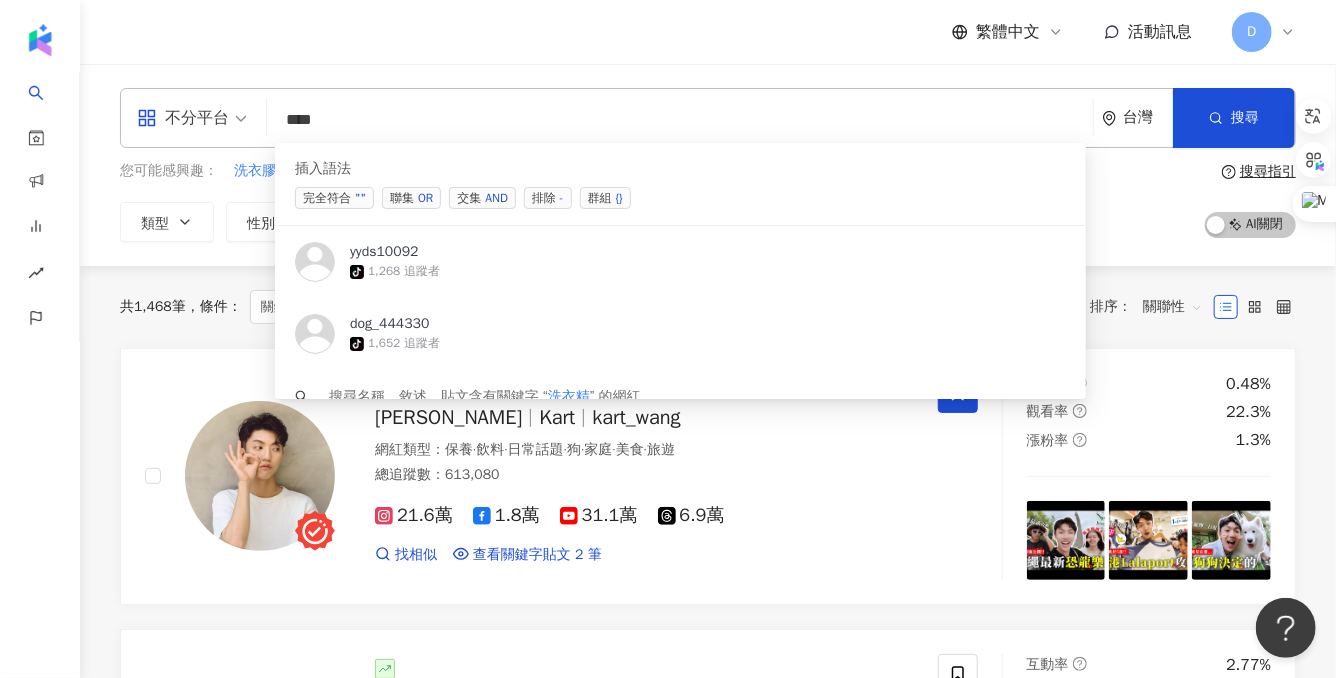 click on "AND" at bounding box center (496, 198) 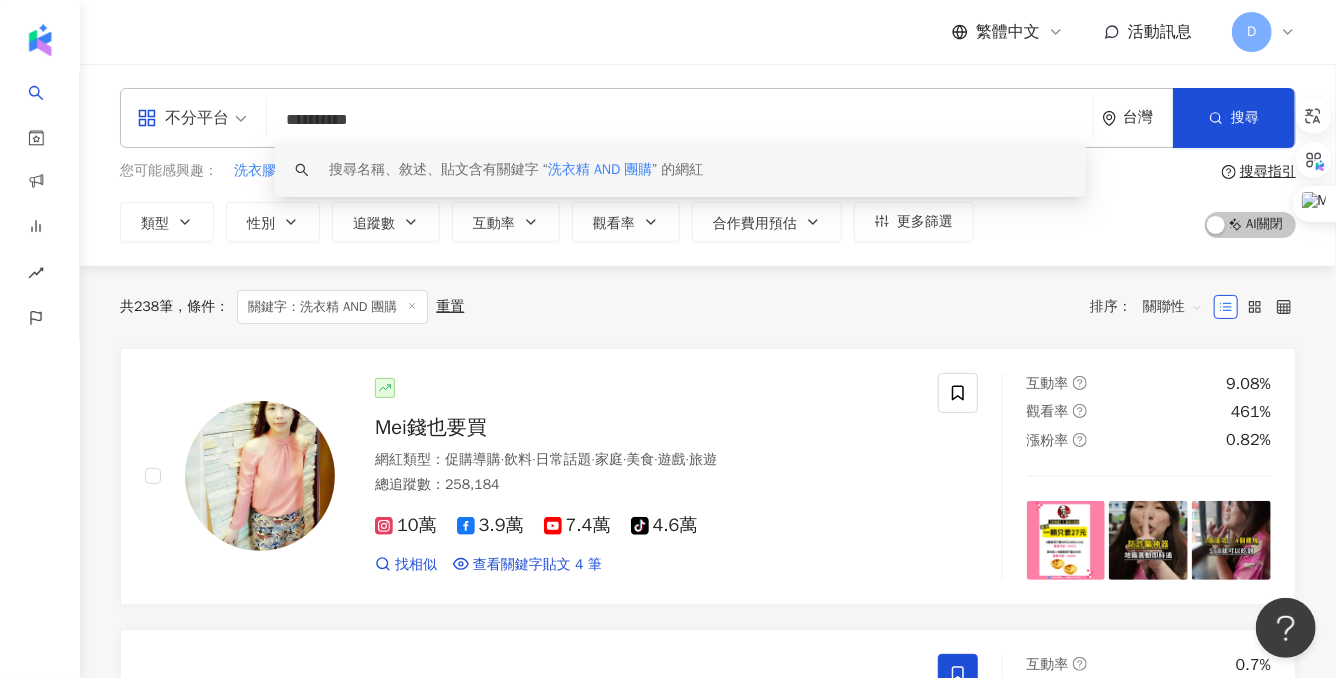 type on "**********" 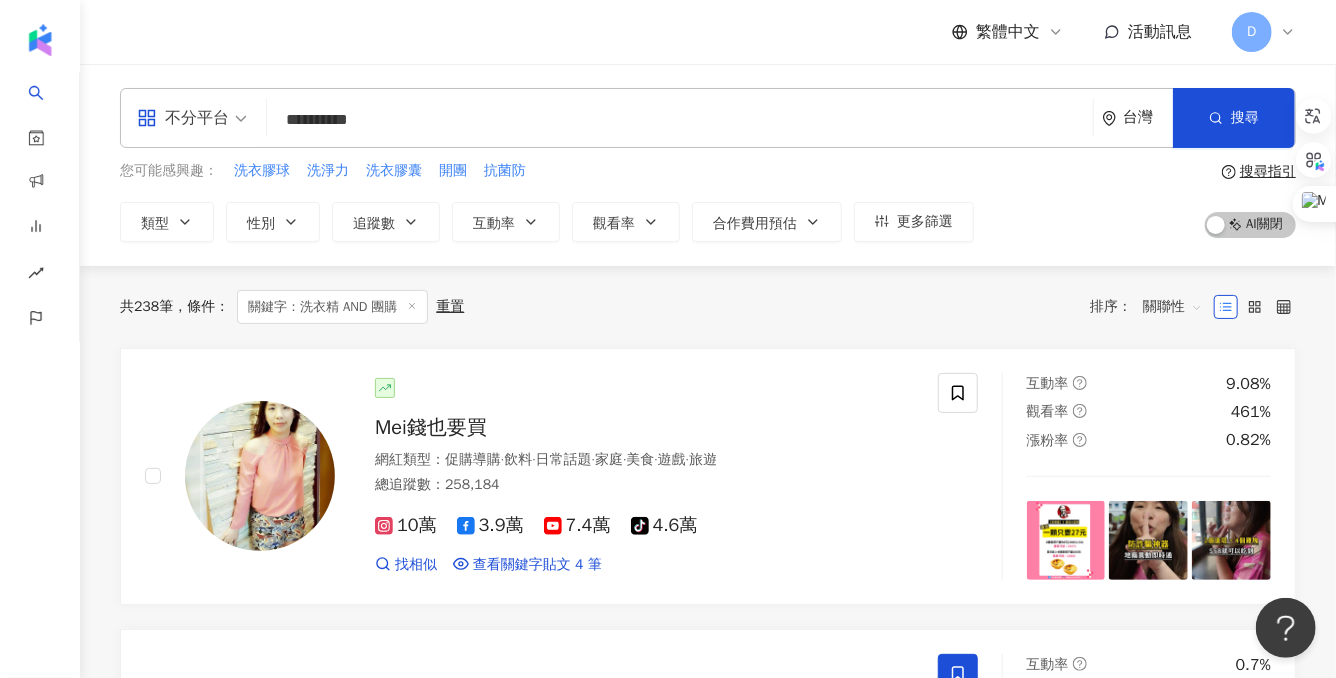 click on "**********" at bounding box center [708, 165] 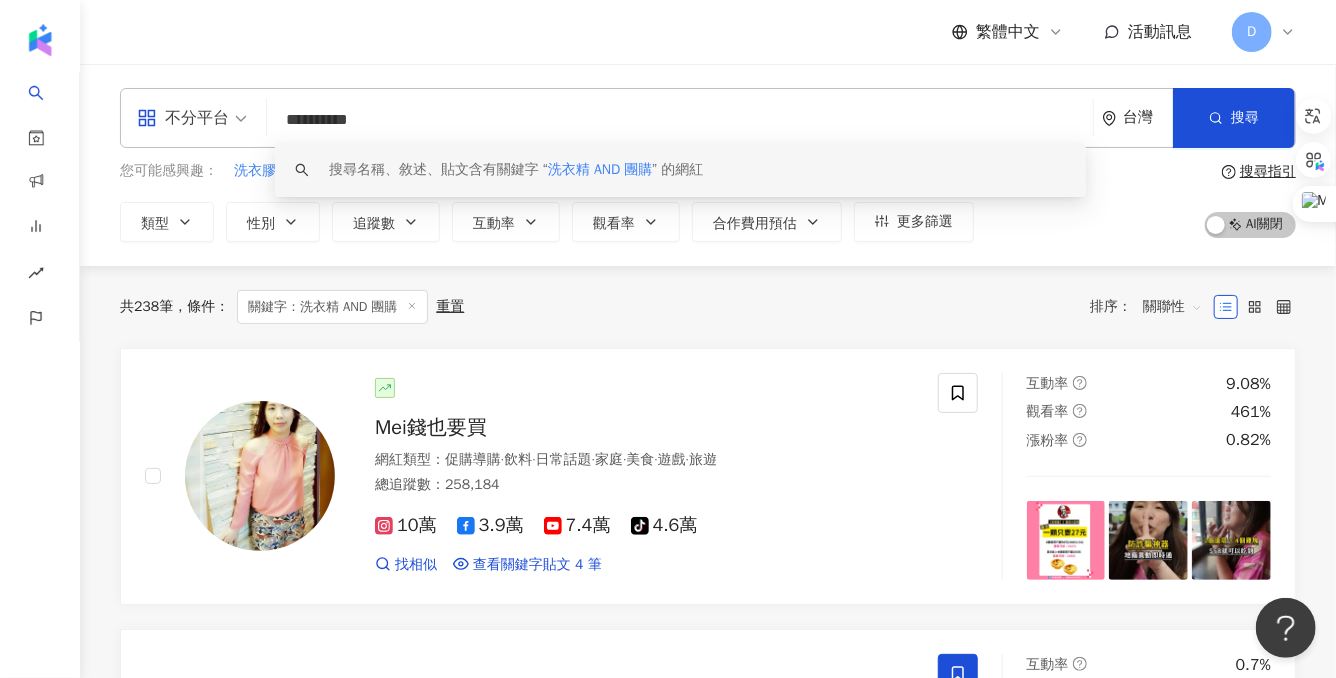 click on "**********" at bounding box center (680, 120) 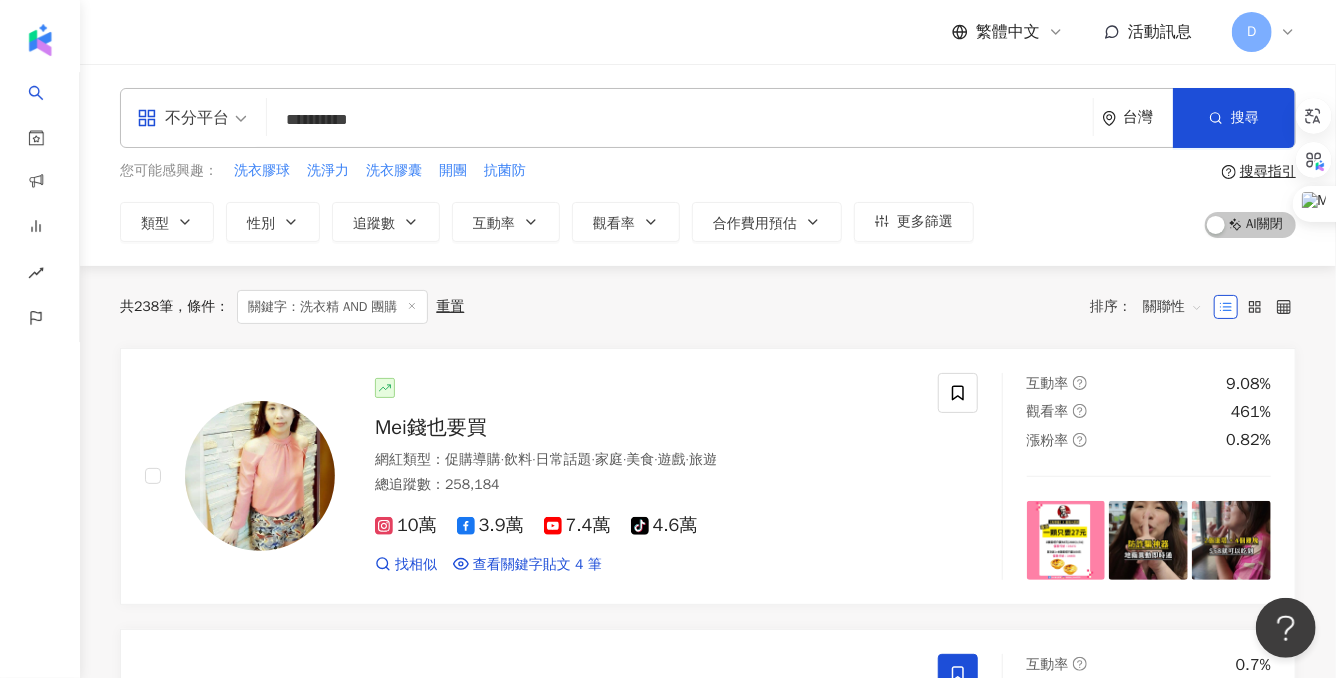 click on "共  238  筆 條件 ： 關鍵字：洗衣精 AND 團購 重置 排序： 關聯性" at bounding box center [708, 307] 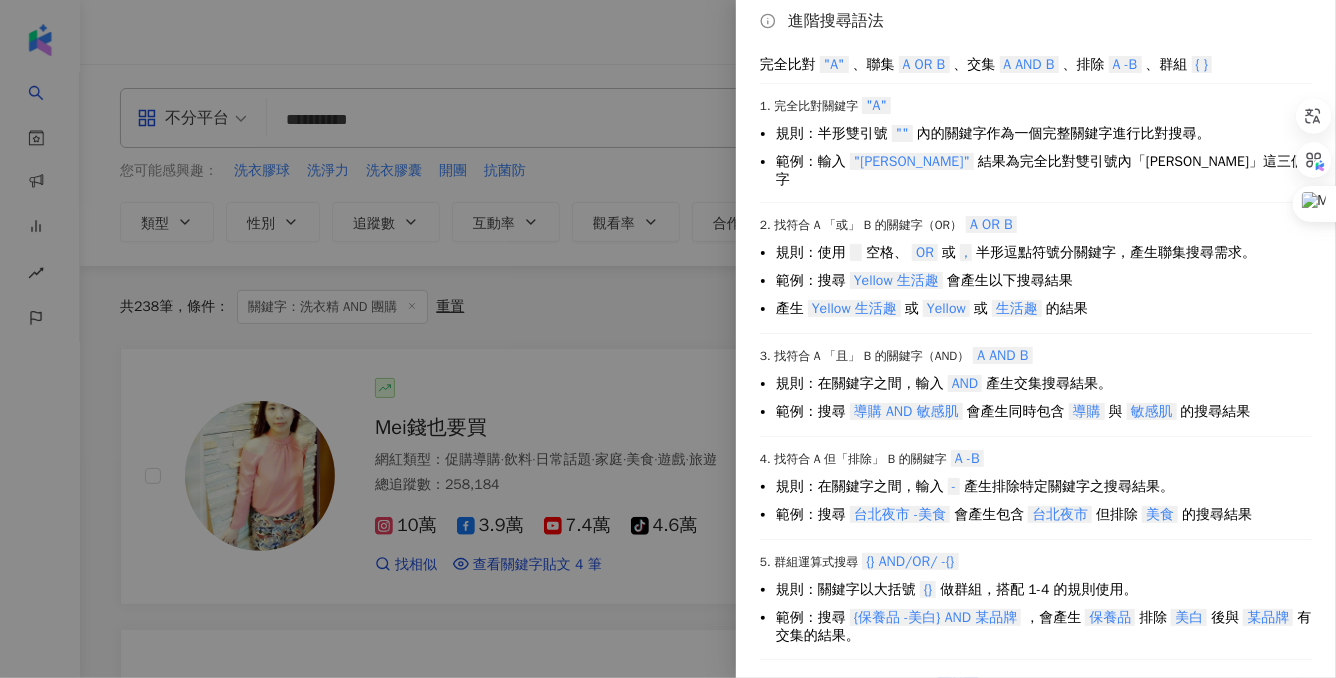 scroll, scrollTop: 0, scrollLeft: 0, axis: both 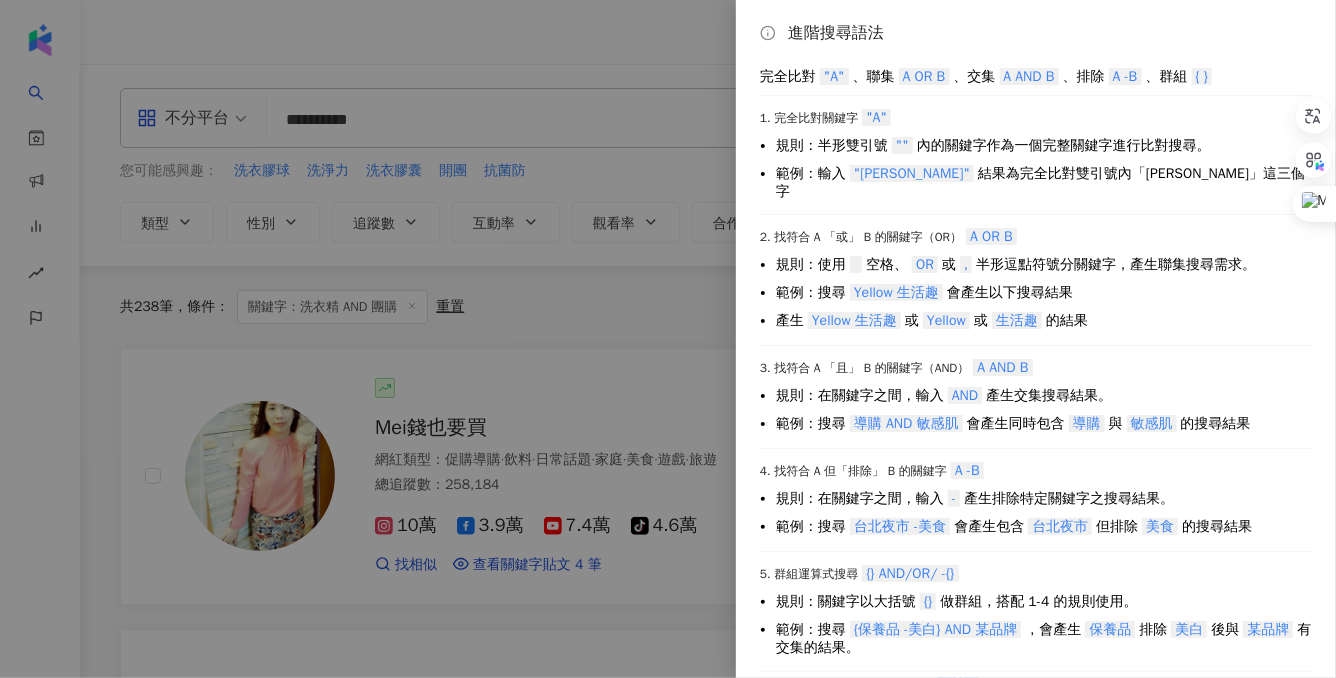 click at bounding box center [668, 339] 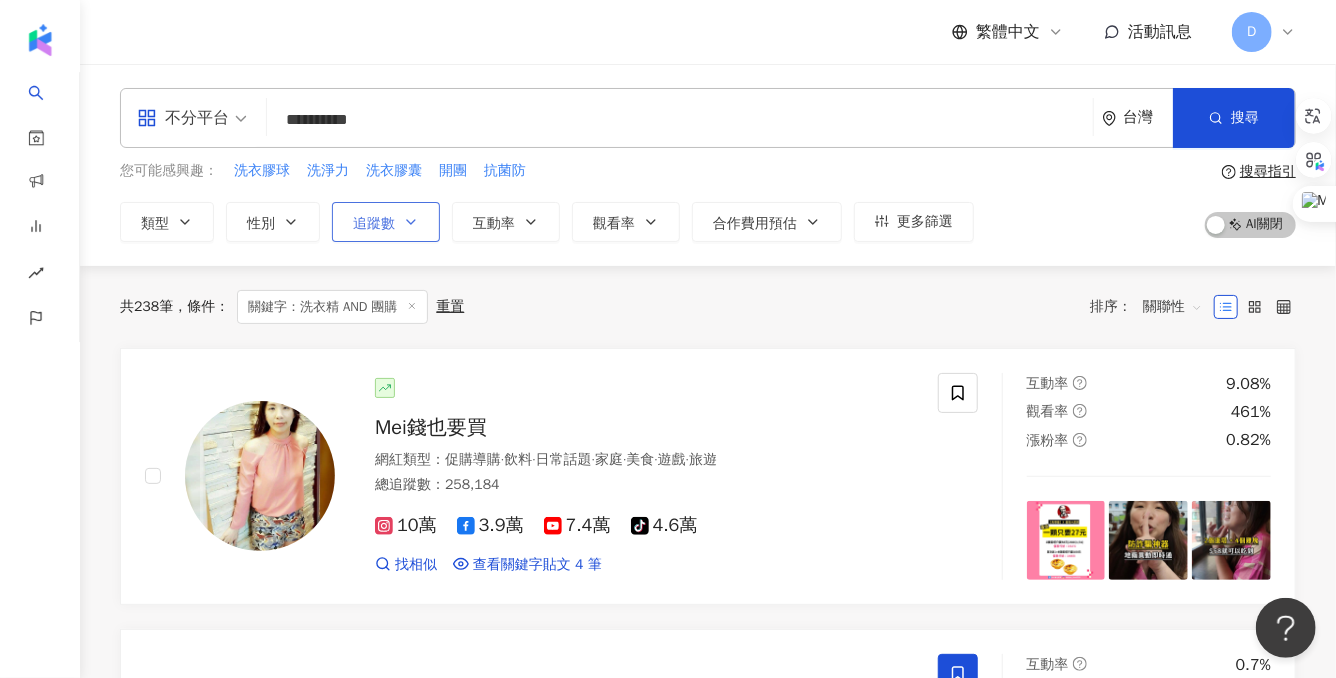 click on "追蹤數" at bounding box center (386, 222) 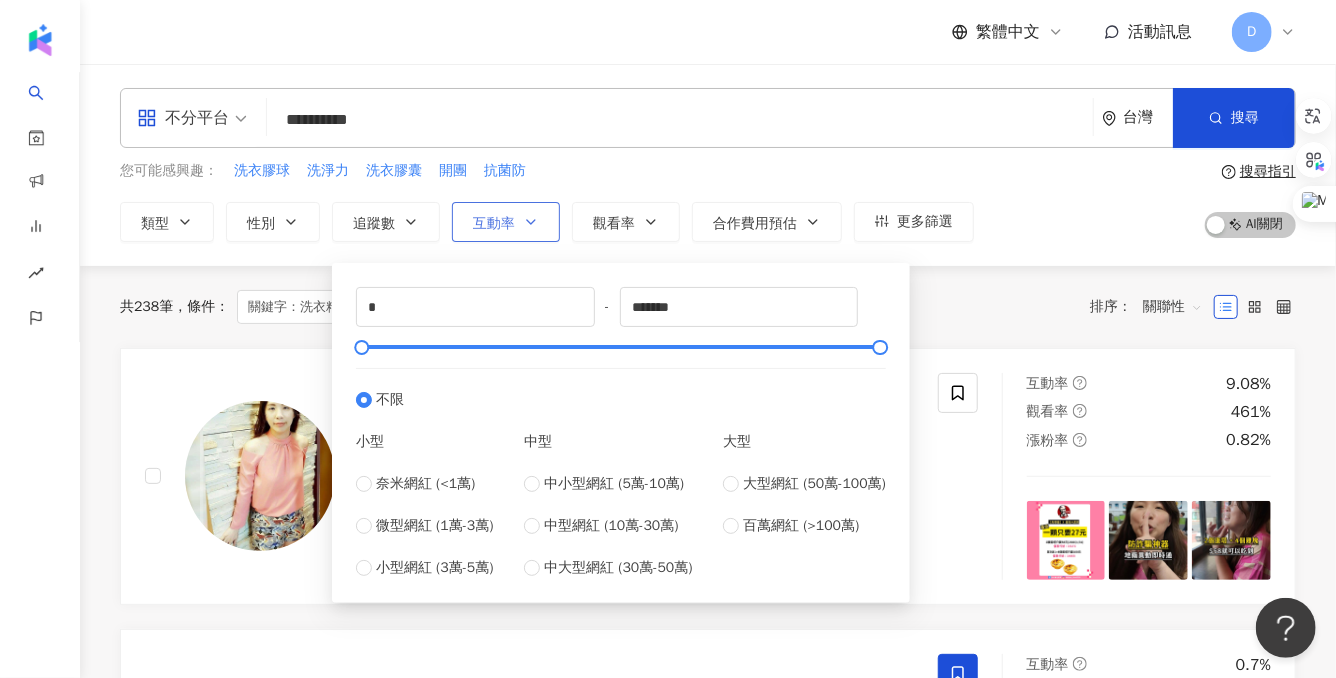 click on "互動率" at bounding box center (506, 222) 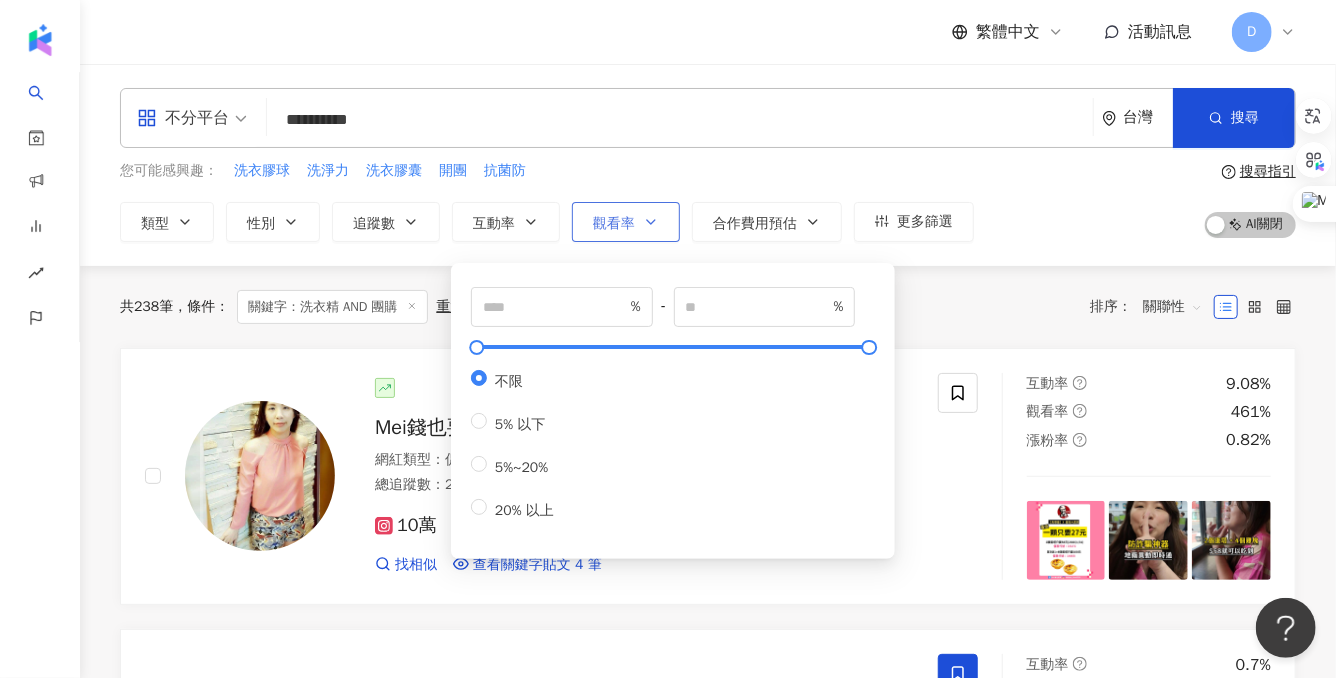 click on "觀看率" at bounding box center (626, 222) 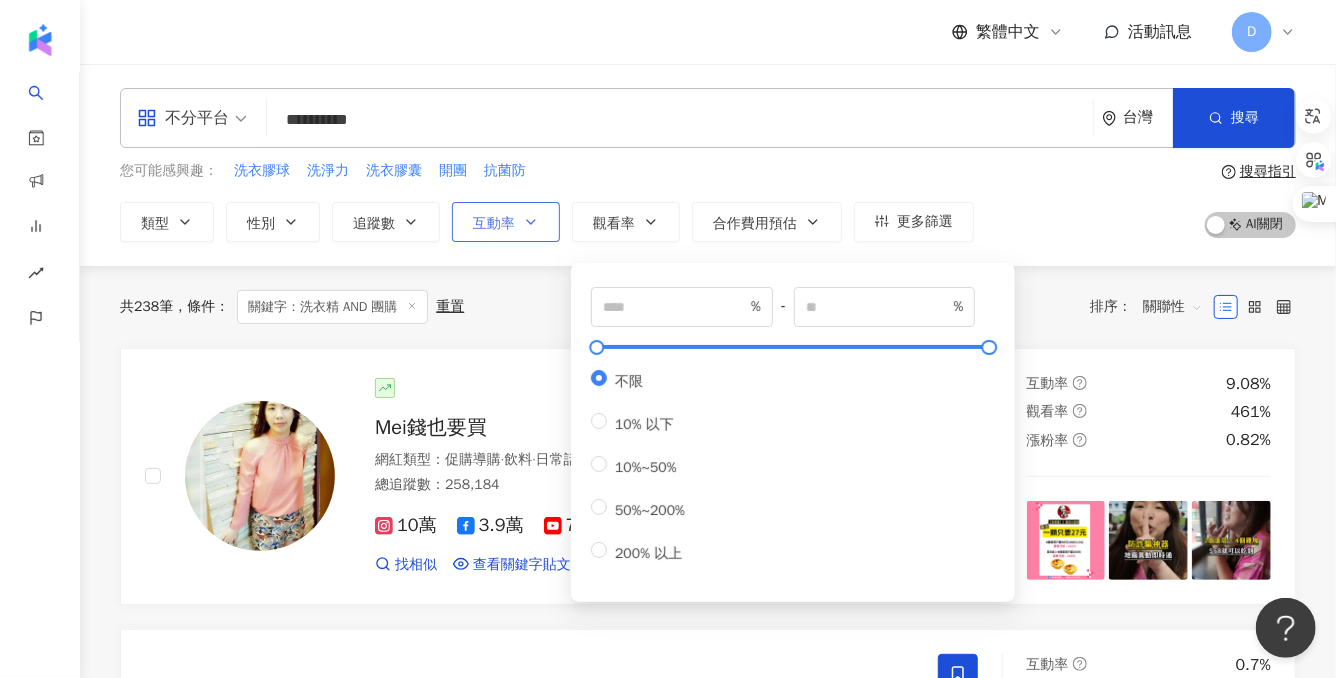 click on "互動率" at bounding box center (494, 224) 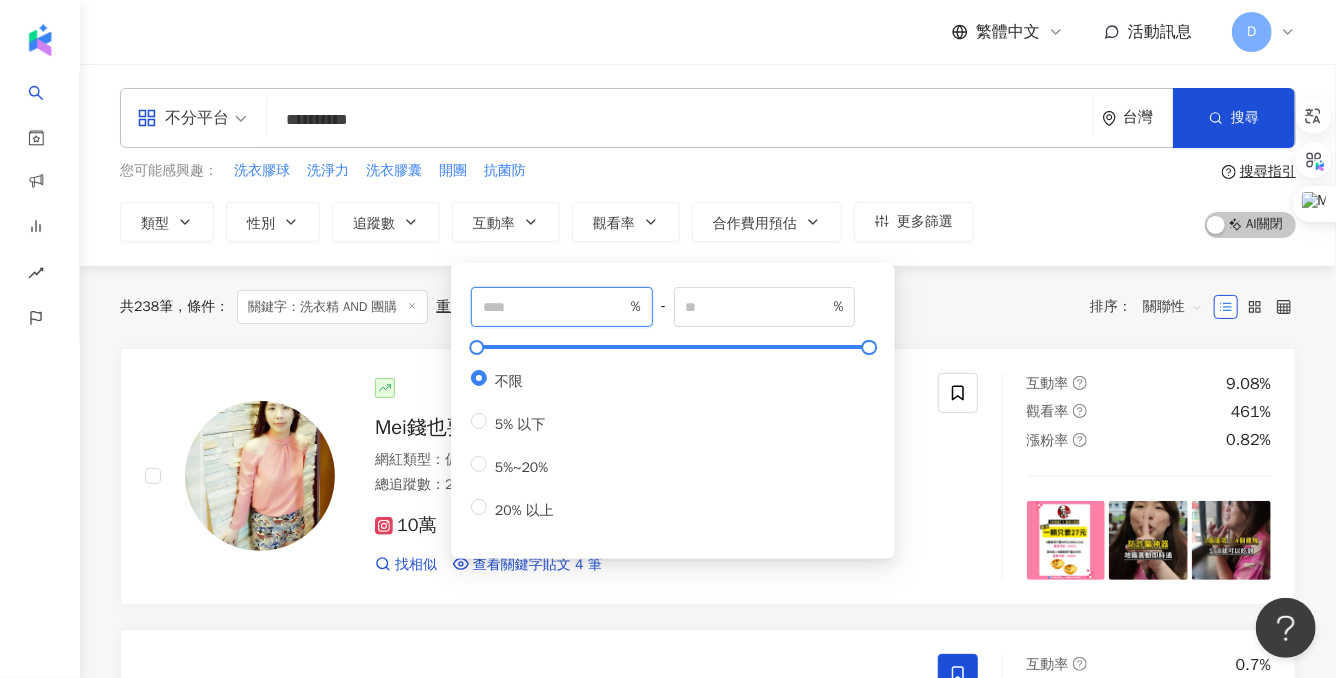 click at bounding box center [555, 307] 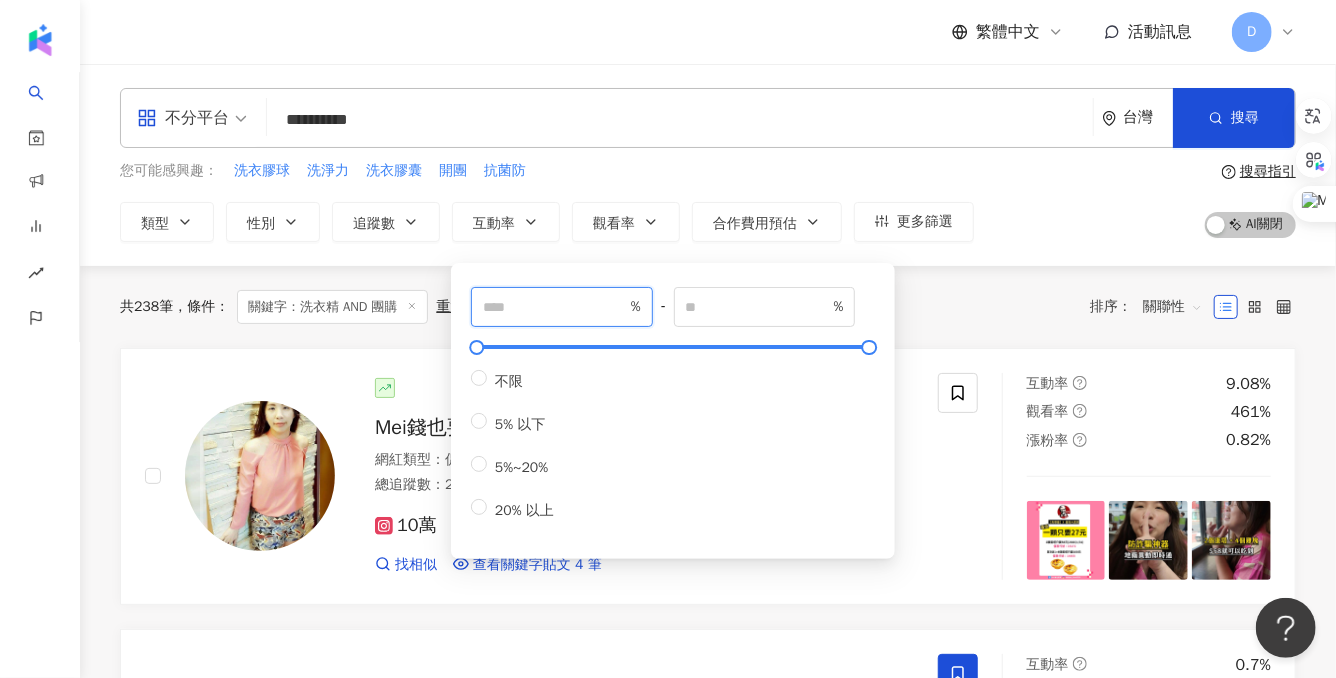 type on "*" 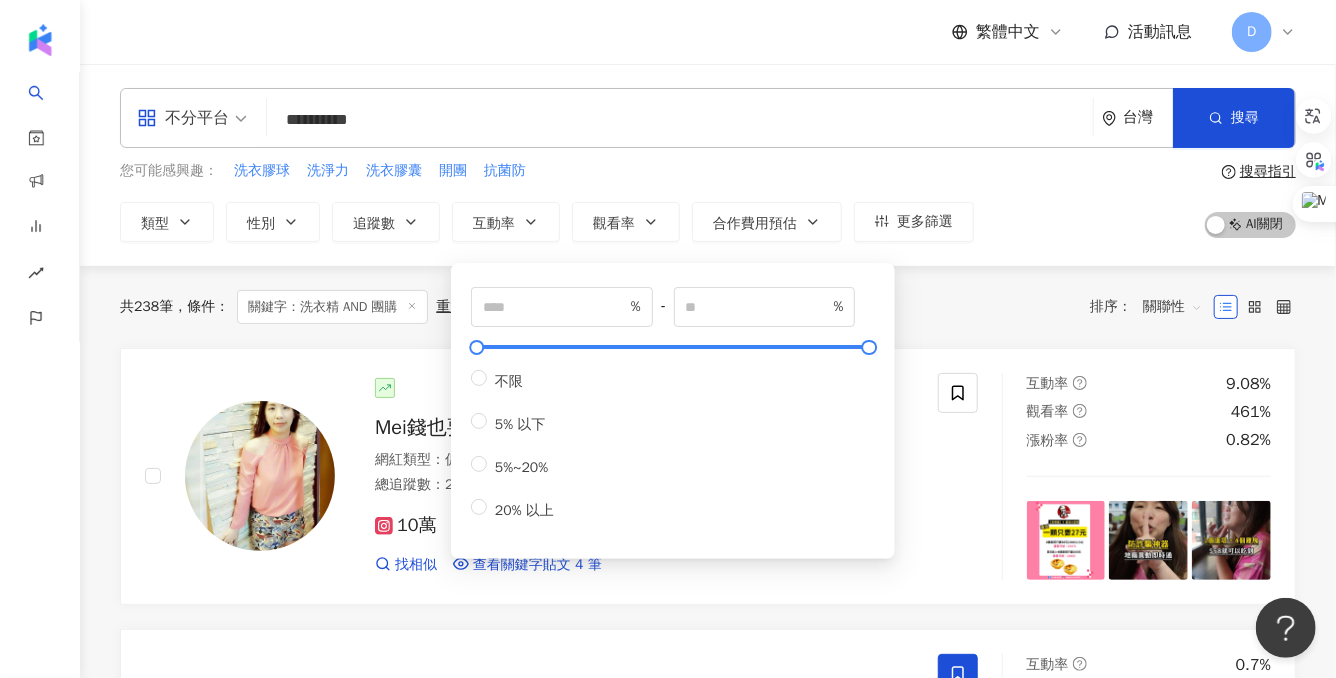 click on "您可能感興趣： 洗衣膠球  洗淨力  洗衣膠囊  開團  抗菌防" at bounding box center (547, 171) 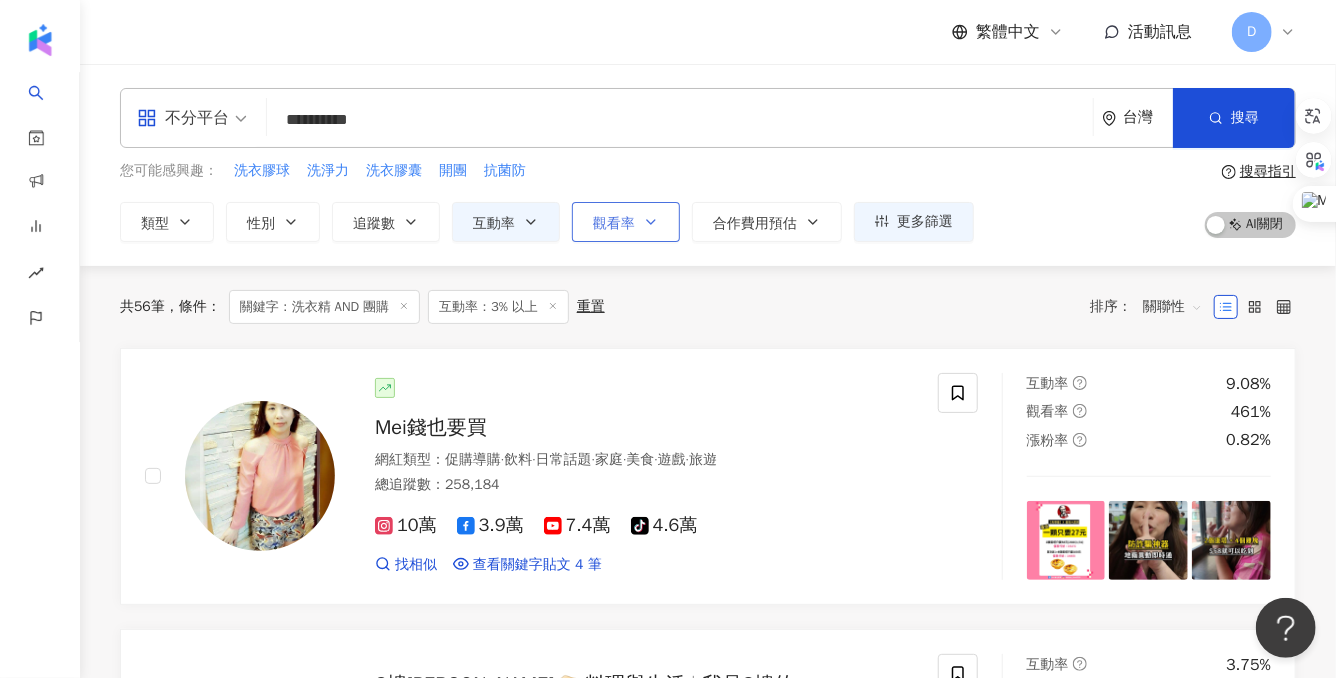 click on "觀看率" at bounding box center [626, 222] 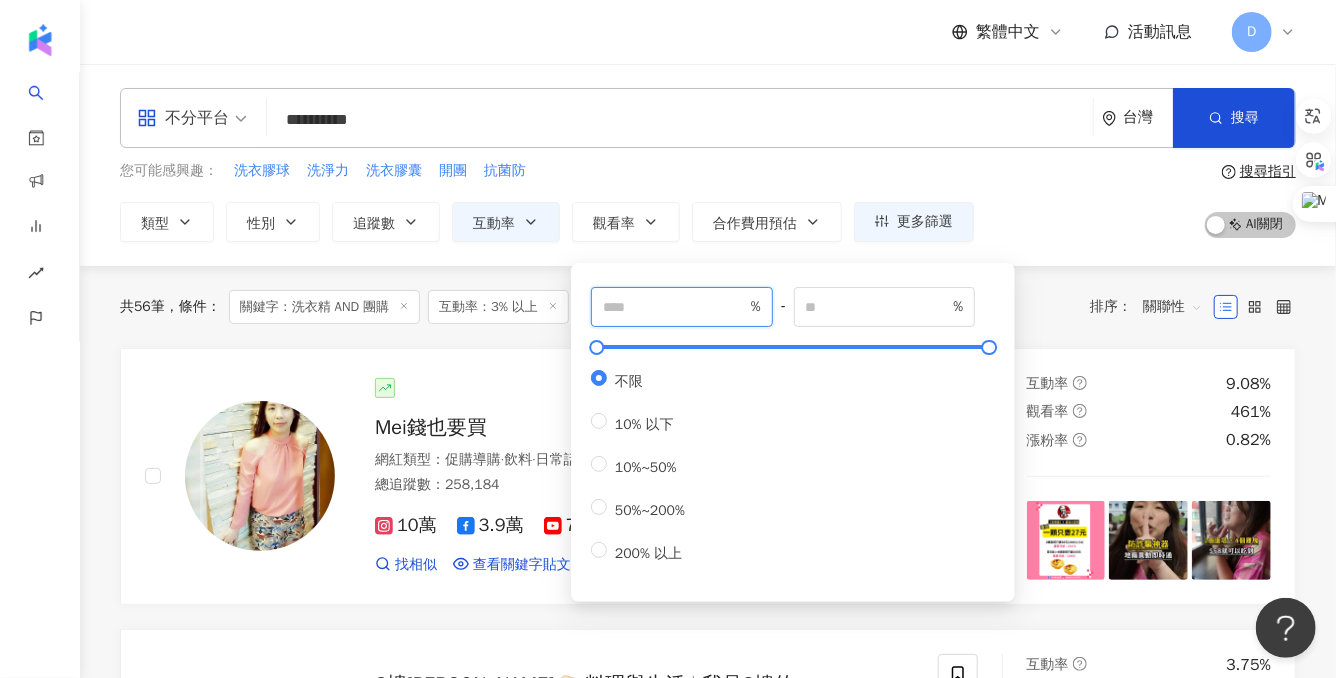 click at bounding box center (675, 307) 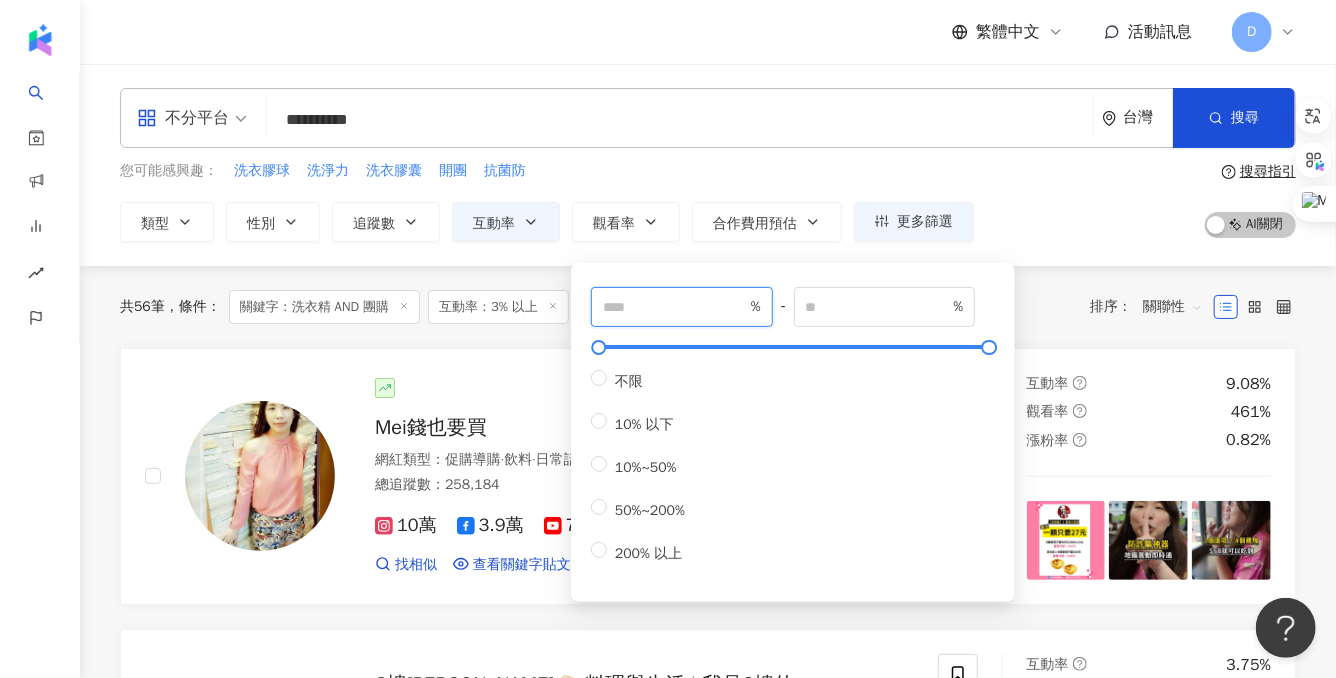 type on "**" 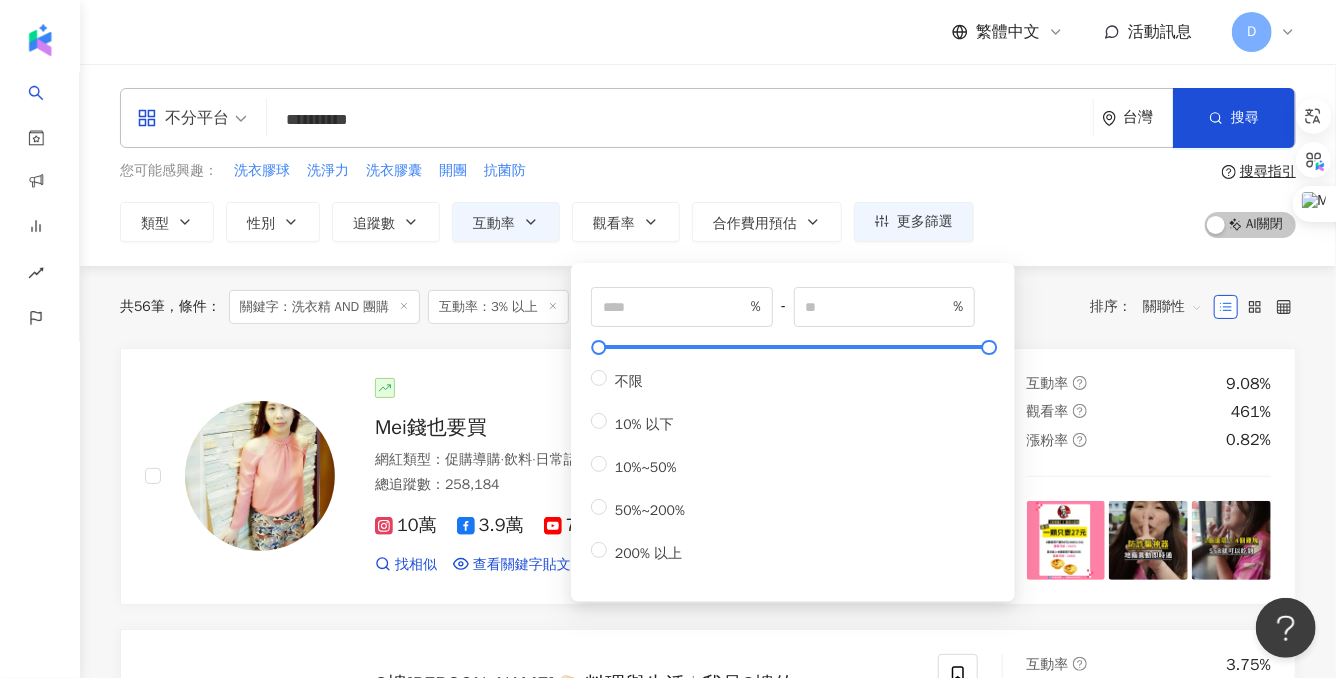 click on "您可能感興趣： 洗衣膠球  洗淨力  洗衣膠囊  開團  抗菌防" at bounding box center [547, 171] 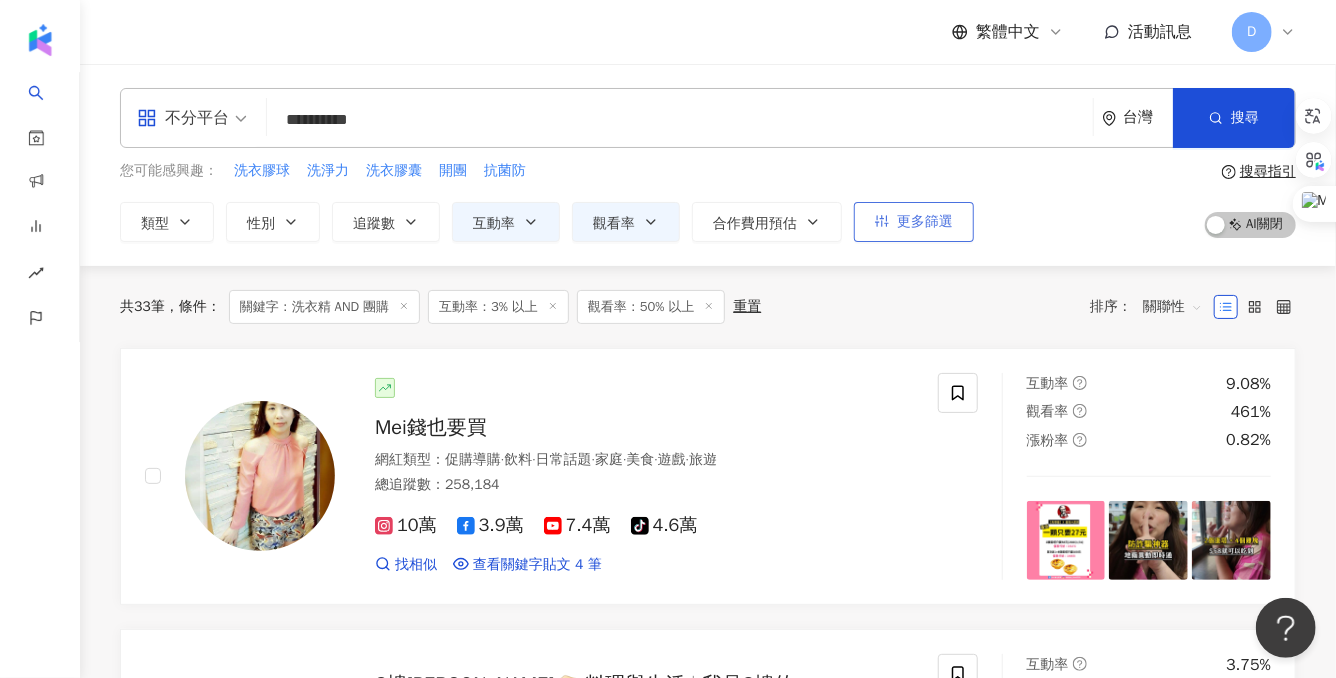 click on "更多篩選" at bounding box center [914, 222] 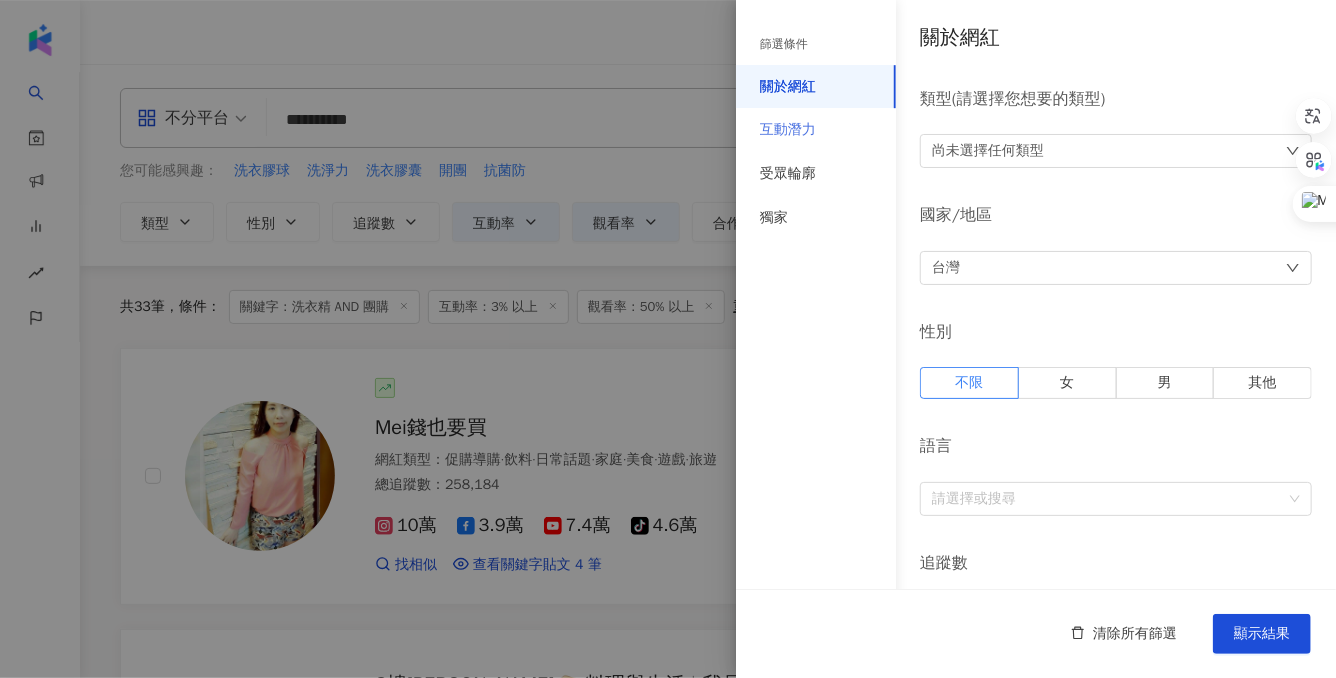 click on "互動潛力" at bounding box center [816, 130] 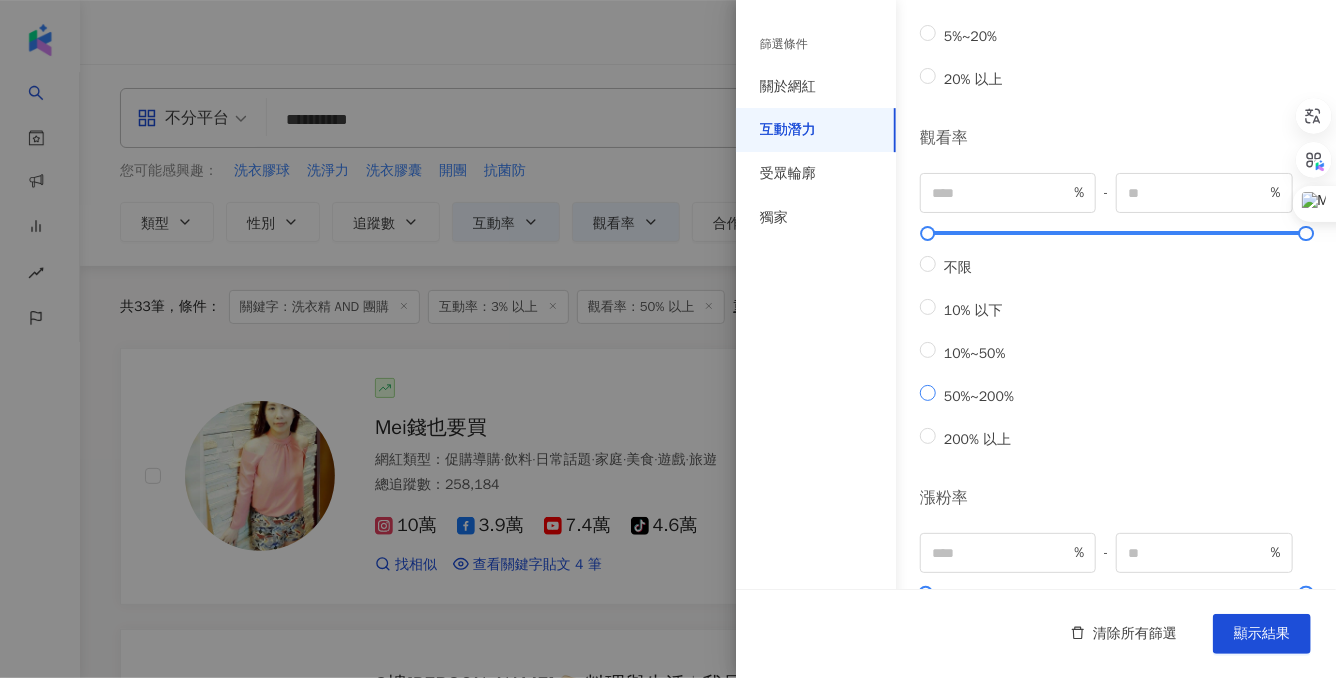 scroll, scrollTop: 624, scrollLeft: 0, axis: vertical 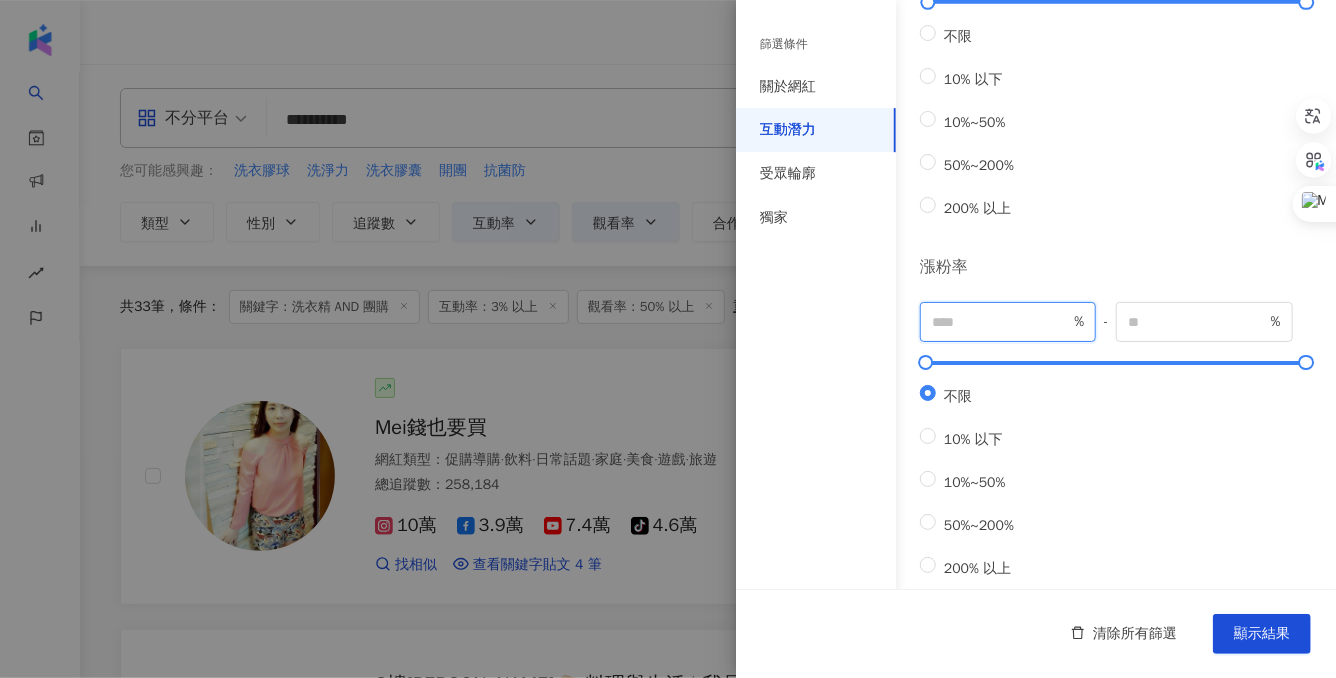 click at bounding box center [1001, 322] 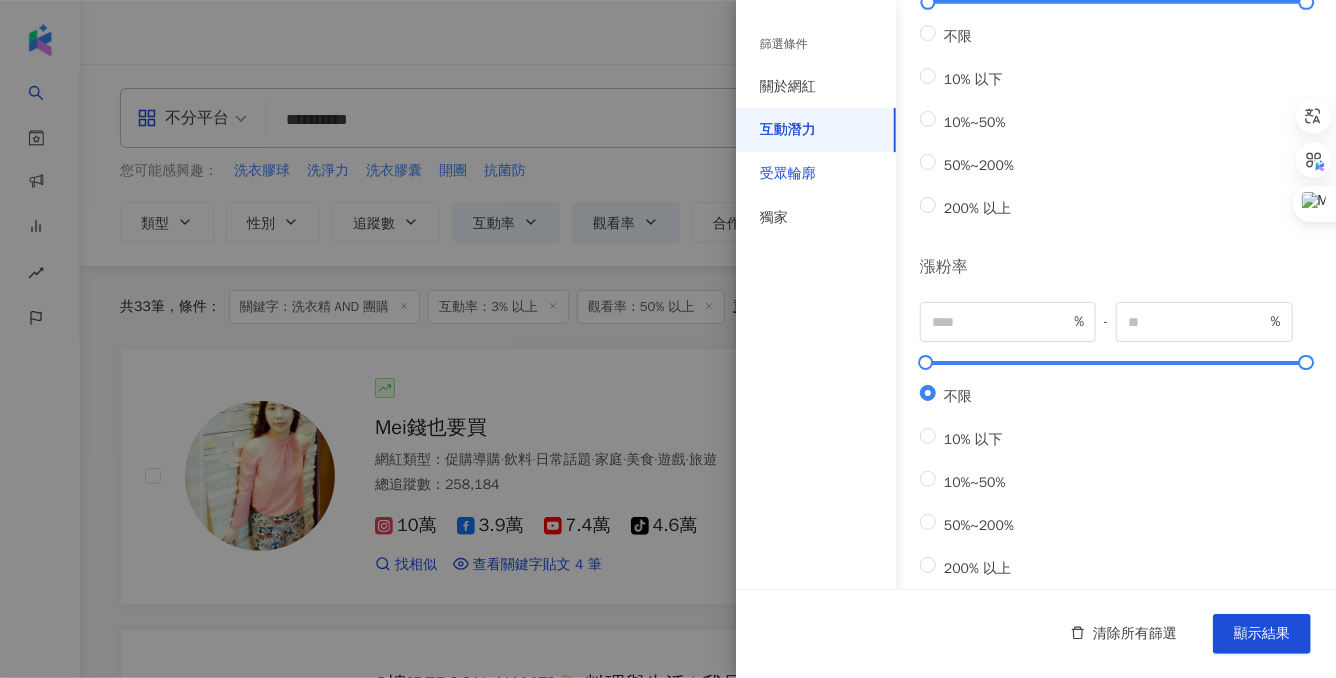 click on "受眾輪廓" at bounding box center [788, 174] 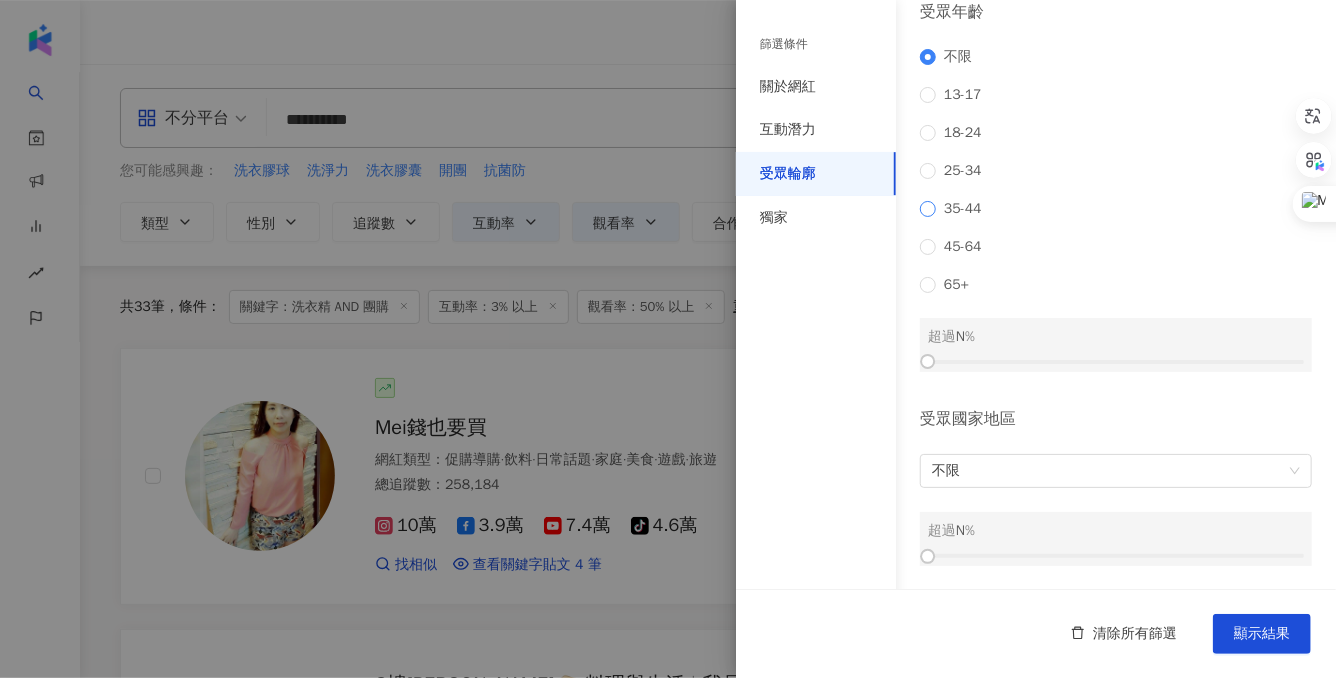 scroll, scrollTop: 0, scrollLeft: 0, axis: both 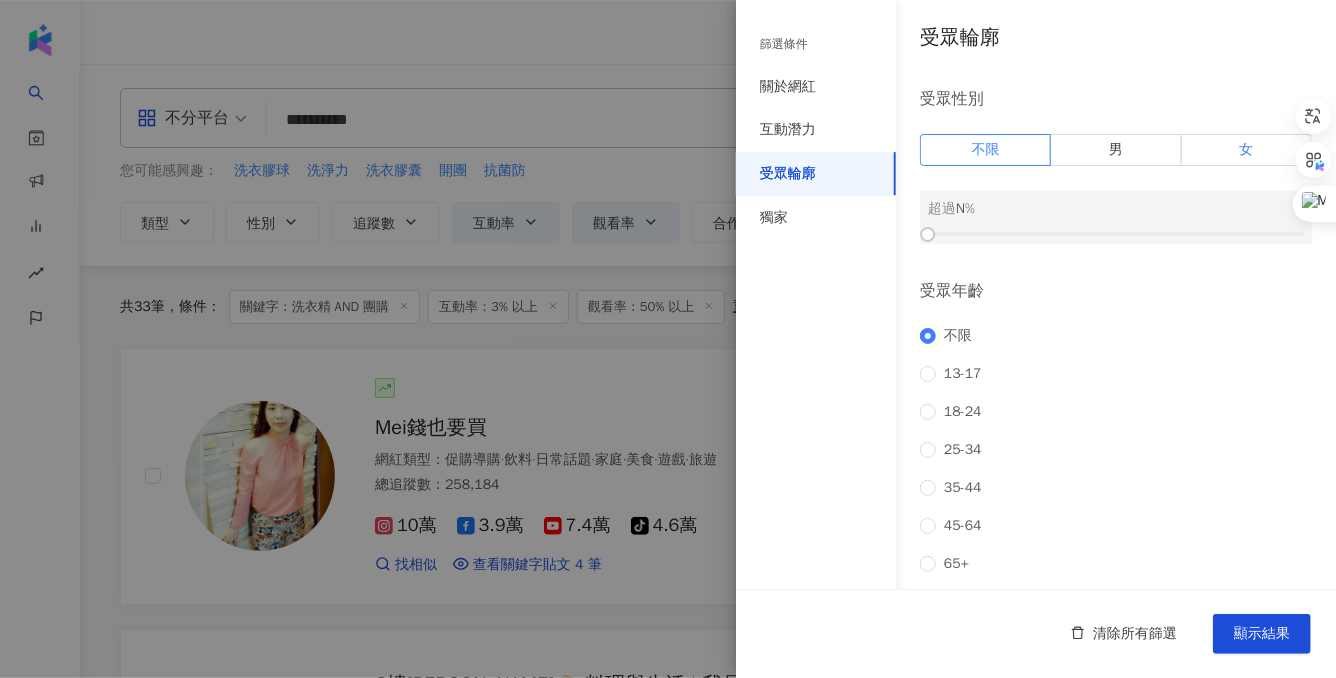 click on "女" at bounding box center [1247, 150] 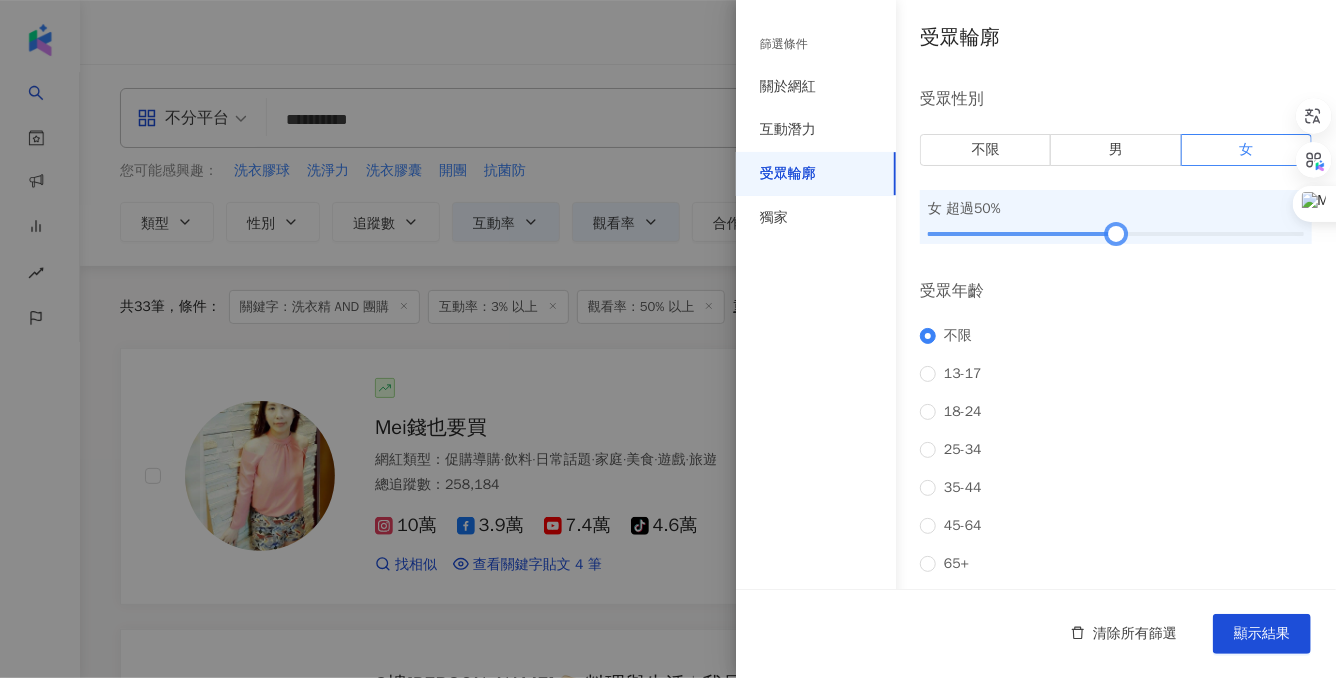 drag, startPoint x: 931, startPoint y: 232, endPoint x: 1118, endPoint y: 235, distance: 187.02406 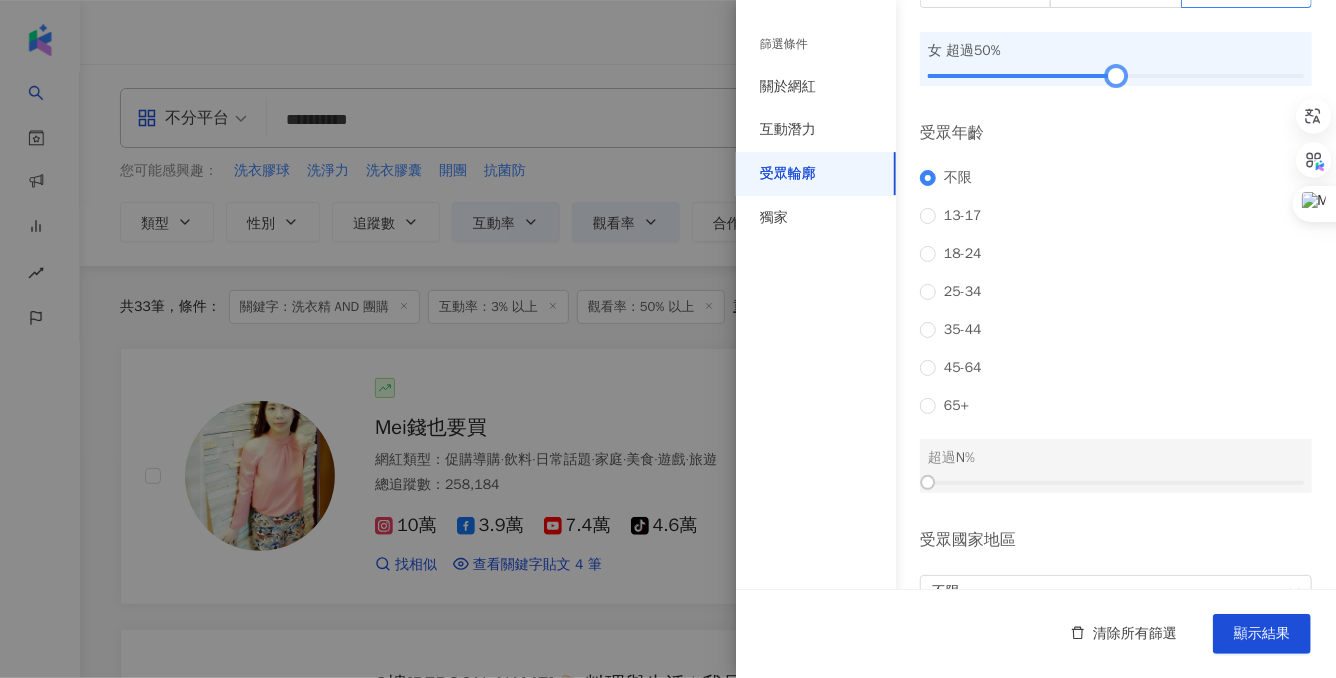 scroll, scrollTop: 168, scrollLeft: 0, axis: vertical 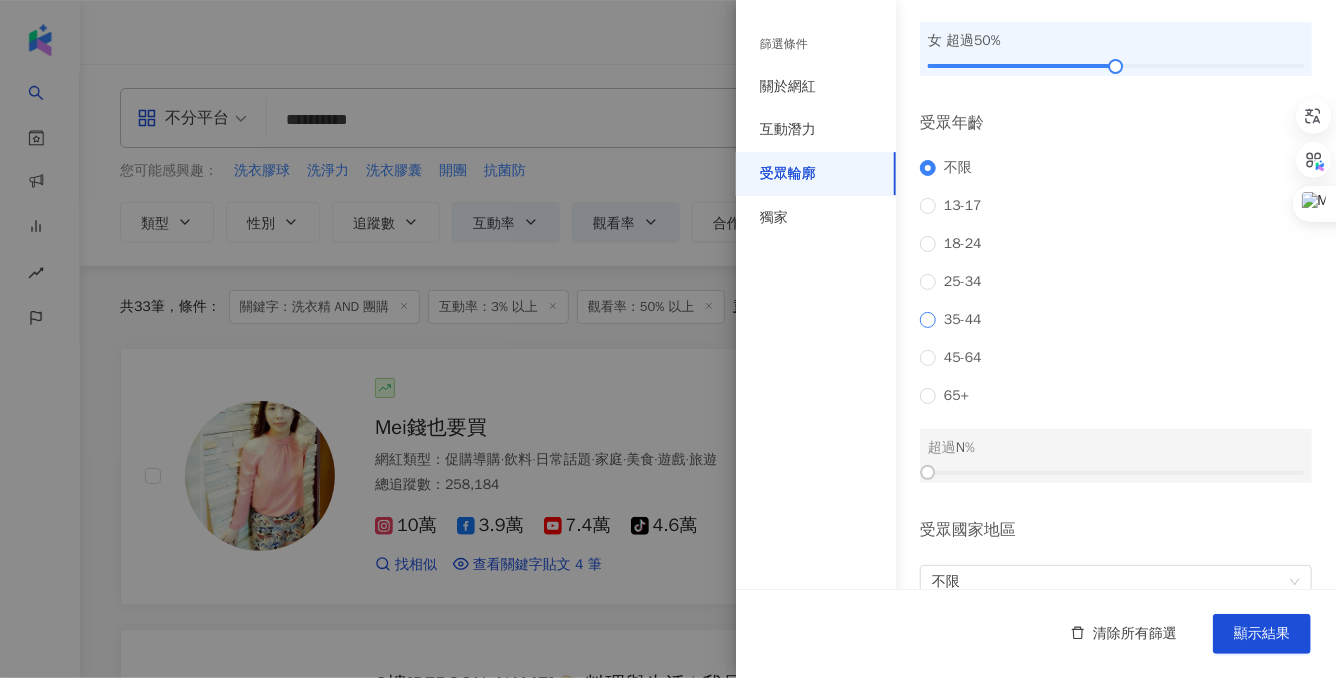 click on "35-44" at bounding box center [963, 320] 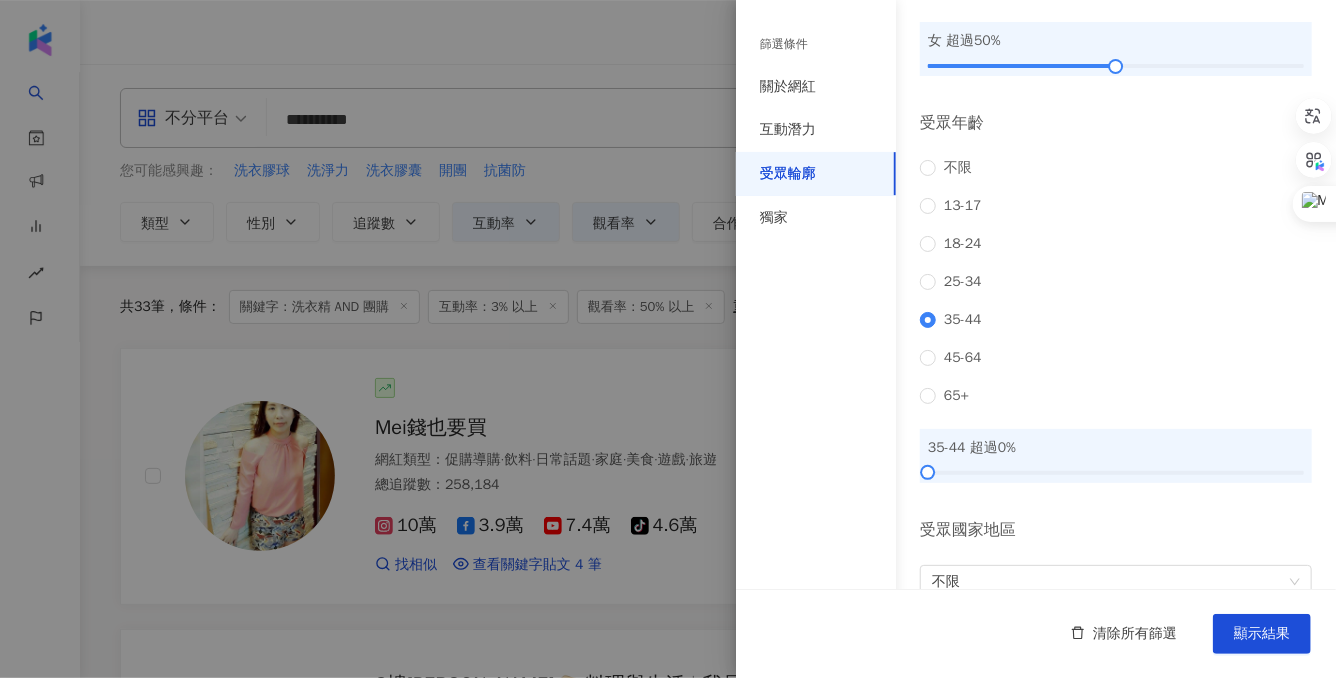 click on "35-44   超過  0 %" at bounding box center (1116, 456) 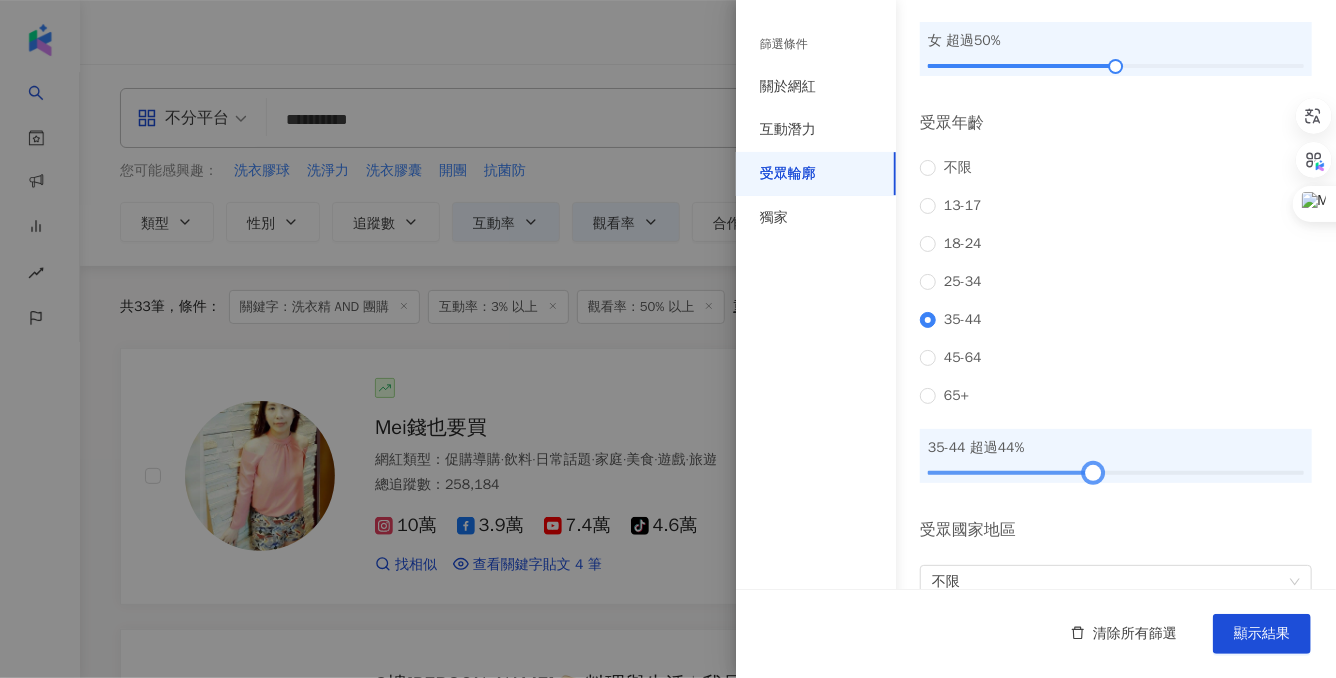 drag, startPoint x: 926, startPoint y: 485, endPoint x: 1090, endPoint y: 501, distance: 164.77864 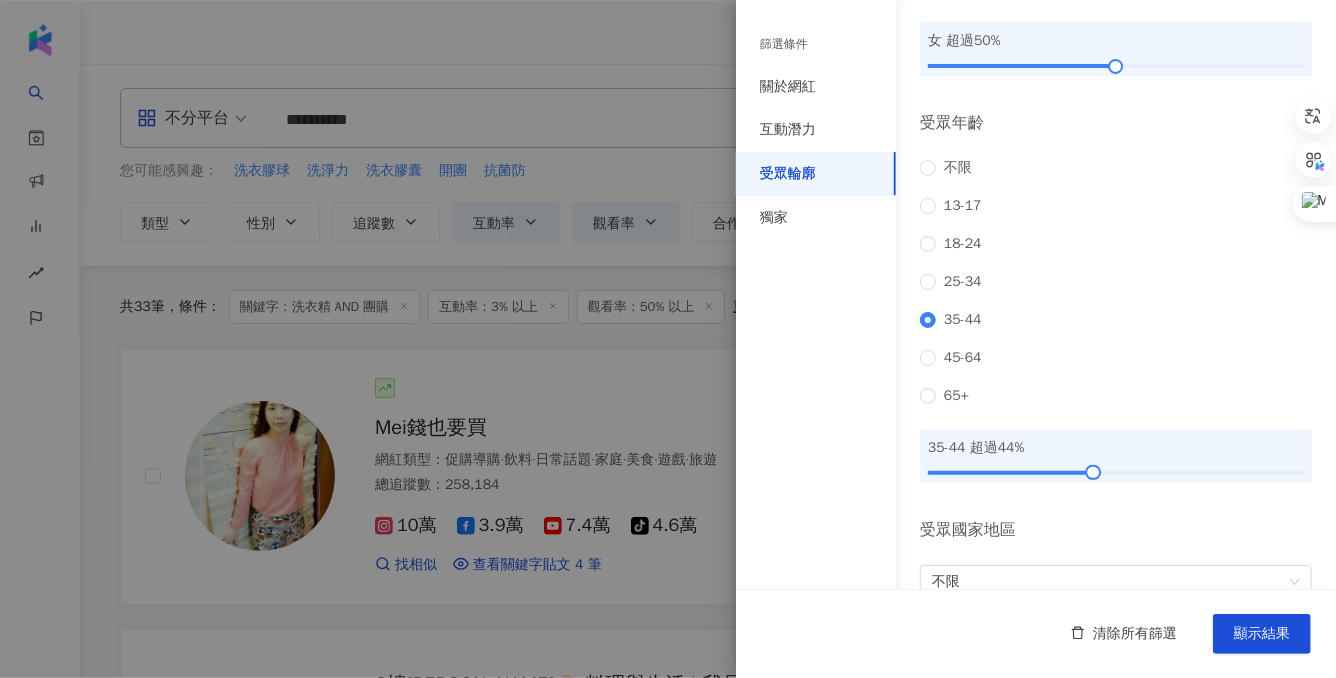 click at bounding box center (668, 339) 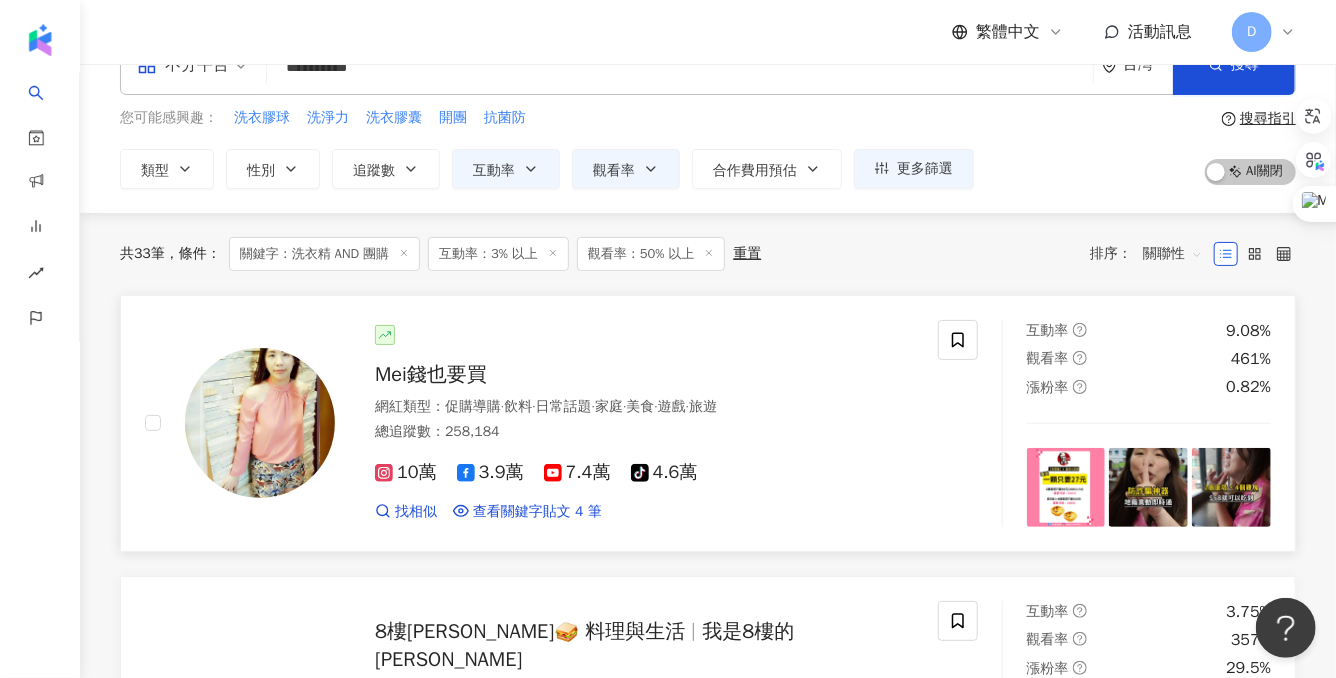 scroll, scrollTop: 54, scrollLeft: 0, axis: vertical 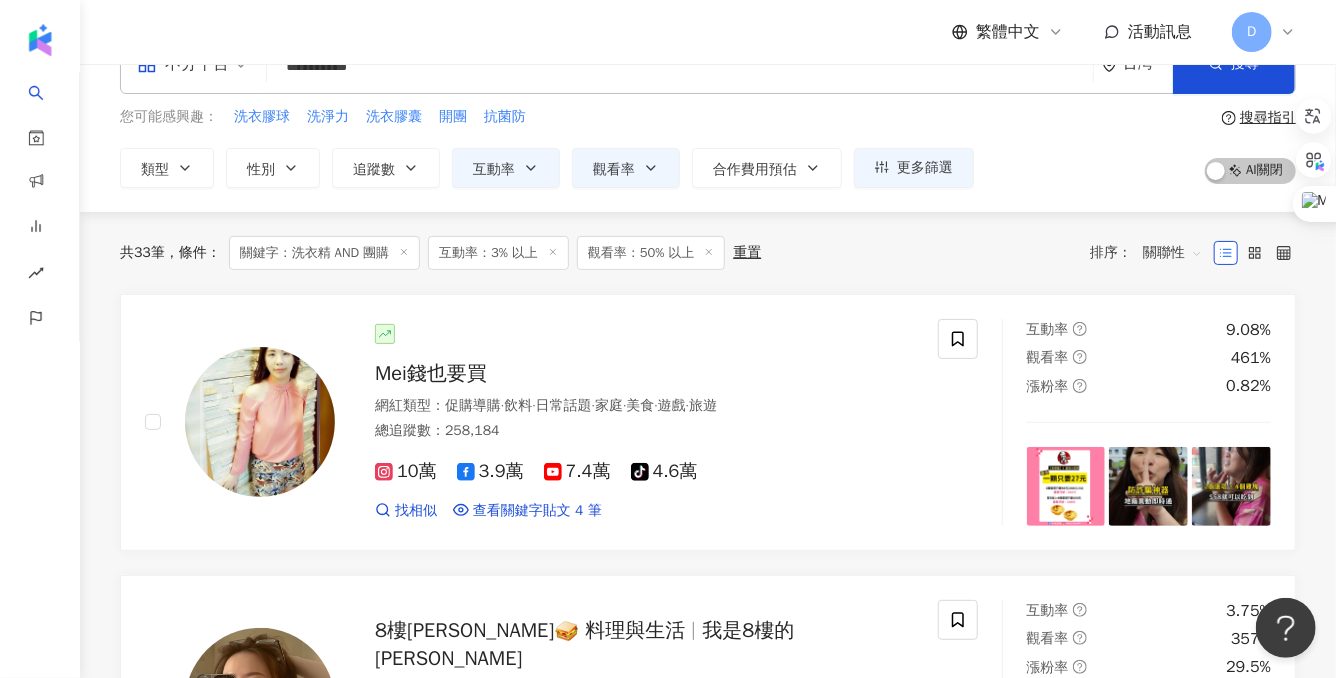 click on "關聯性" at bounding box center (1173, 253) 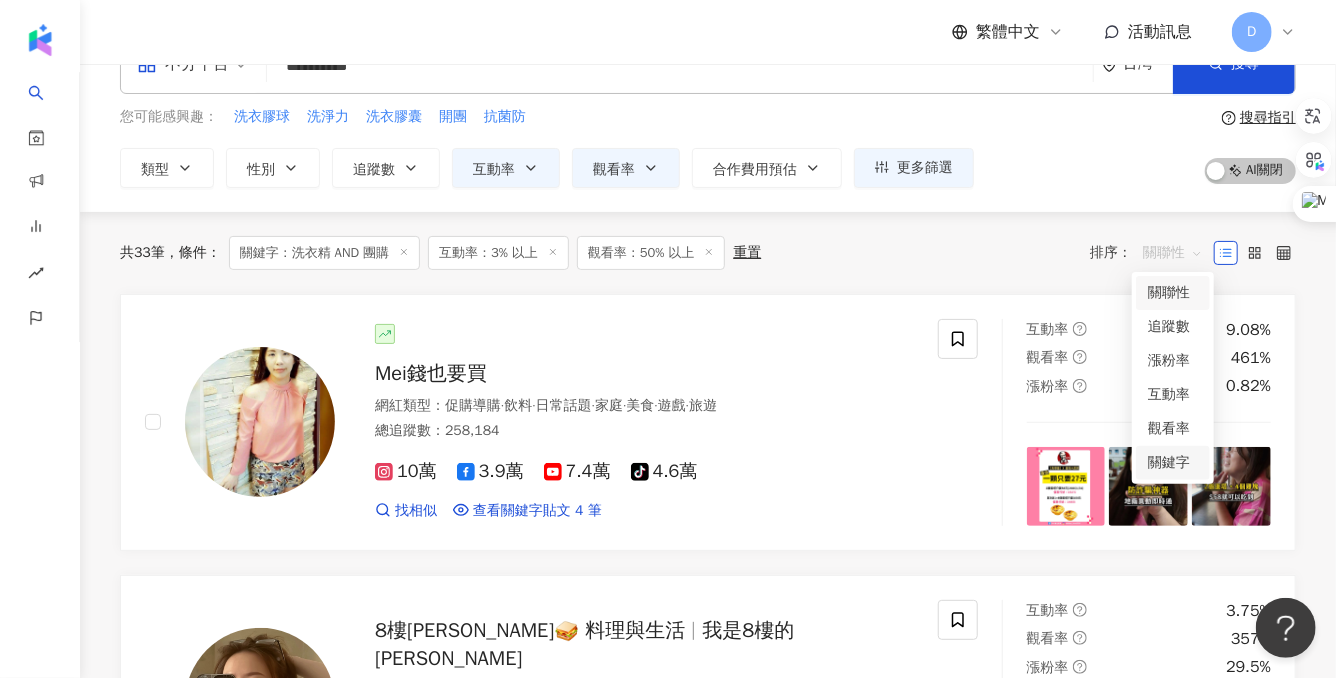 click on "關鍵字" at bounding box center (1173, 463) 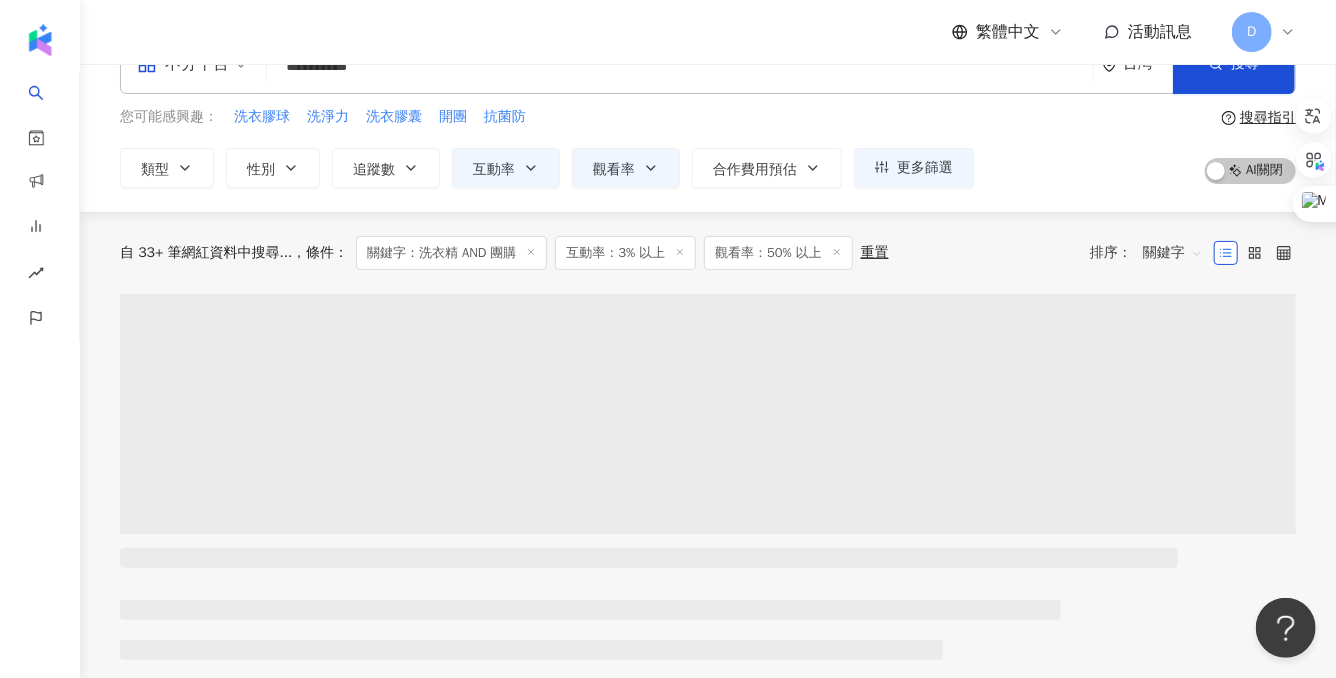 scroll, scrollTop: 0, scrollLeft: 0, axis: both 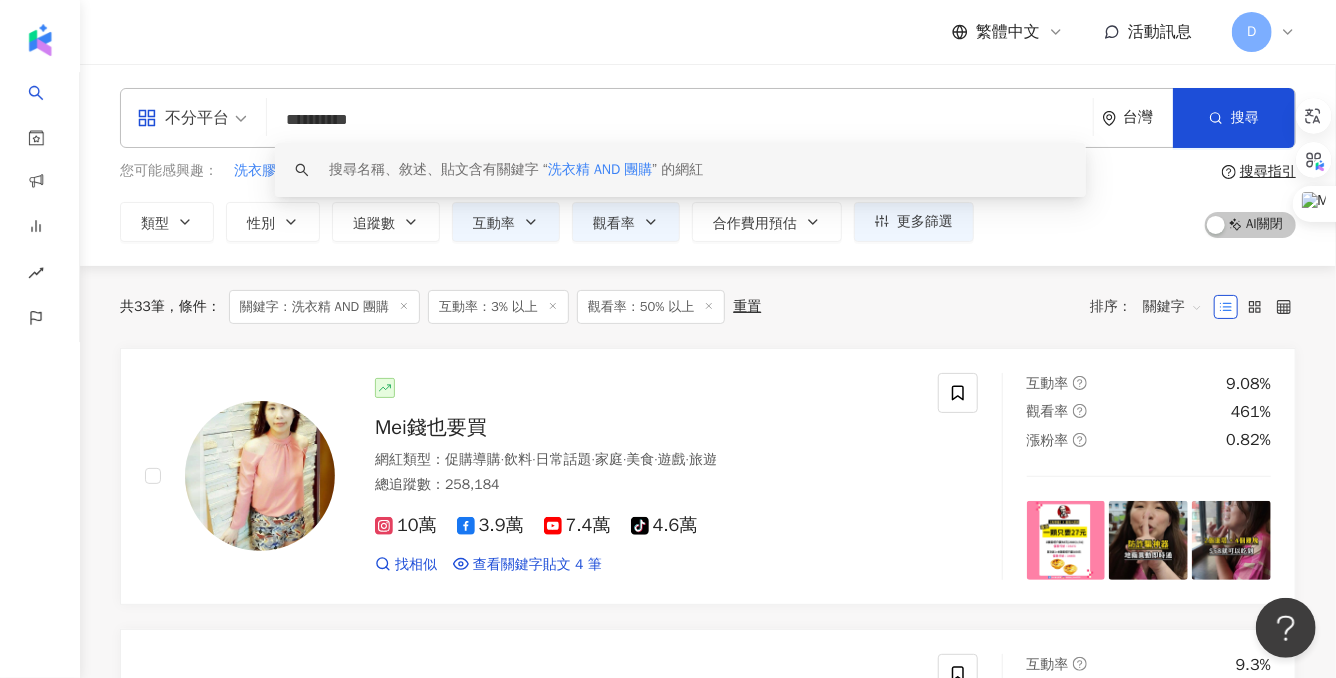 drag, startPoint x: 465, startPoint y: 125, endPoint x: 287, endPoint y: 119, distance: 178.10109 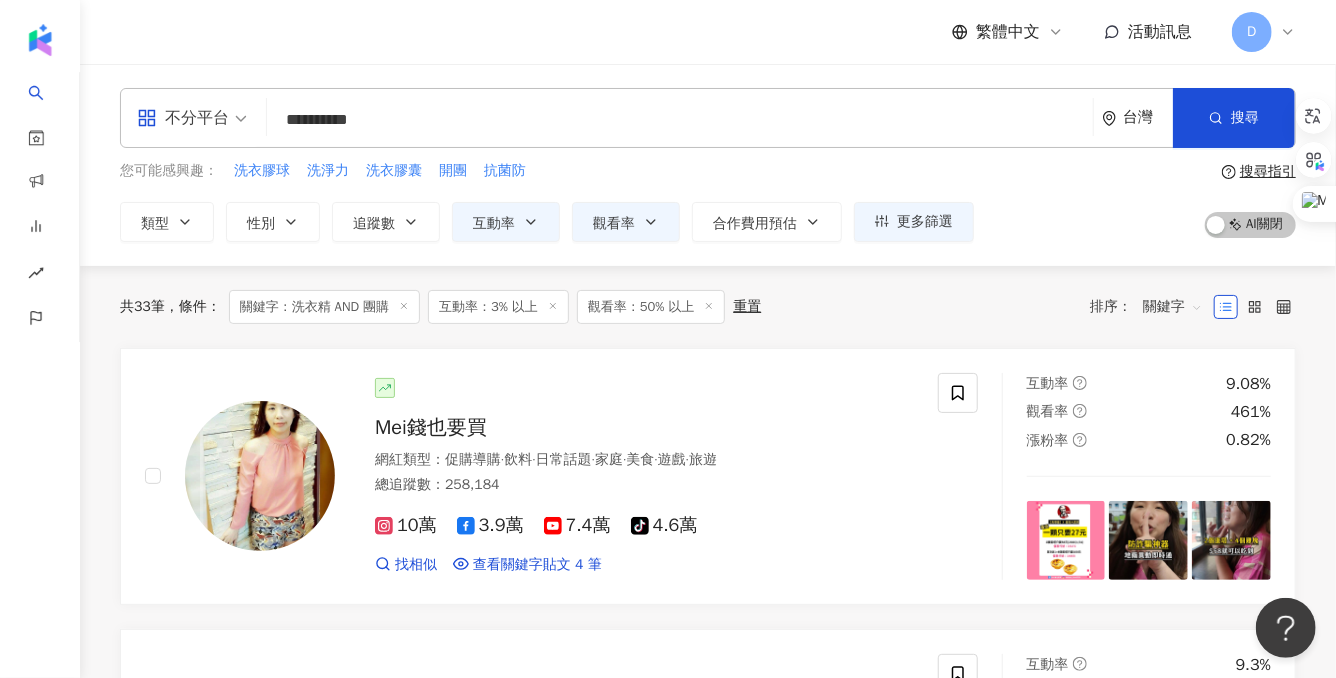 click on "**********" at bounding box center (708, 165) 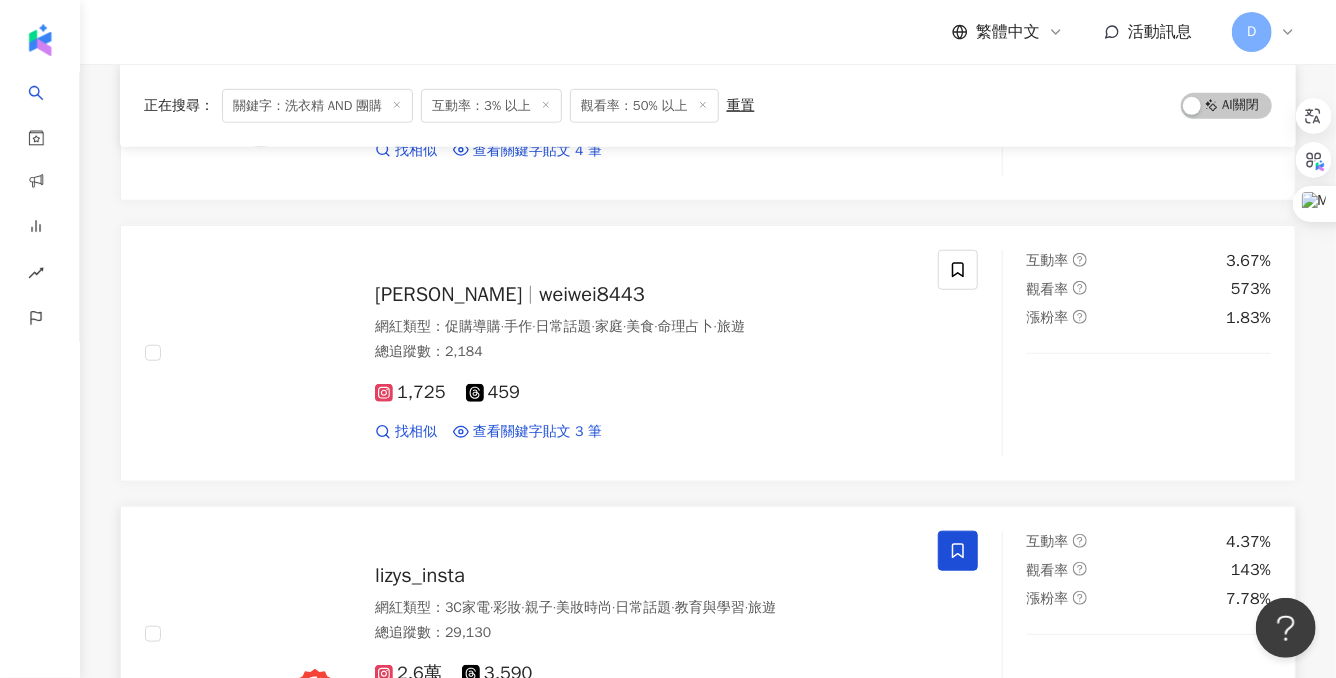 scroll, scrollTop: 0, scrollLeft: 0, axis: both 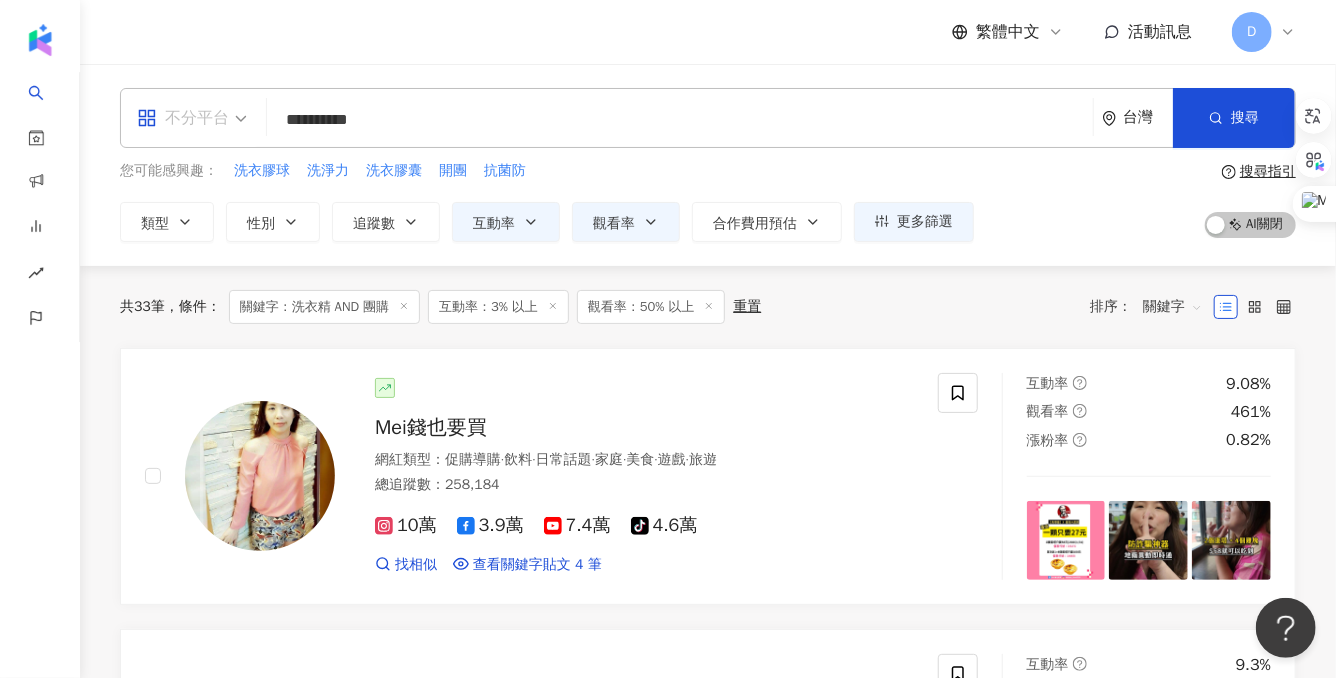 click on "不分平台" at bounding box center (183, 118) 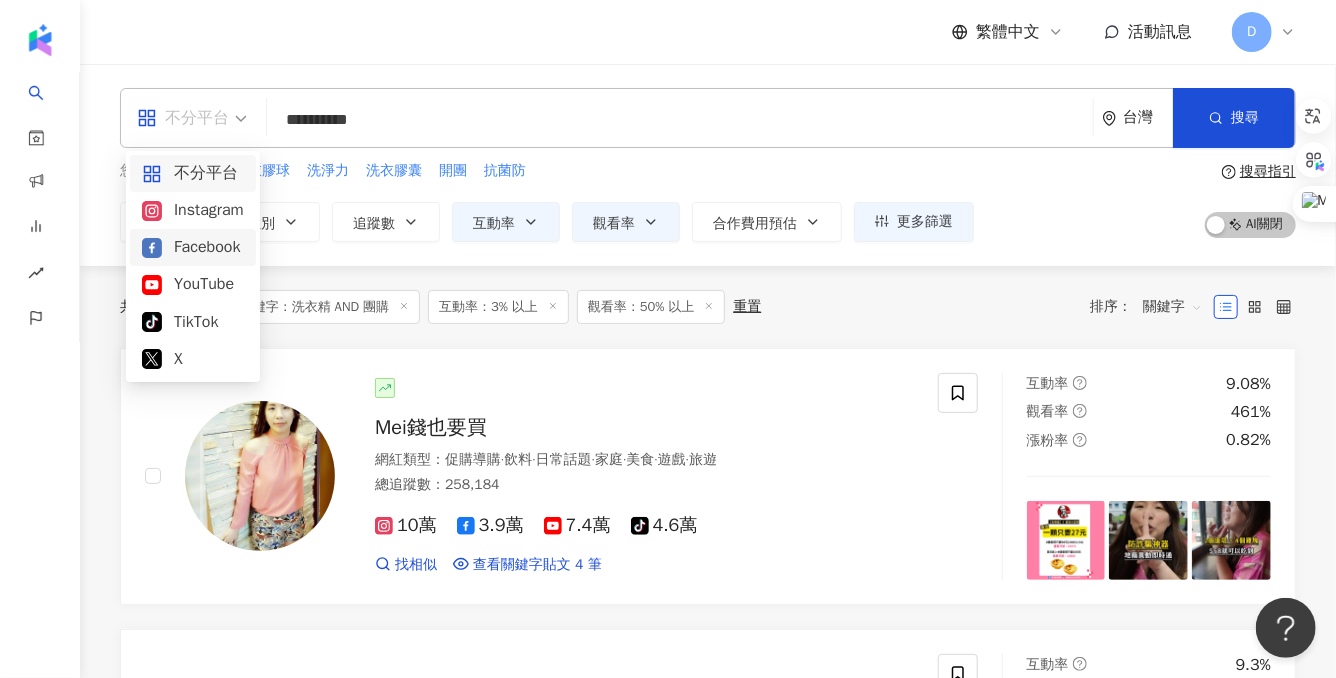 click on "Facebook" at bounding box center [193, 247] 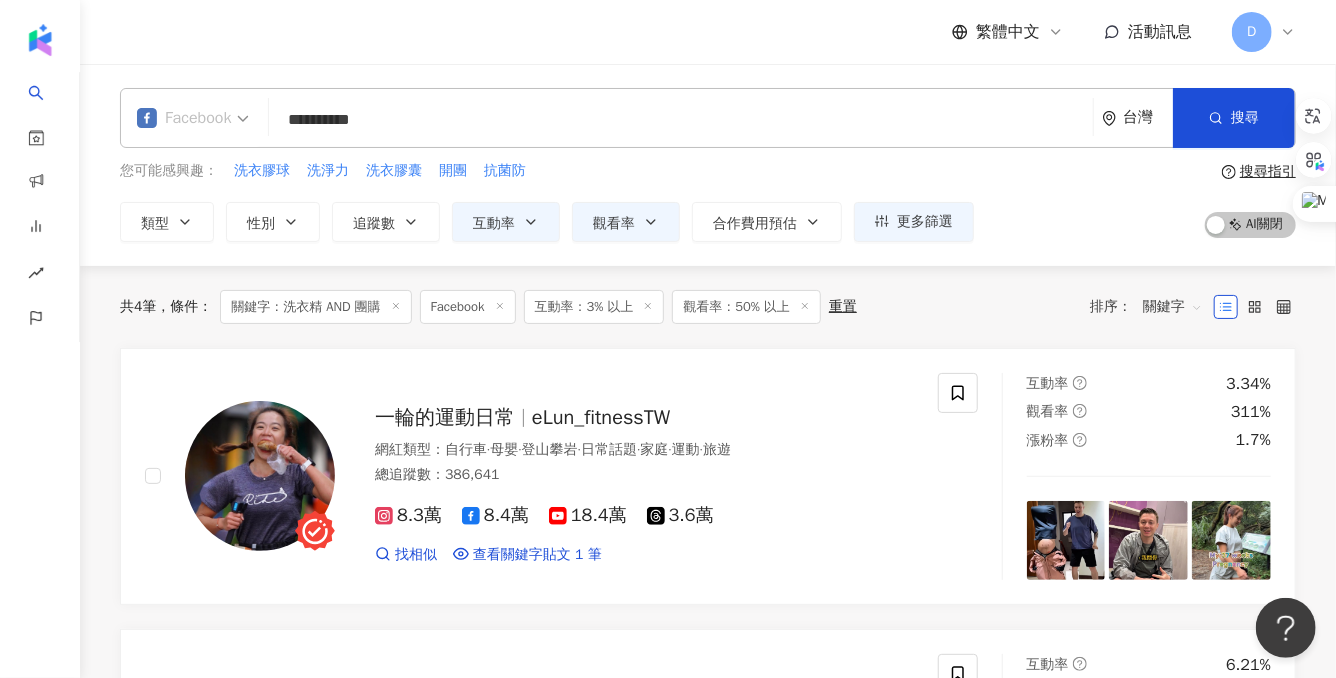 click on "Facebook" at bounding box center (184, 118) 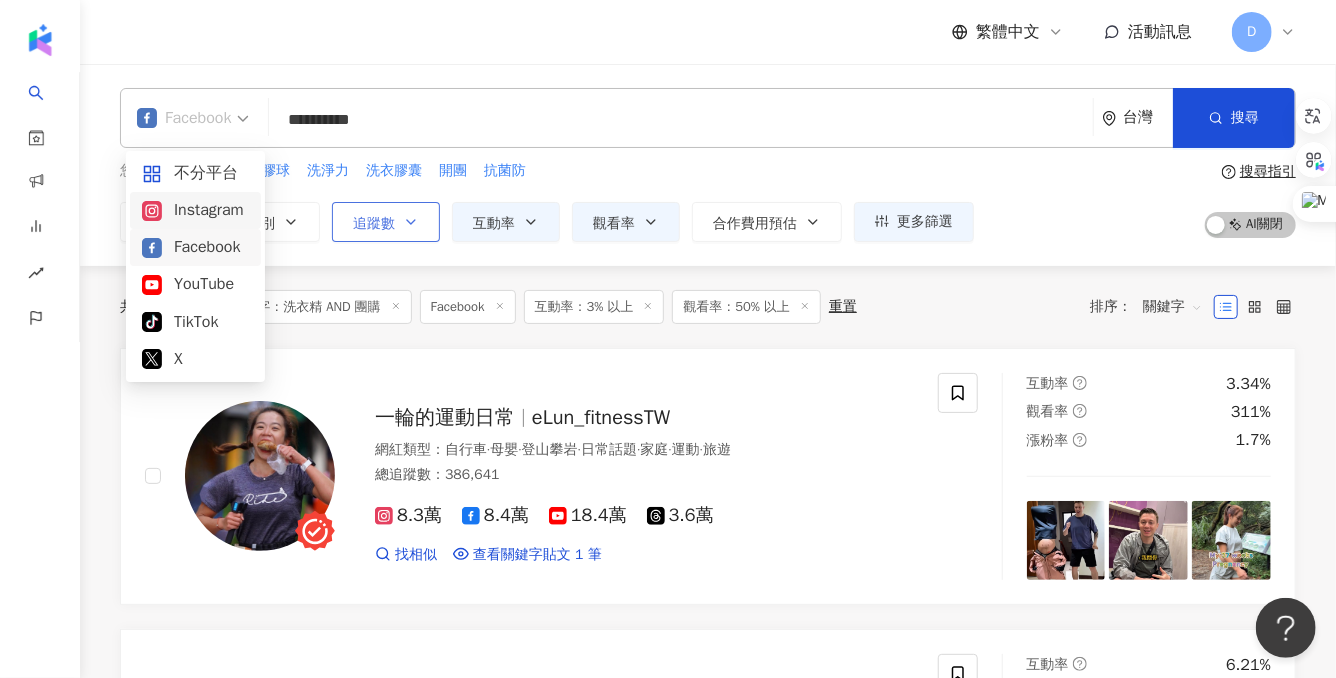 click on "追蹤數" at bounding box center (386, 222) 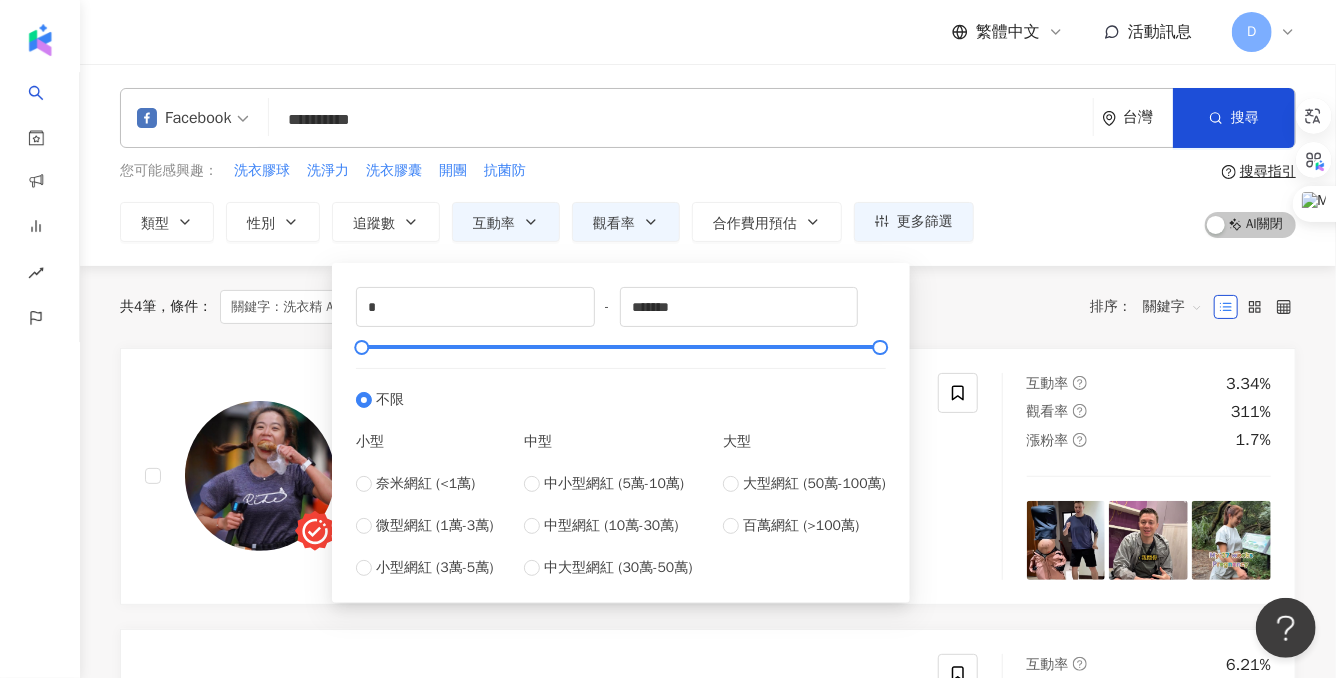 click on "Facebook" at bounding box center [184, 118] 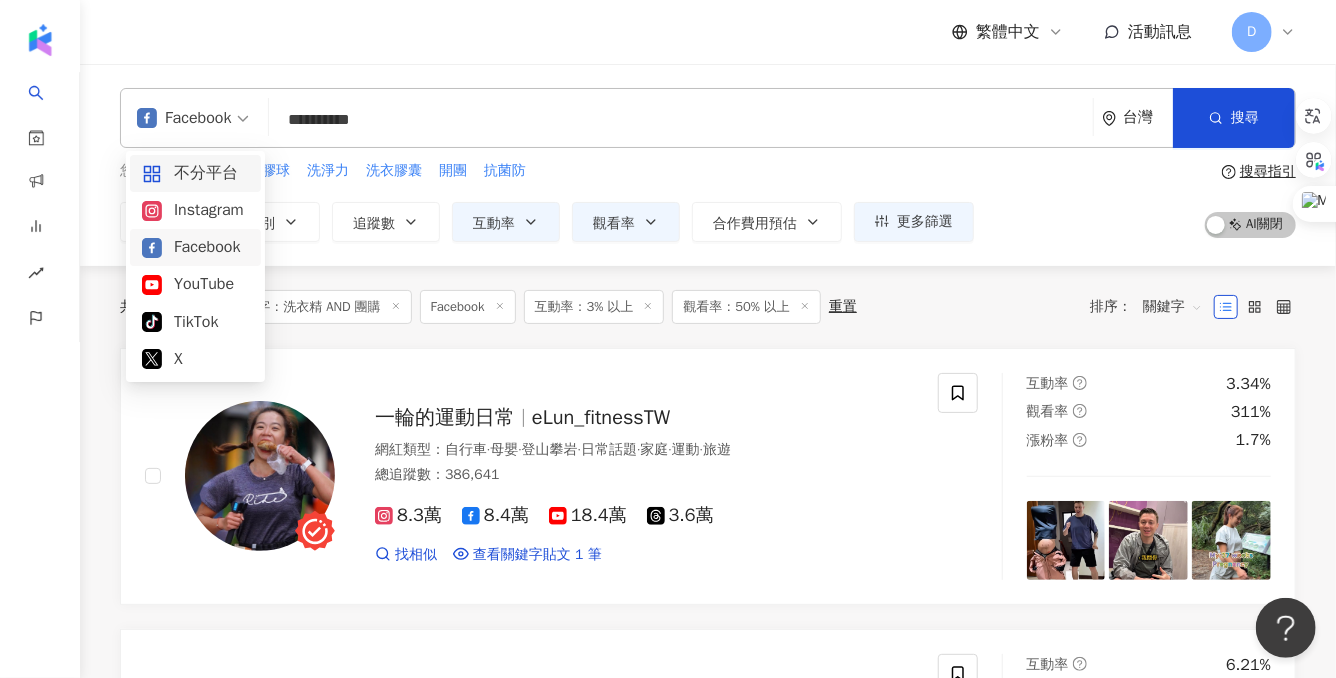 click on "Facebook" at bounding box center (184, 118) 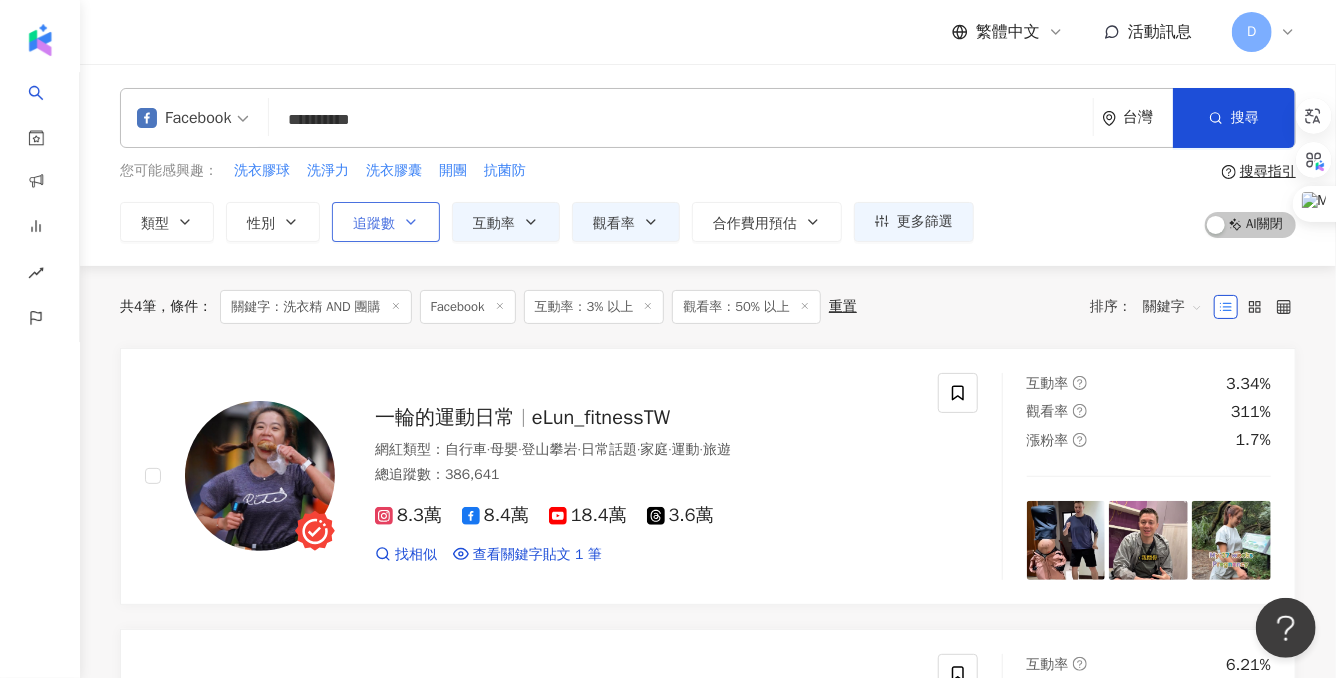 click on "追蹤數" at bounding box center (386, 222) 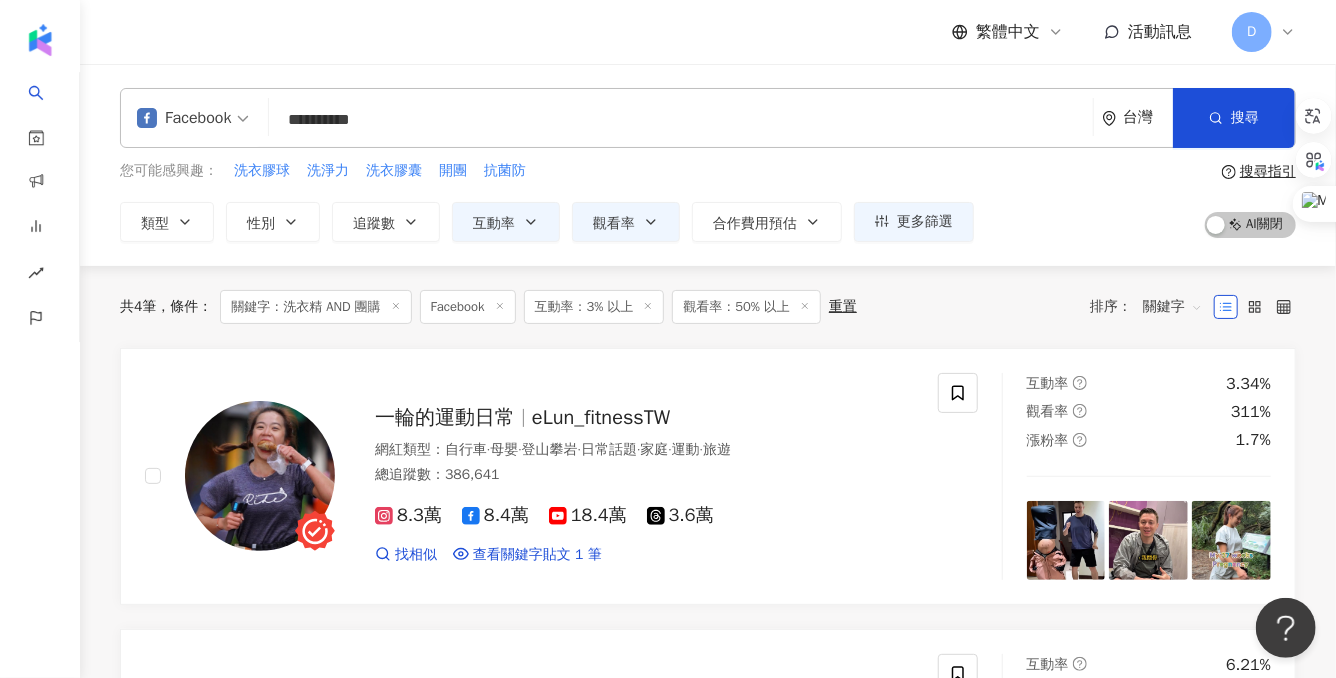click on "您可能感興趣： 洗衣膠球  洗淨力  洗衣膠囊  開團  抗菌防" at bounding box center [547, 171] 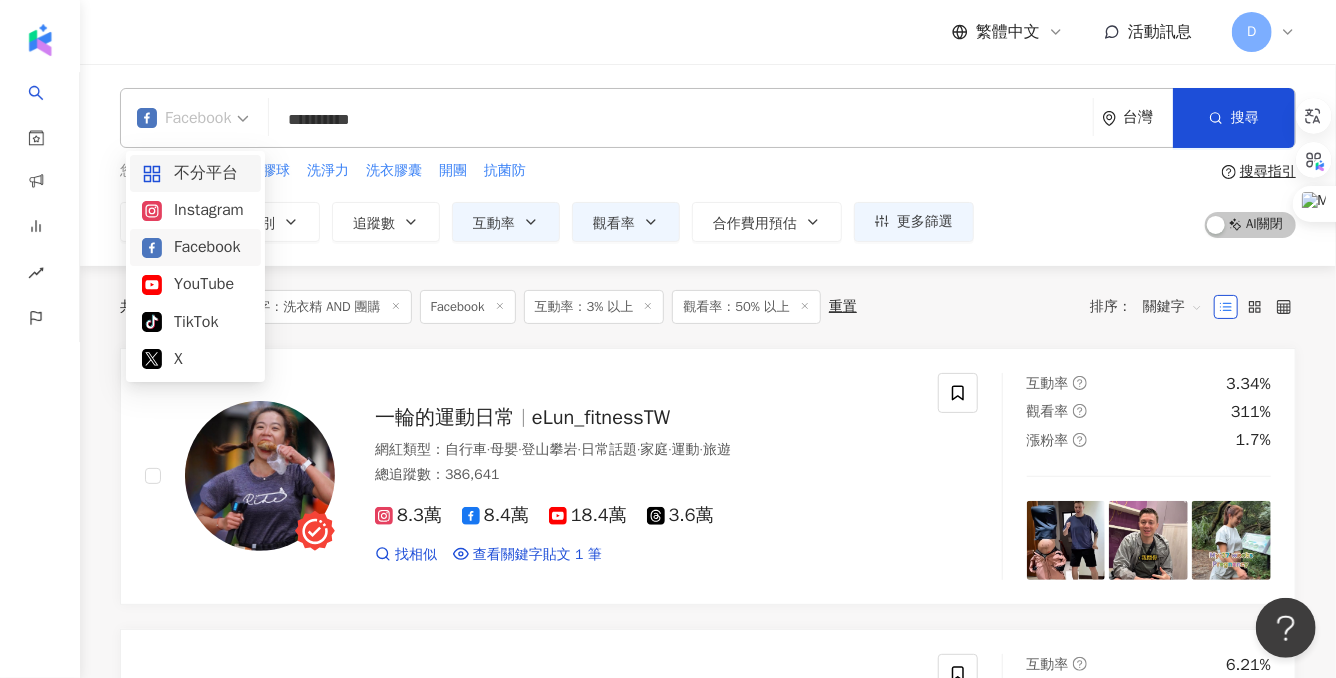 click on "不分平台" at bounding box center (195, 173) 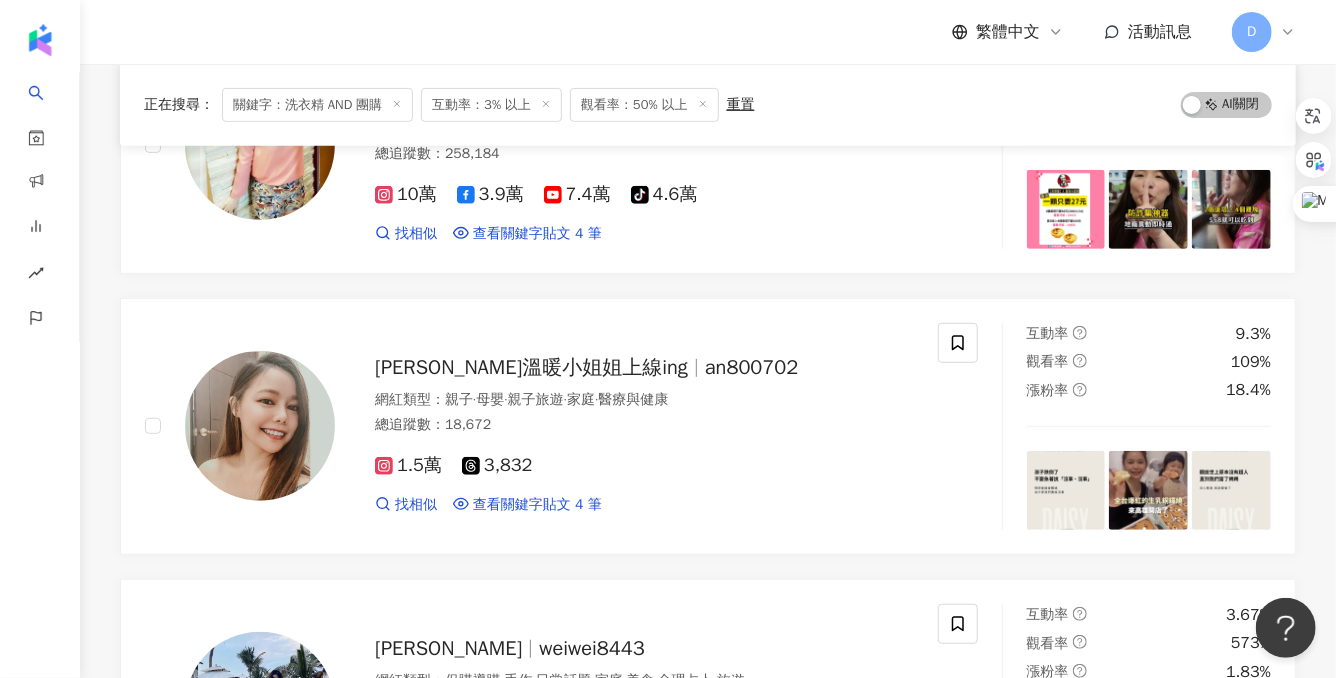 scroll, scrollTop: 139, scrollLeft: 0, axis: vertical 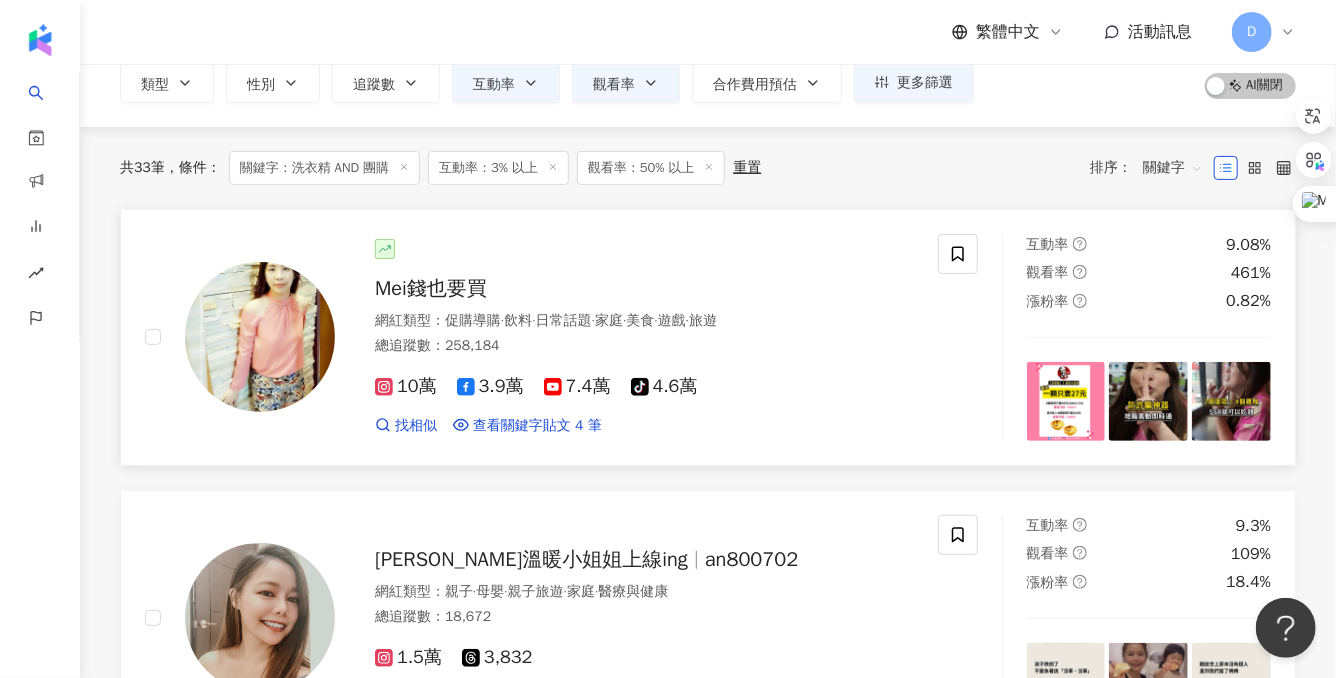 click on "Mei錢也要買 網紅類型 ： 促購導購  ·  飲料  ·  日常話題  ·  家庭  ·  美食  ·  遊戲  ·  旅遊 總追蹤數 ： 258,184 10萬 3.9萬 7.4萬 tiktok-icon 4.6萬 找相似 查看關鍵字貼文 4 筆" at bounding box center (624, 337) 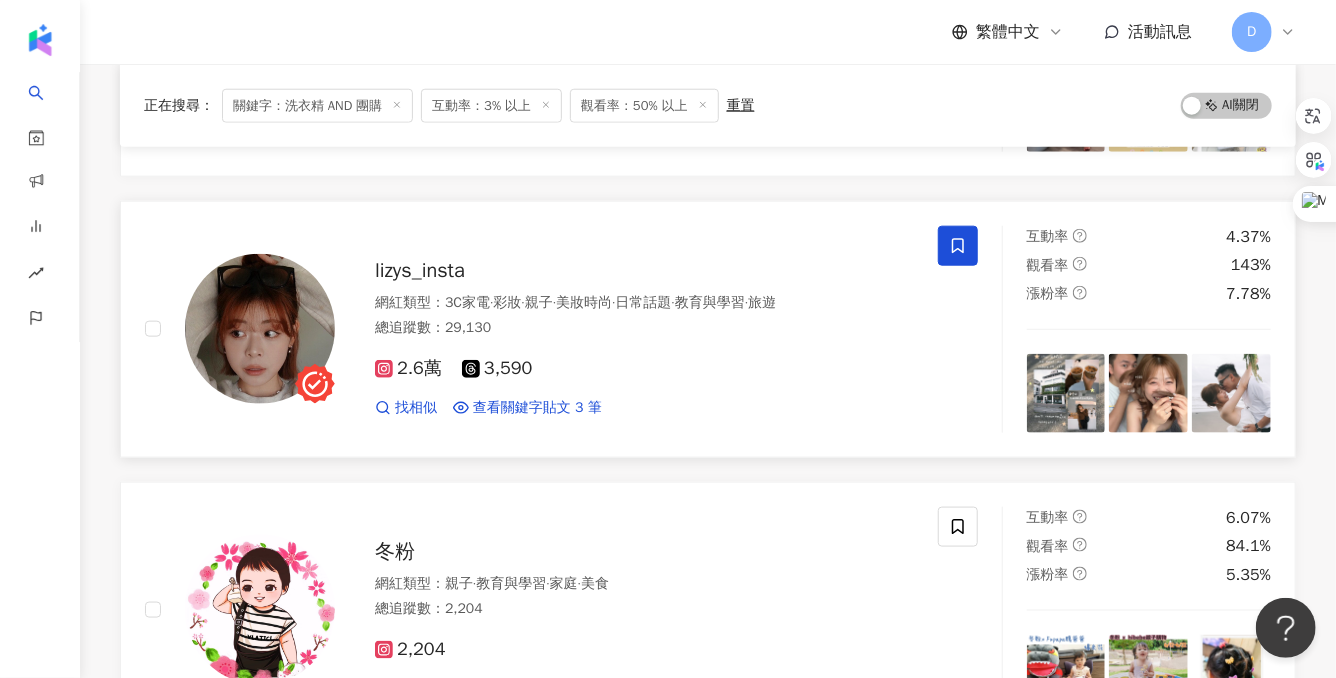 scroll, scrollTop: 1009, scrollLeft: 0, axis: vertical 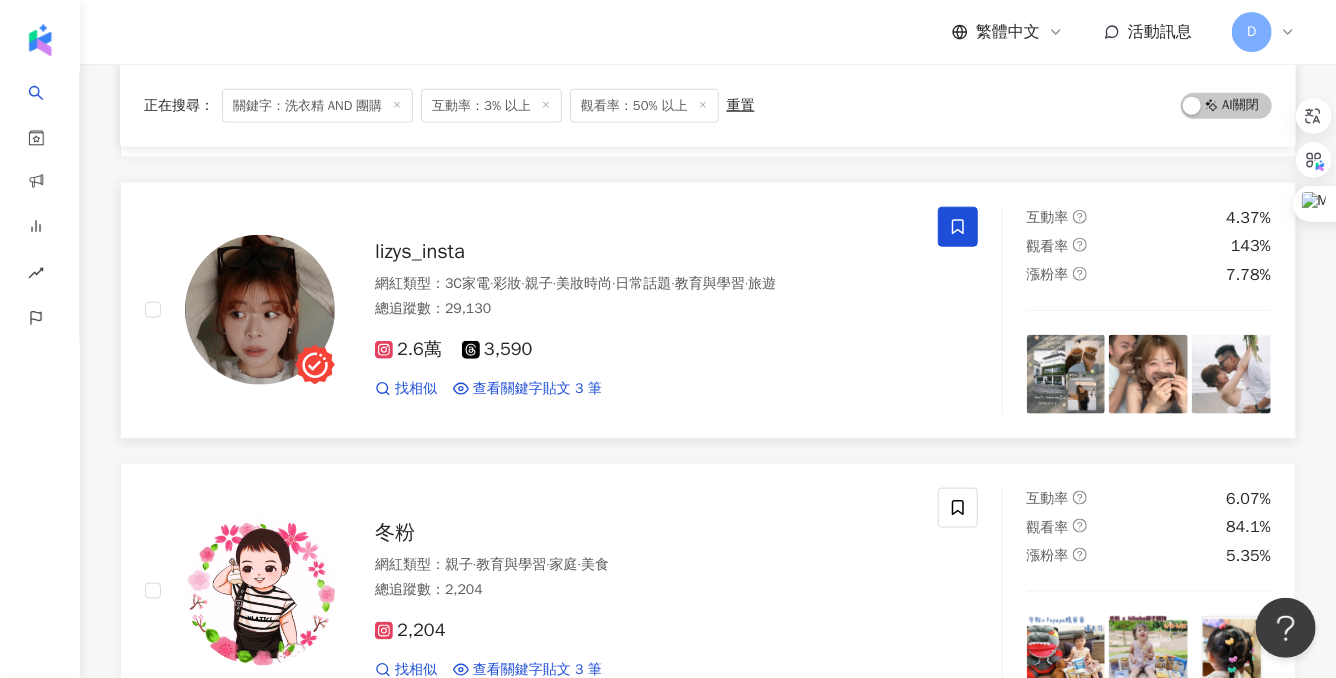 click on "lizys_insta" at bounding box center [420, 251] 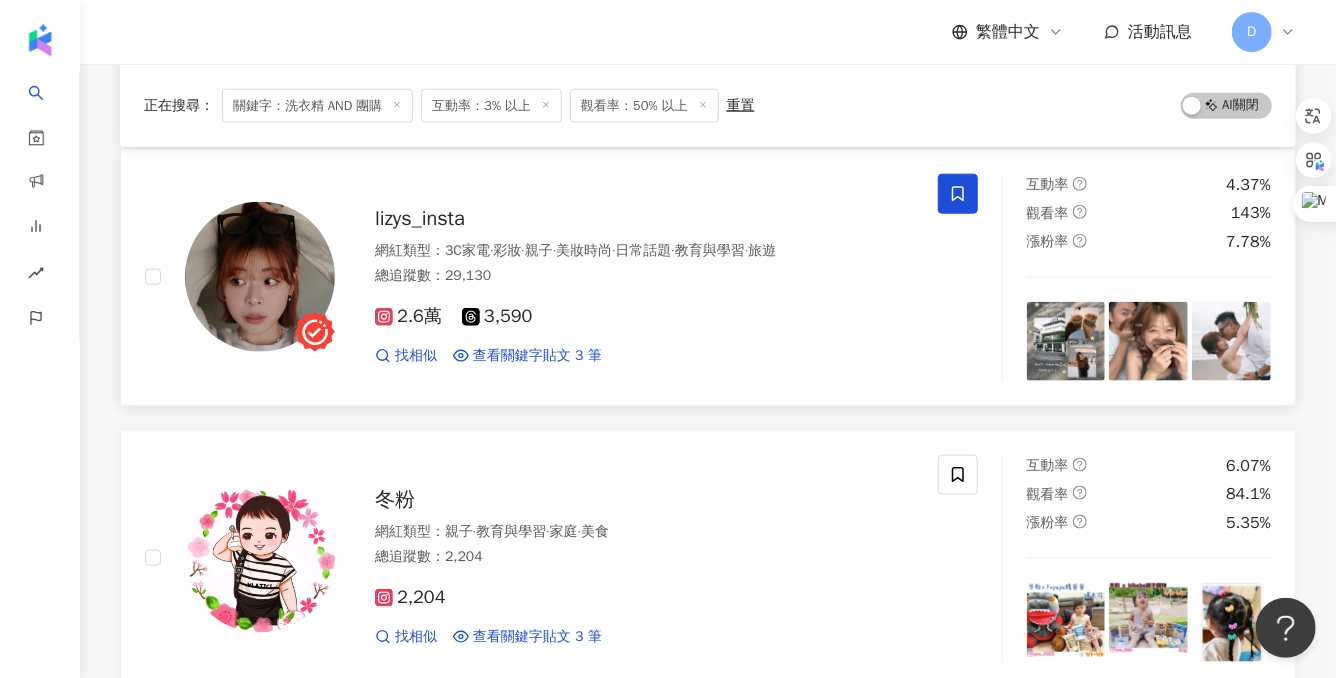 scroll, scrollTop: 1039, scrollLeft: 0, axis: vertical 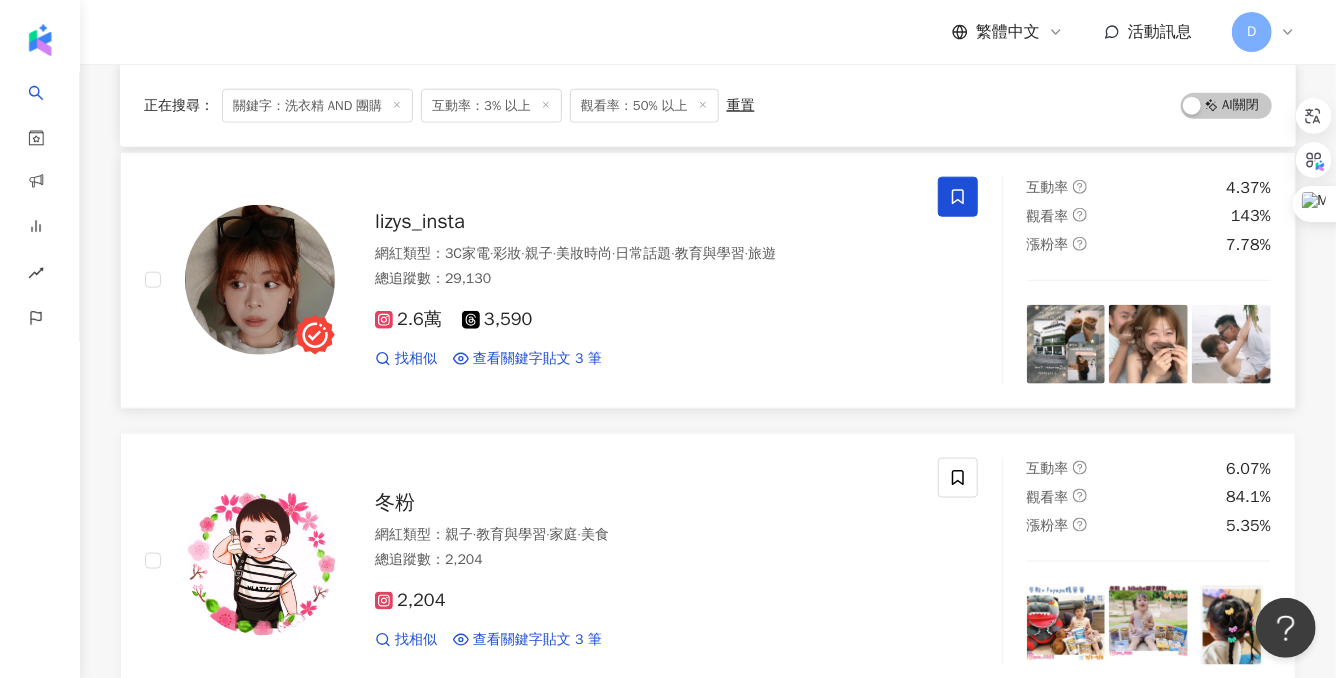 click at bounding box center (958, 197) 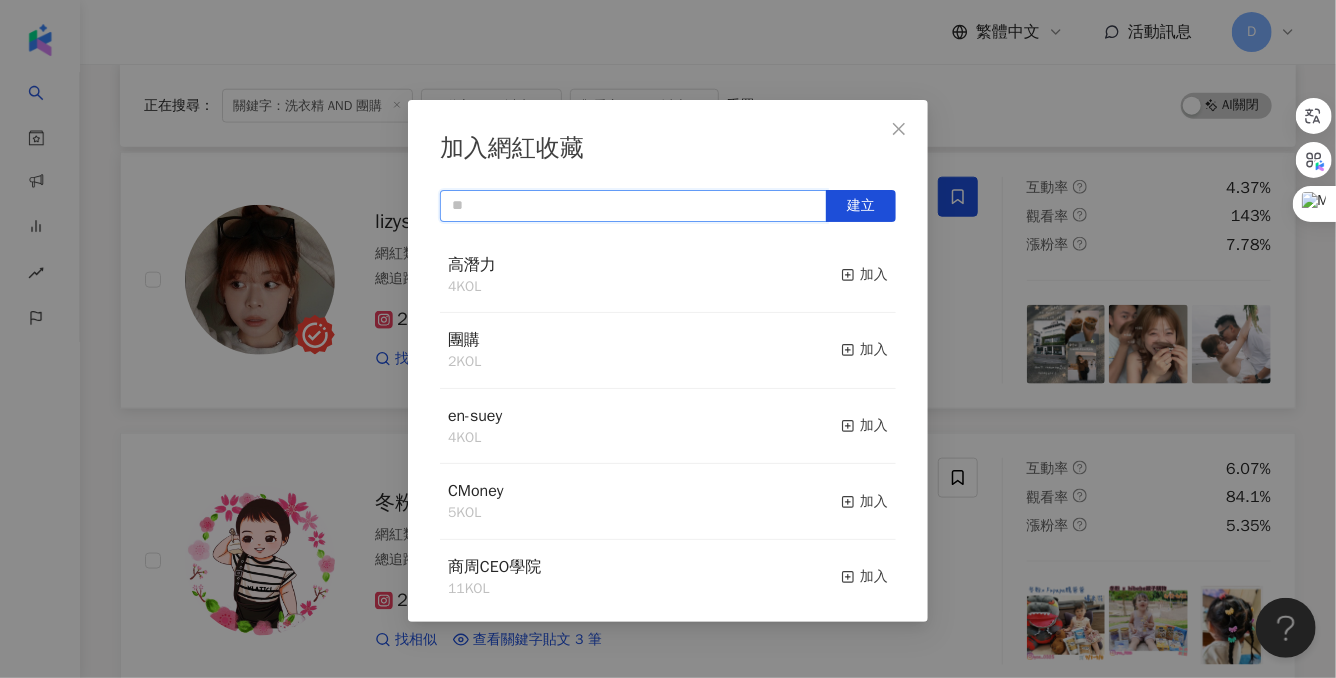 click at bounding box center (633, 206) 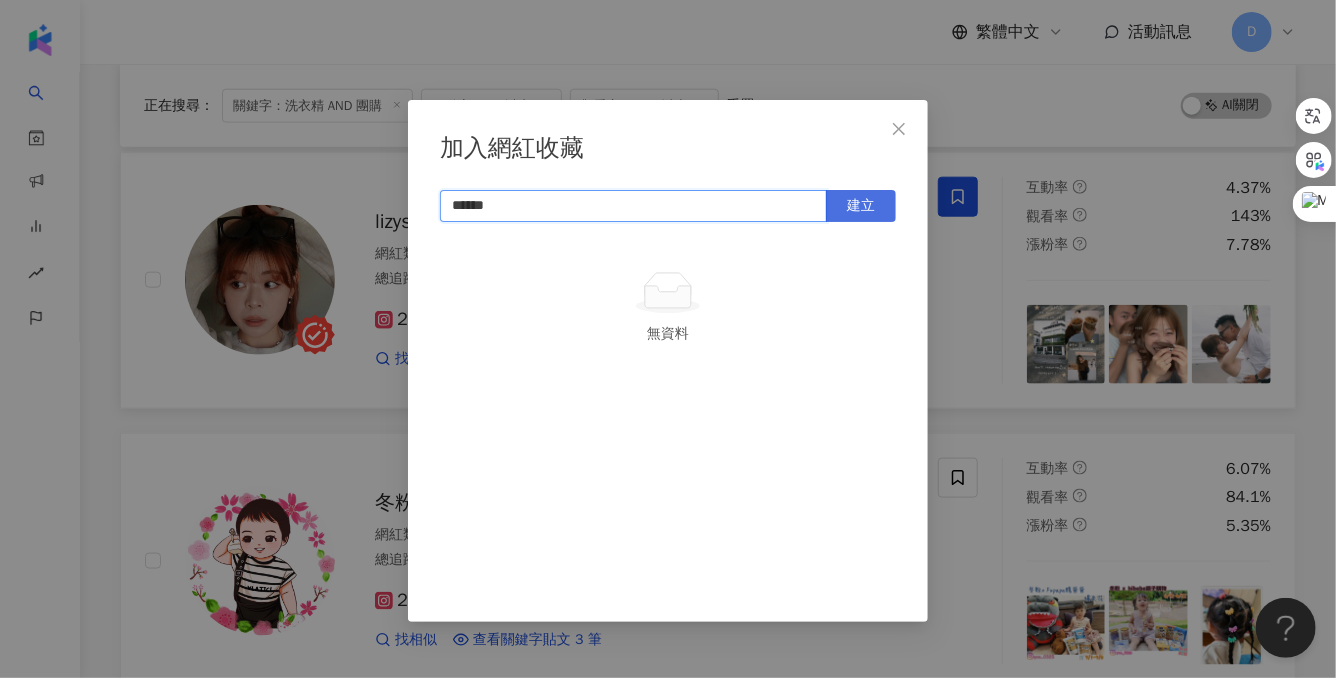click on "建立" at bounding box center [861, 206] 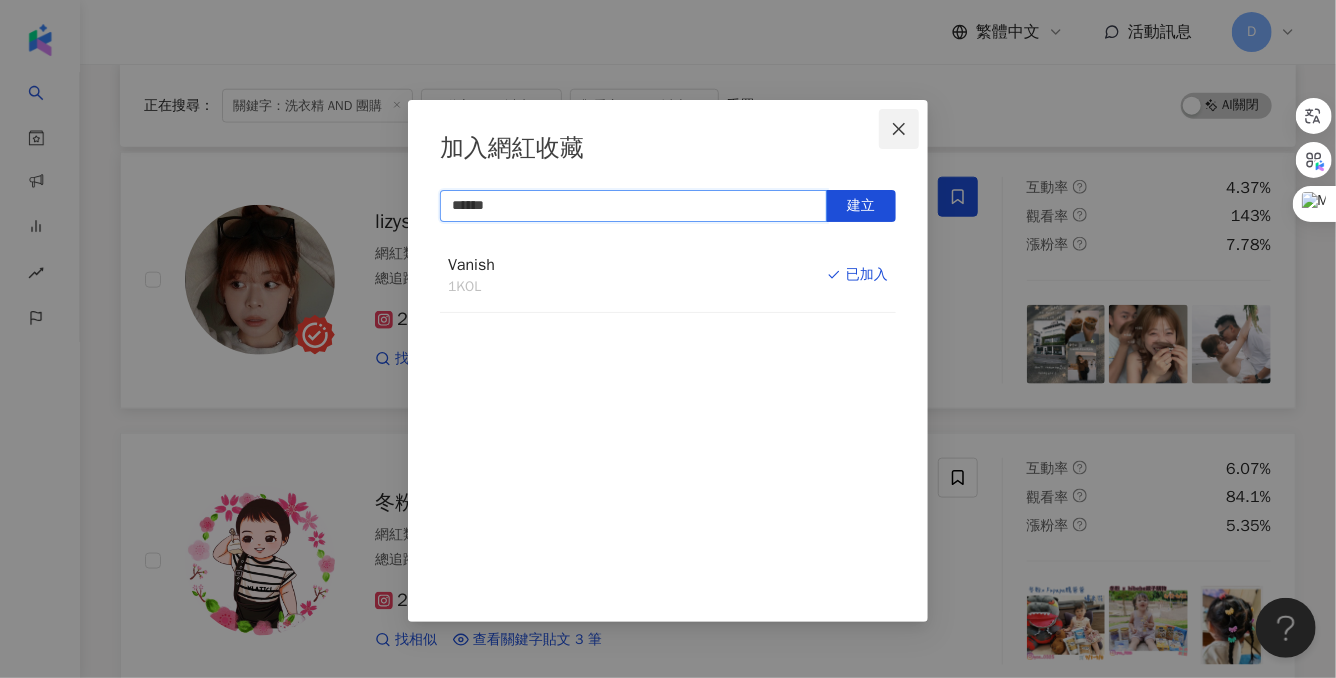 type on "******" 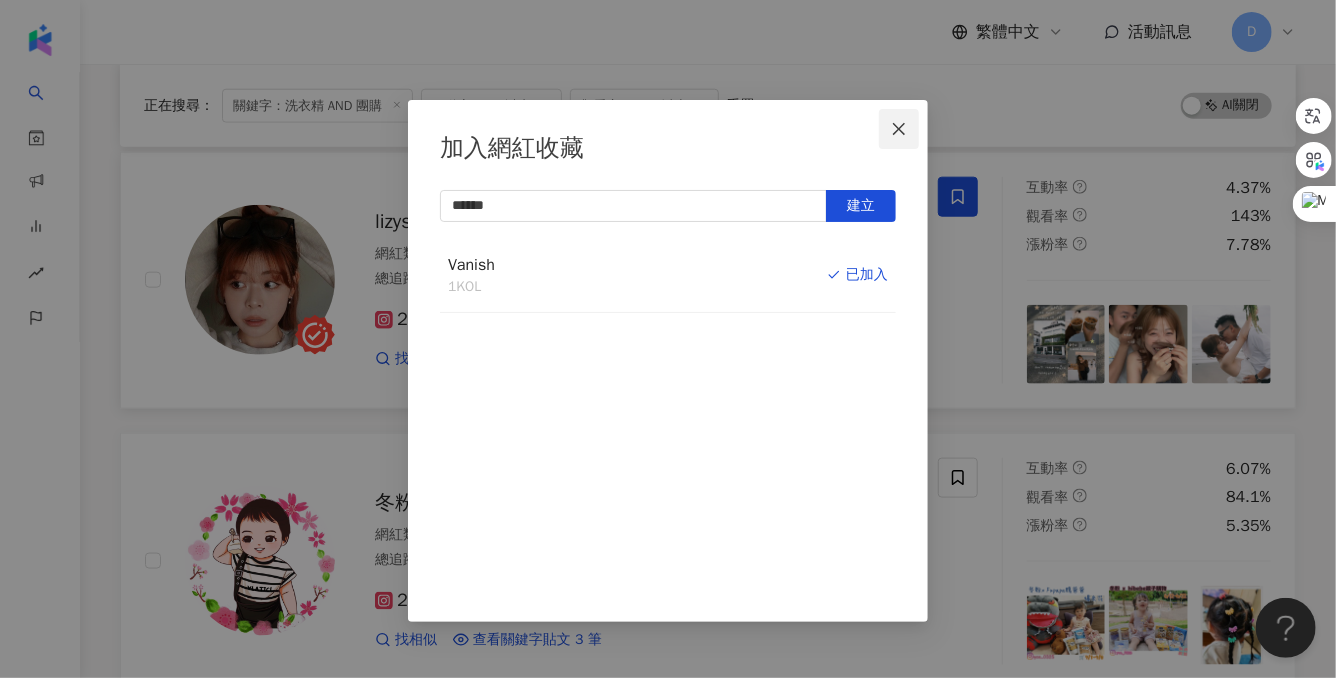 click at bounding box center [899, 129] 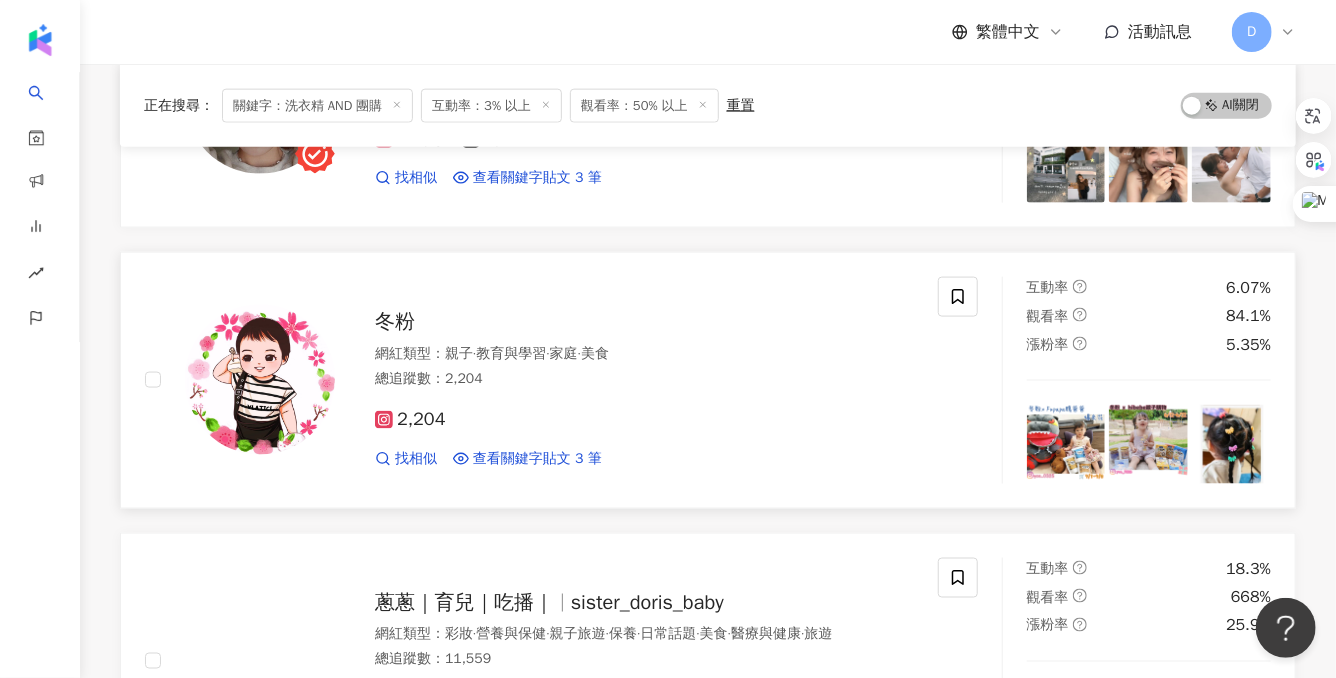 scroll, scrollTop: 1232, scrollLeft: 0, axis: vertical 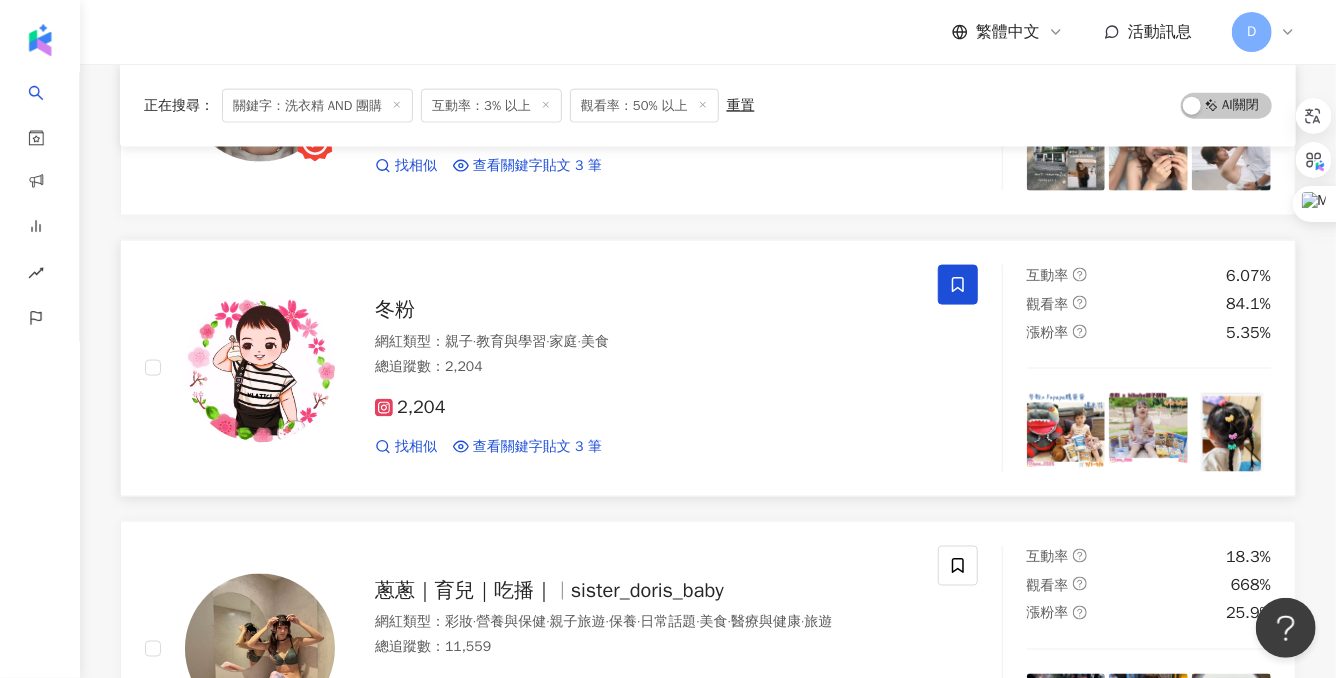 click 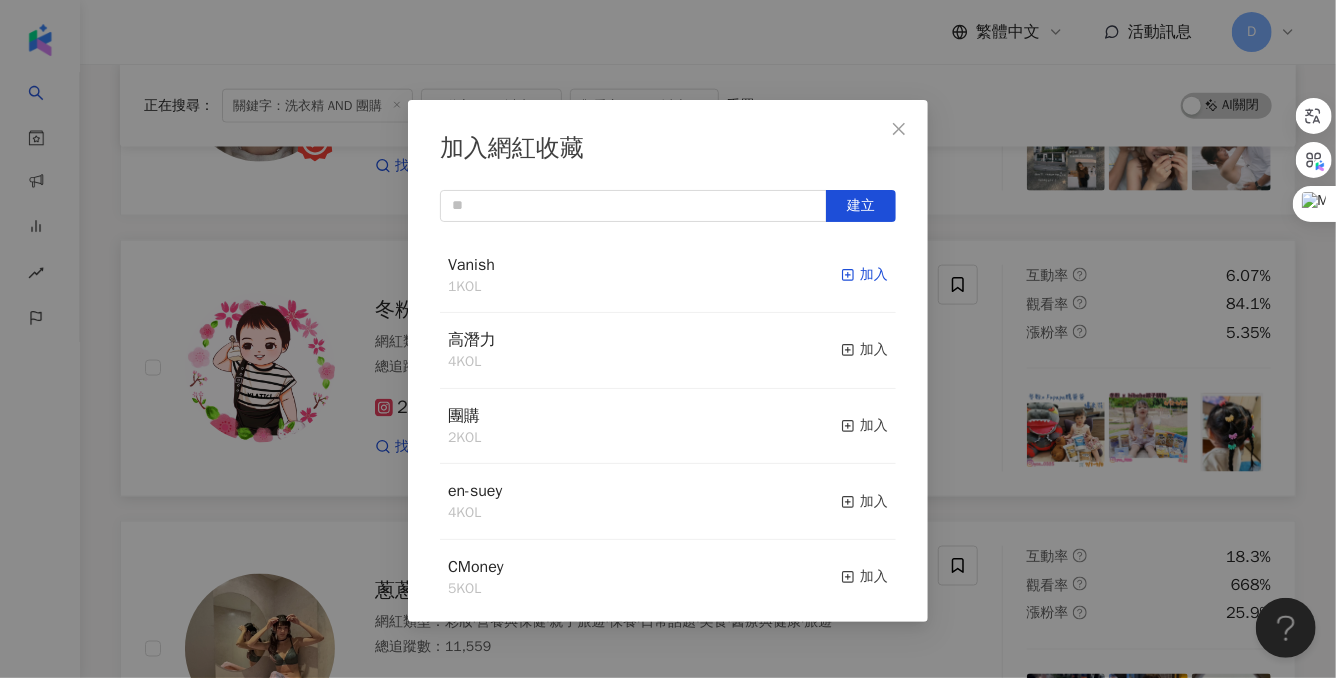 click on "加入" at bounding box center [864, 275] 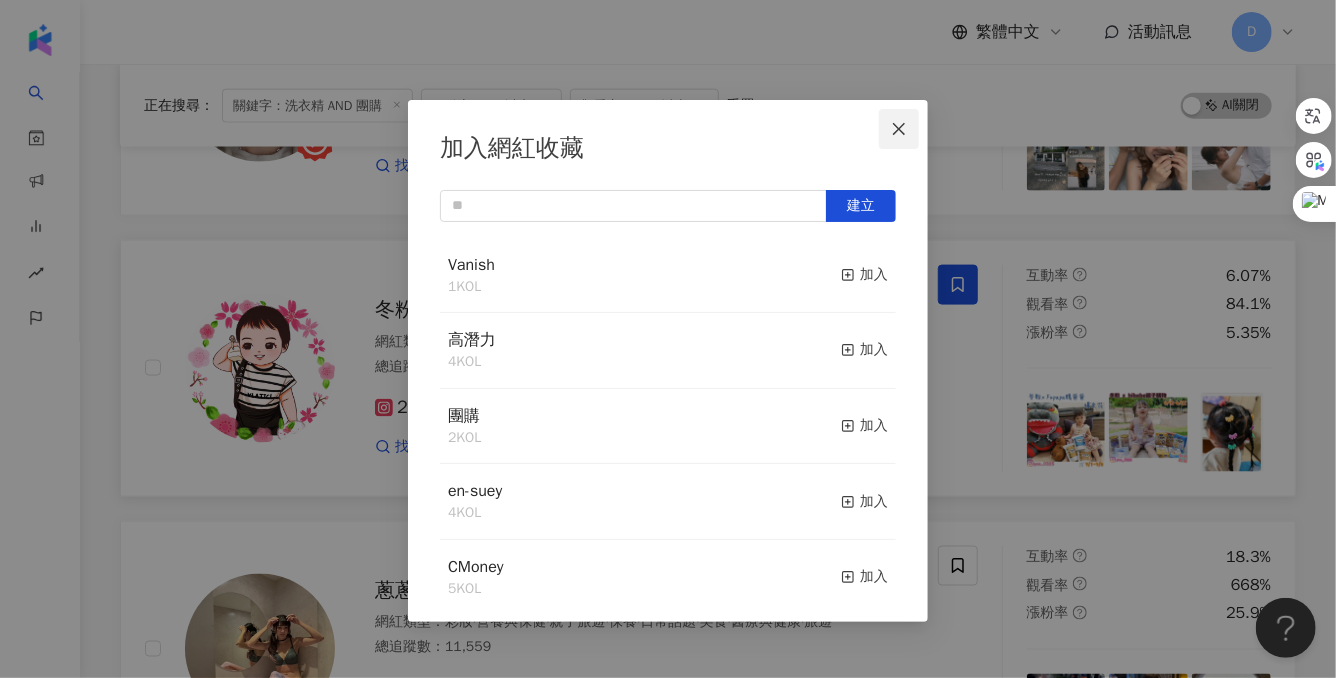 click 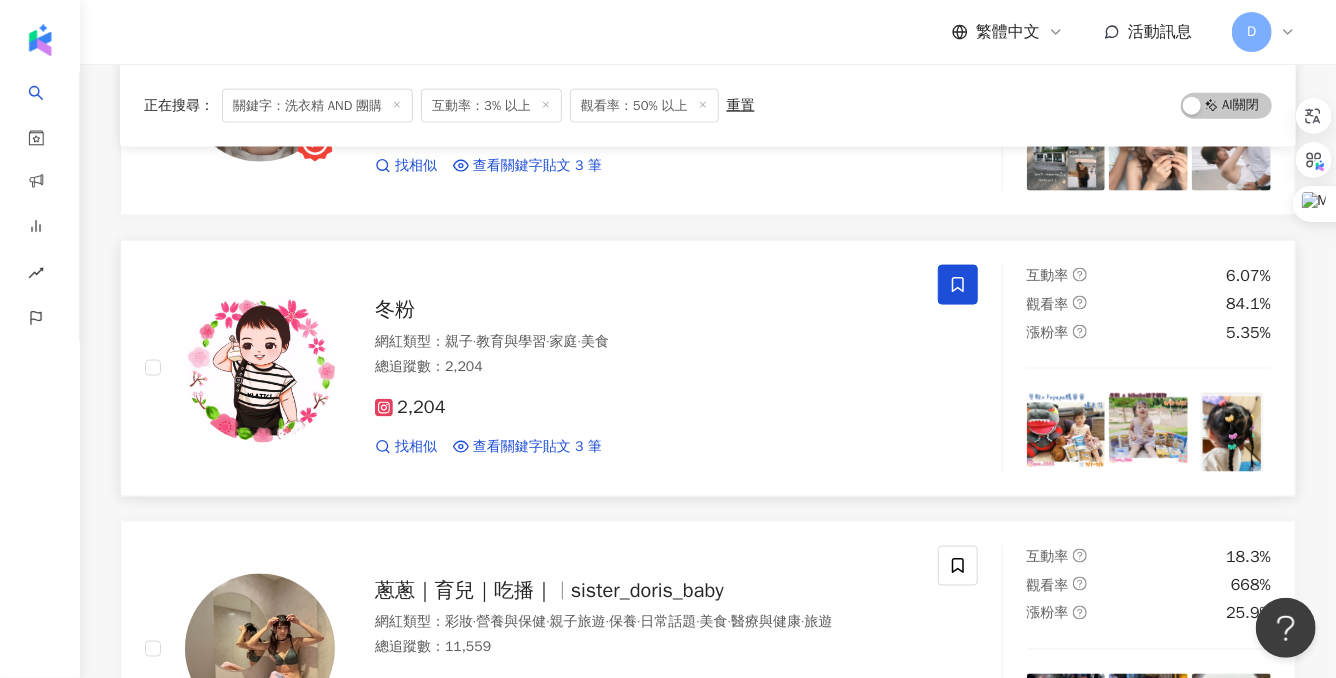 scroll, scrollTop: 1392, scrollLeft: 0, axis: vertical 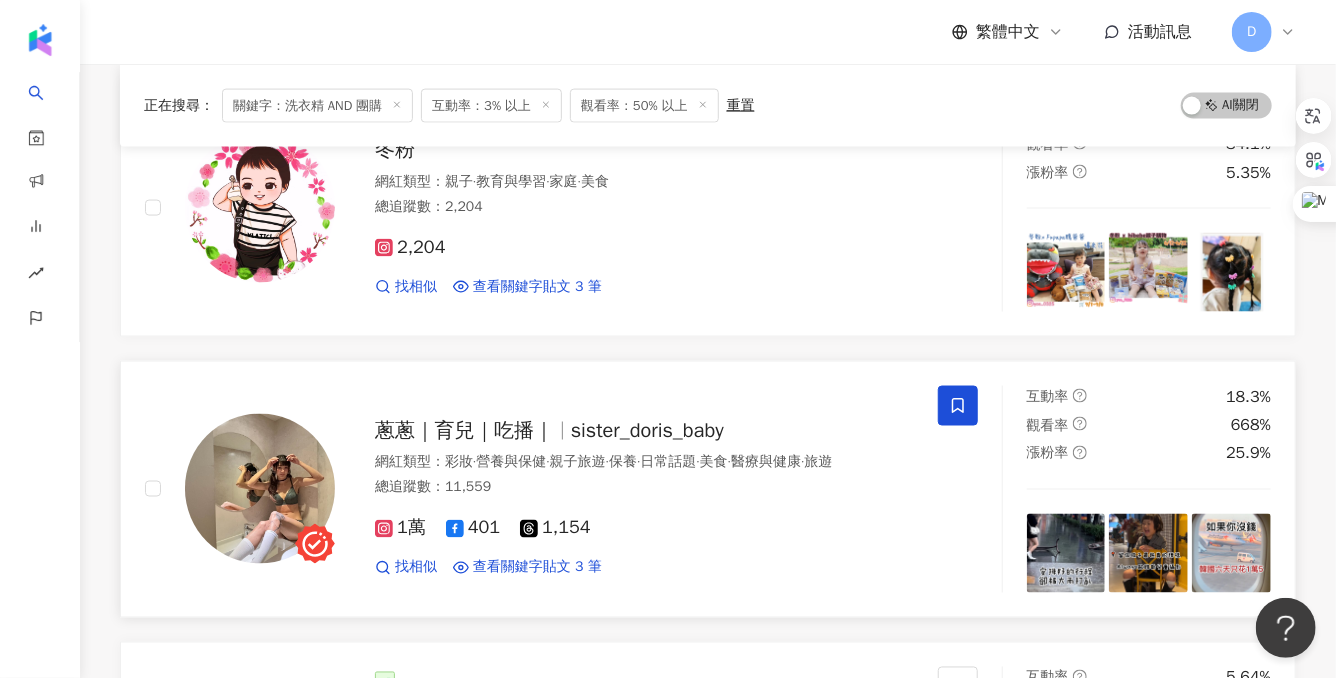 click 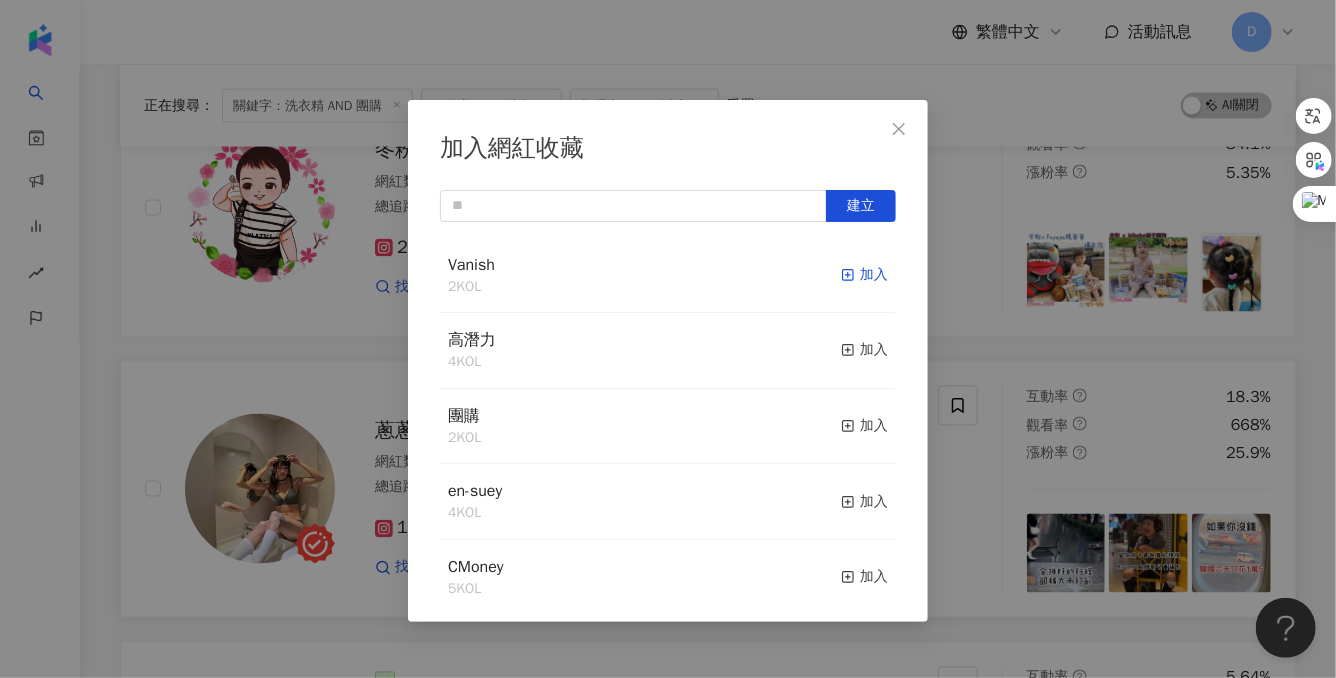 click 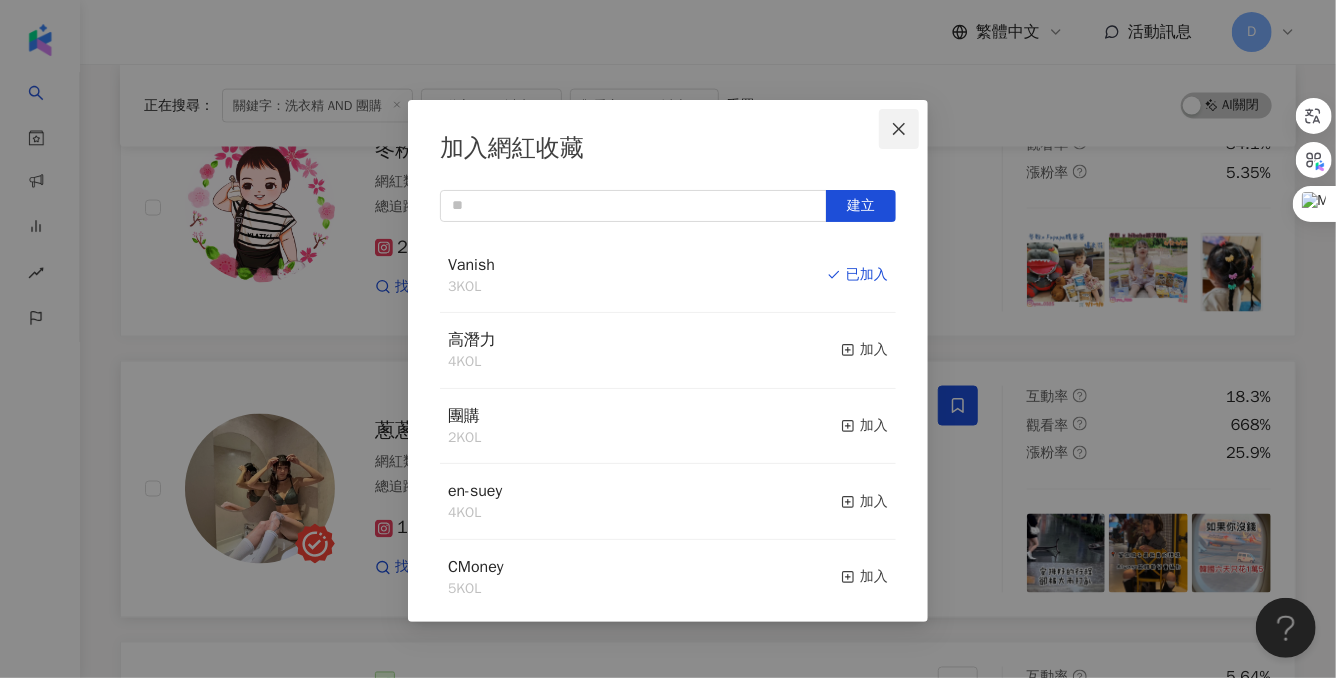 click 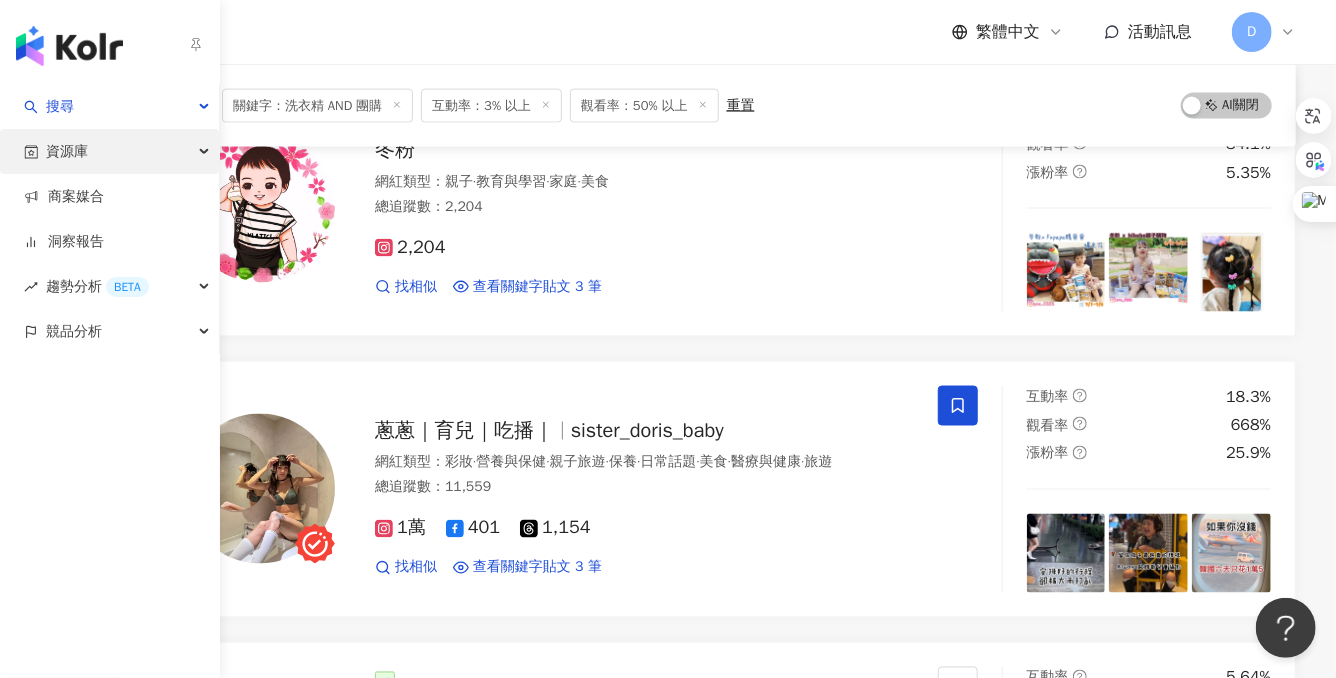 click on "資源庫" at bounding box center [67, 151] 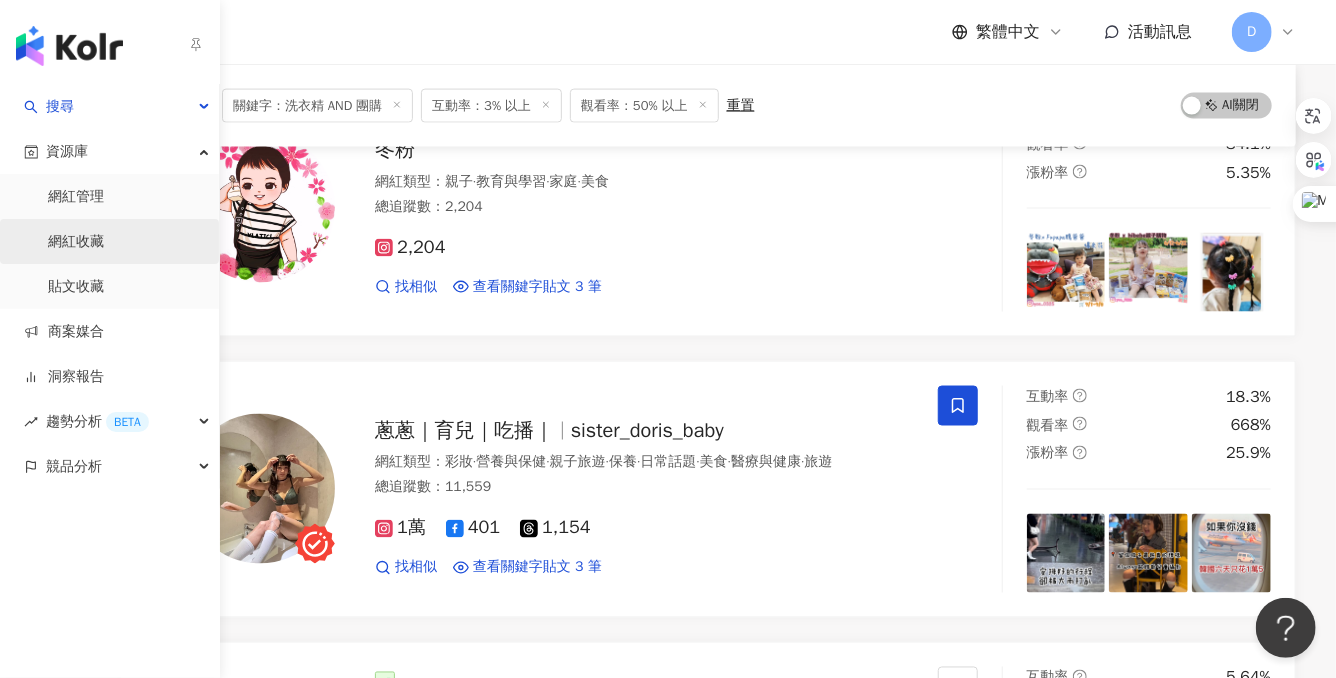 click on "網紅收藏" at bounding box center [76, 242] 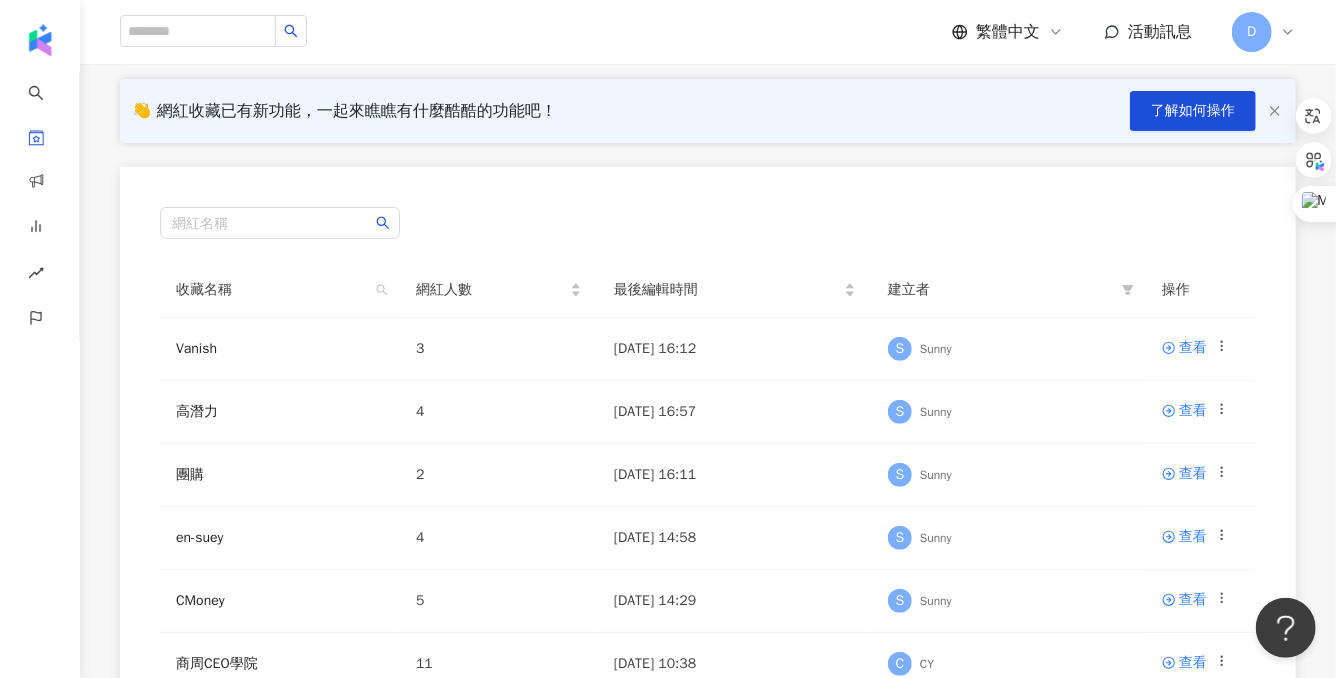 scroll, scrollTop: 136, scrollLeft: 0, axis: vertical 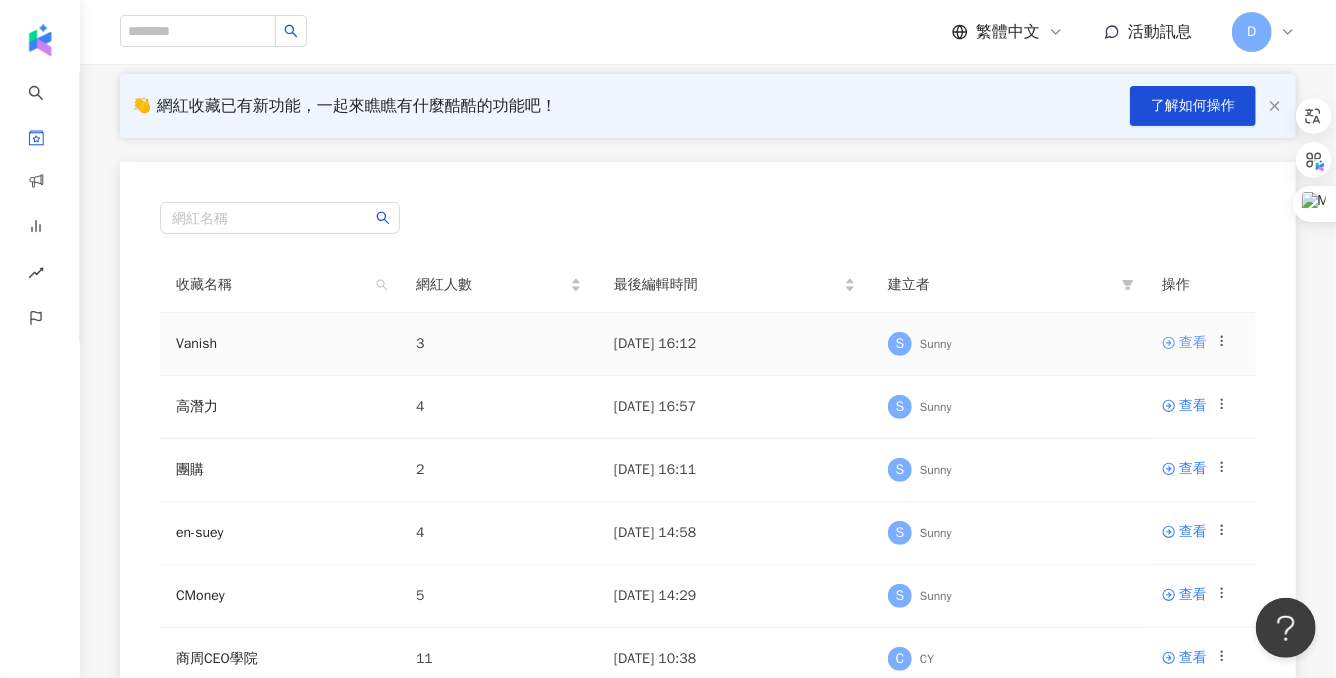 click on "查看" at bounding box center (1193, 343) 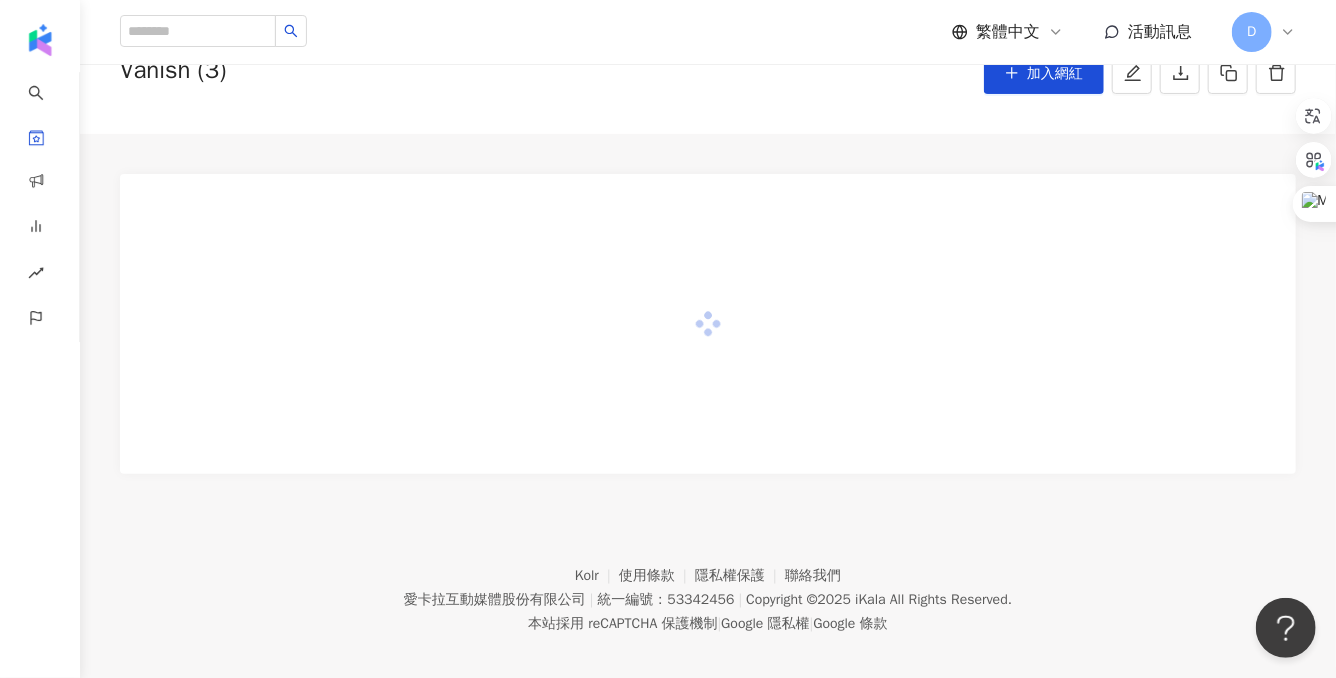 scroll, scrollTop: 104, scrollLeft: 0, axis: vertical 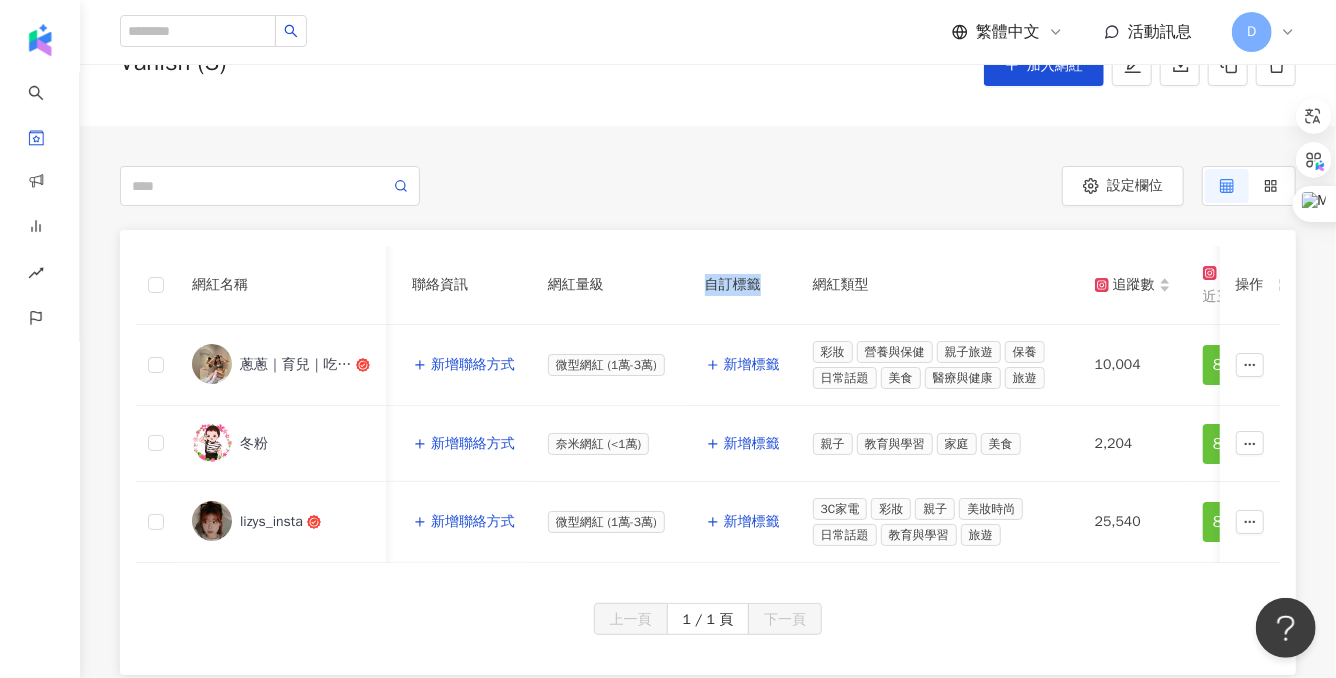 drag, startPoint x: 705, startPoint y: 285, endPoint x: 769, endPoint y: 284, distance: 64.00781 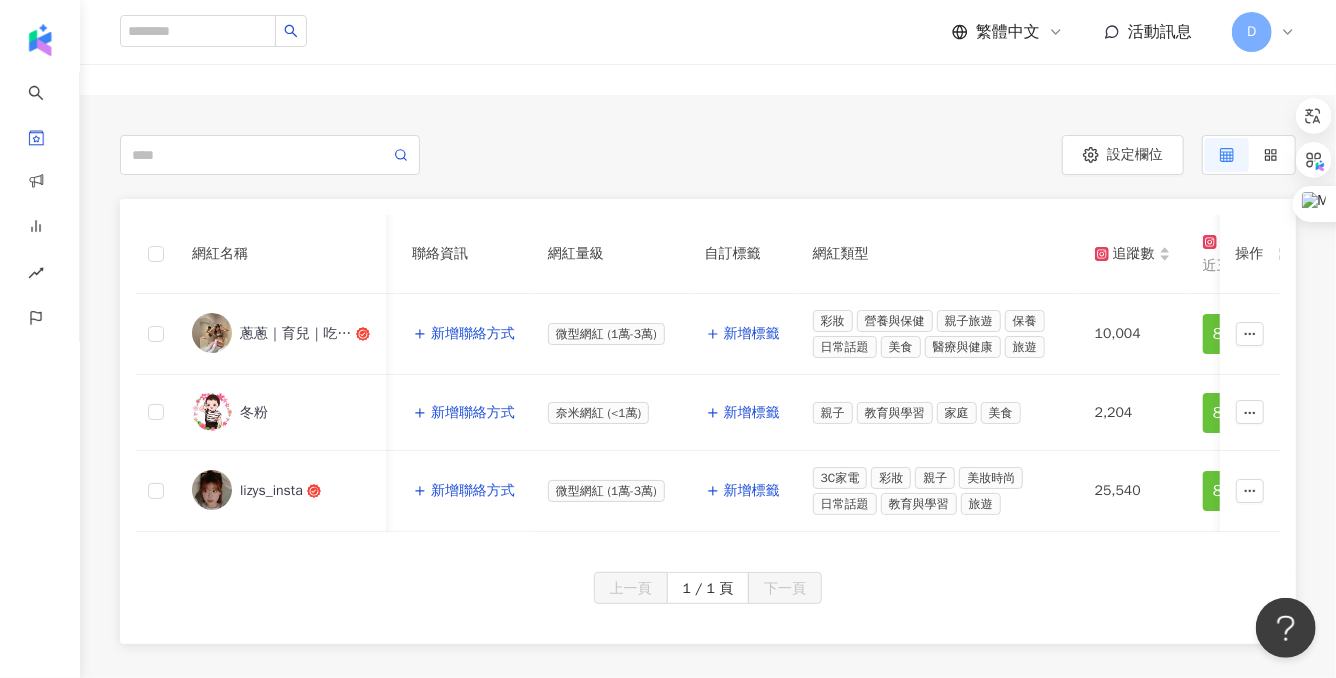 scroll, scrollTop: 137, scrollLeft: 0, axis: vertical 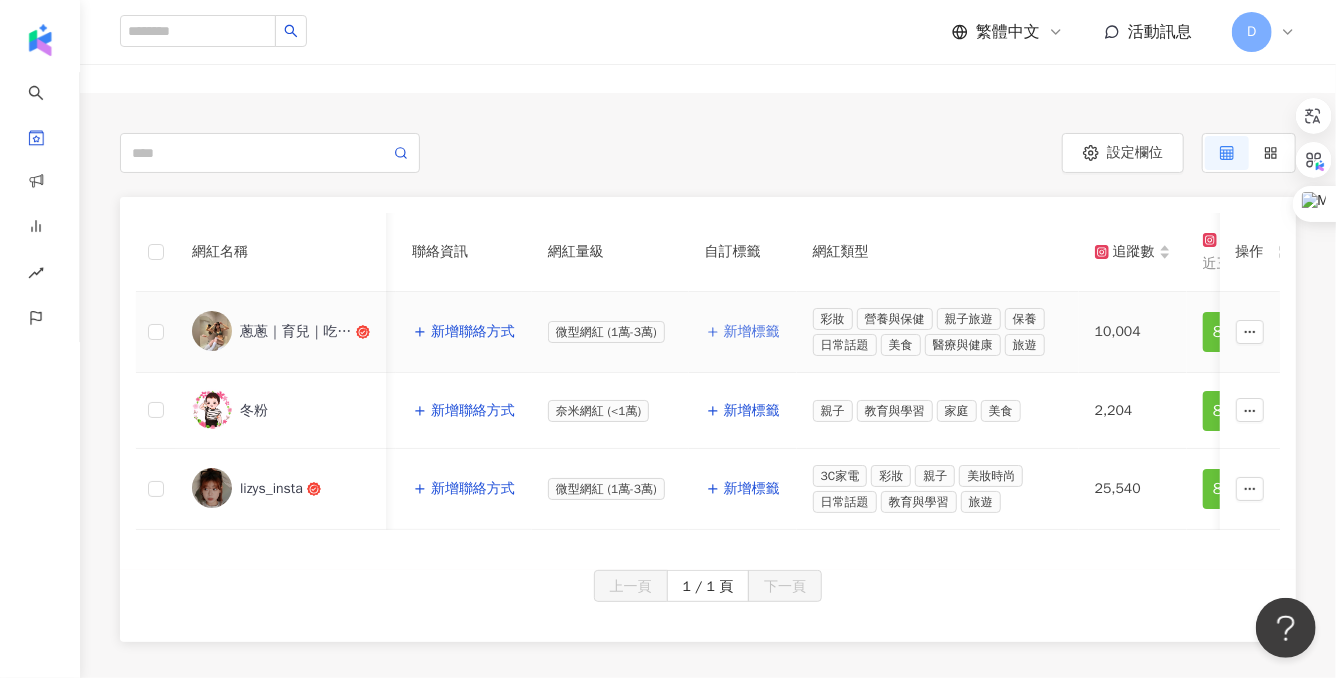 click on "新增標籤" at bounding box center (752, 332) 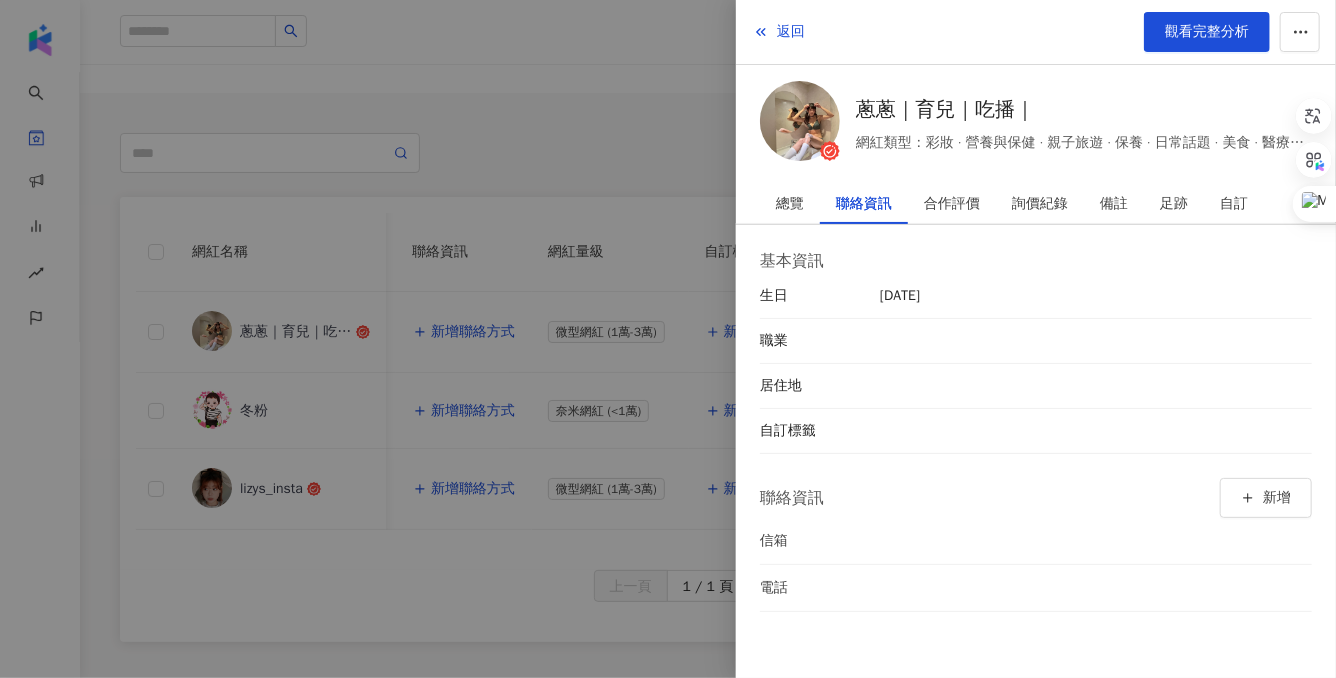 scroll, scrollTop: 164, scrollLeft: 0, axis: vertical 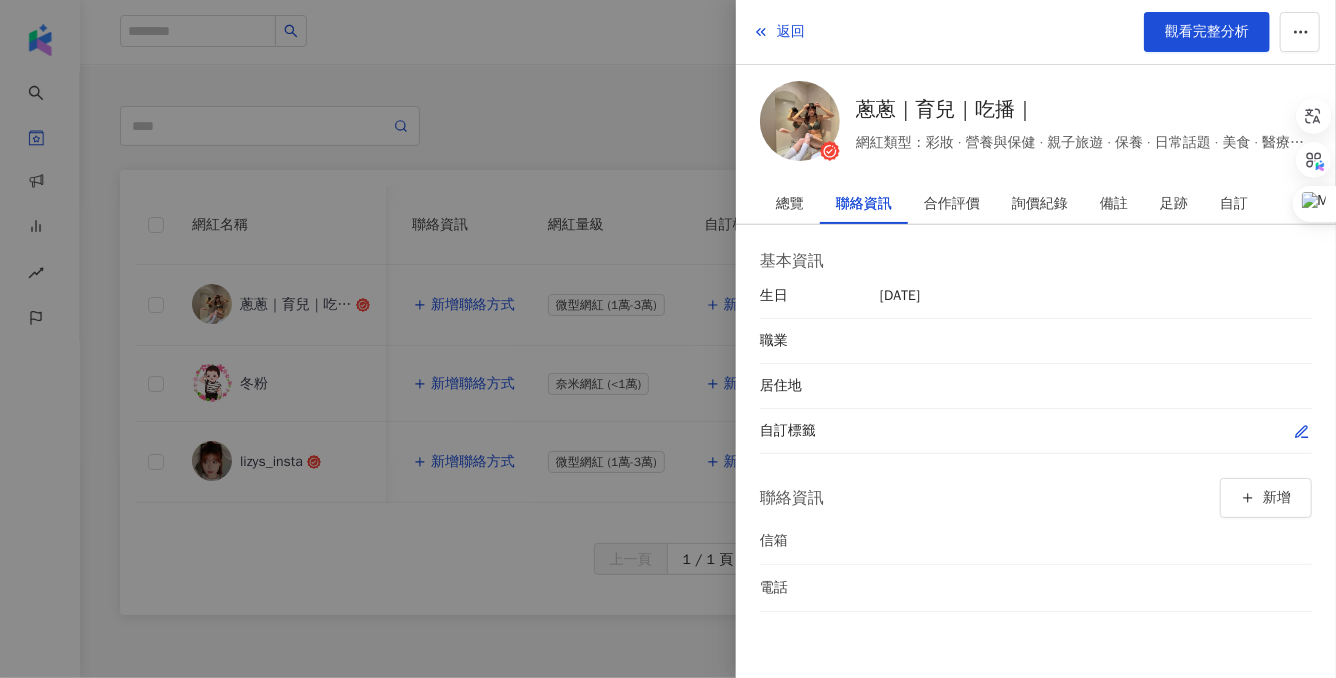 click 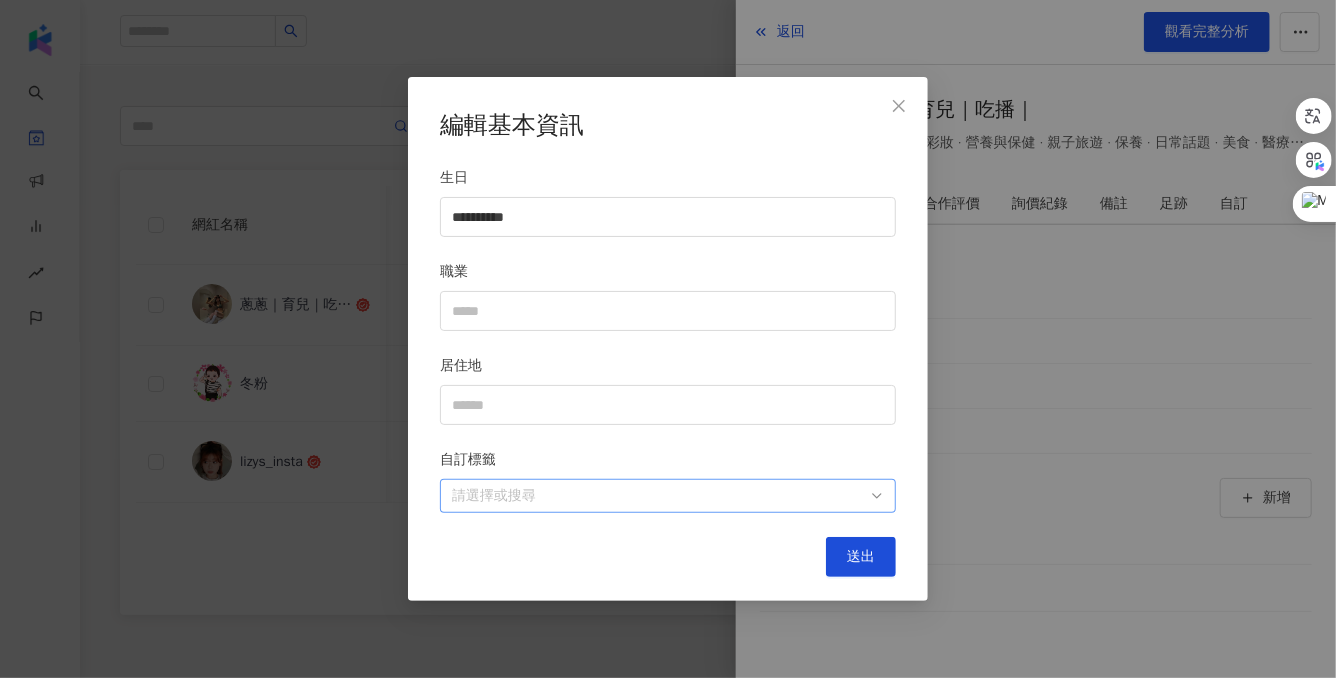 click on "請選擇或搜尋" at bounding box center [668, 496] 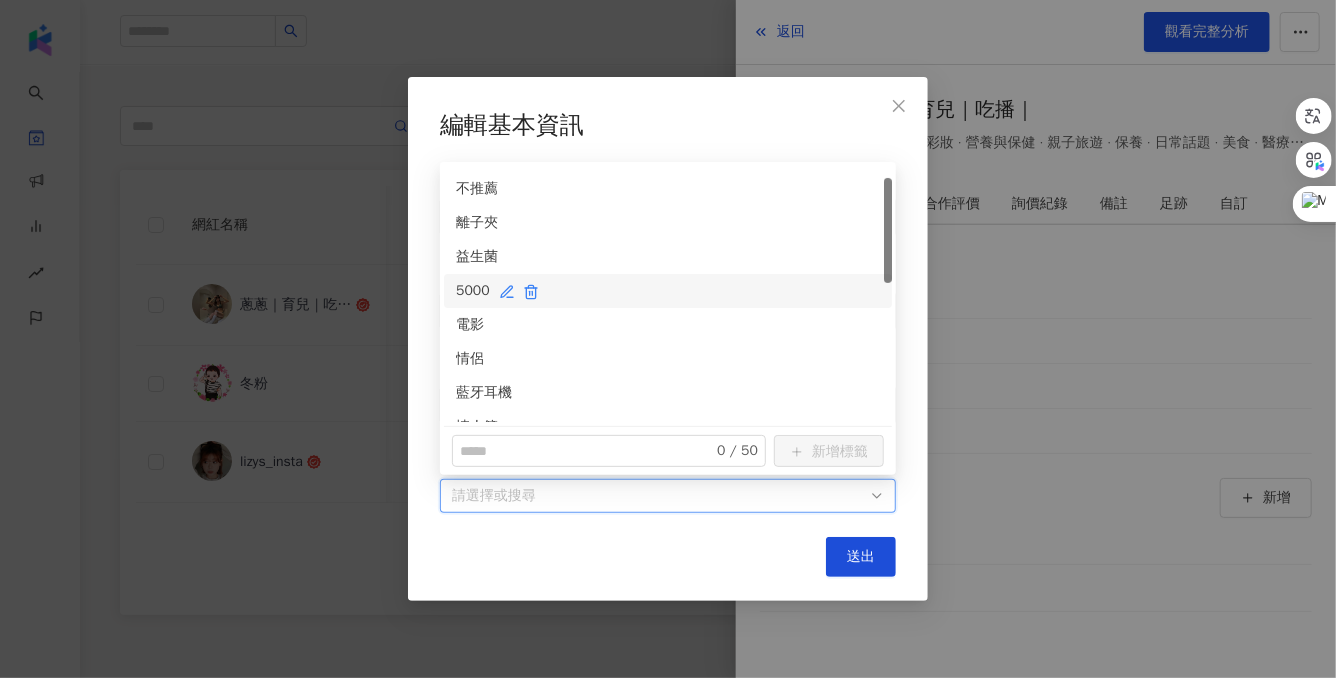 scroll, scrollTop: 0, scrollLeft: 0, axis: both 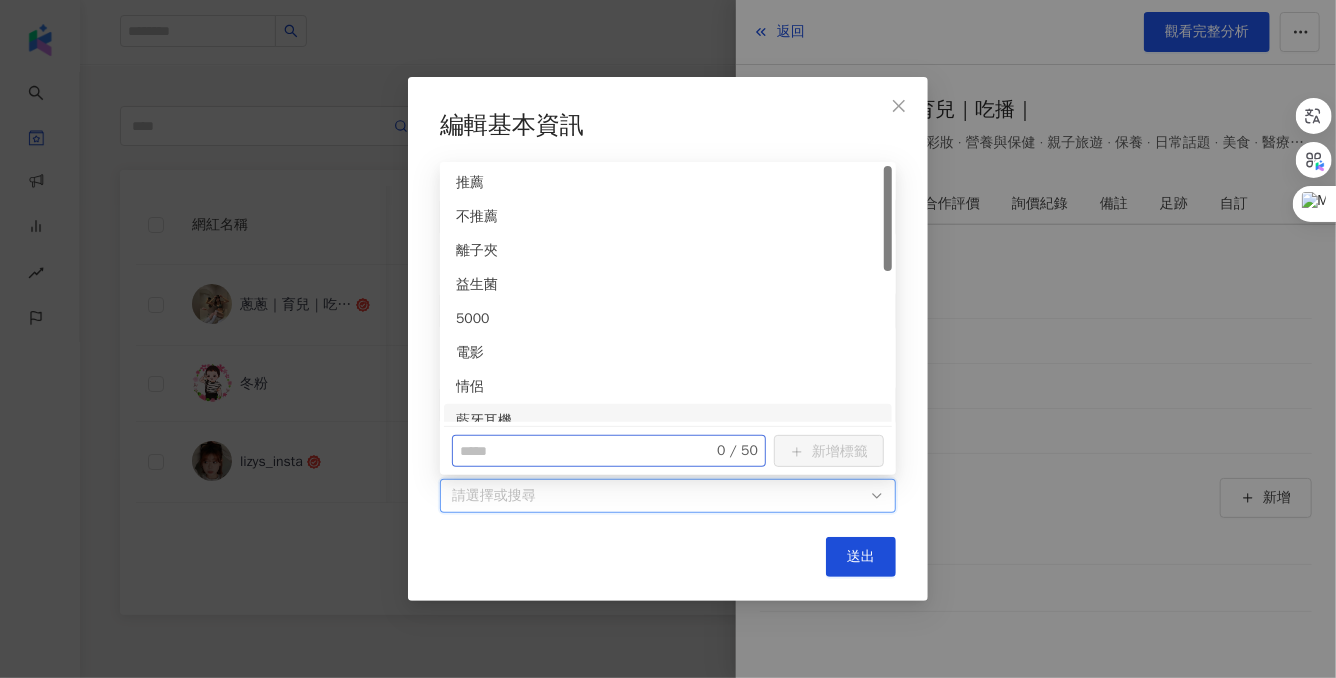 click on "0 / 50" at bounding box center [609, 451] 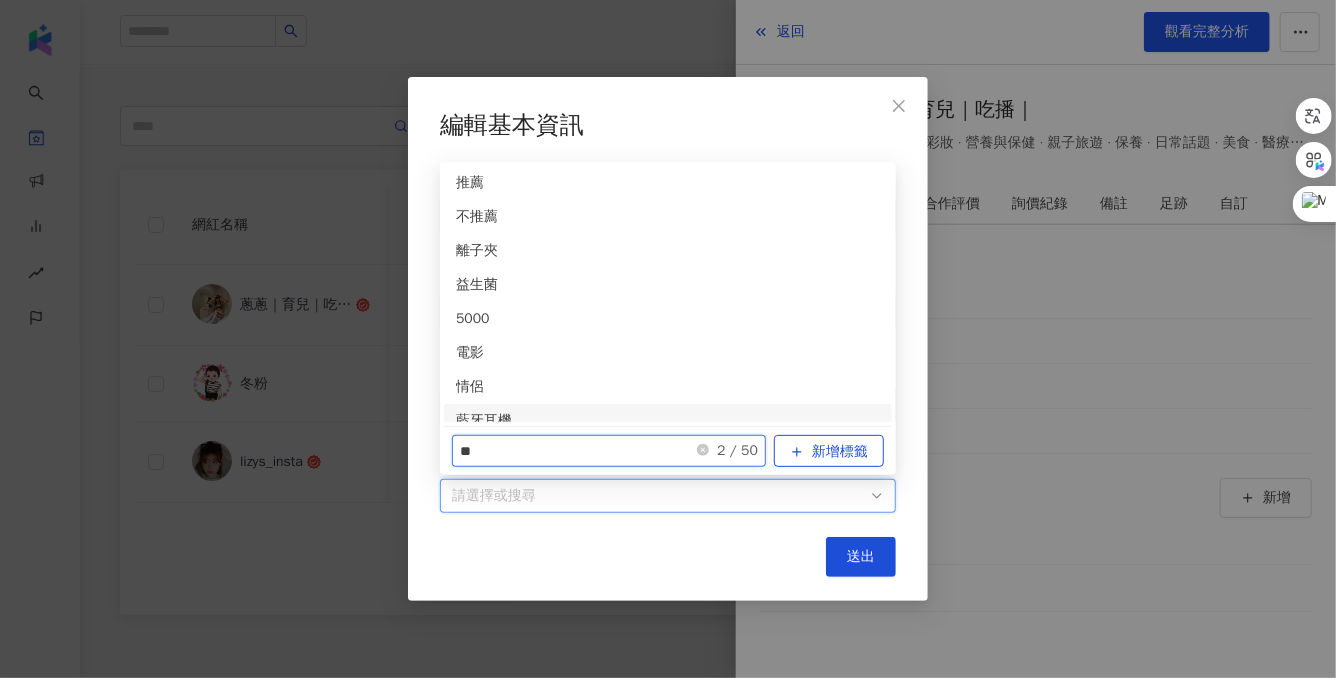 type on "*" 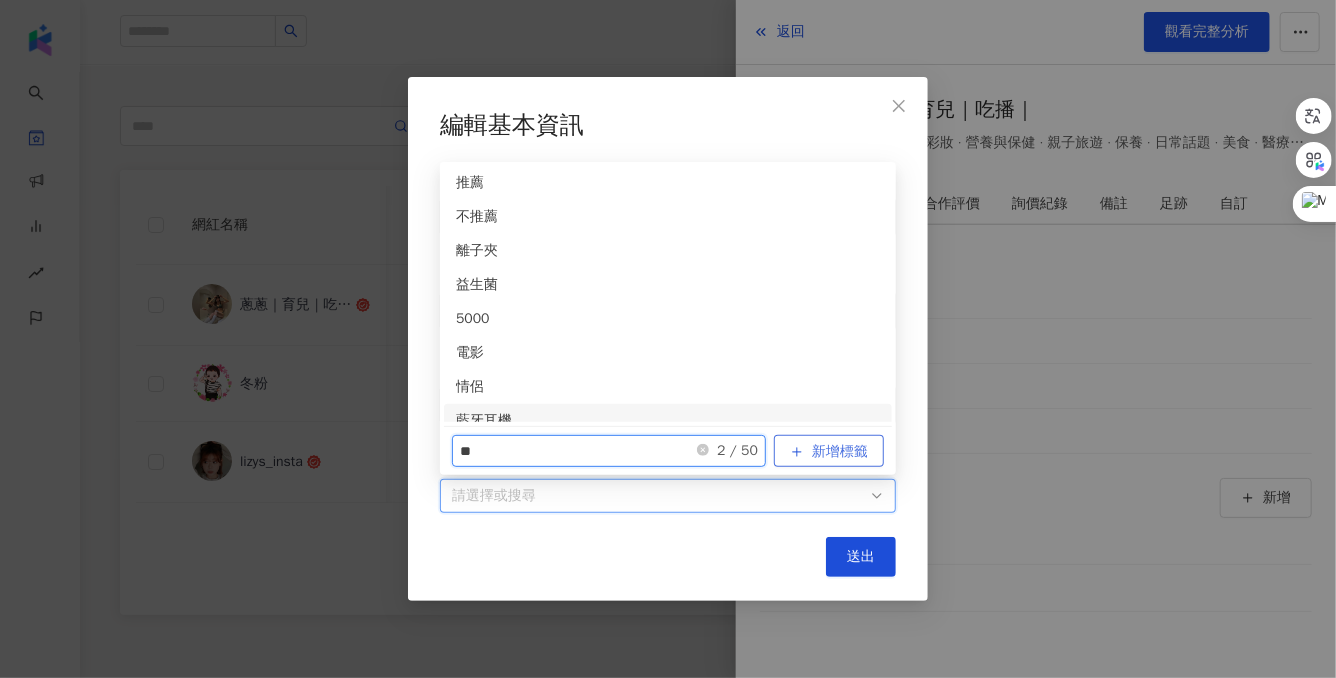 type on "**" 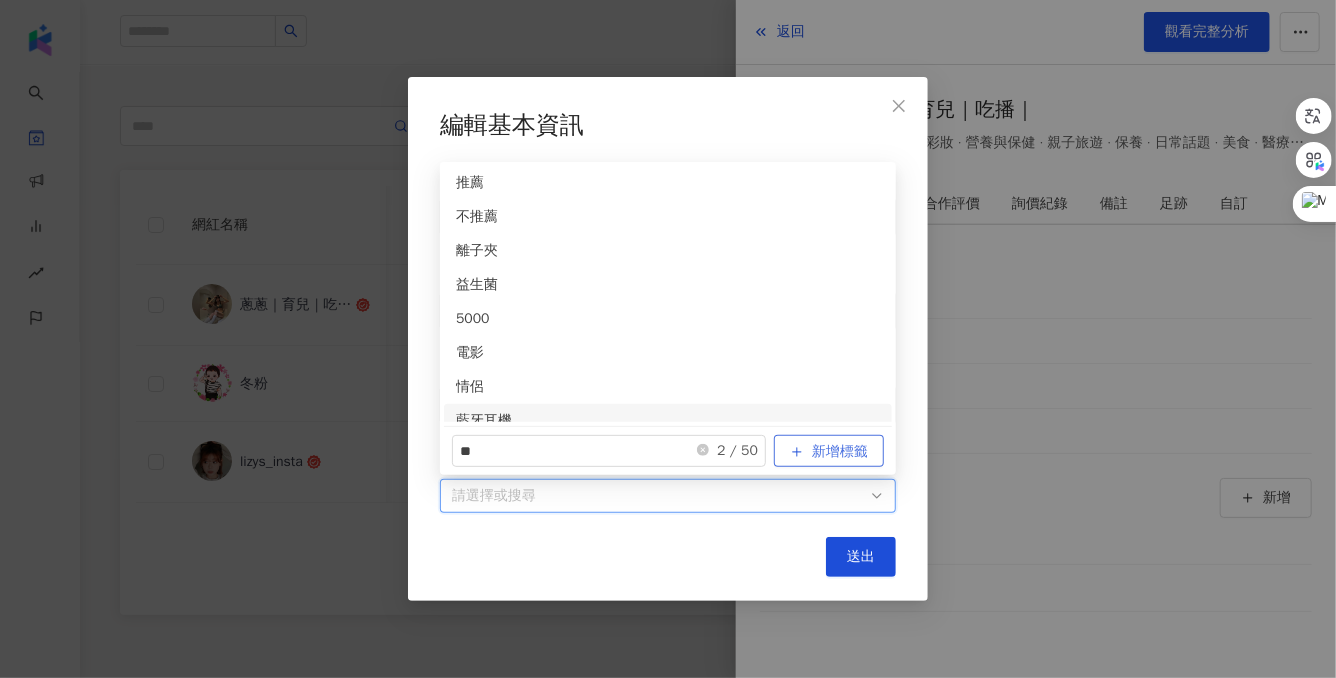 click on "新增標籤" at bounding box center [840, 452] 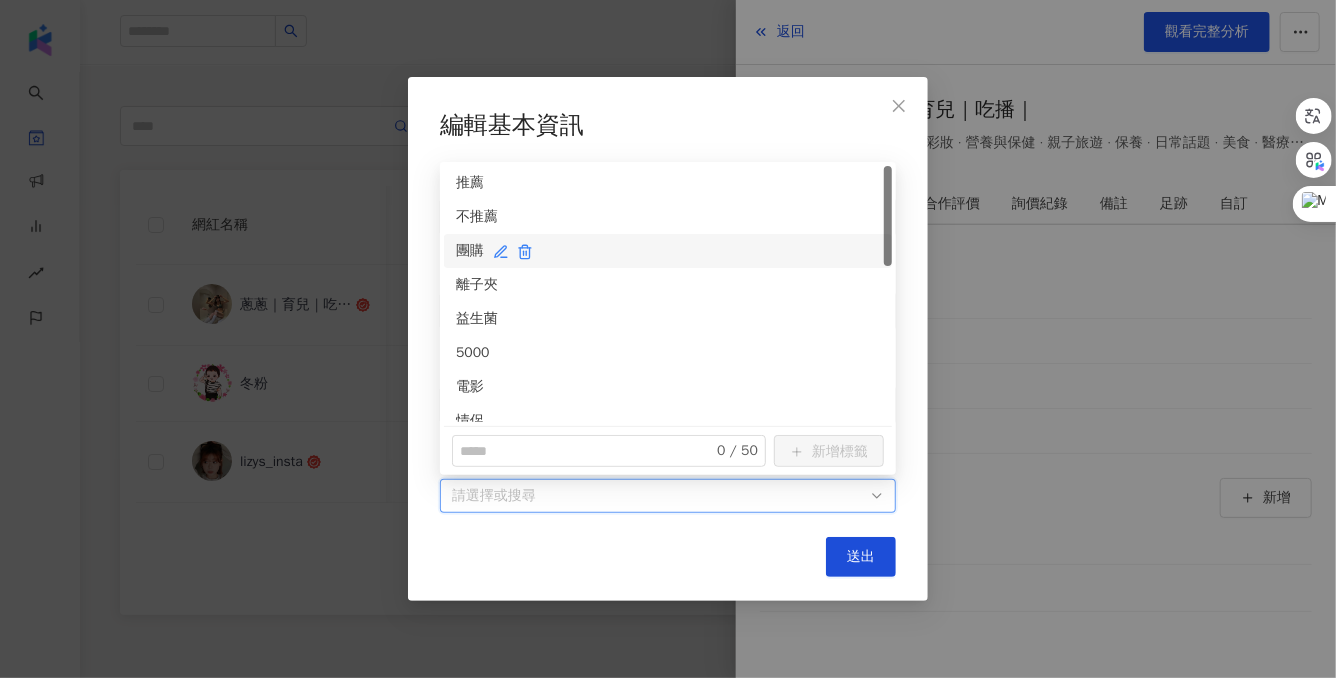 click on "團購" at bounding box center [668, 251] 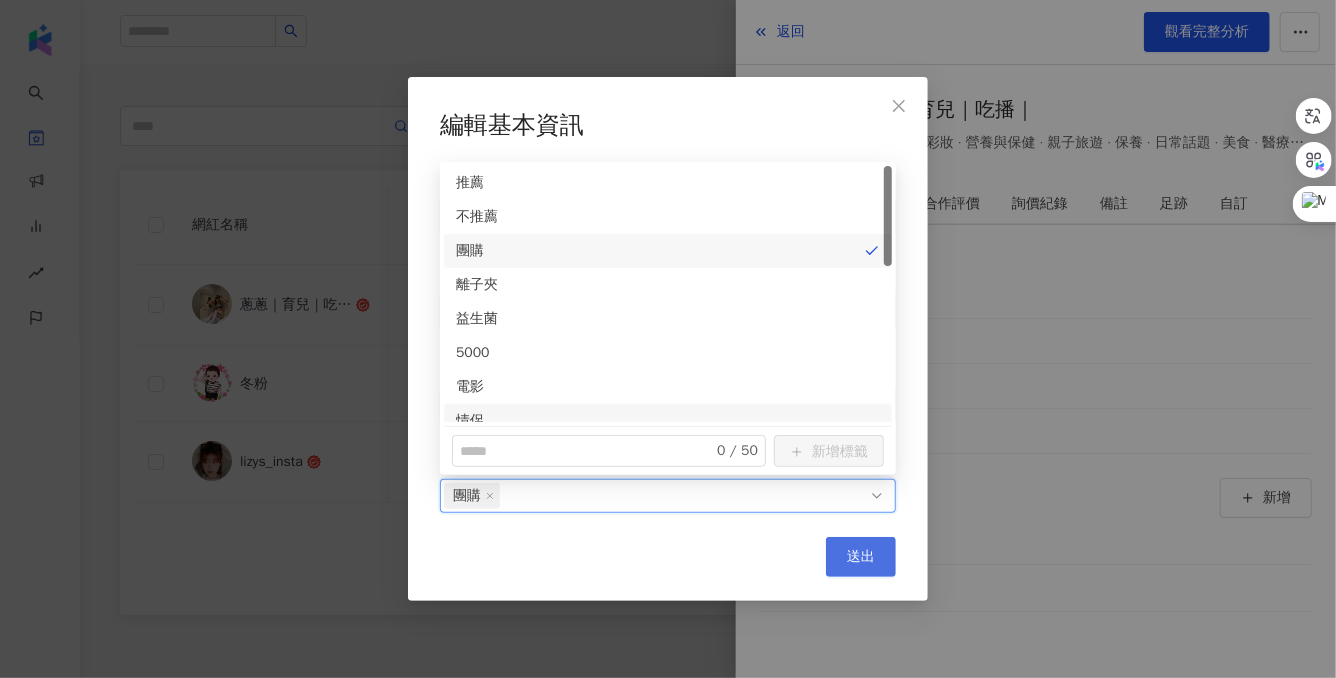 click on "送出" at bounding box center [861, 557] 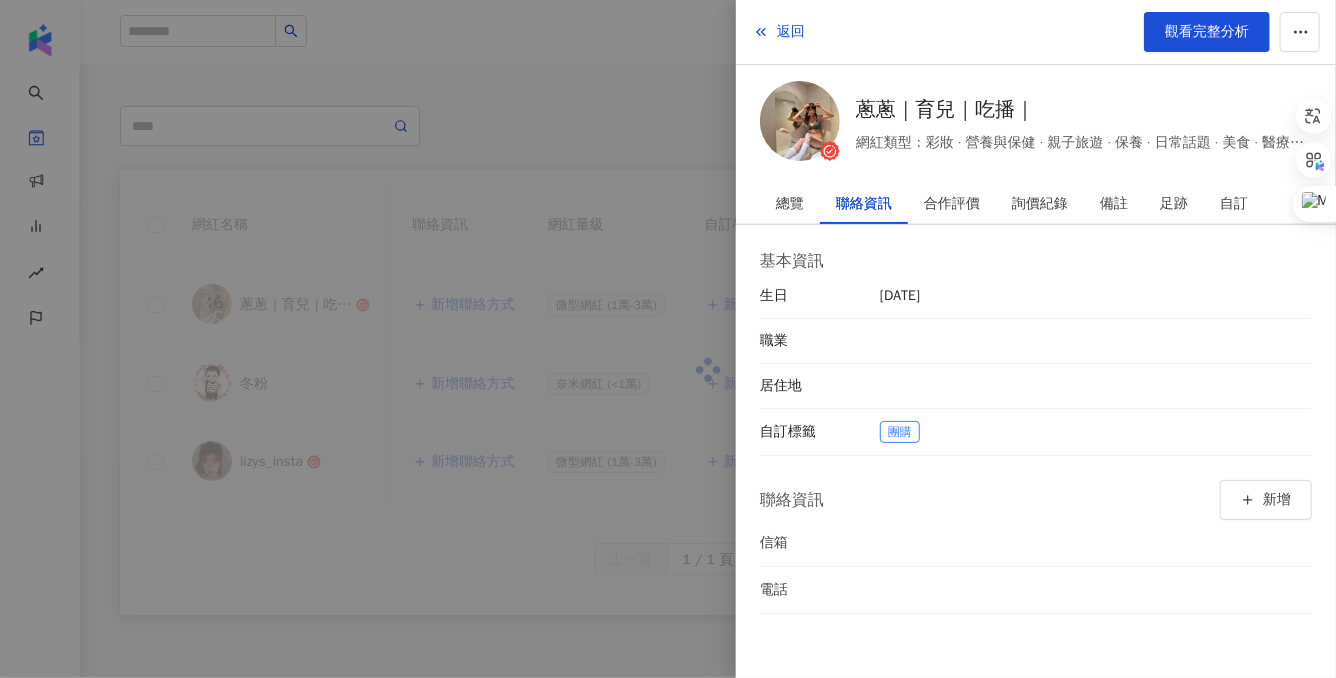 click at bounding box center (668, 339) 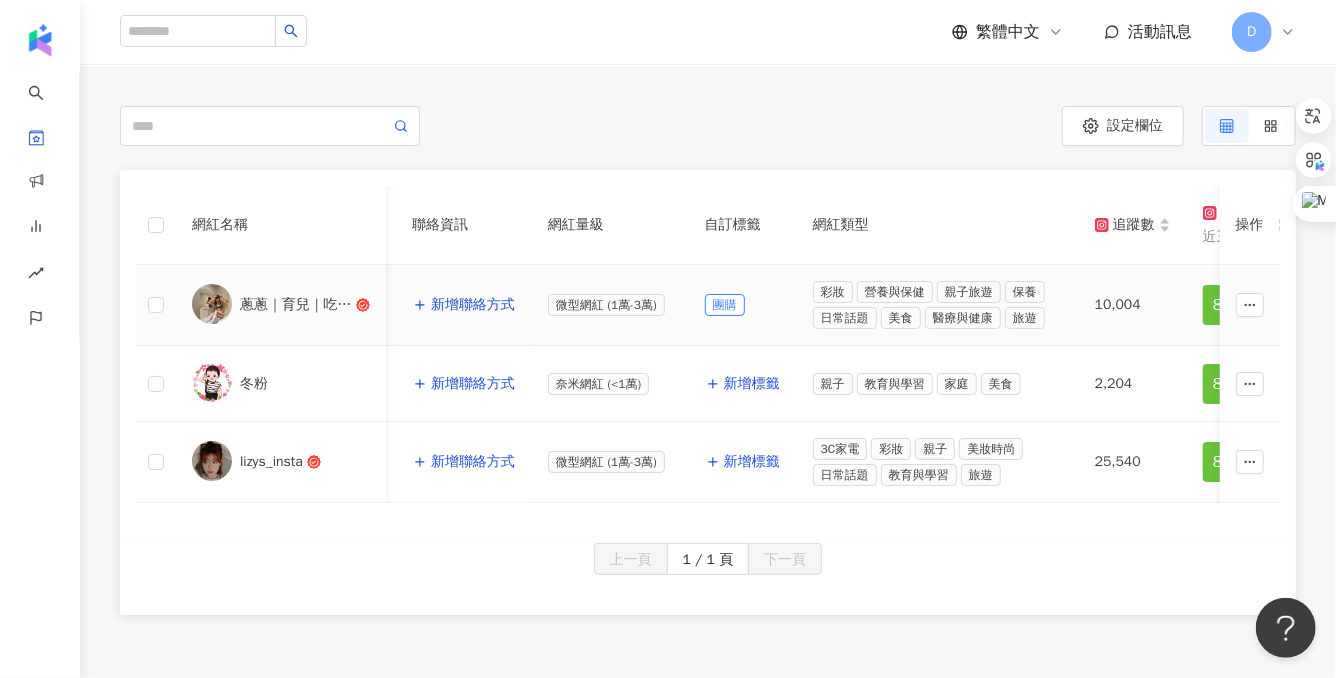 scroll, scrollTop: 20, scrollLeft: 0, axis: vertical 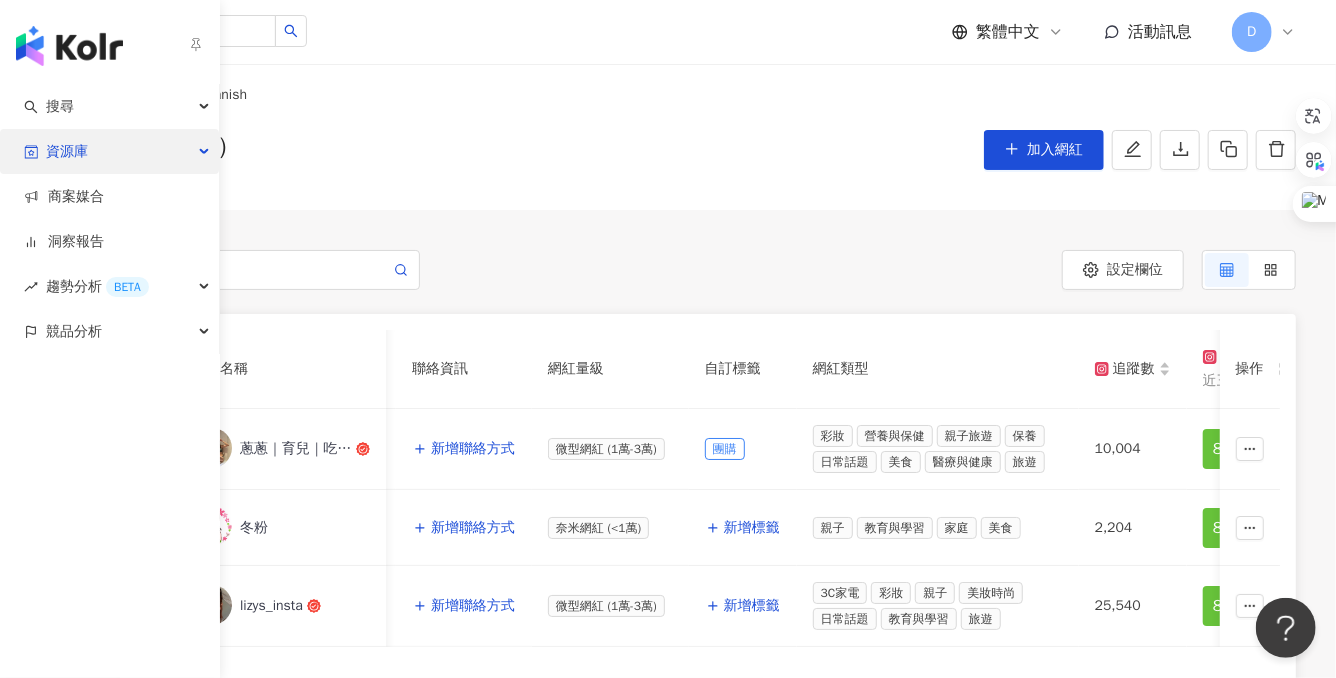 click on "資源庫" at bounding box center [67, 151] 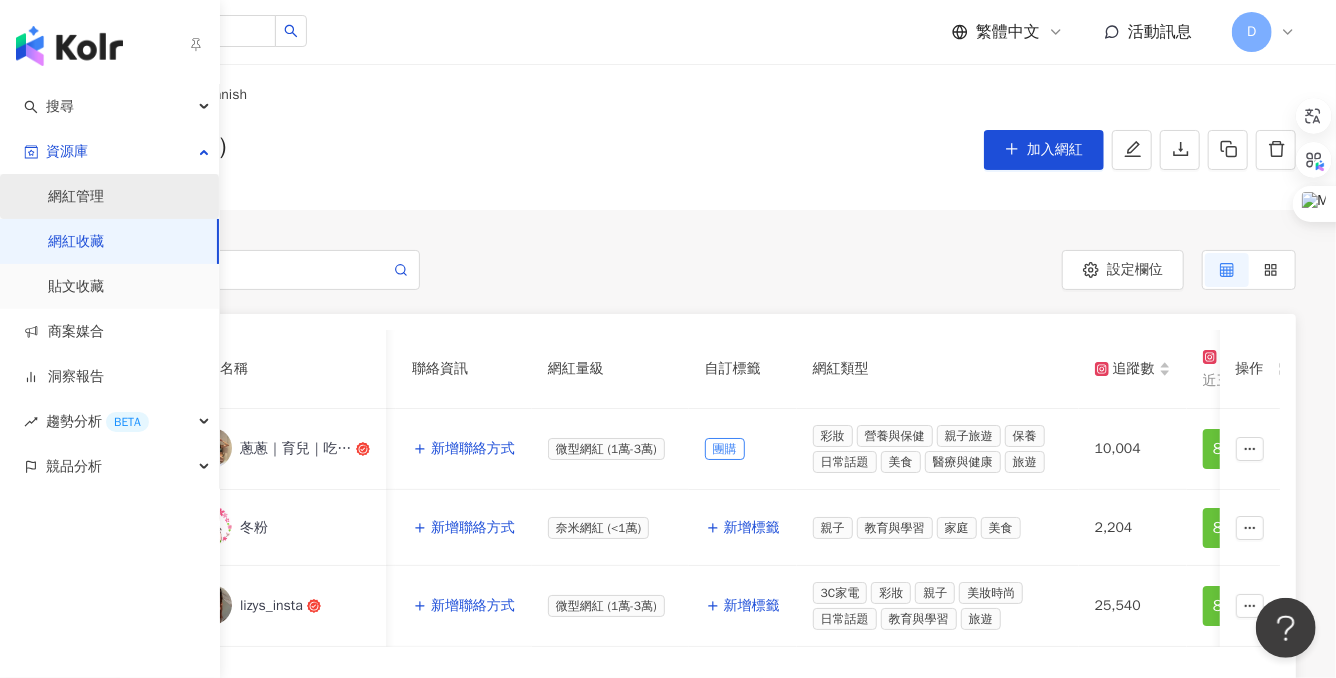 click on "網紅管理" at bounding box center [76, 197] 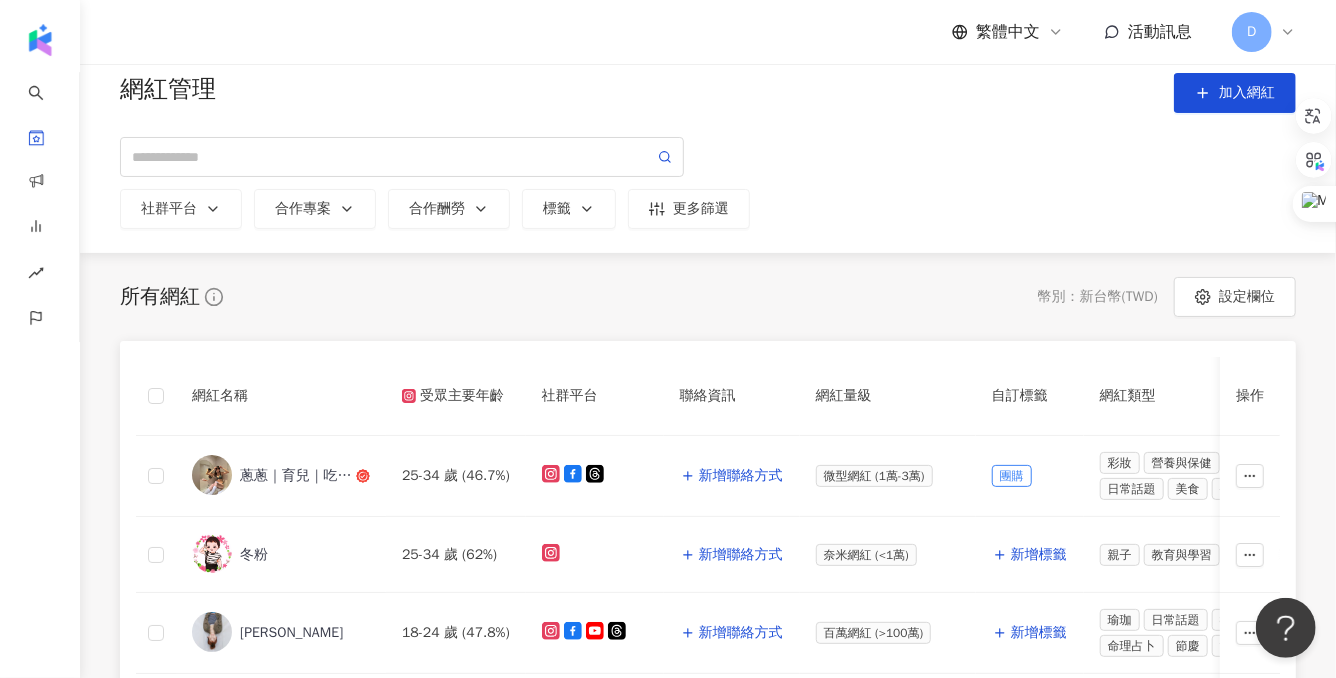scroll, scrollTop: 200, scrollLeft: 0, axis: vertical 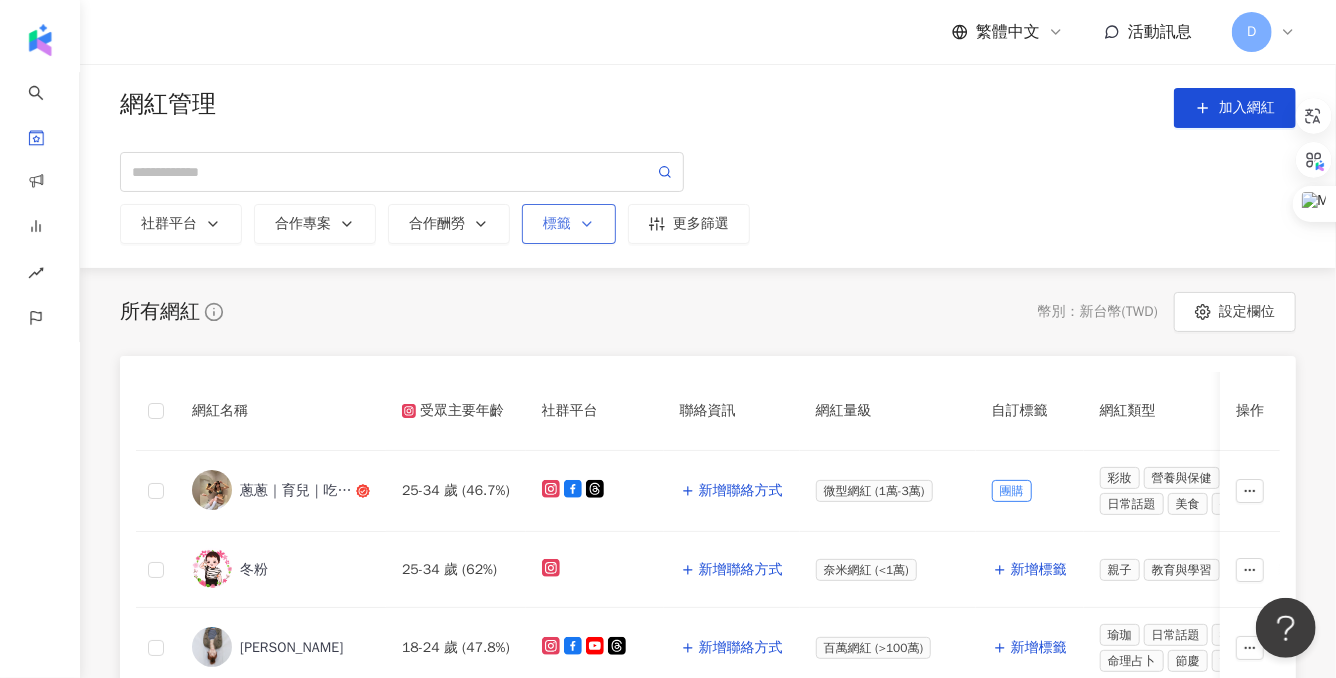 click on "標籤" at bounding box center [569, 224] 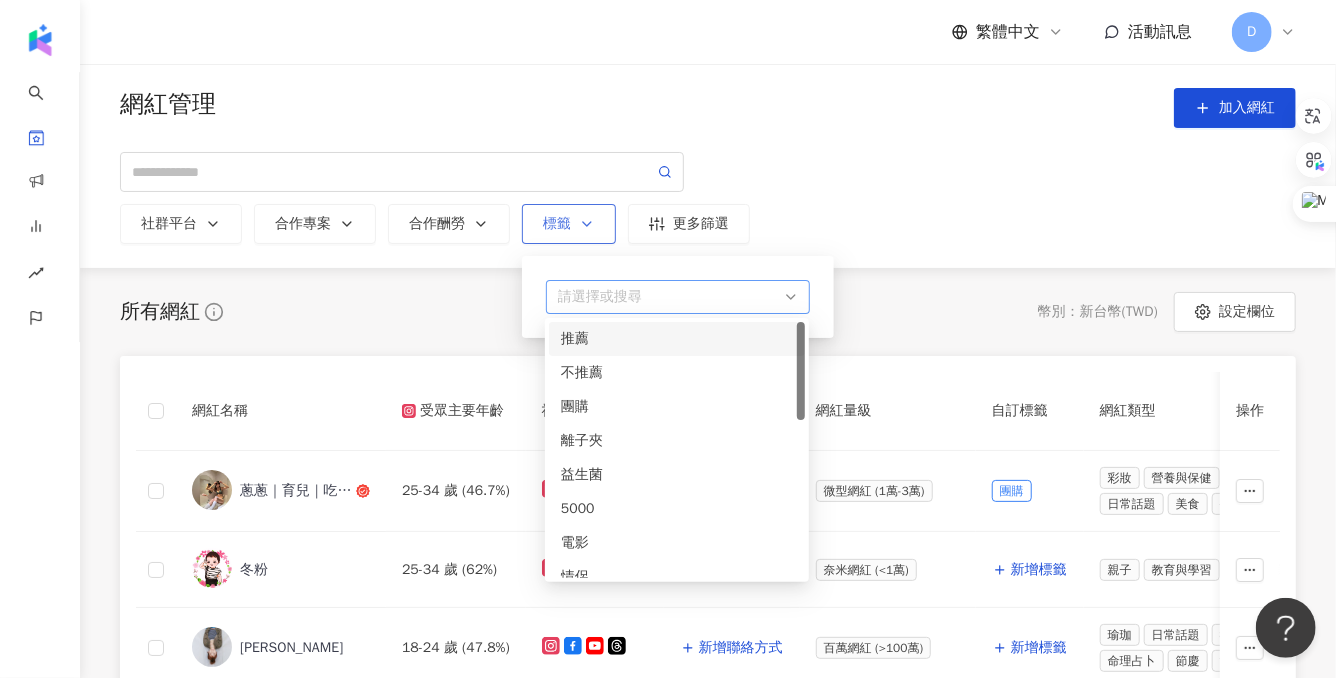 click at bounding box center [667, 297] 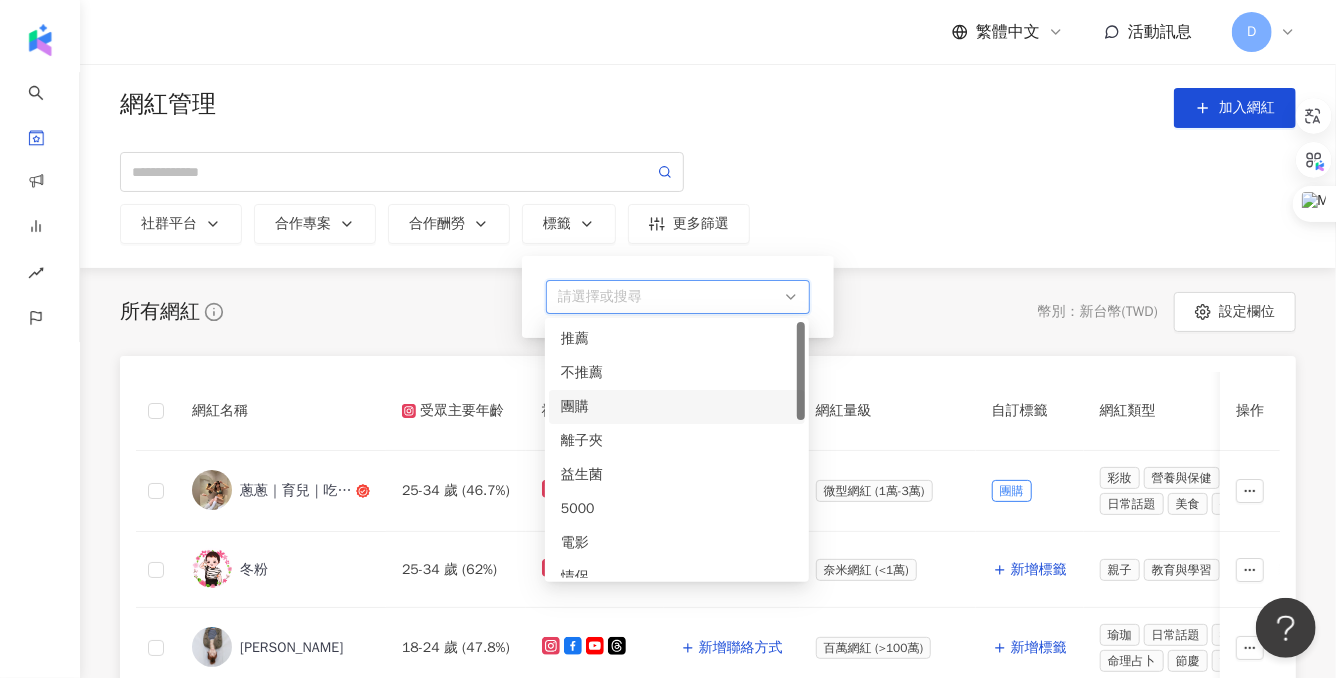 click on "團購" at bounding box center (677, 407) 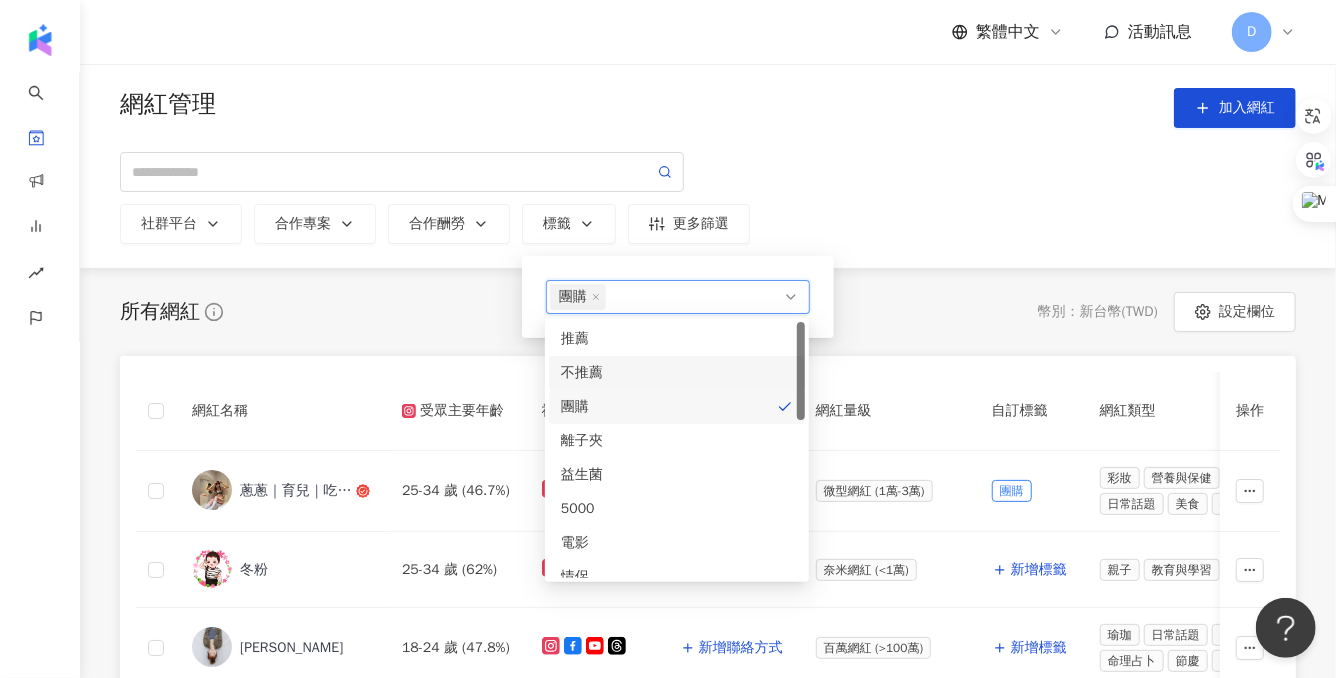 click on "所有網紅 幣別 ： 新台幣 ( TWD ) 設定欄位 網紅名稱 受眾主要年齡 社群平台 聯絡資訊 網紅量級 自訂標籤 網紅類型 追蹤數 K-Score 近三個月 受眾主要性別 互動率 近三個月 Reels 互動率 近三個月 Reels 觀看率 近三個月 漲粉率 近三個月 已加入的收藏夾 已加入的商案媒合 已加入的洞察報告 最新足跡 生日 國家/地區 操作                                             蔥蔥｜育兒｜吃播｜ 25-34 歲 (46.7%) 新增聯絡方式 微型網紅 (1萬-3萬) 團購 彩妝 營養與保健 親子旅遊 保養 日常話題 美食 醫療與健康 旅遊 10,004 80 女性 (77.2%) 18.3% 24.6% 668% 25.9% 1 個 - - 新增基本資料 1996/5/25 台灣 冬粉 25-34 歲 (62%) 新增聯絡方式 奈米網紅 (<1萬) 新增標籤 親子 教育與學習 家庭 美食 2,204 83 女性 (88.1%) 6.07% 5.14% 84.1% 5.35% 1 個 - - 新增至收藏夾  Vanish - 台灣 愛莉莎莎 Alisasa 18-24 歲 (47.8%) 新增標籤 91" at bounding box center (708, 927) 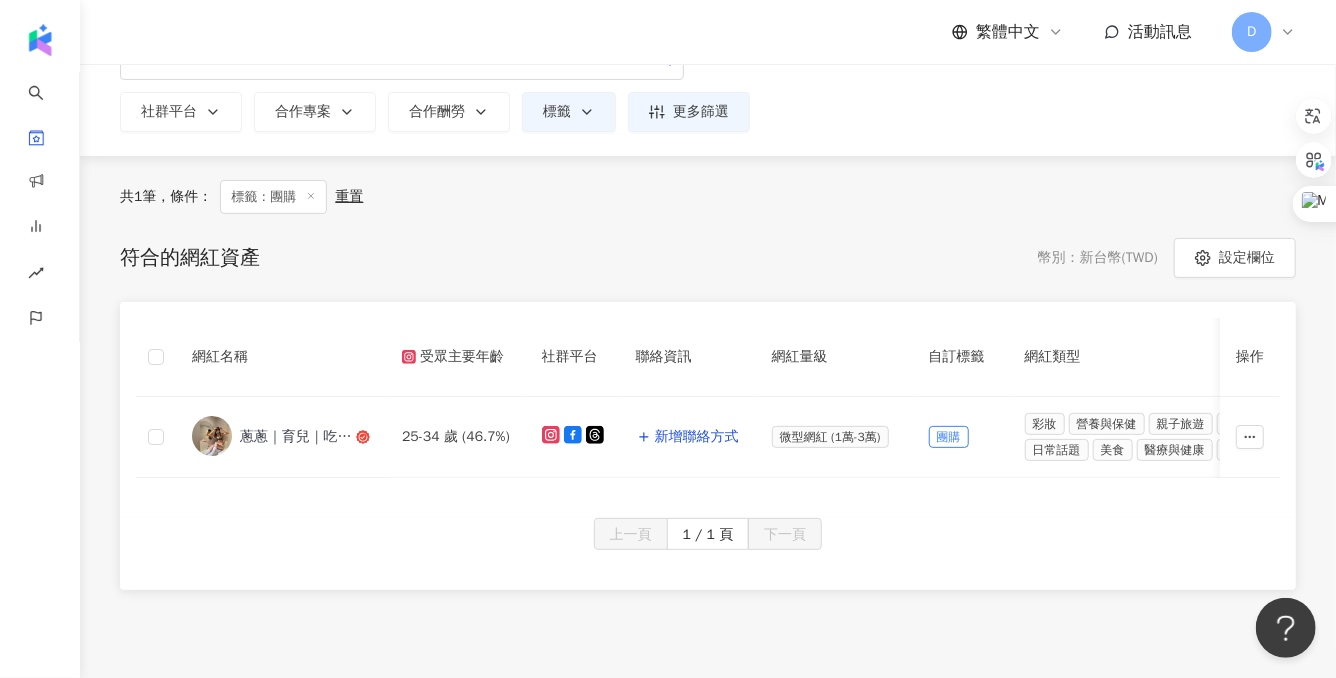 scroll, scrollTop: 0, scrollLeft: 0, axis: both 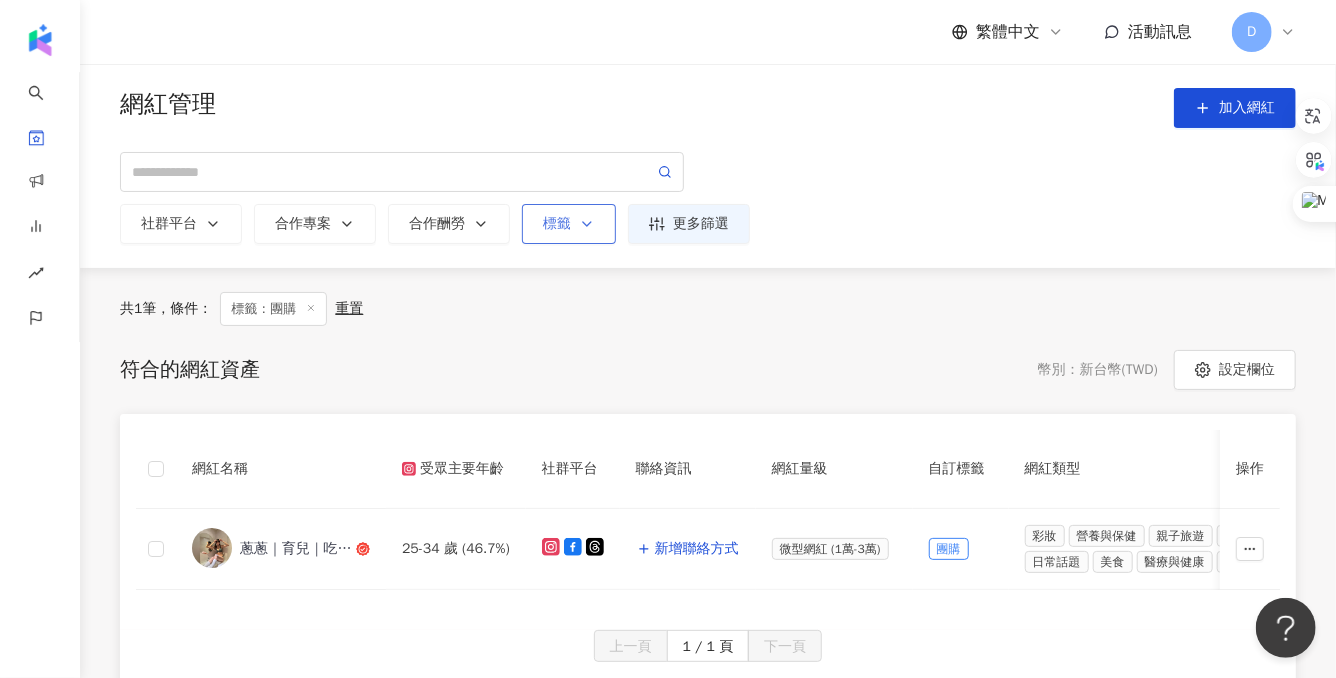 click on "標籤 團購" at bounding box center (569, 224) 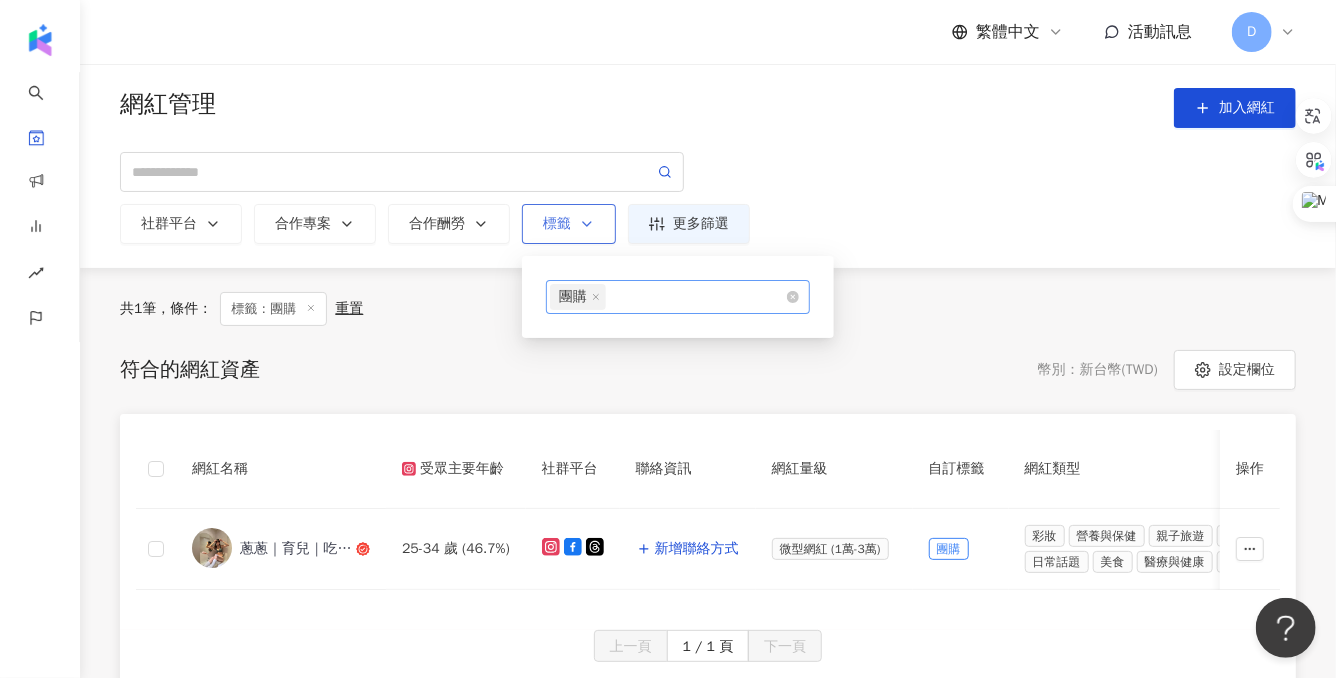 click 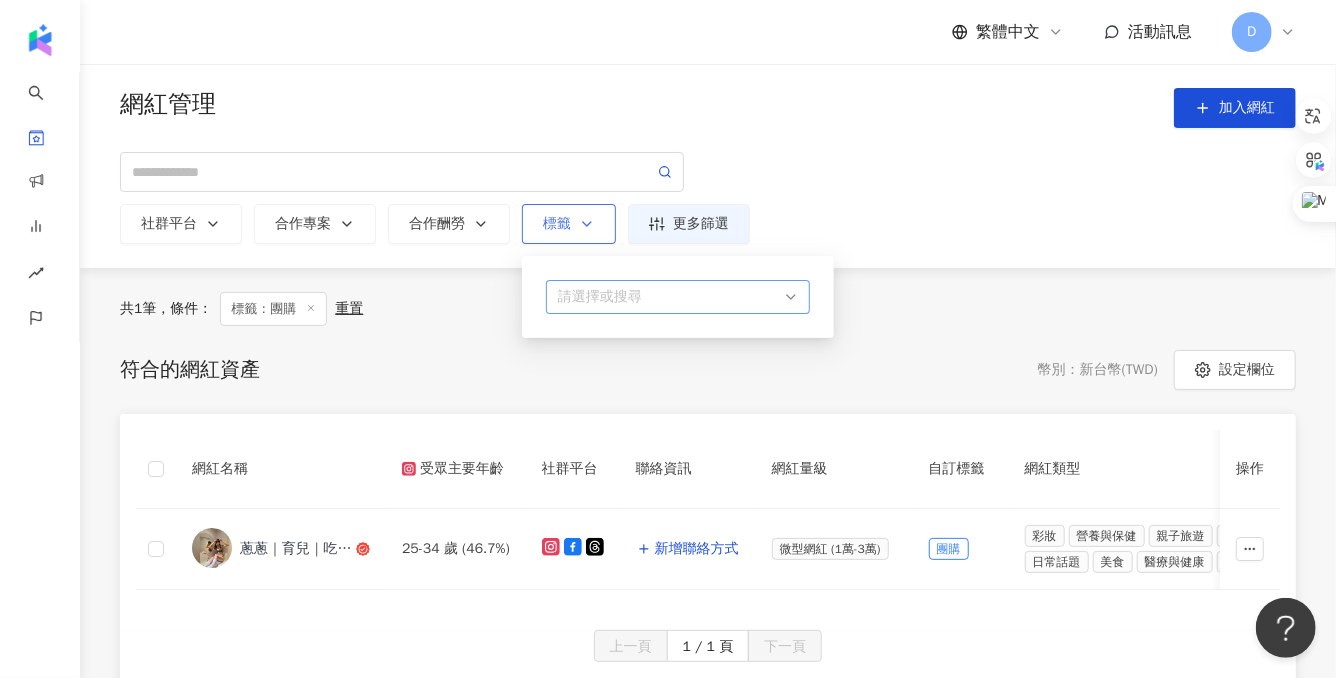 click on "社群平台 合作專案 合作酬勞 標籤   請選擇或搜尋 更多篩選" at bounding box center (708, 224) 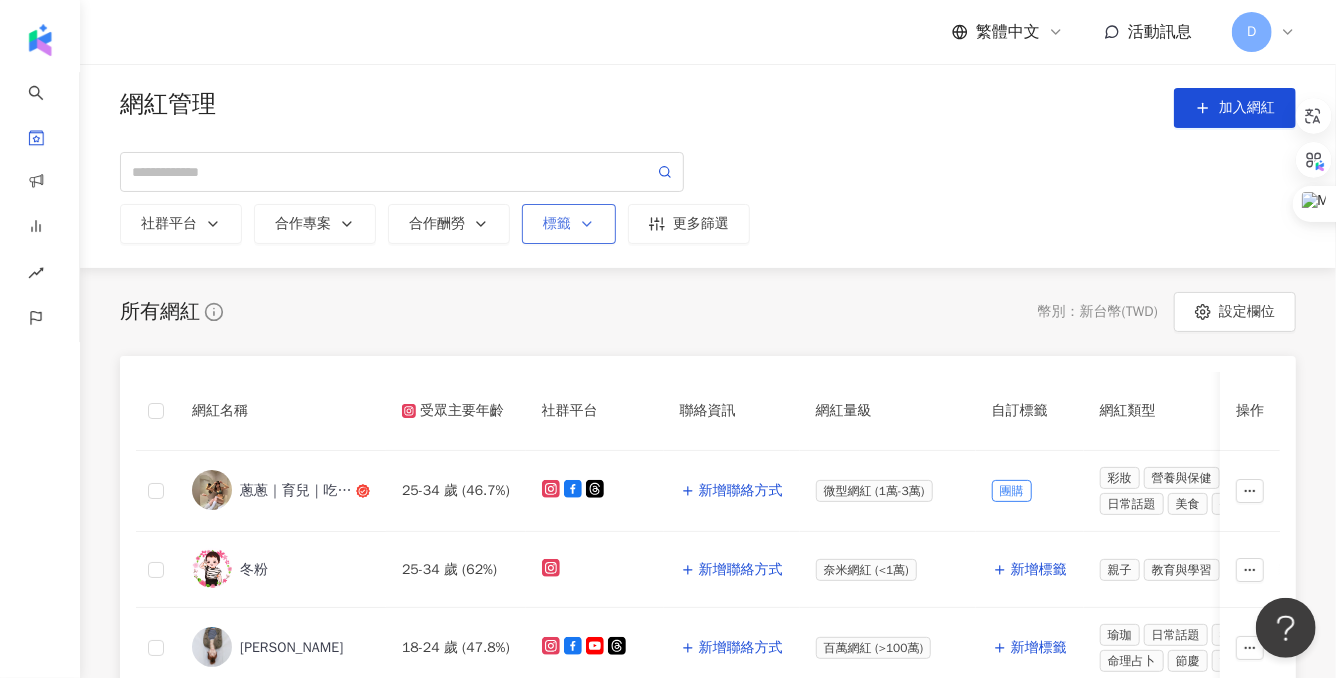 scroll, scrollTop: 7, scrollLeft: 0, axis: vertical 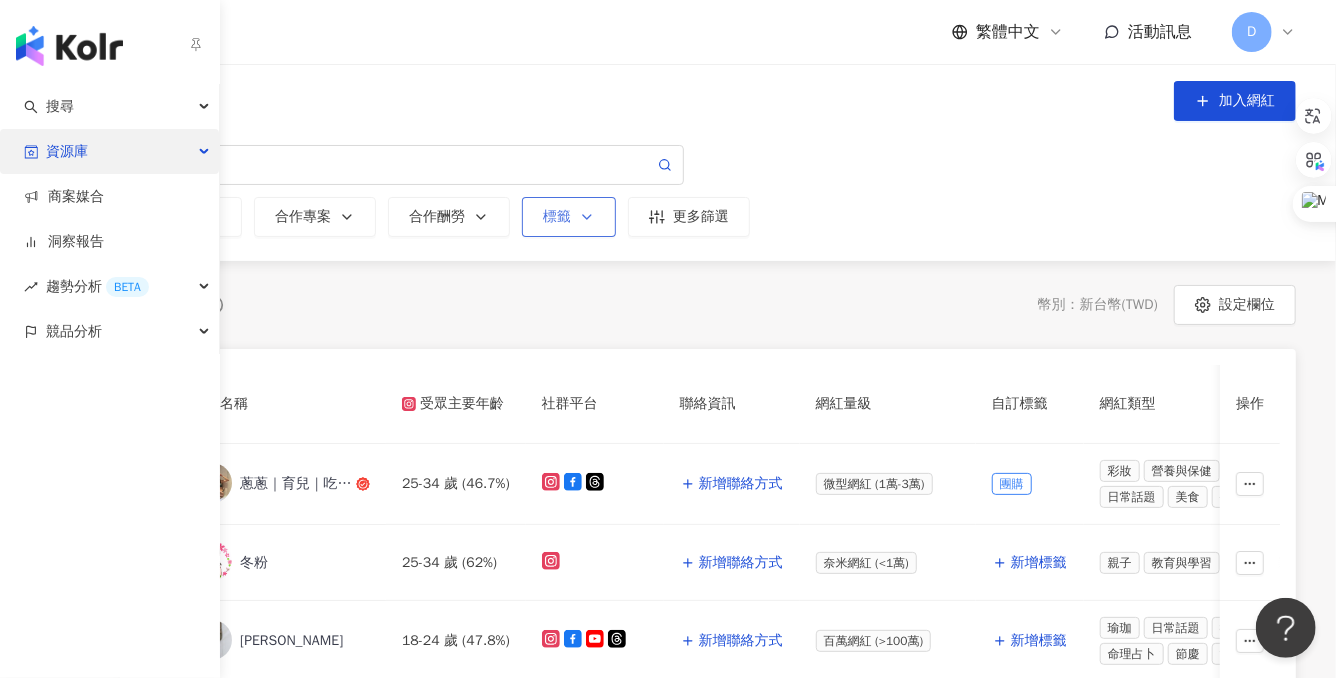 click on "資源庫" at bounding box center (67, 151) 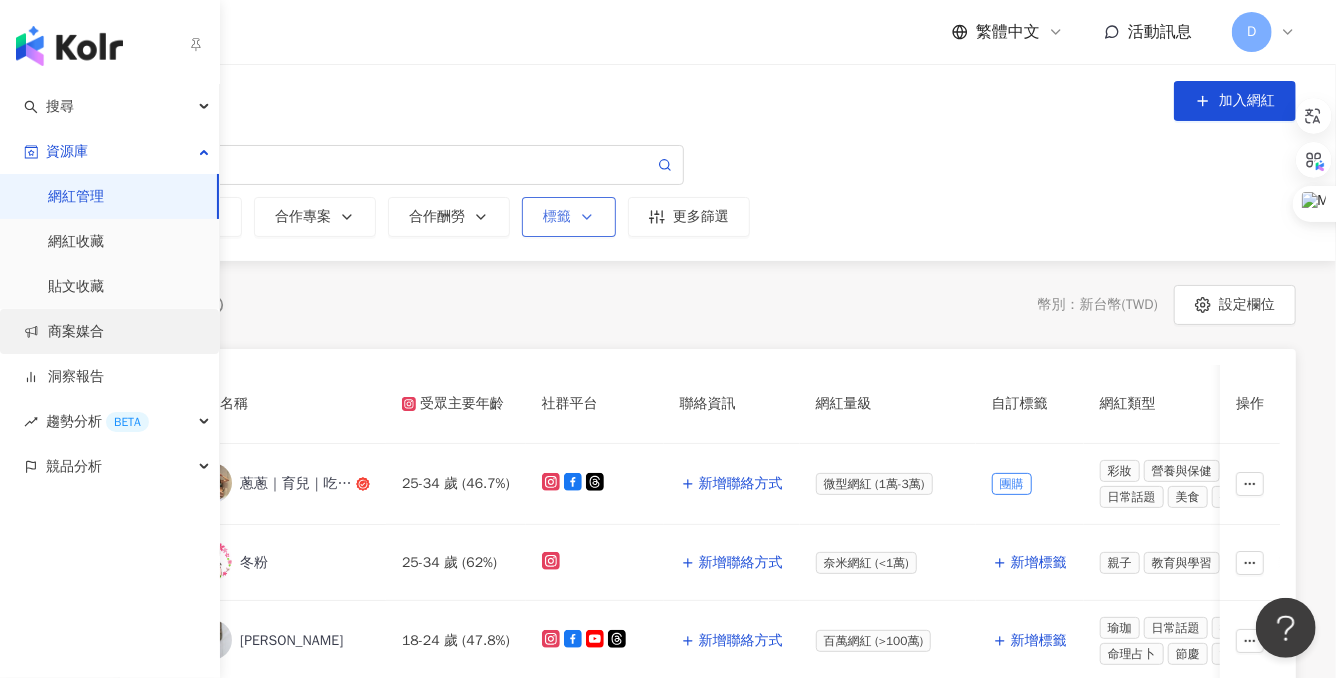click on "商案媒合" at bounding box center [64, 332] 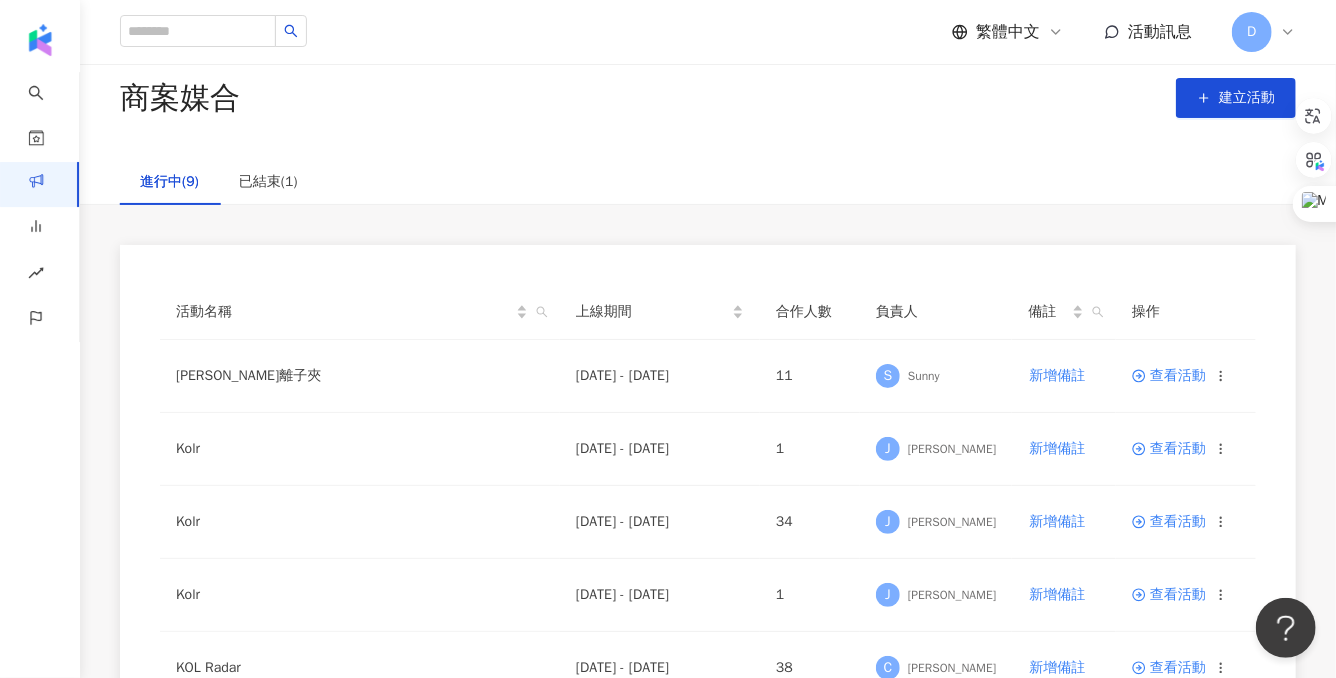 scroll, scrollTop: 19, scrollLeft: 0, axis: vertical 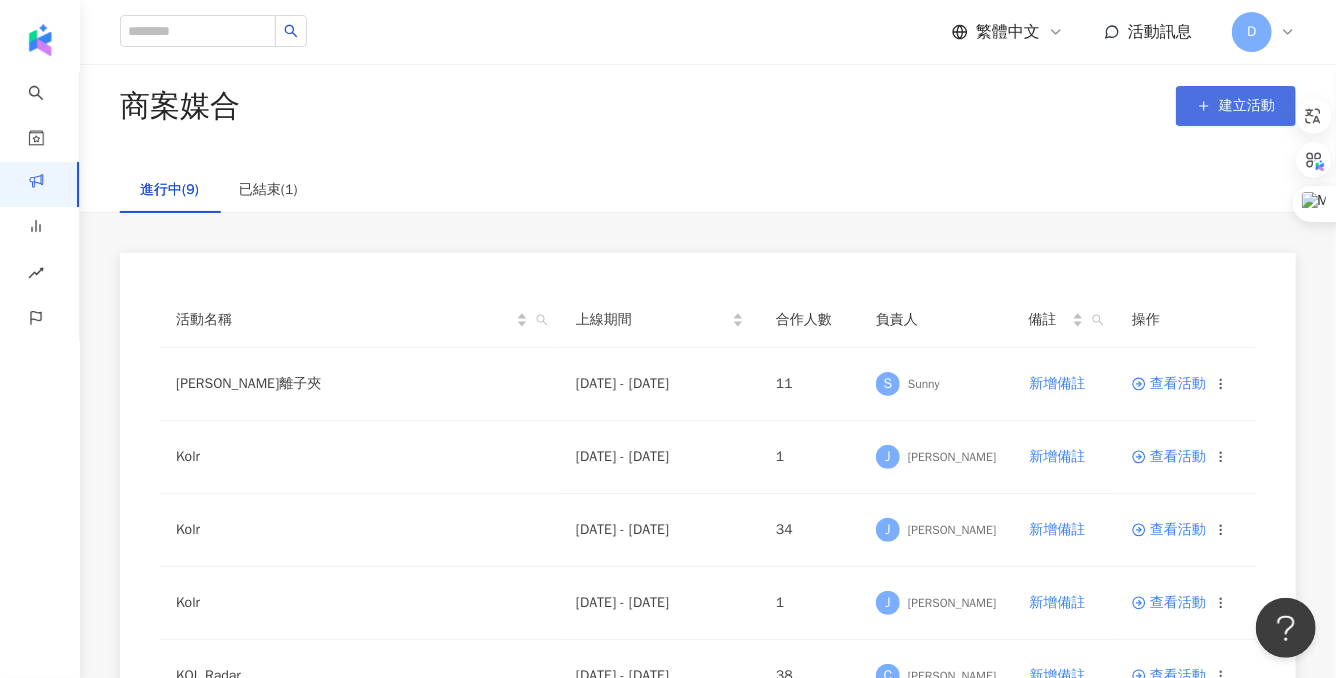click on "建立活動" at bounding box center (1236, 106) 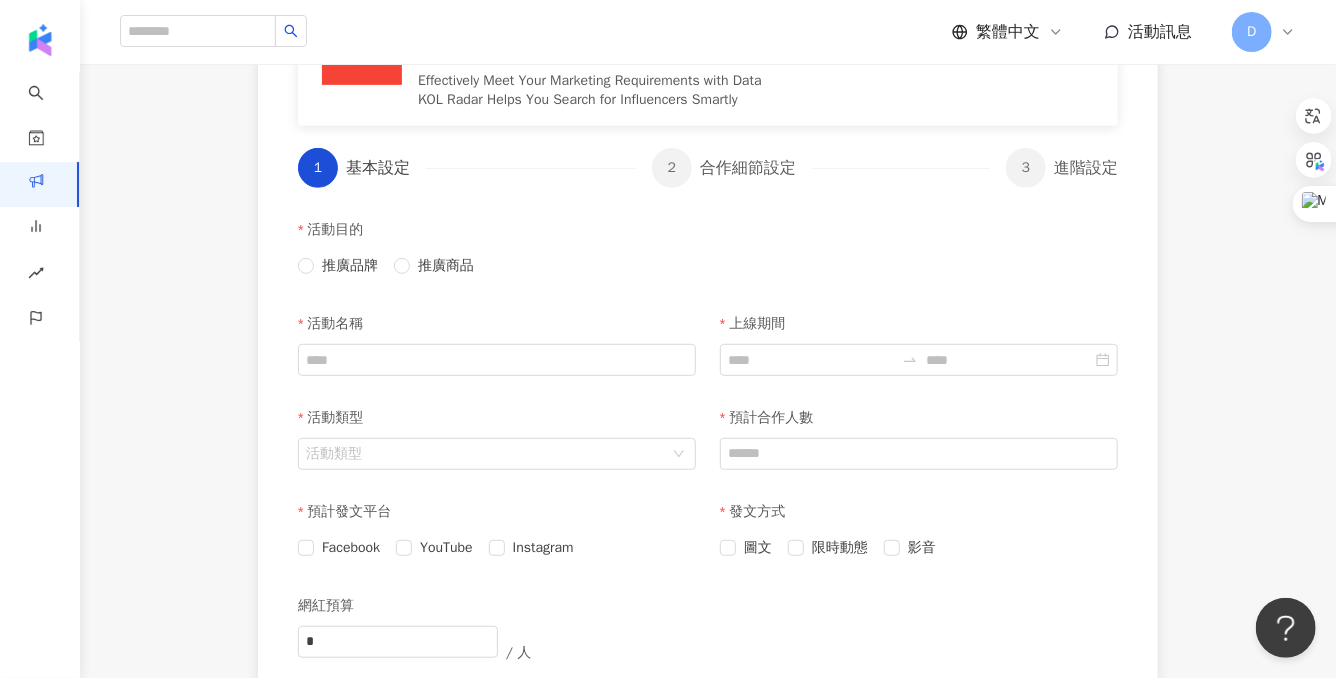 scroll, scrollTop: 380, scrollLeft: 0, axis: vertical 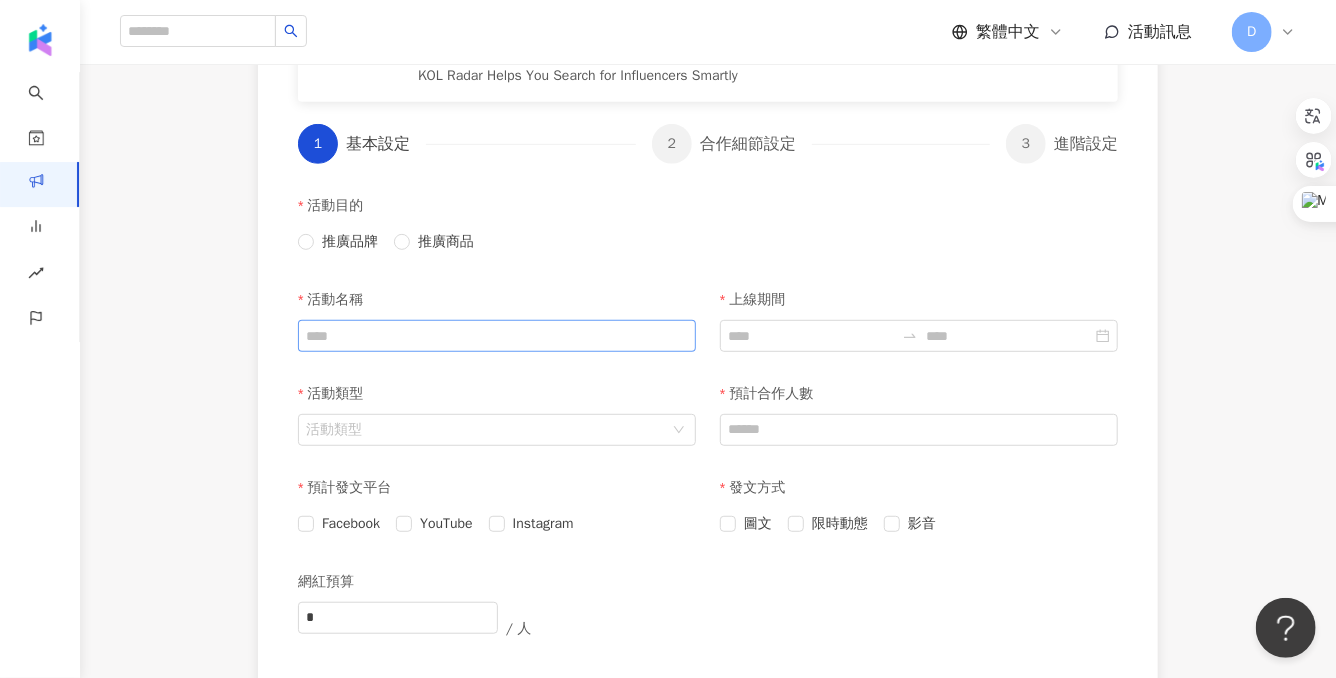 click at bounding box center (497, 336) 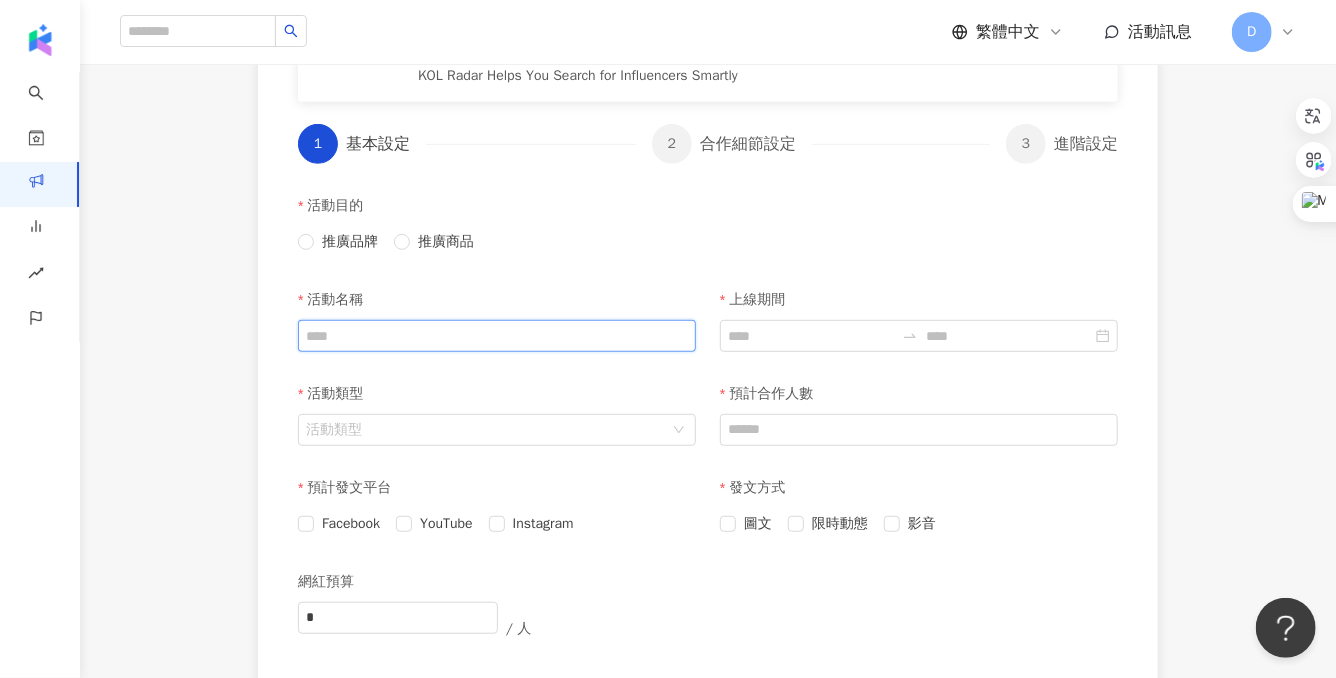 click on "活動名稱" at bounding box center [497, 336] 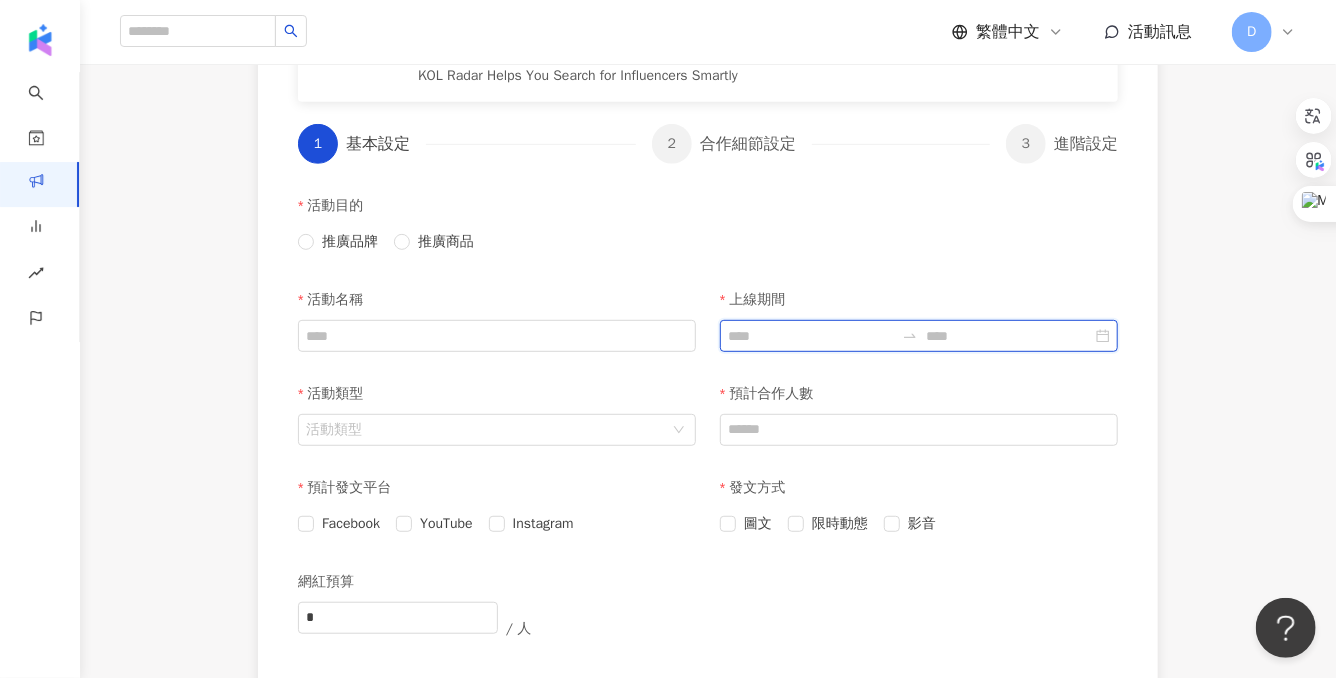 click on "上線期間" at bounding box center [811, 336] 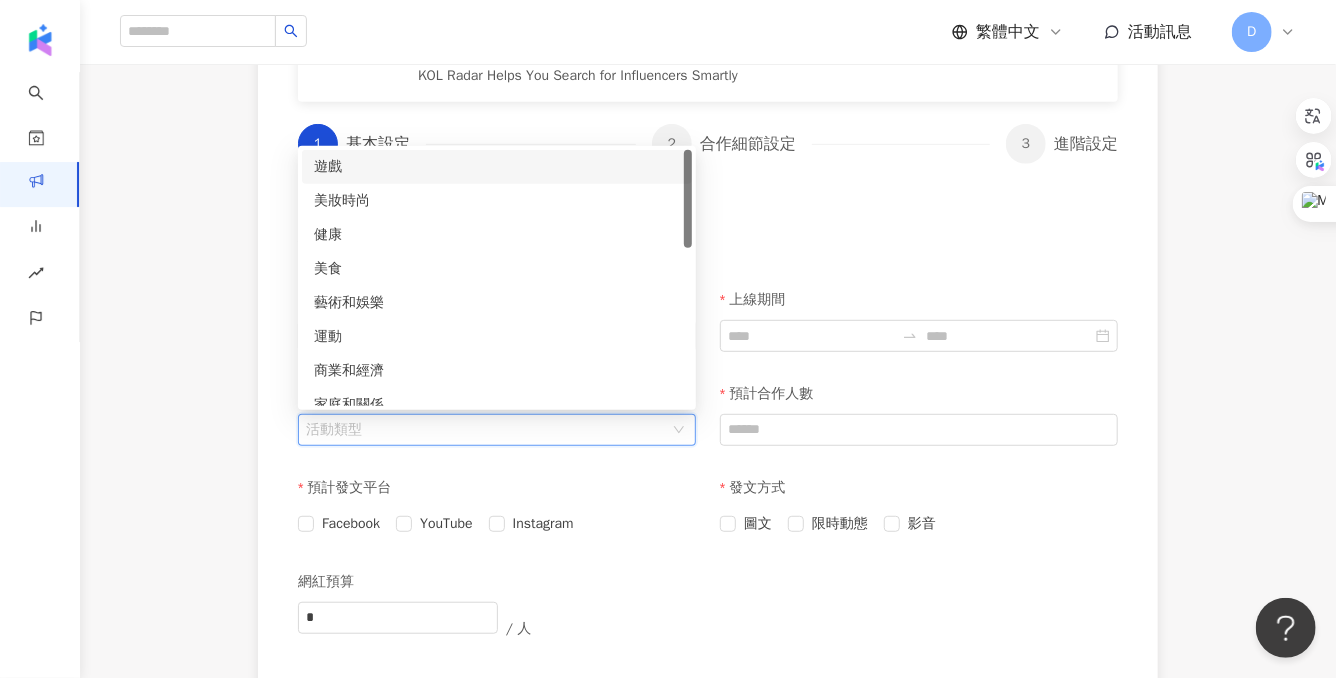 click on "活動類型" at bounding box center [486, 430] 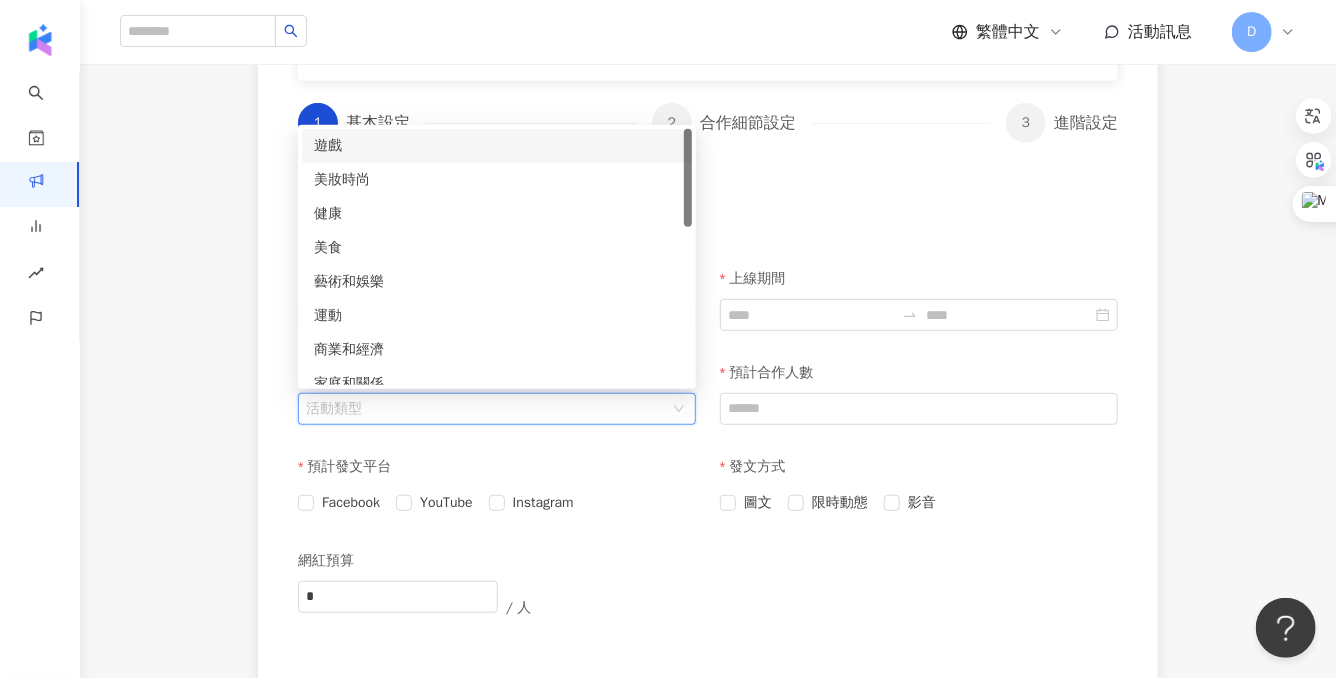 click on "建立活動 先向網紅介紹這次要推廣的品牌及產品吧！敘述愈詳細，網紅將能有更好的發揮喔。 KOL Radar https://www.kolradar.com/ Effectively Meet Your Marketing Requirements with Data
KOL Radar Helps You Search for Influencers Smartly 1 基本設定 2 合作細節設定 3 進階設定 活動目的 推廣品牌 推廣商品 活動名稱 上線期間 活動類型 活動類型 預計合作人數 預計發文平台 Facebook YouTube Instagram 發文方式 圖文 限時動態 影音 網紅預算 * /   人 合作項目 合作商品名稱 合作商品網址 0  / 1000 合作商品說明 0  / 100 合作商品單價  * 合作商品類型 合作商品類型 相關圖片 預設為活動封面。檔案類型限 .jpg .png.，且不超過 5MB。 選擇檔案 文案要求 必須撰寫文字 貼文撰寫情境 指定 Hashtag   指定標註 @   指定連結   圖片範例 合格範例 選擇檔案 不合格範例 選擇檔案 其他說明 Normal 14 Font 網紅條件 Facebook 追蹤數 公開" at bounding box center [708, 282] 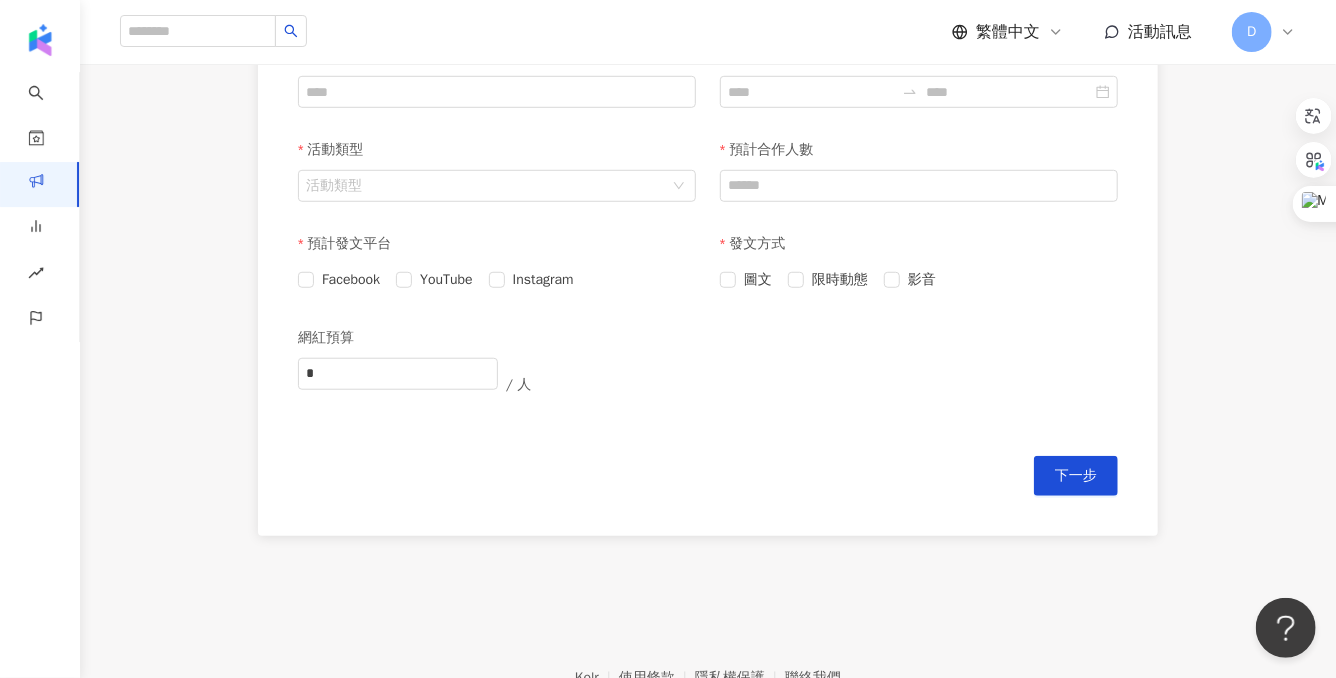 scroll, scrollTop: 640, scrollLeft: 0, axis: vertical 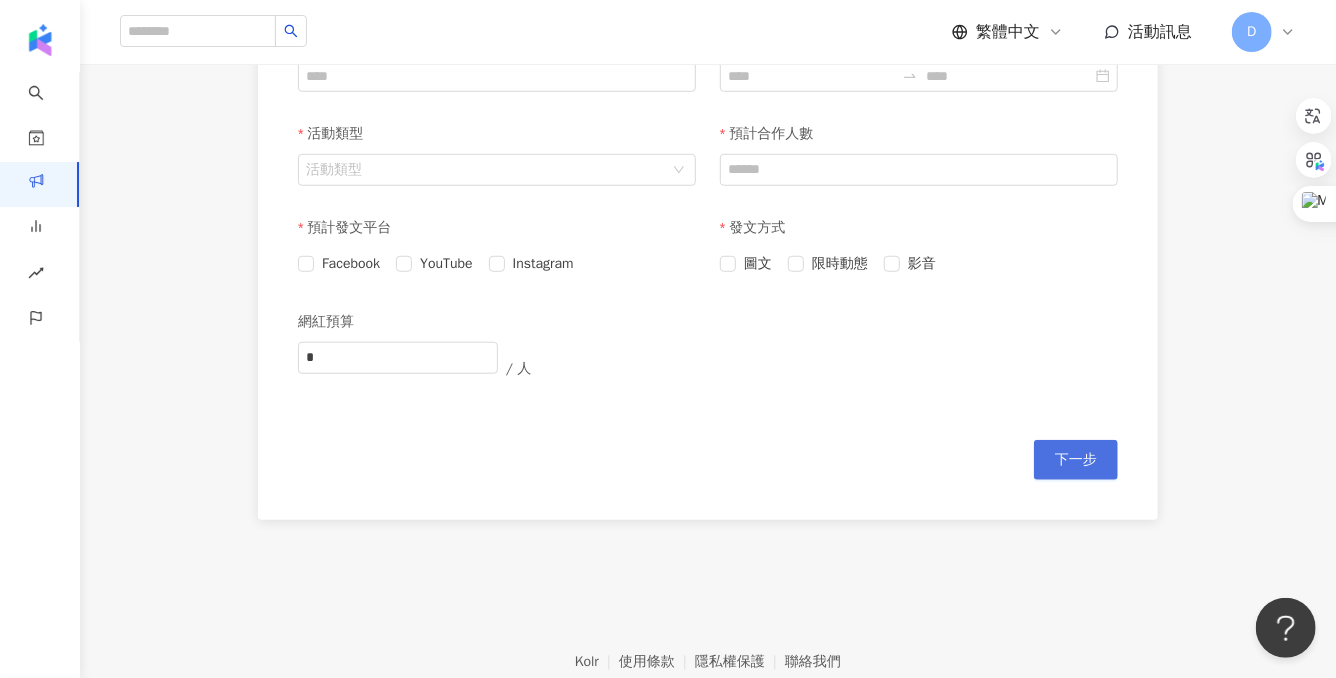 click on "下一步" at bounding box center (1076, 460) 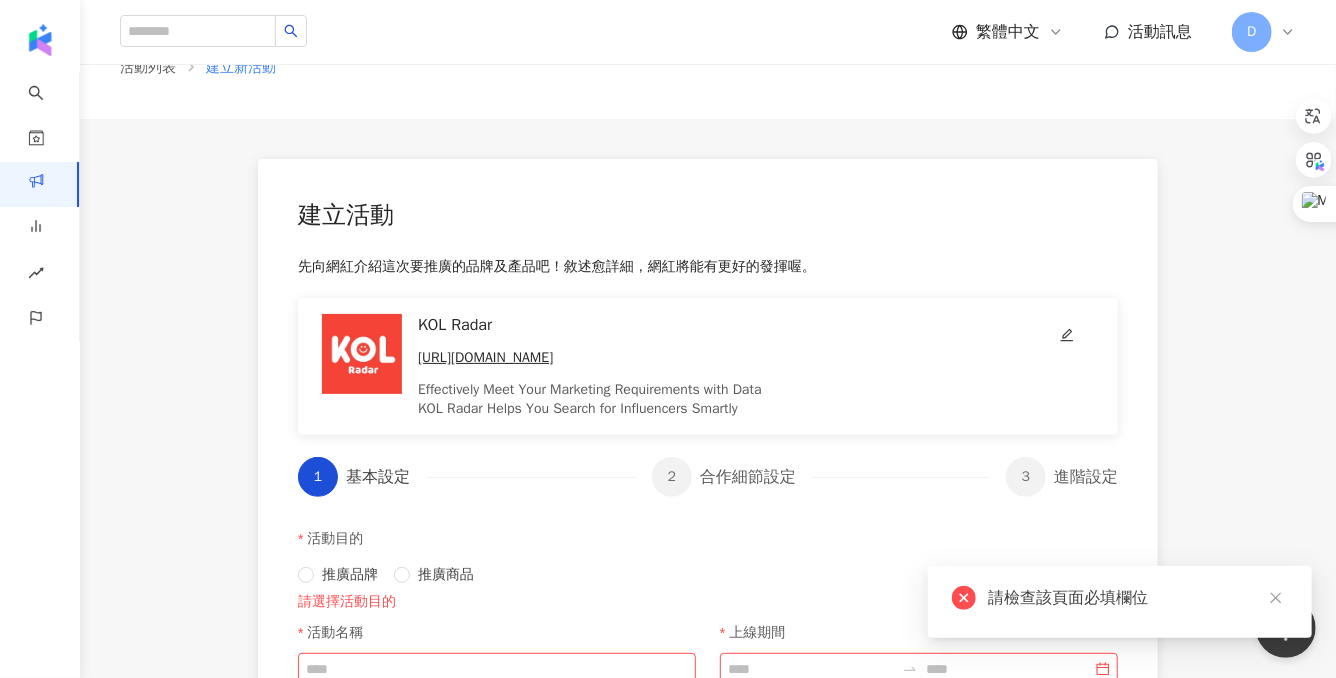 scroll, scrollTop: 0, scrollLeft: 0, axis: both 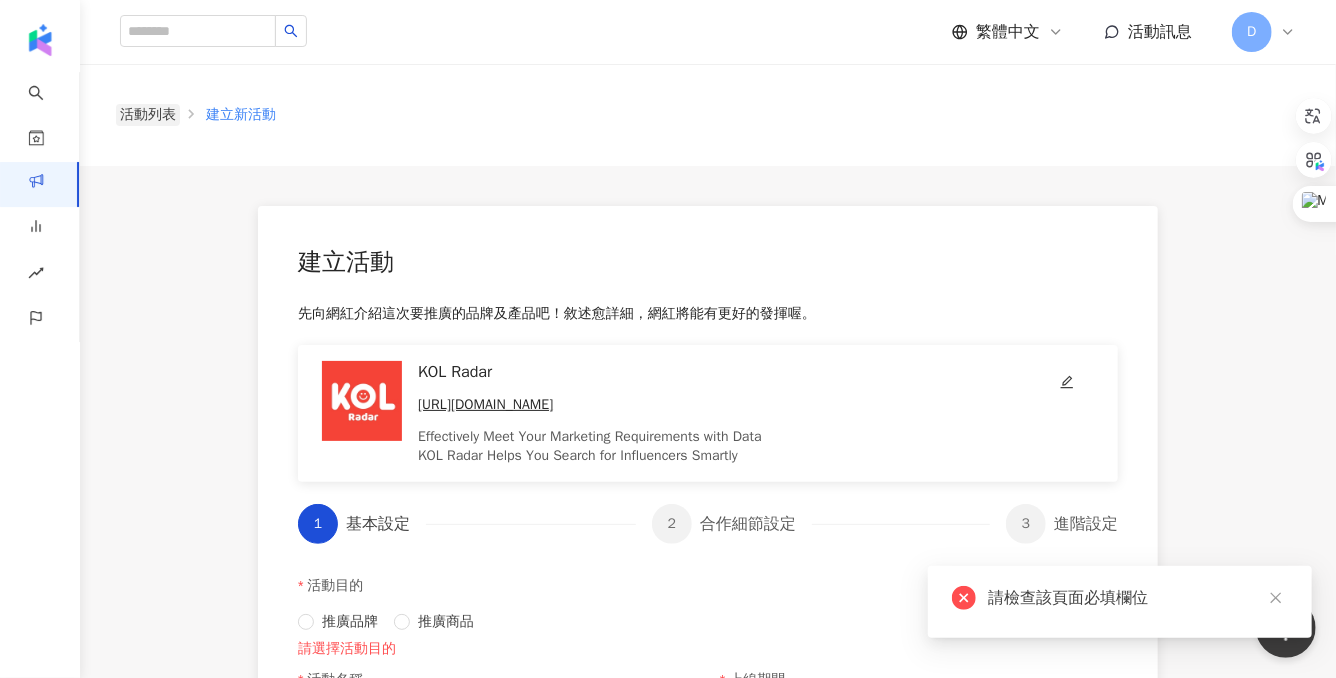 click on "活動列表" at bounding box center [148, 115] 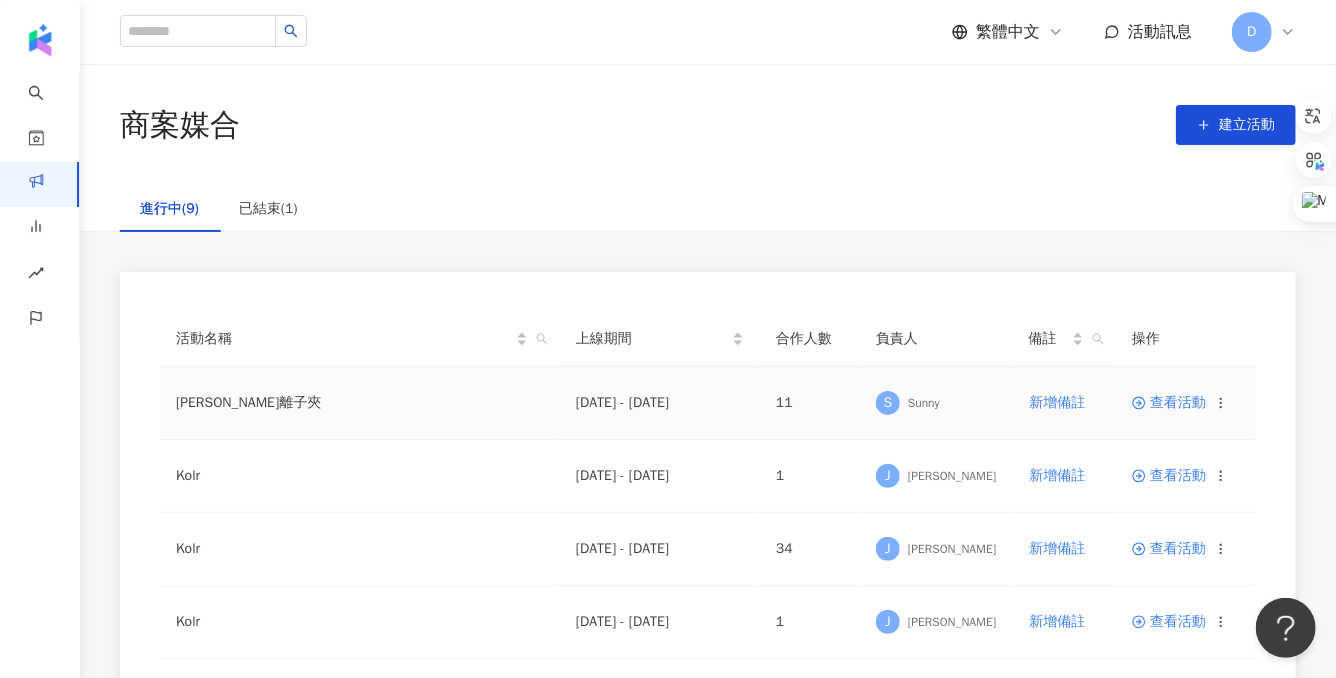 click on "查看活動" at bounding box center [1169, 403] 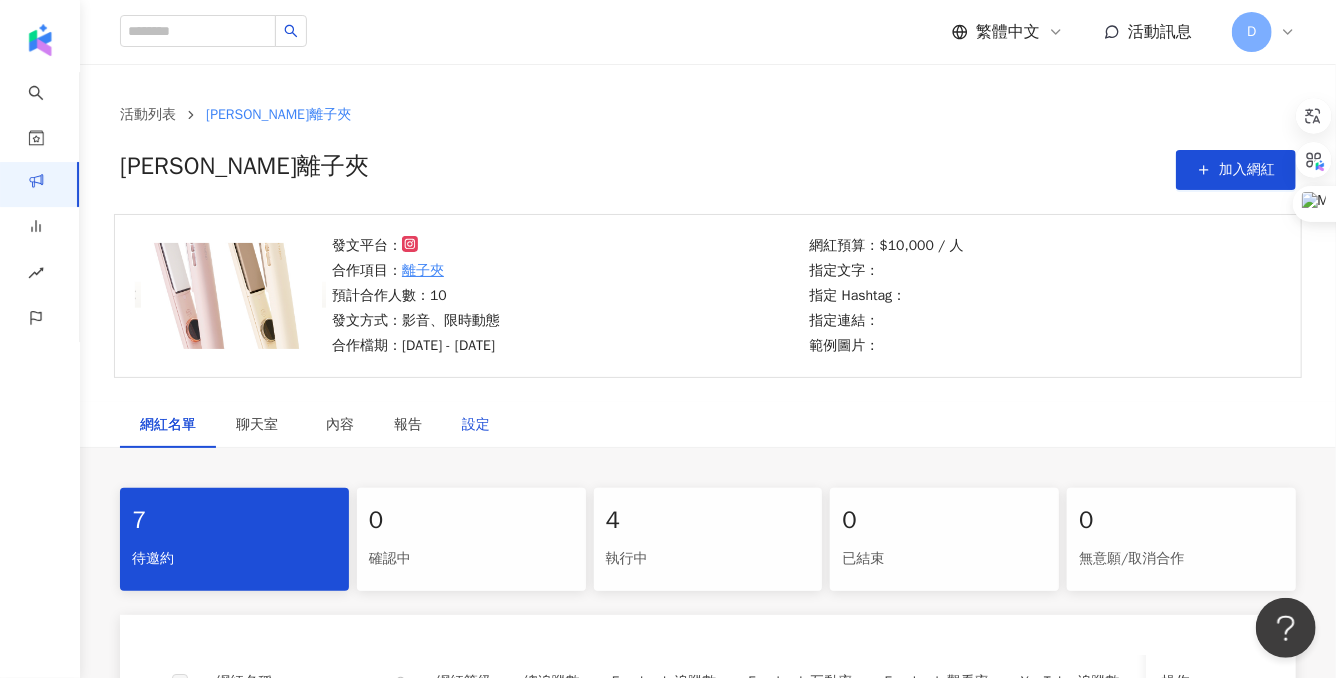 click on "設定" at bounding box center [476, 425] 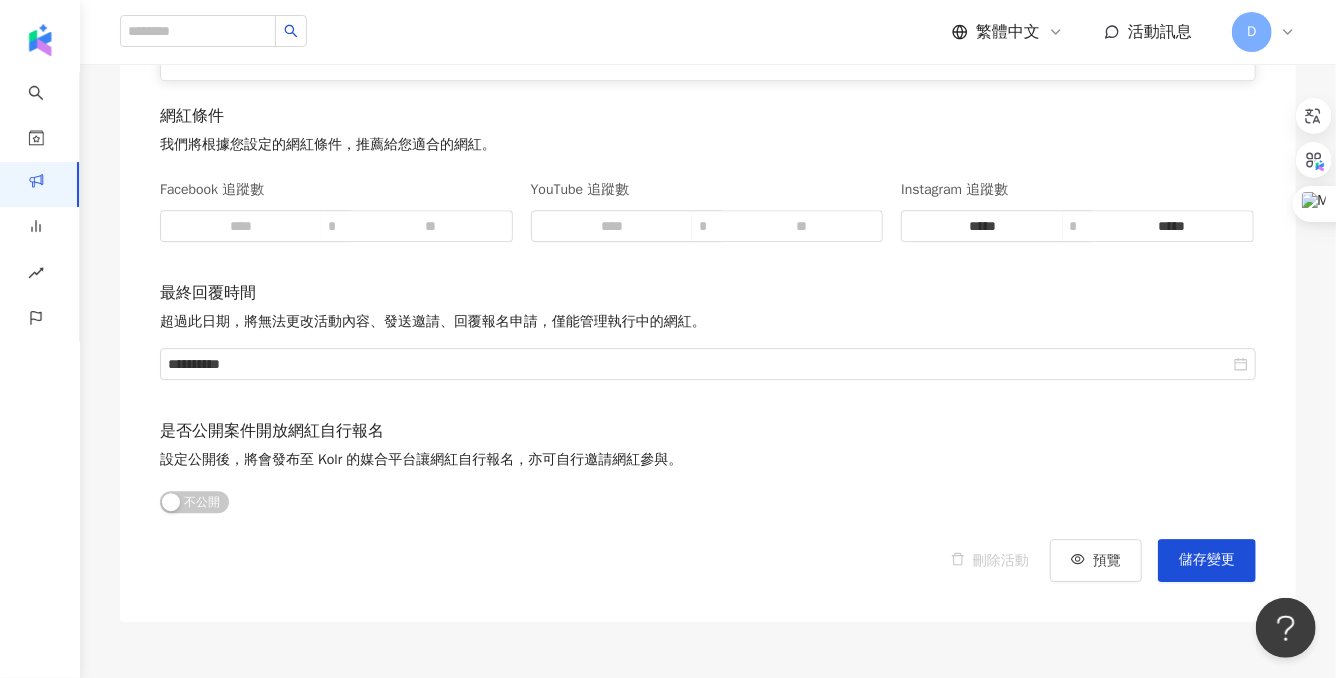 scroll, scrollTop: 2720, scrollLeft: 0, axis: vertical 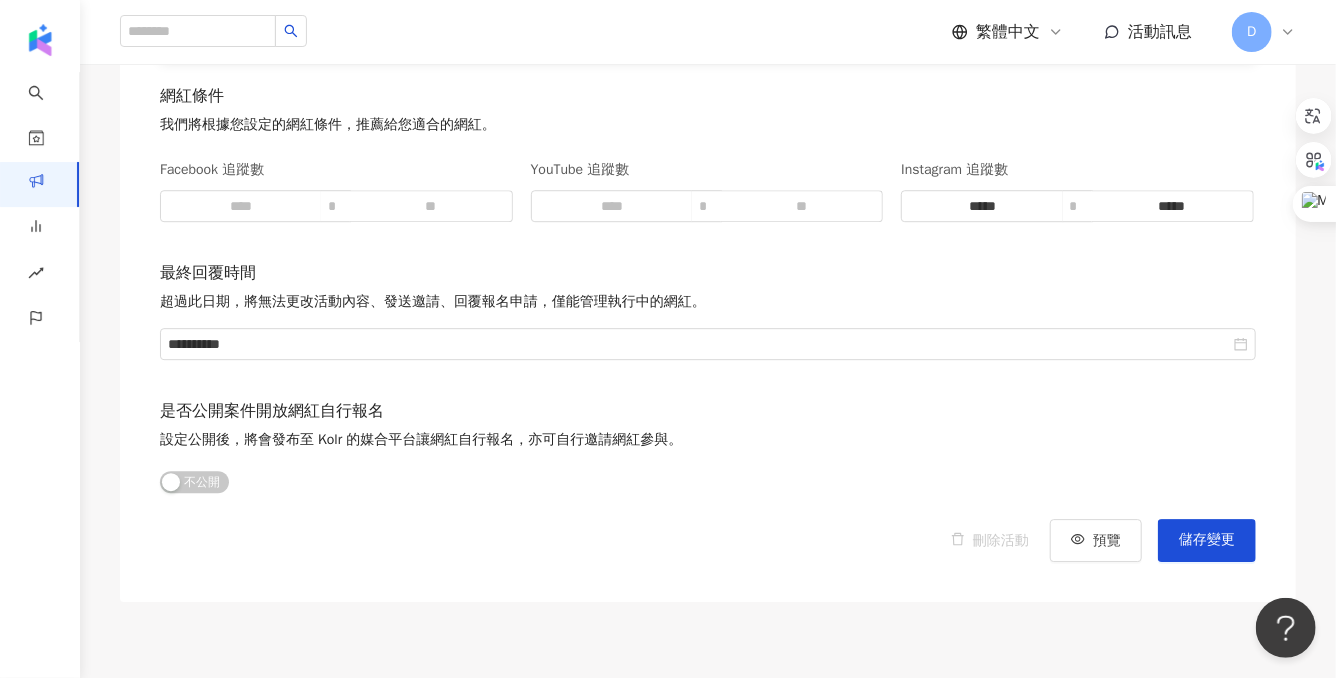 drag, startPoint x: 151, startPoint y: 408, endPoint x: 429, endPoint y: 413, distance: 278.04495 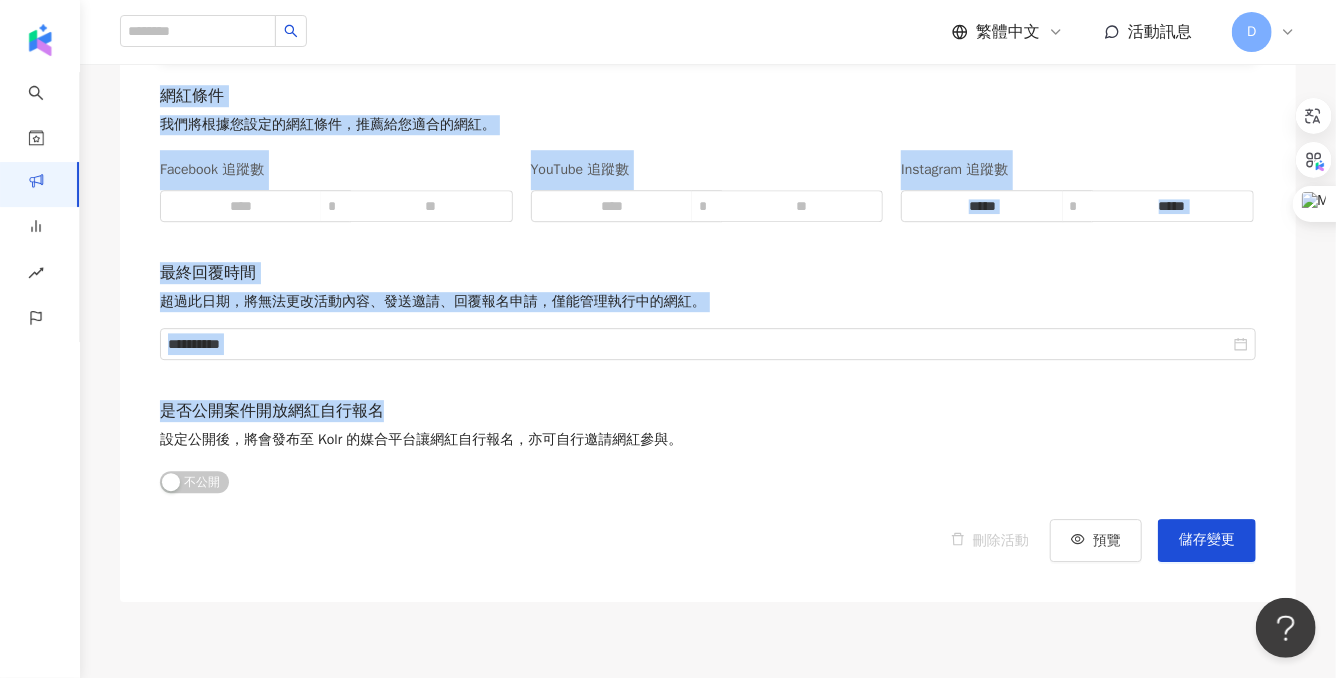 click on "是否公開案件開放網紅自行報名" at bounding box center [421, 411] 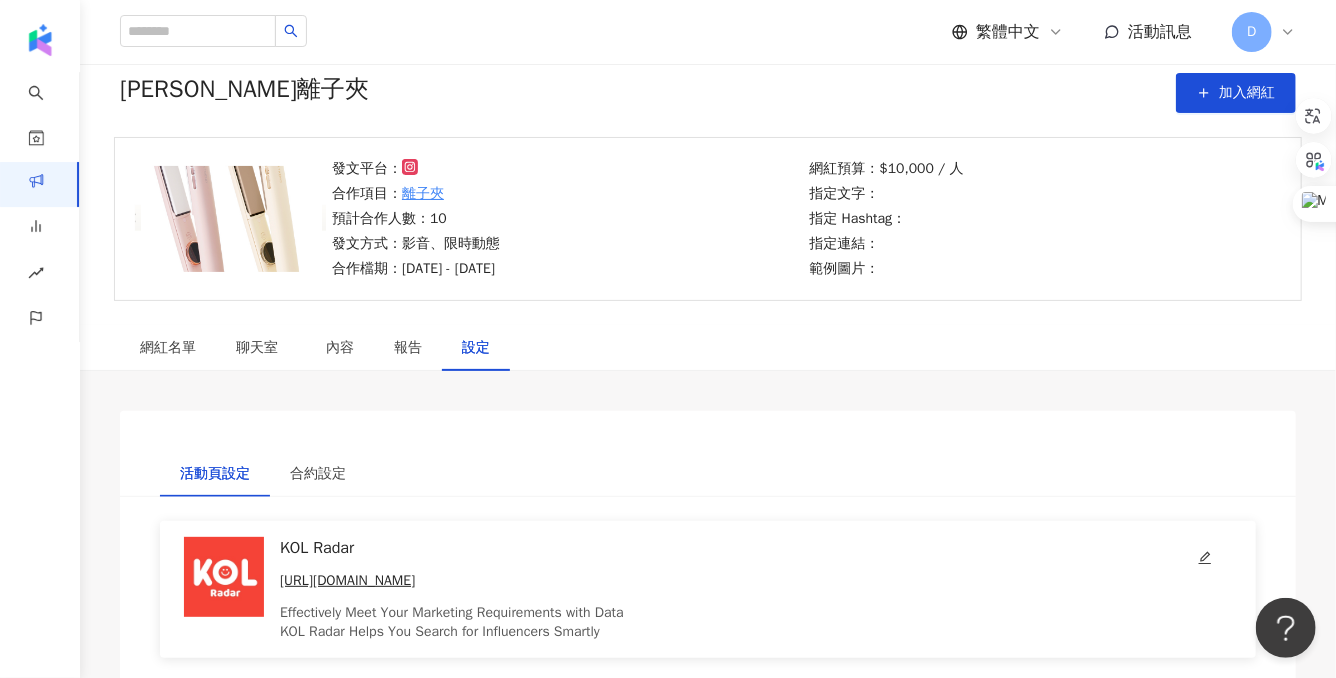 scroll, scrollTop: 0, scrollLeft: 0, axis: both 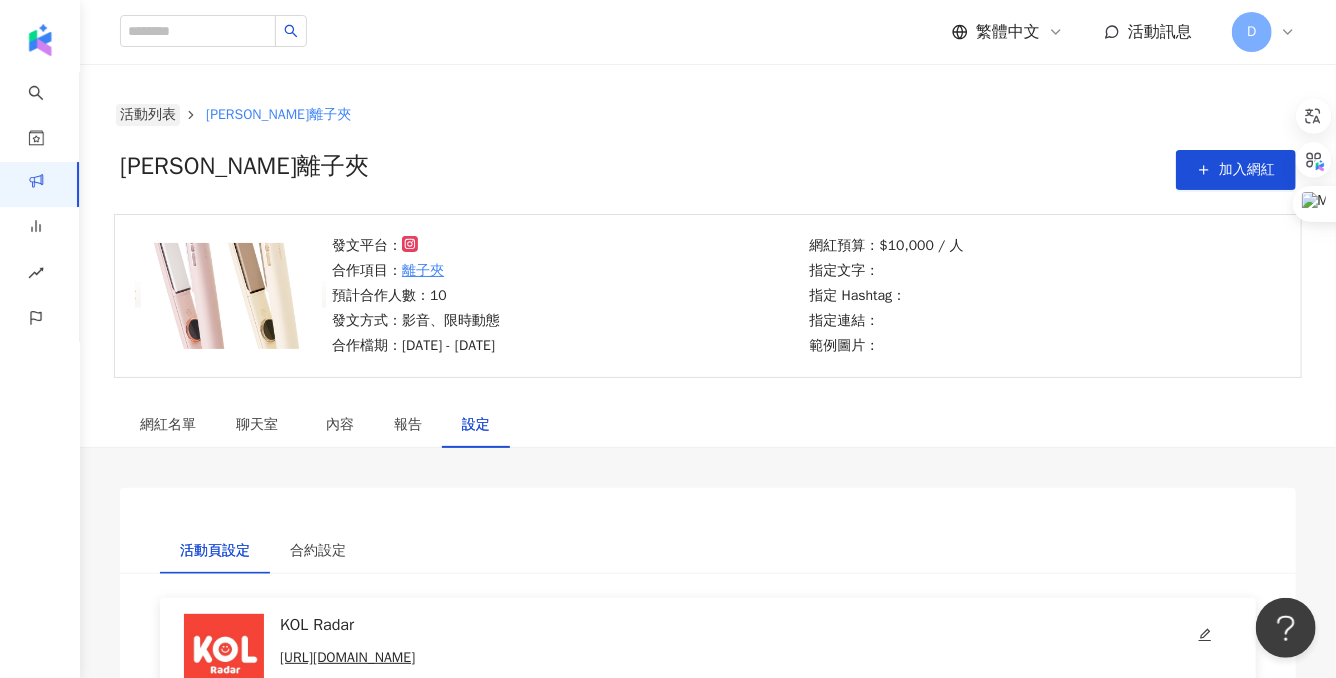 click on "活動列表" at bounding box center [148, 115] 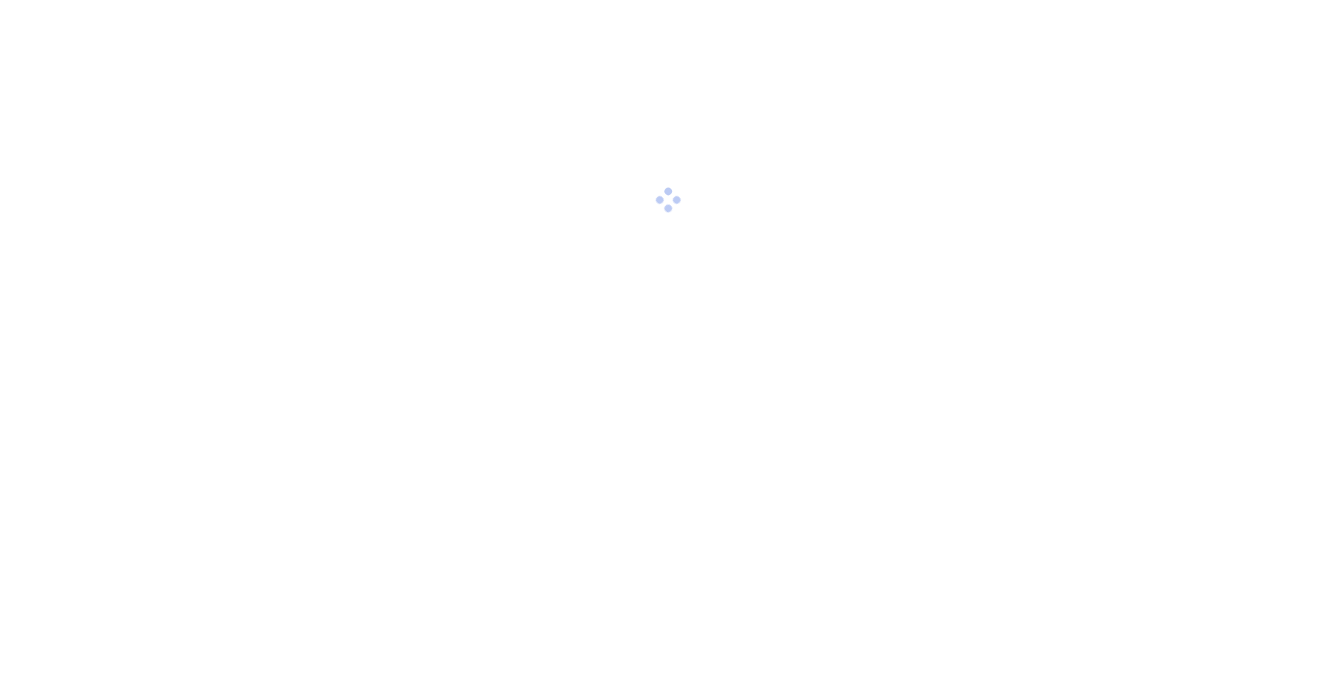 scroll, scrollTop: 0, scrollLeft: 0, axis: both 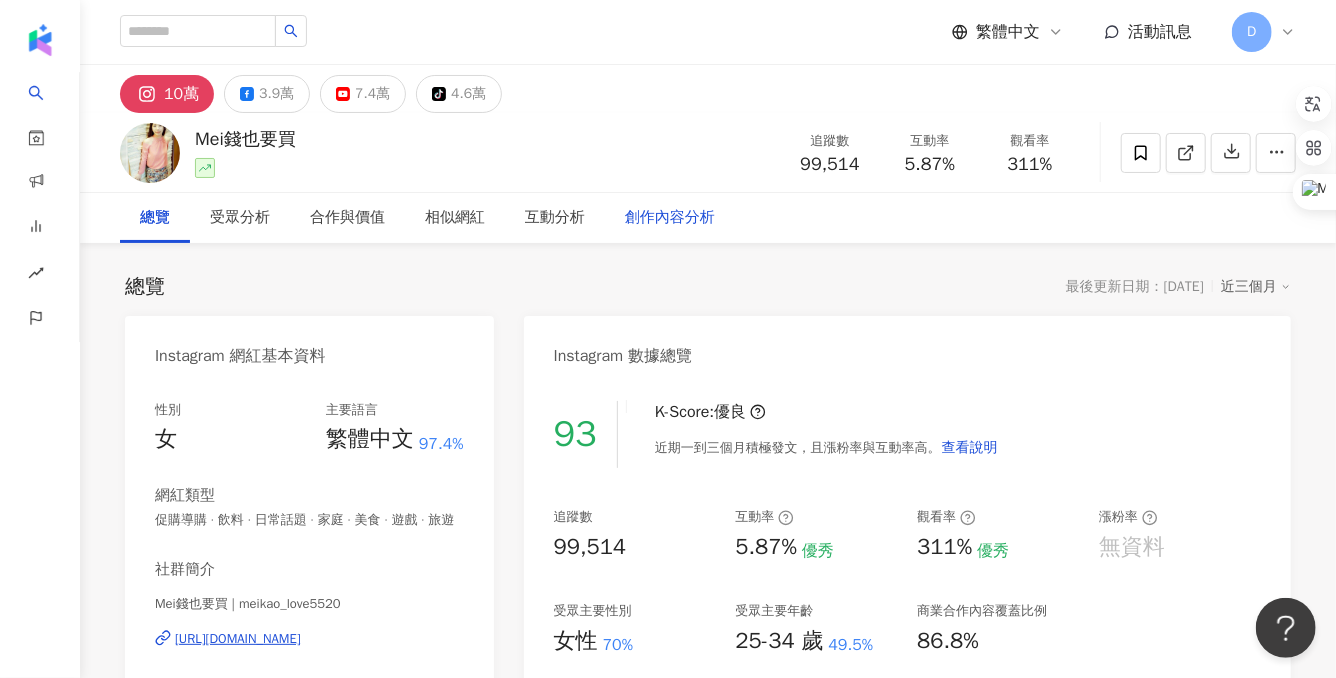 click on "創作內容分析" at bounding box center [670, 218] 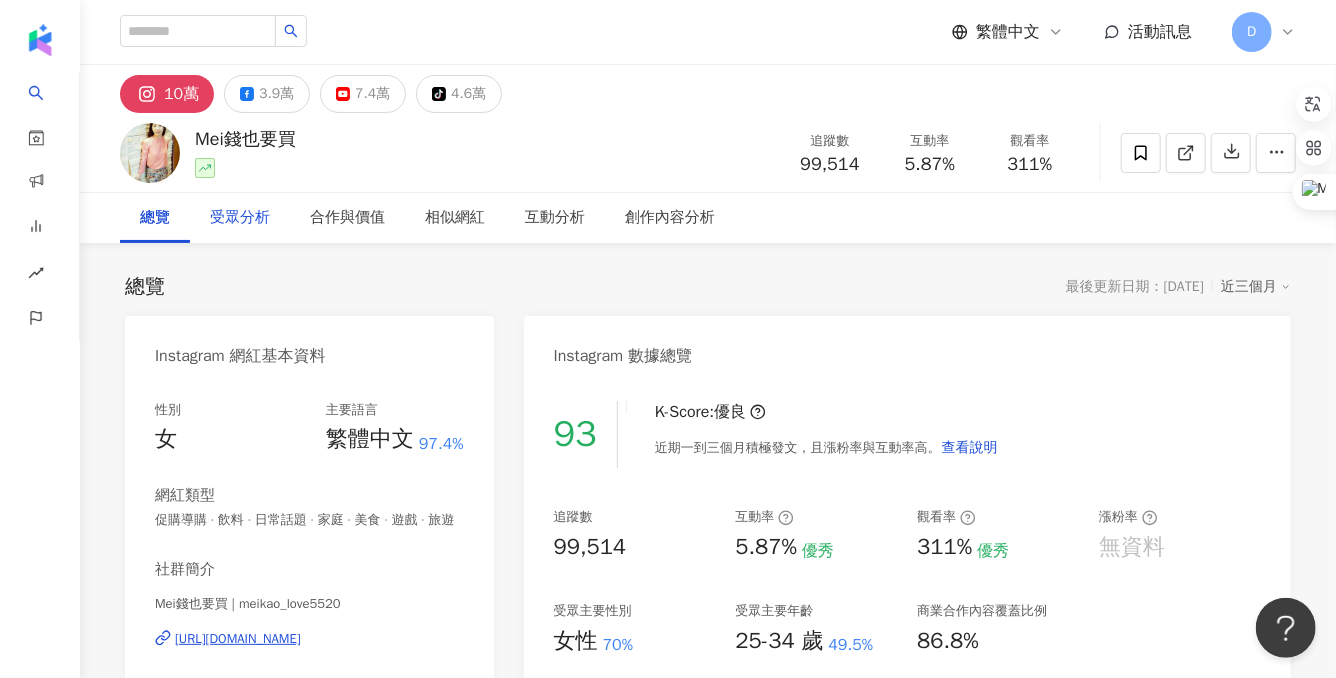 scroll, scrollTop: 16, scrollLeft: 0, axis: vertical 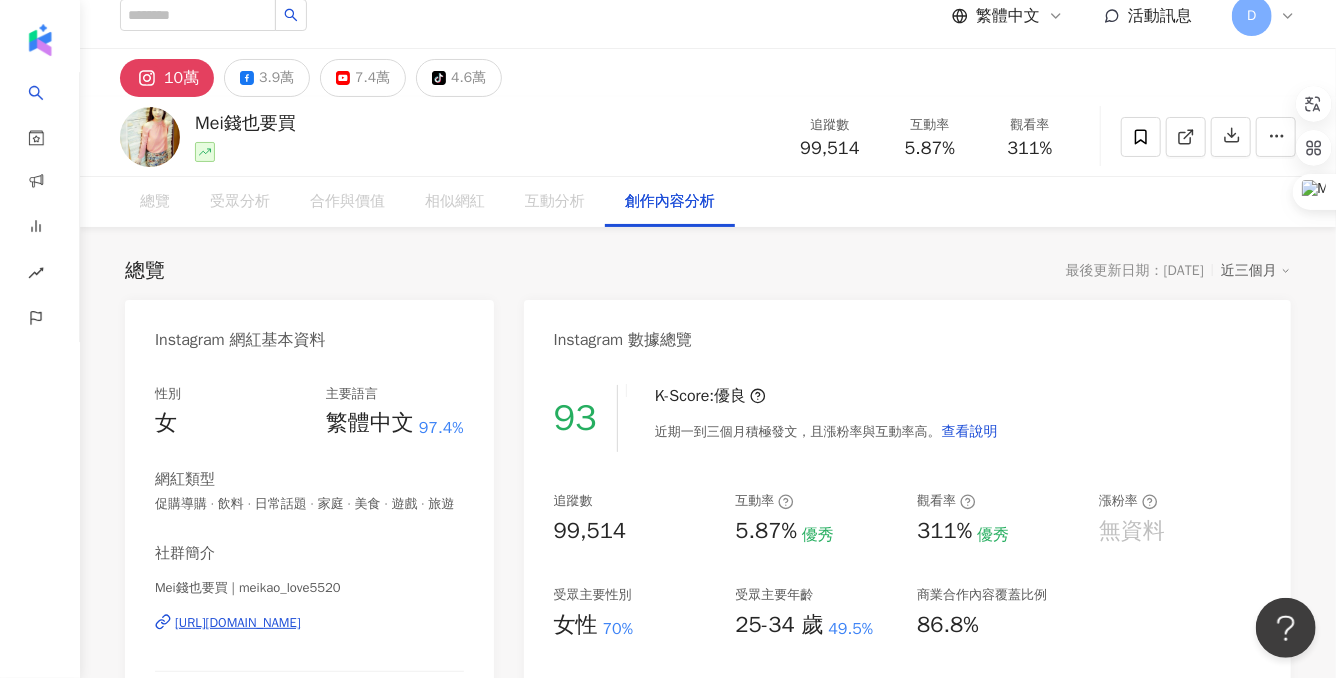 click on "創作內容分析" at bounding box center (670, 202) 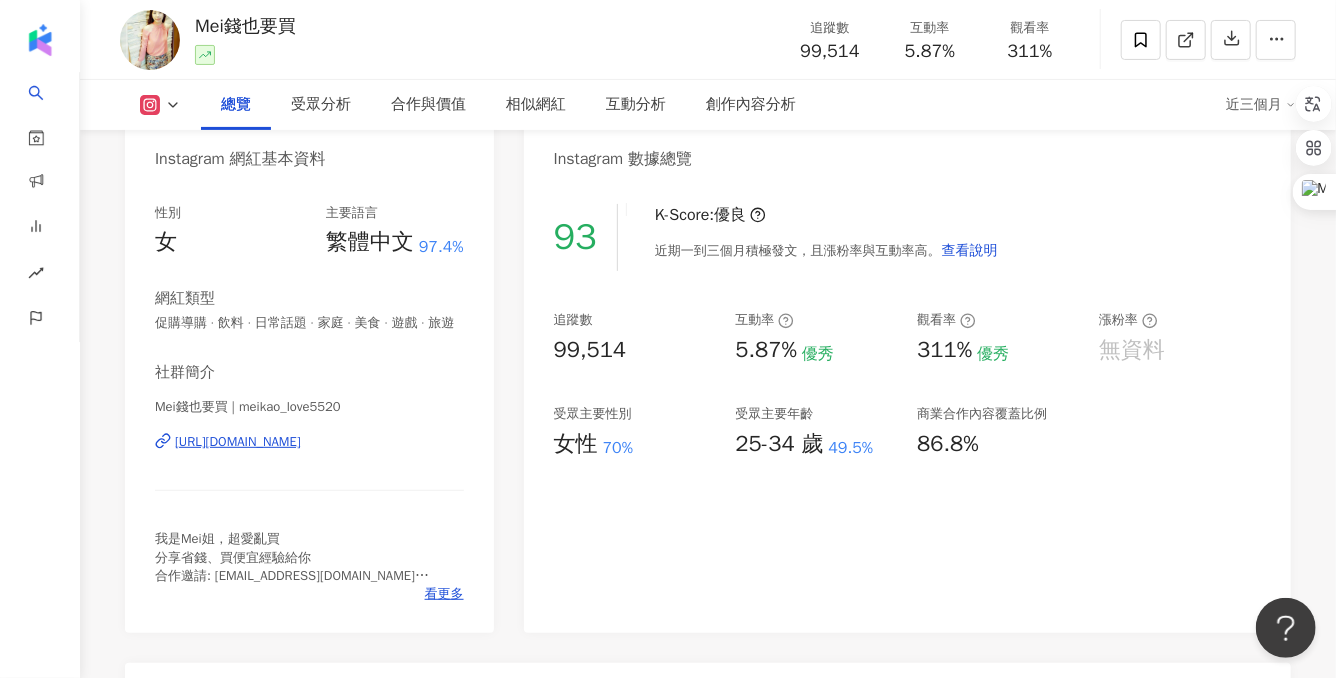 scroll, scrollTop: 0, scrollLeft: 0, axis: both 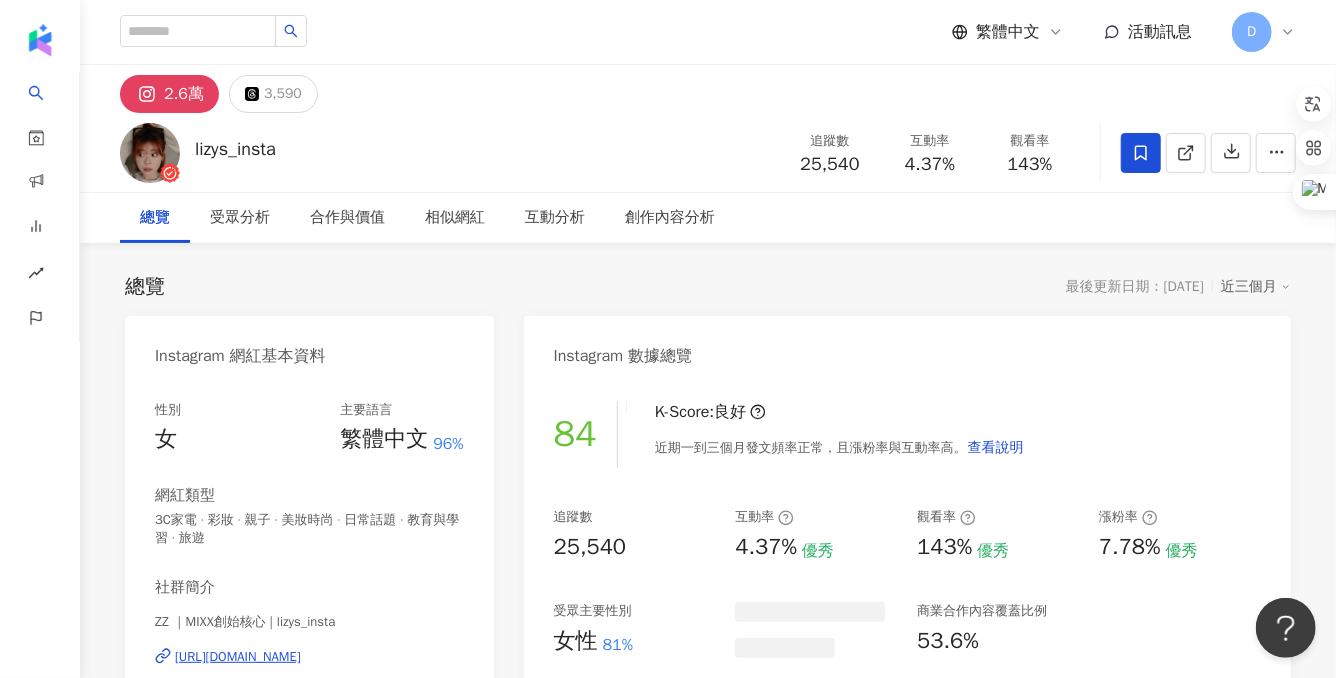 click on "近三個月" at bounding box center [1256, 287] 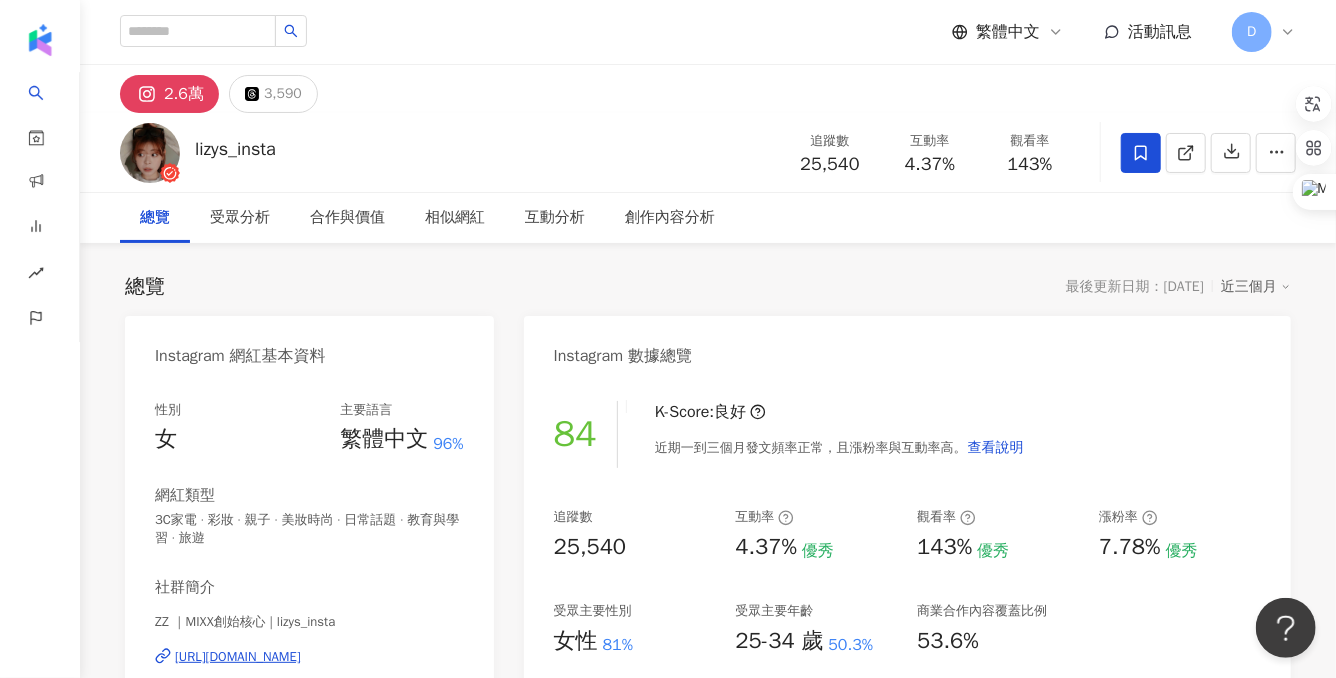 click on "近三個月" at bounding box center [1256, 287] 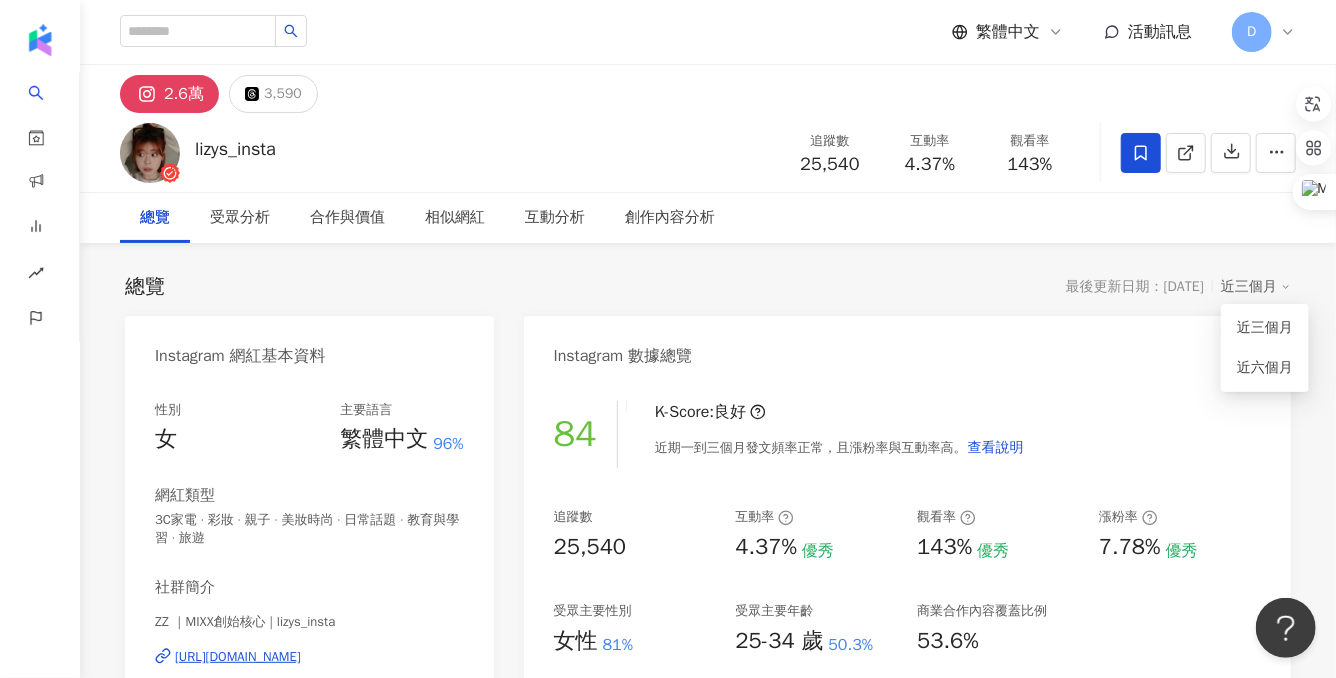 click on "近三個月" at bounding box center (1256, 287) 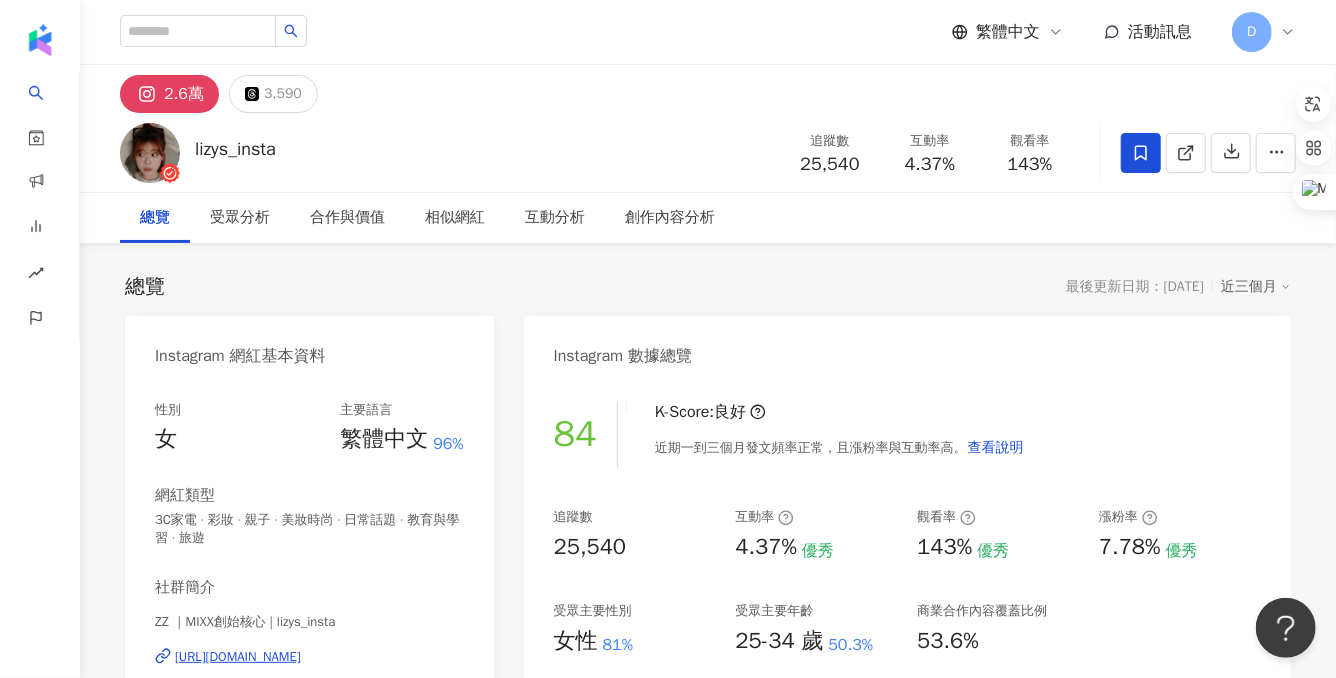 click on "近三個月" at bounding box center (1256, 287) 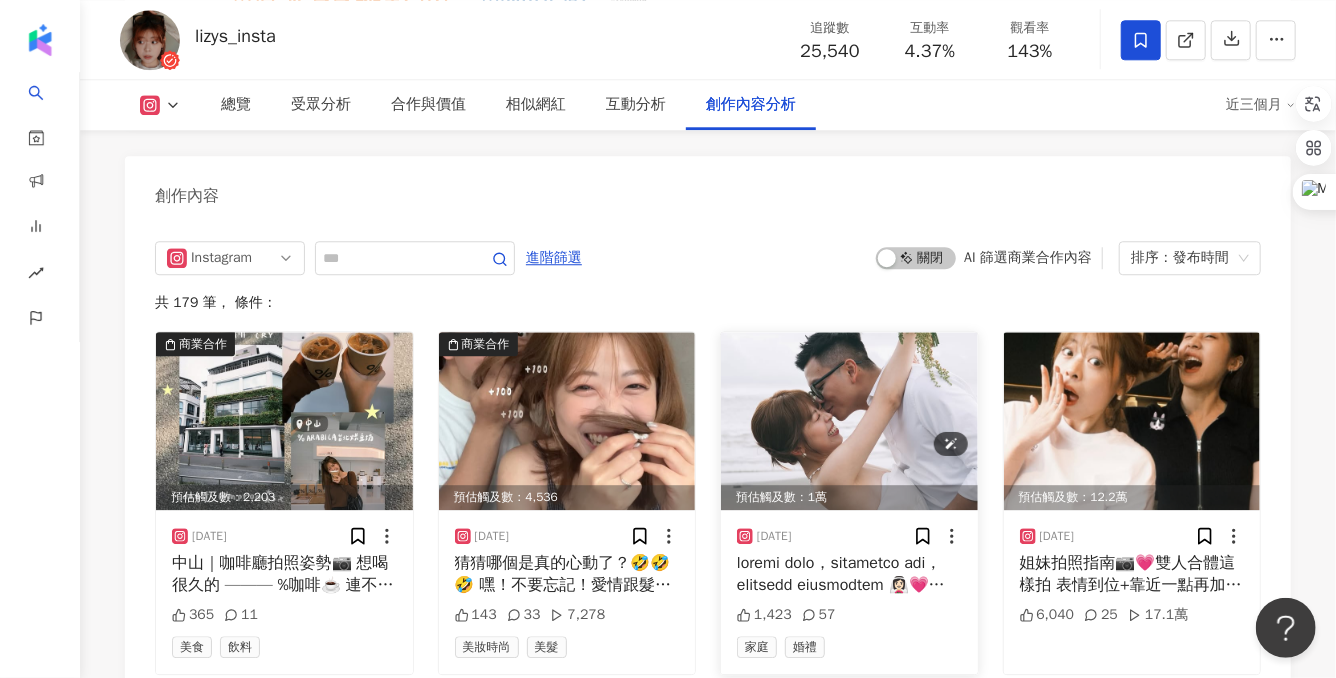 scroll, scrollTop: 6159, scrollLeft: 0, axis: vertical 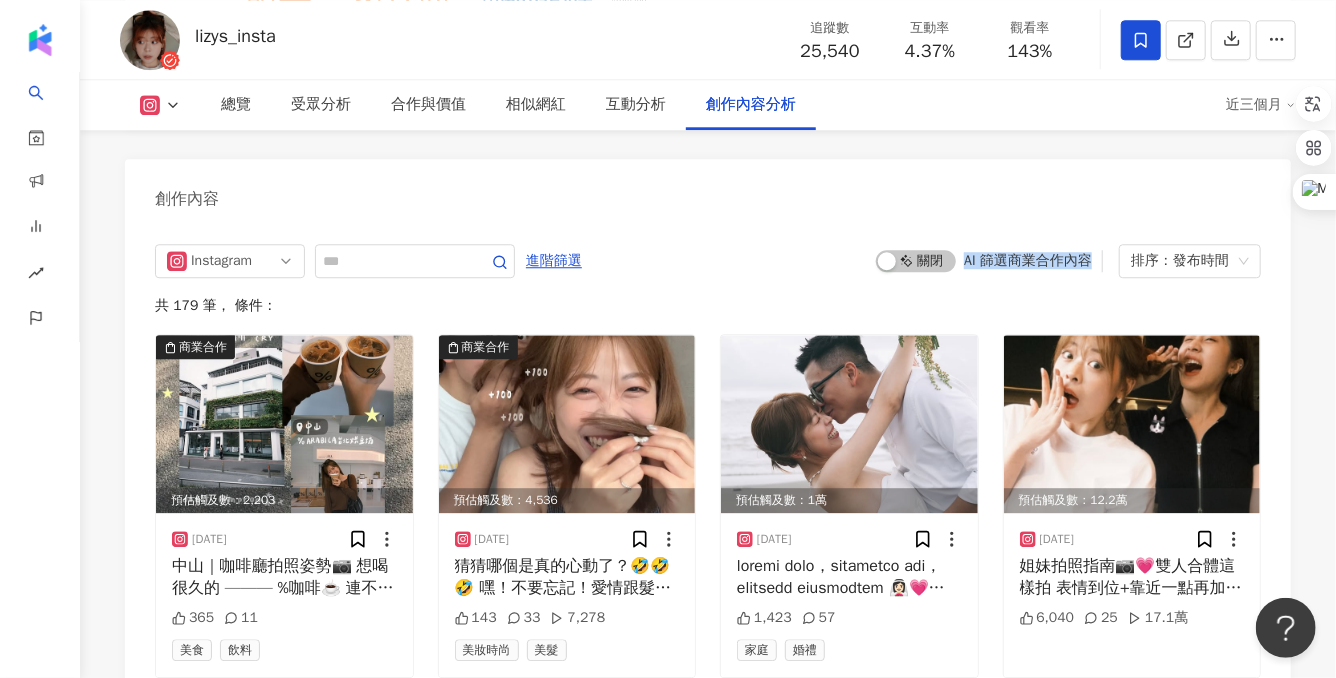 drag, startPoint x: 965, startPoint y: 215, endPoint x: 1087, endPoint y: 217, distance: 122.016396 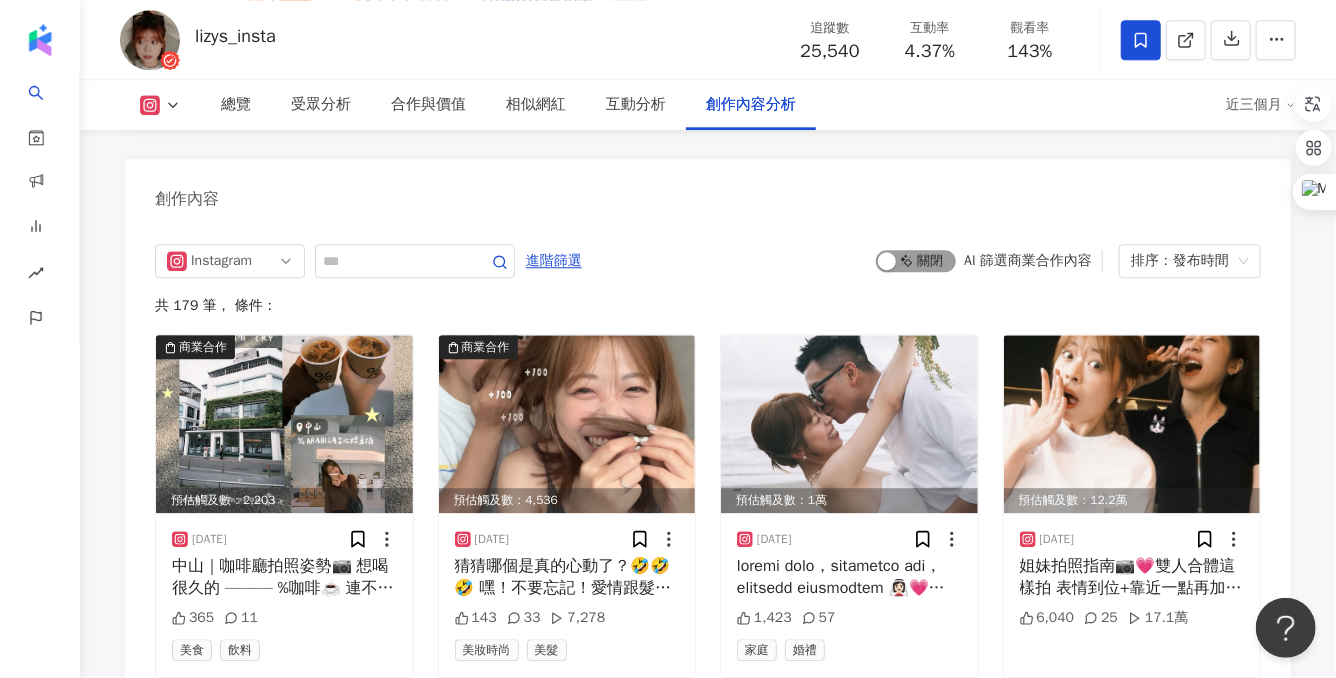click on "啟動 關閉" at bounding box center [916, 261] 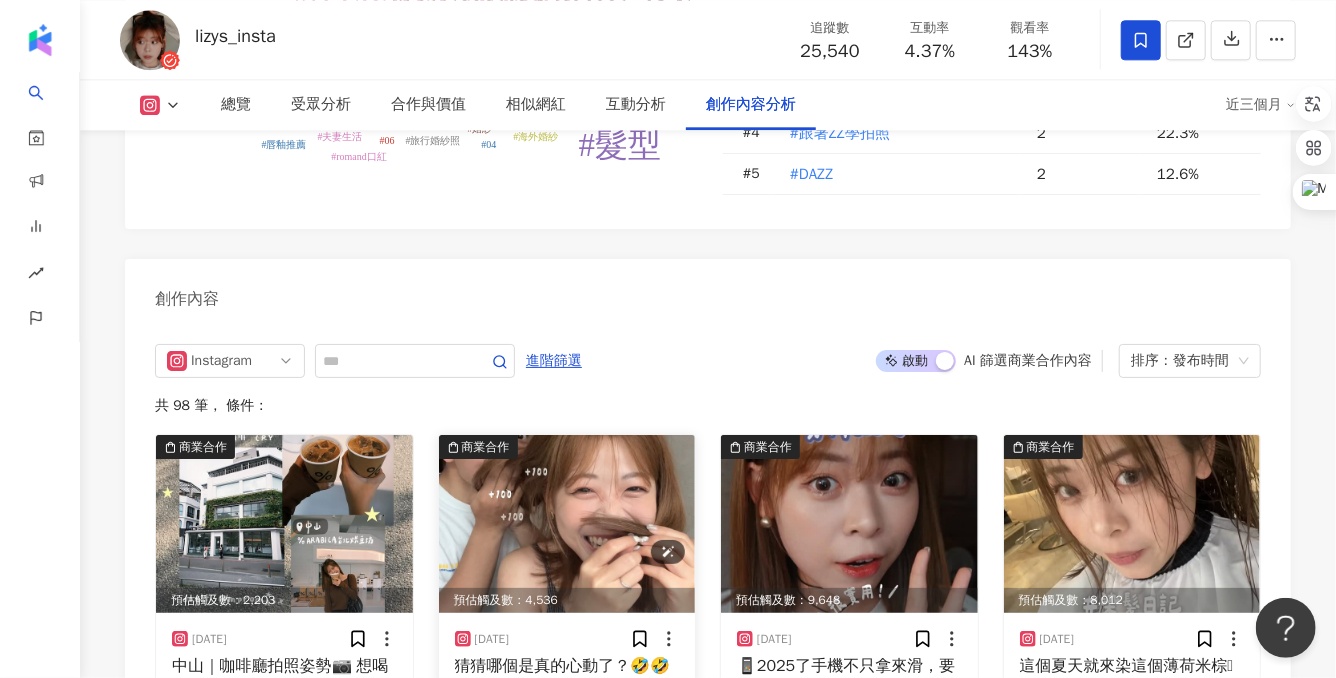 scroll, scrollTop: 6051, scrollLeft: 0, axis: vertical 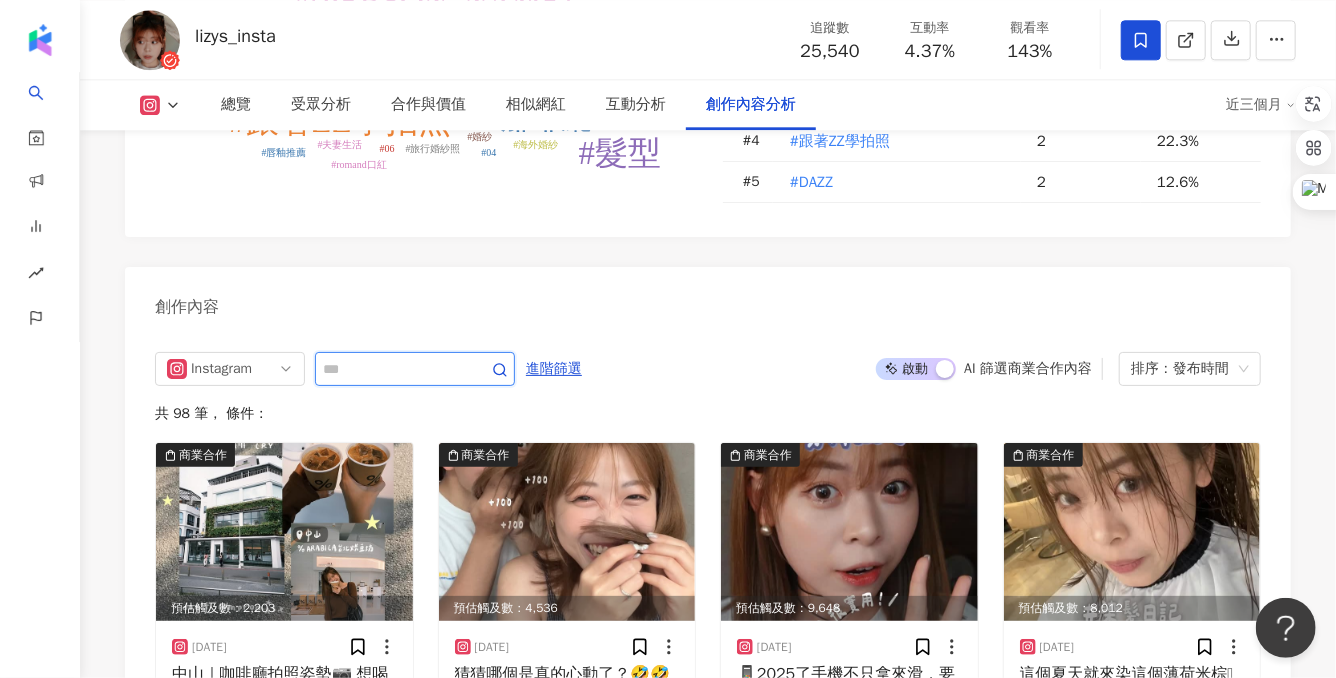 click at bounding box center [393, 369] 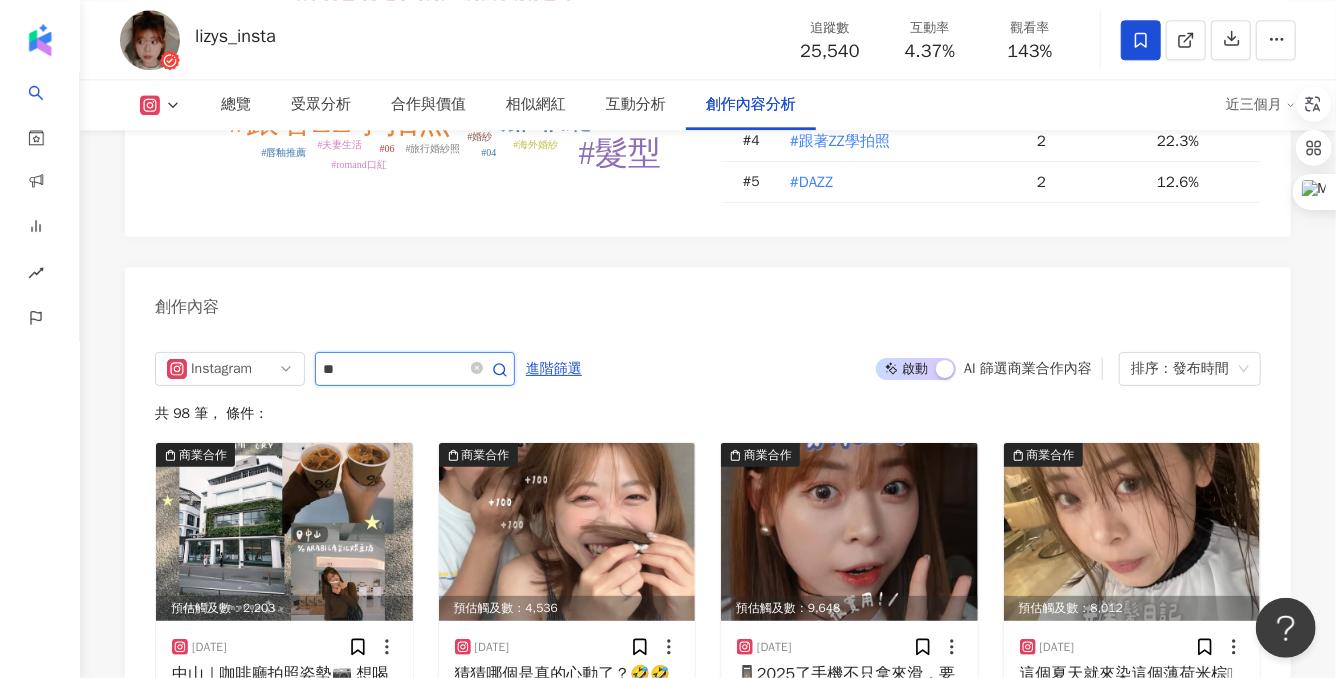 type on "*" 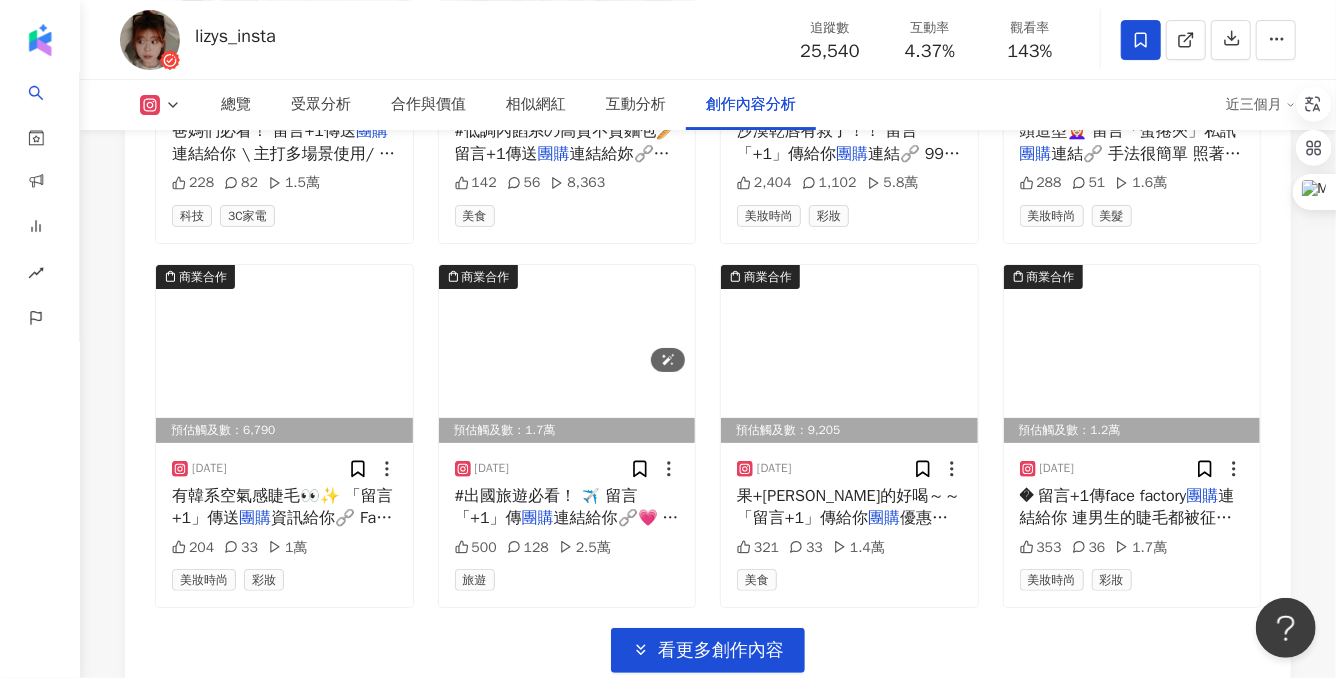 scroll, scrollTop: 6991, scrollLeft: 0, axis: vertical 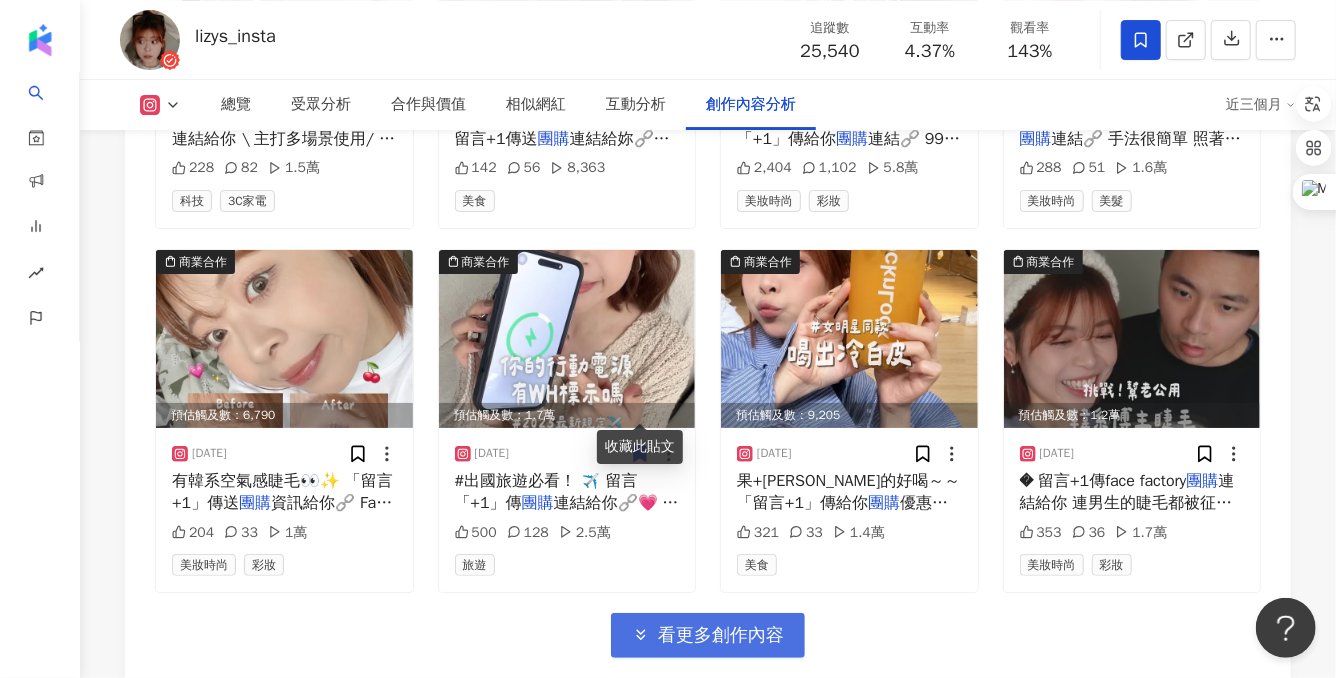 click on "看更多創作內容" at bounding box center (708, 635) 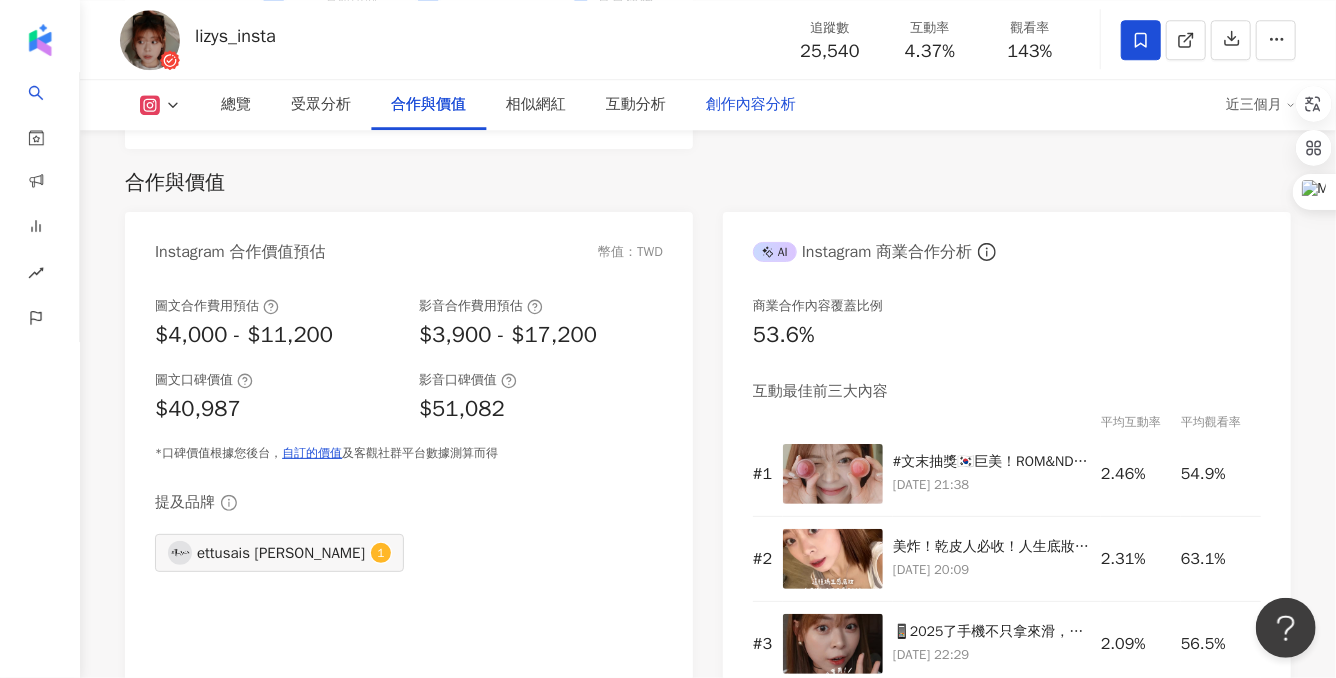 scroll, scrollTop: 2702, scrollLeft: 0, axis: vertical 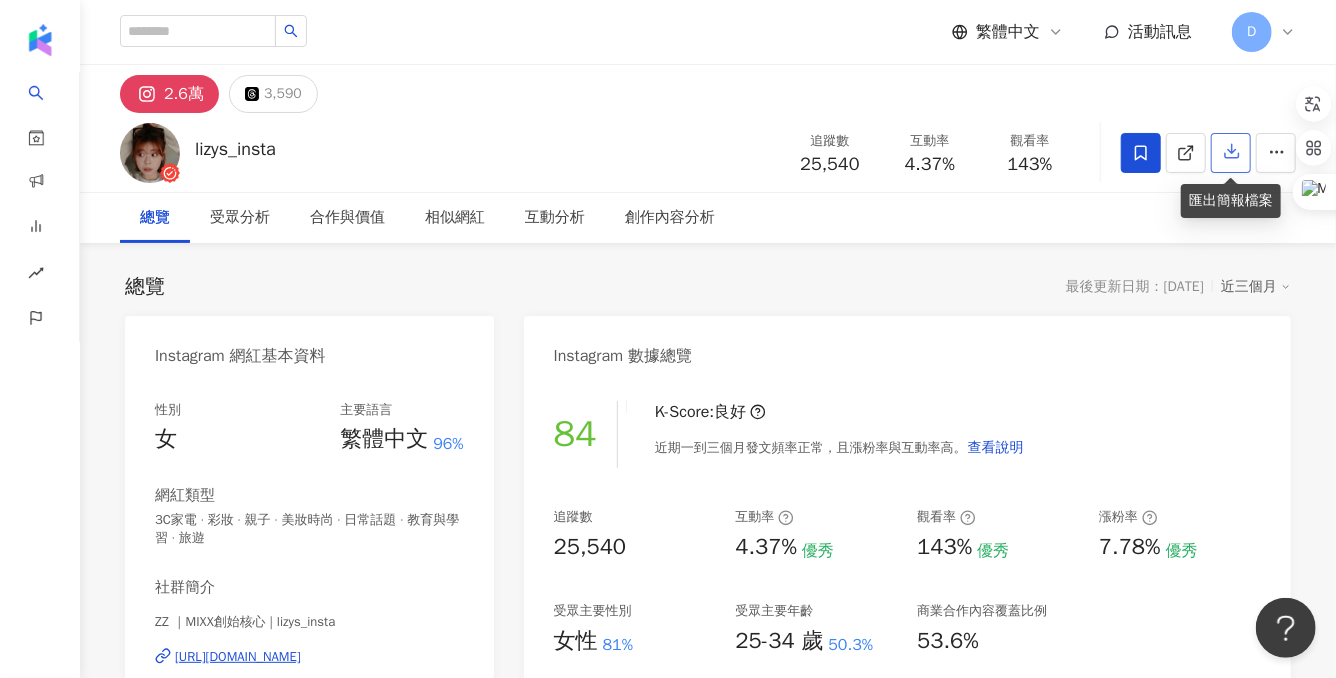 click 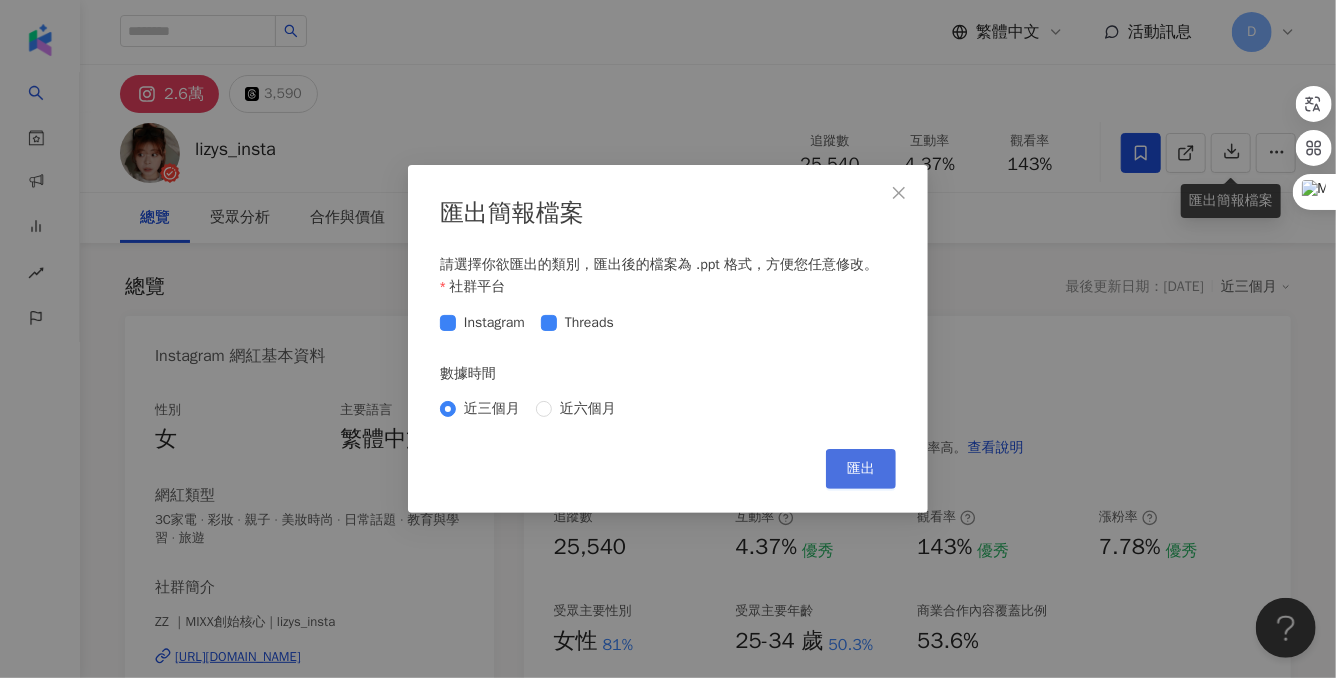 click on "匯出" at bounding box center (861, 469) 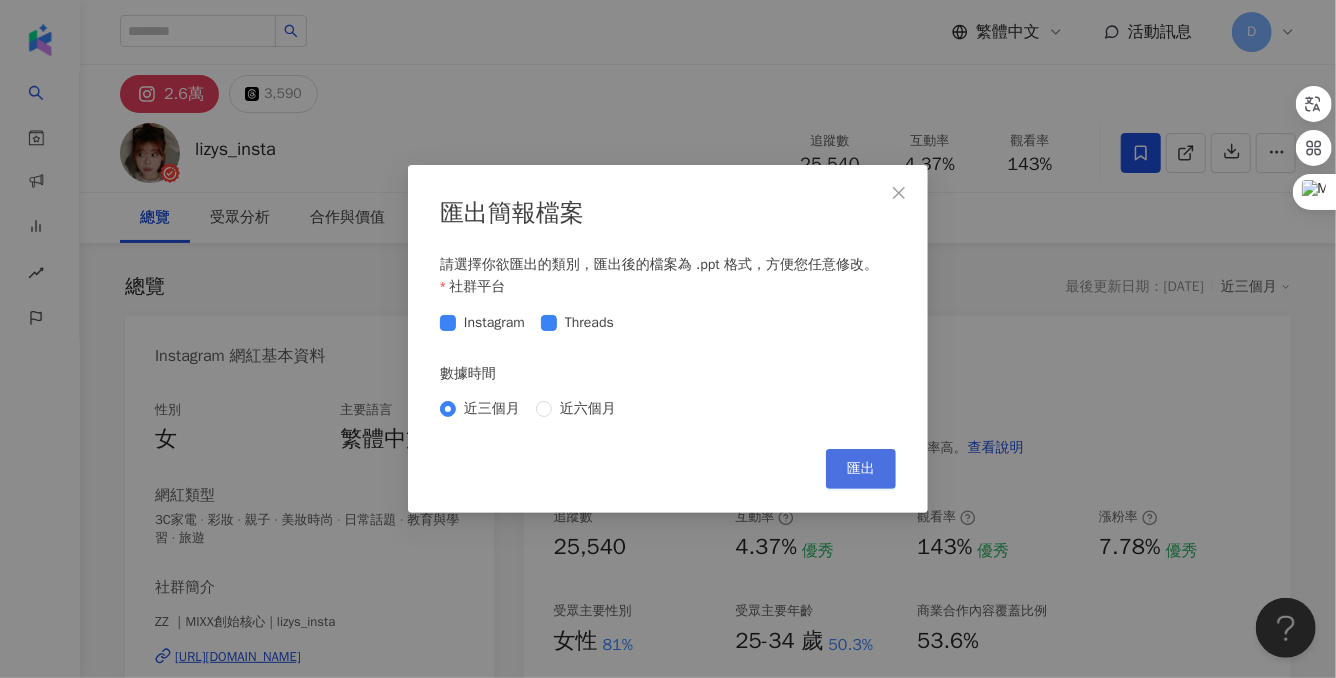 click on "匯出" at bounding box center (861, 469) 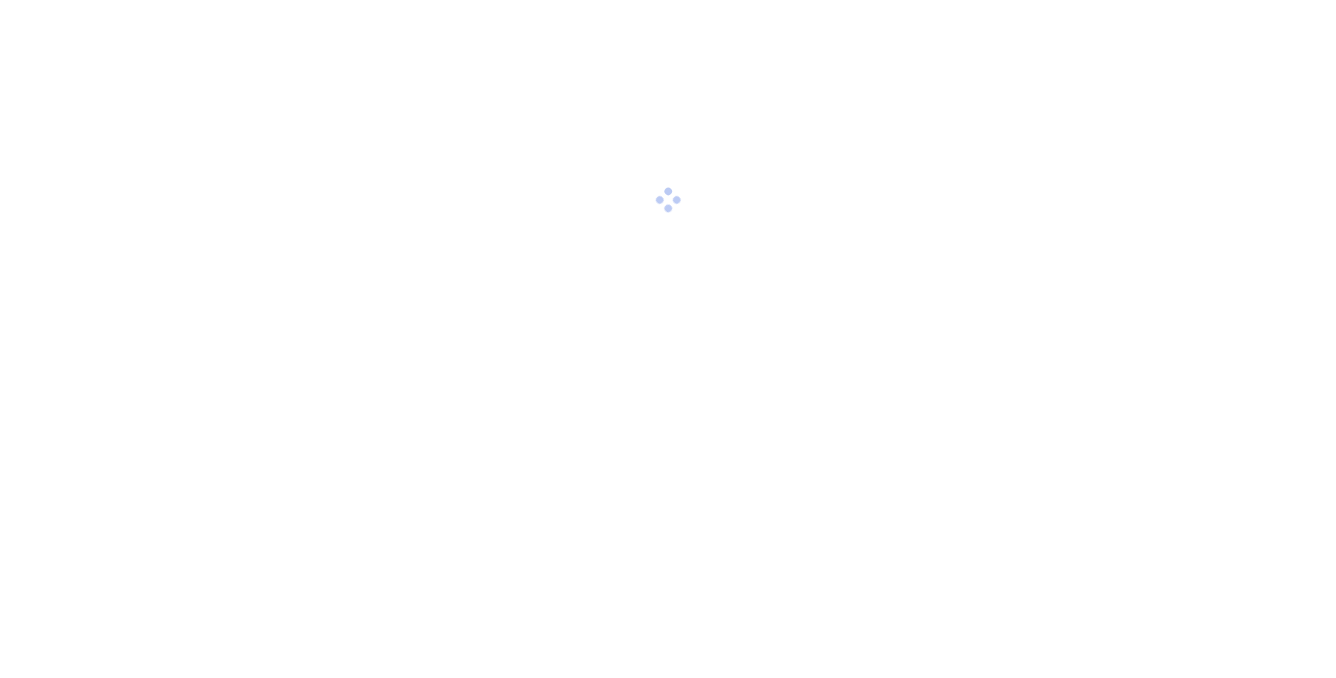scroll, scrollTop: 0, scrollLeft: 0, axis: both 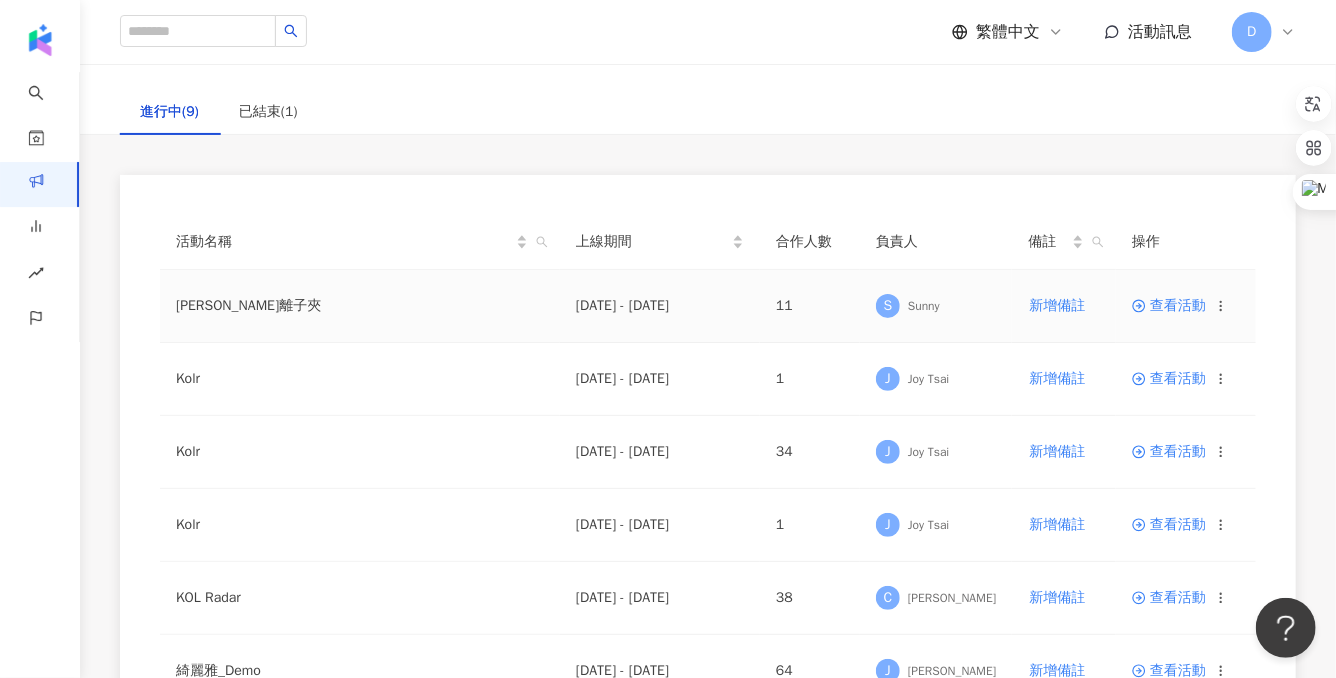 click on "查看活動" at bounding box center [1186, 306] 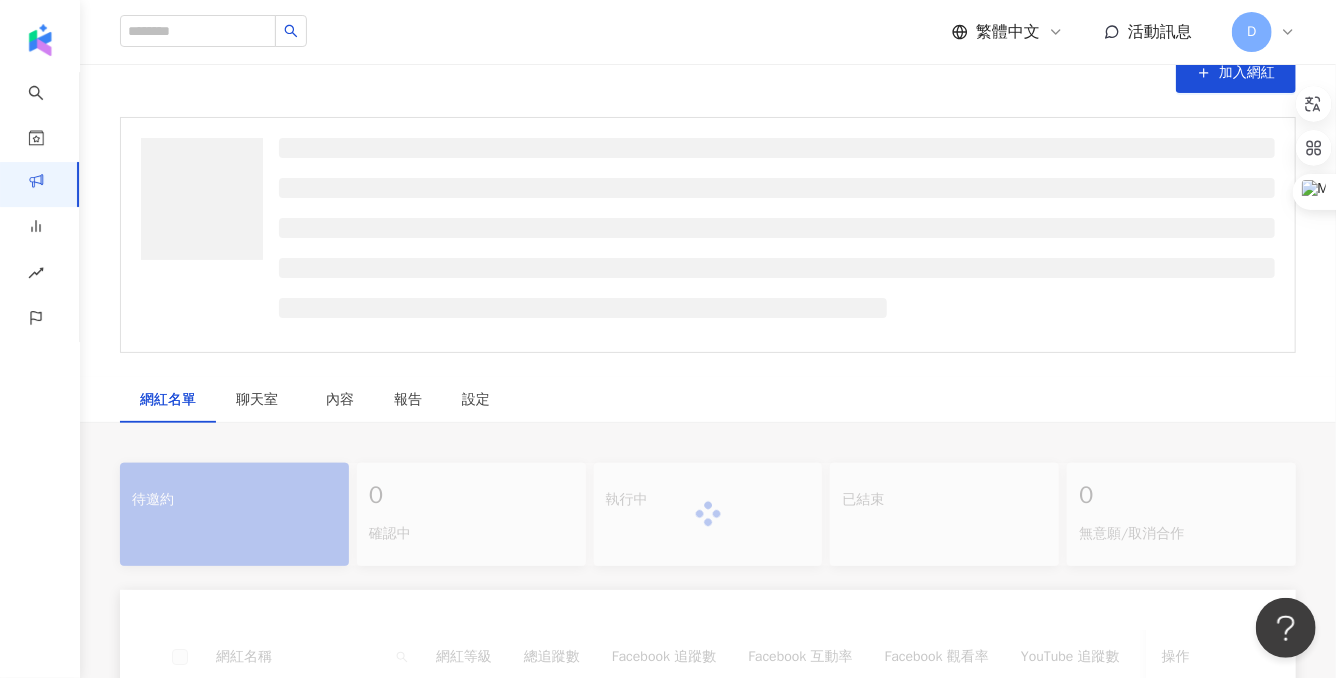 scroll, scrollTop: 0, scrollLeft: 0, axis: both 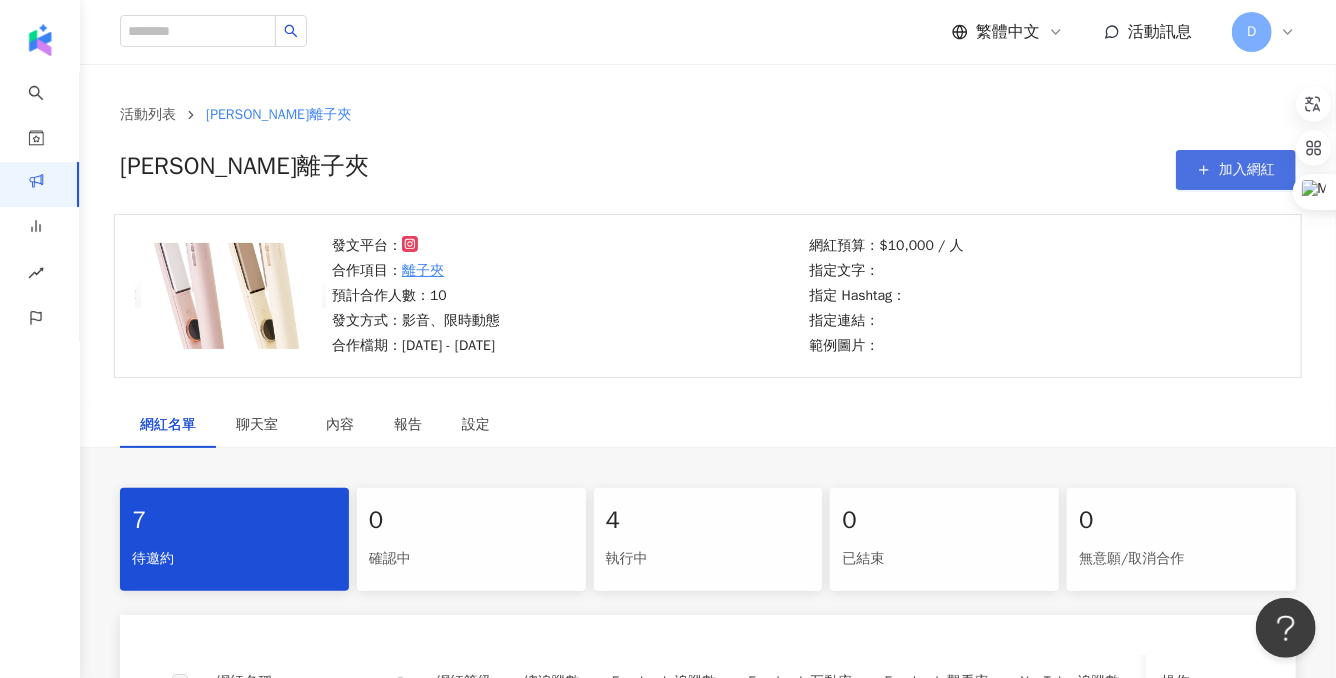 click on "加入網紅" at bounding box center [1236, 170] 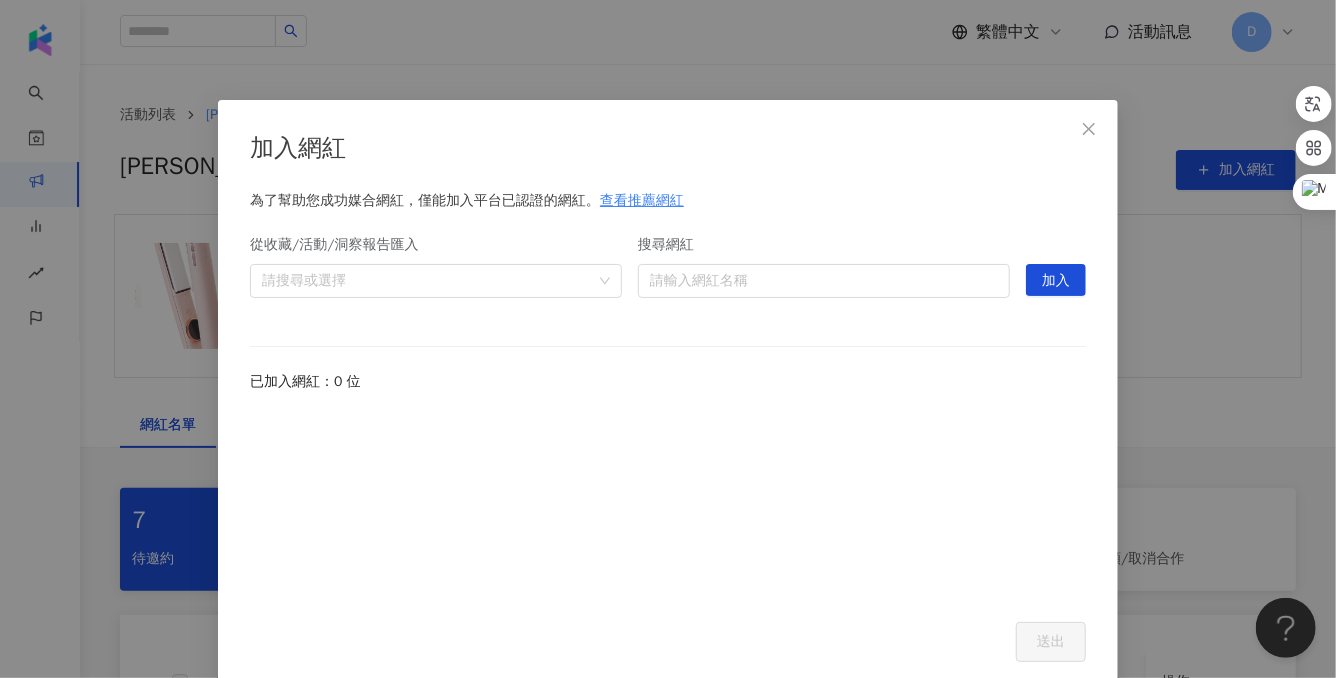 scroll, scrollTop: 7, scrollLeft: 0, axis: vertical 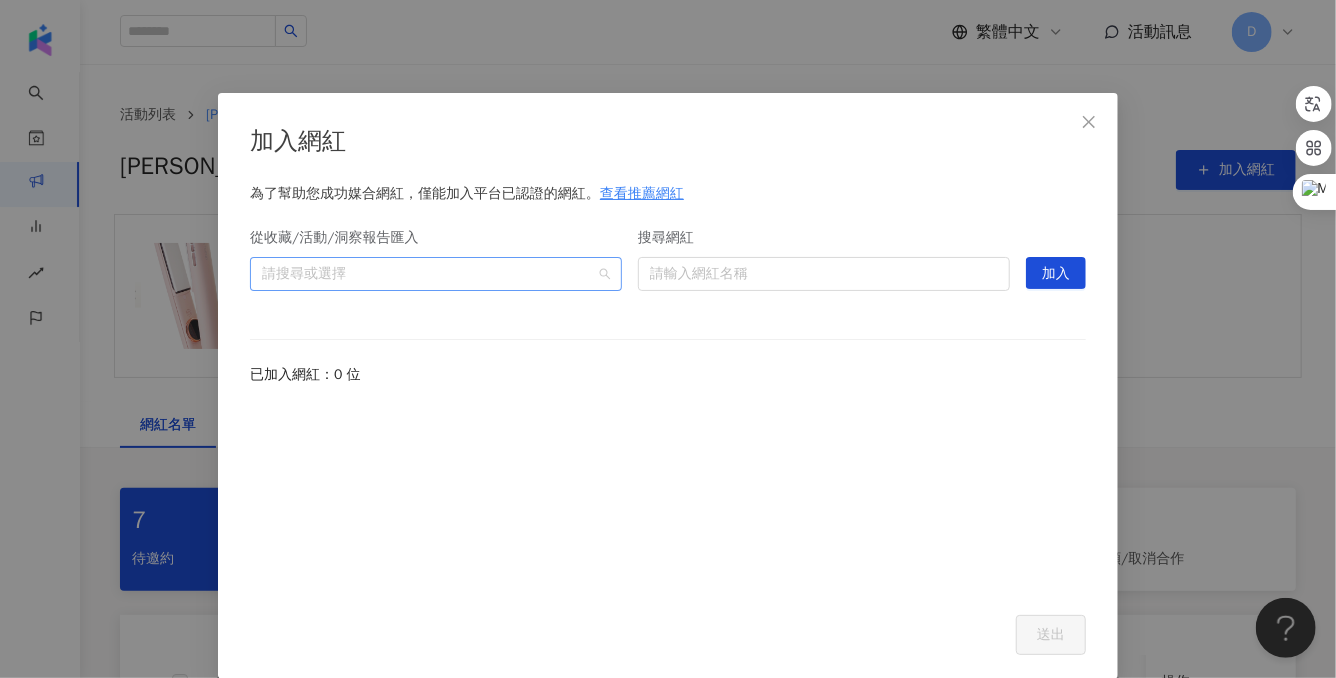 click at bounding box center (425, 273) 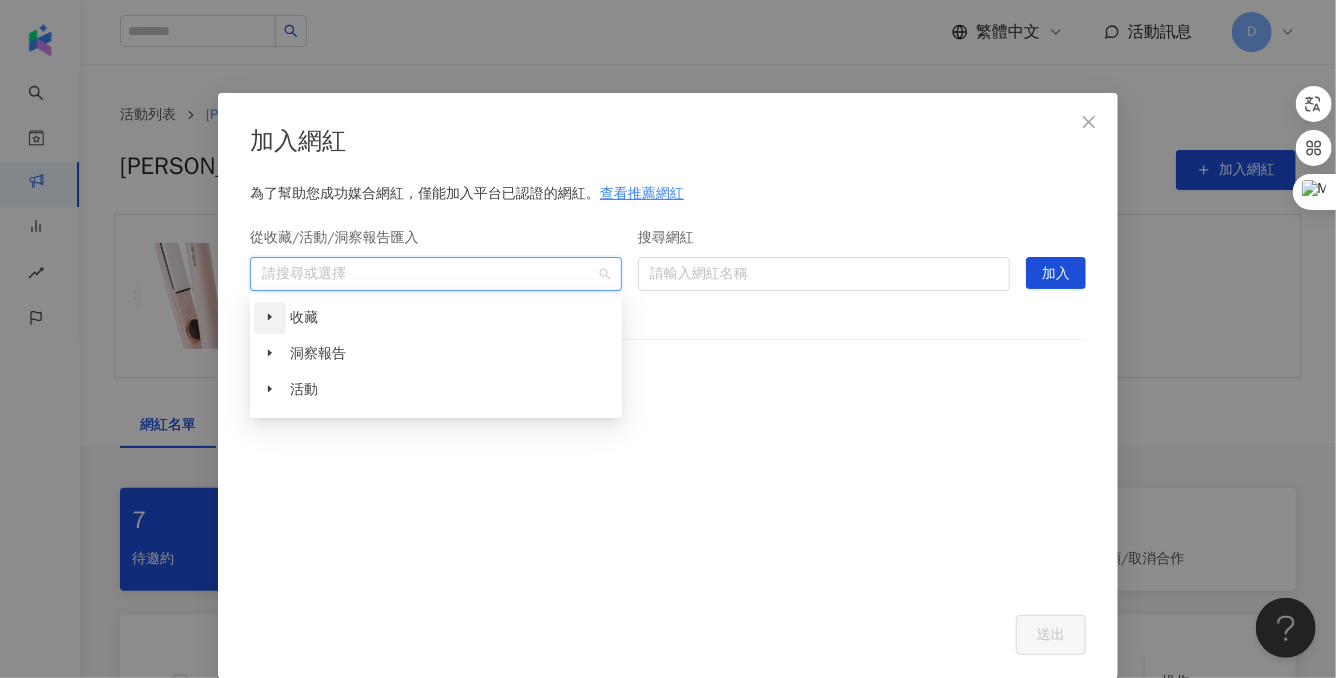 click 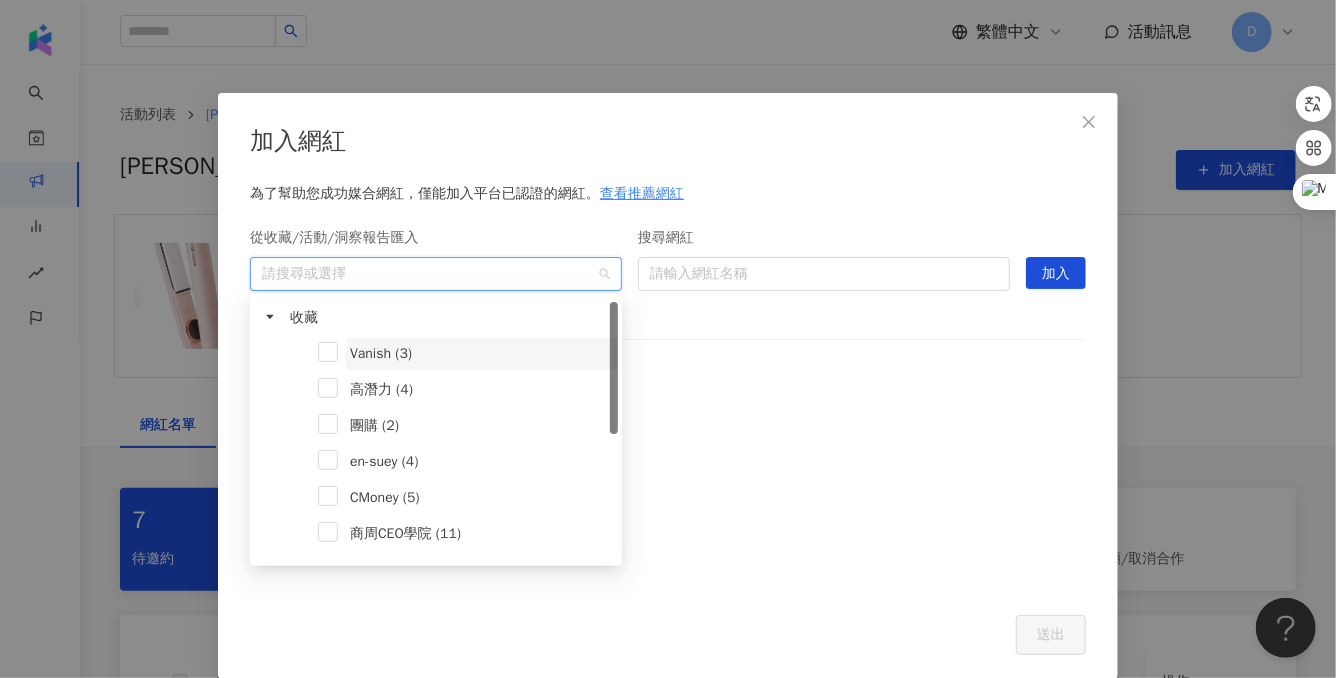 click on "Vanish (3)" at bounding box center (381, 353) 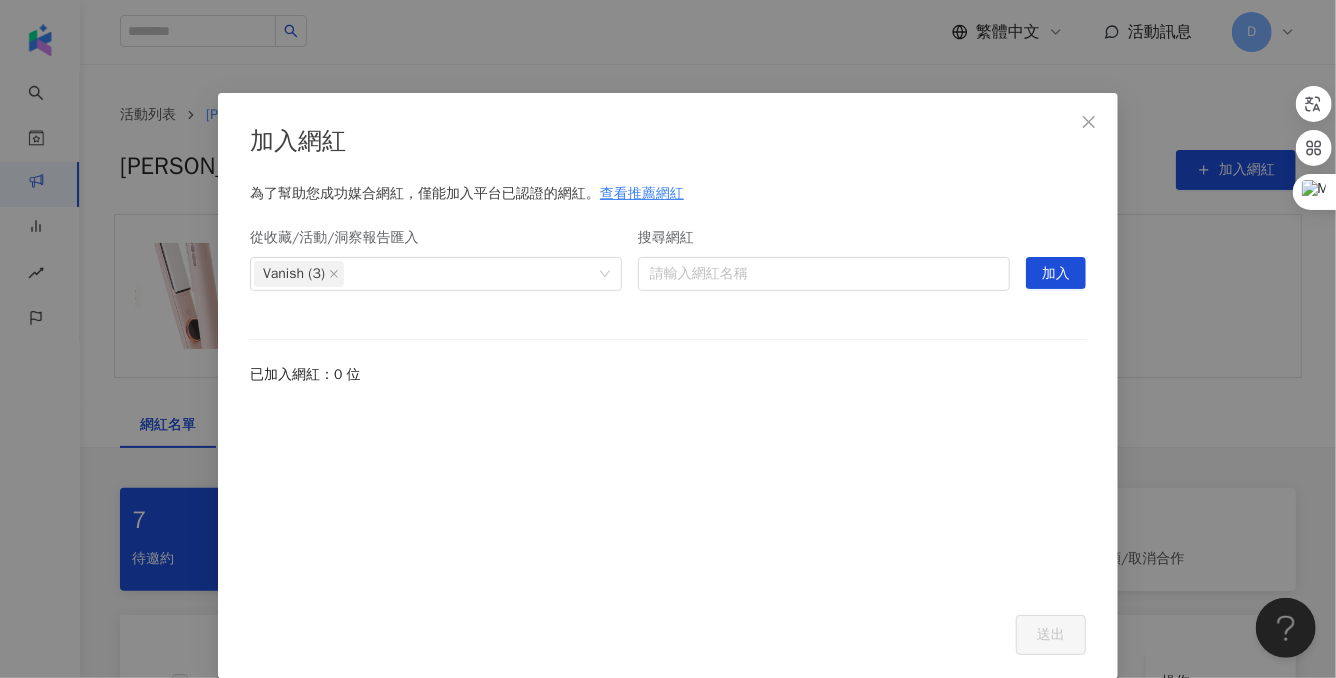 click on "已加入網紅：0 位" at bounding box center [668, 375] 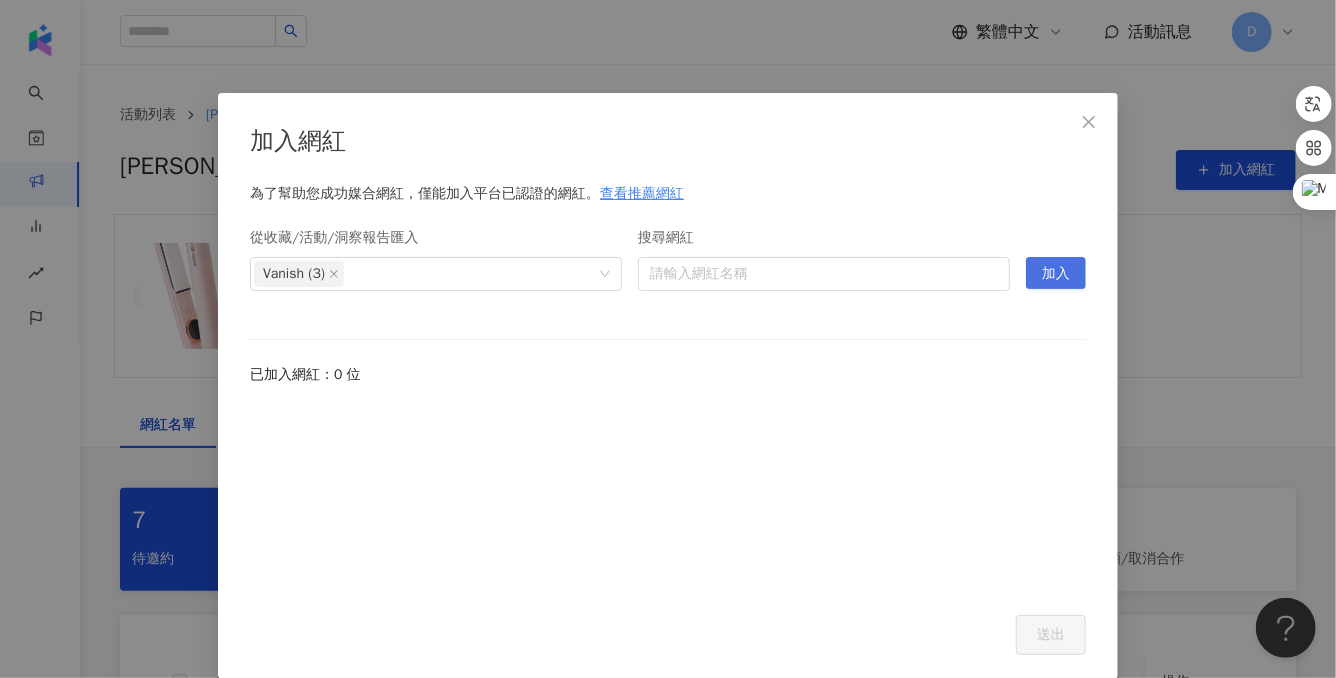 click on "加入" at bounding box center [1056, 274] 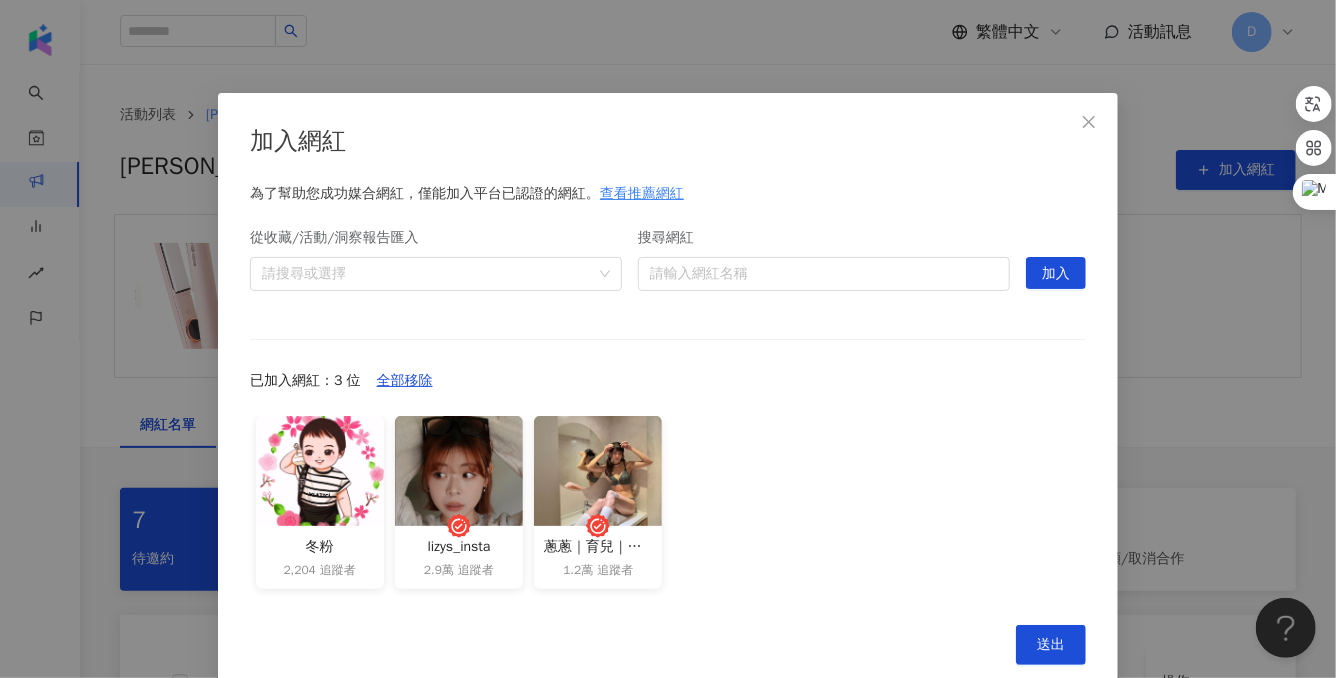 scroll, scrollTop: 41, scrollLeft: 0, axis: vertical 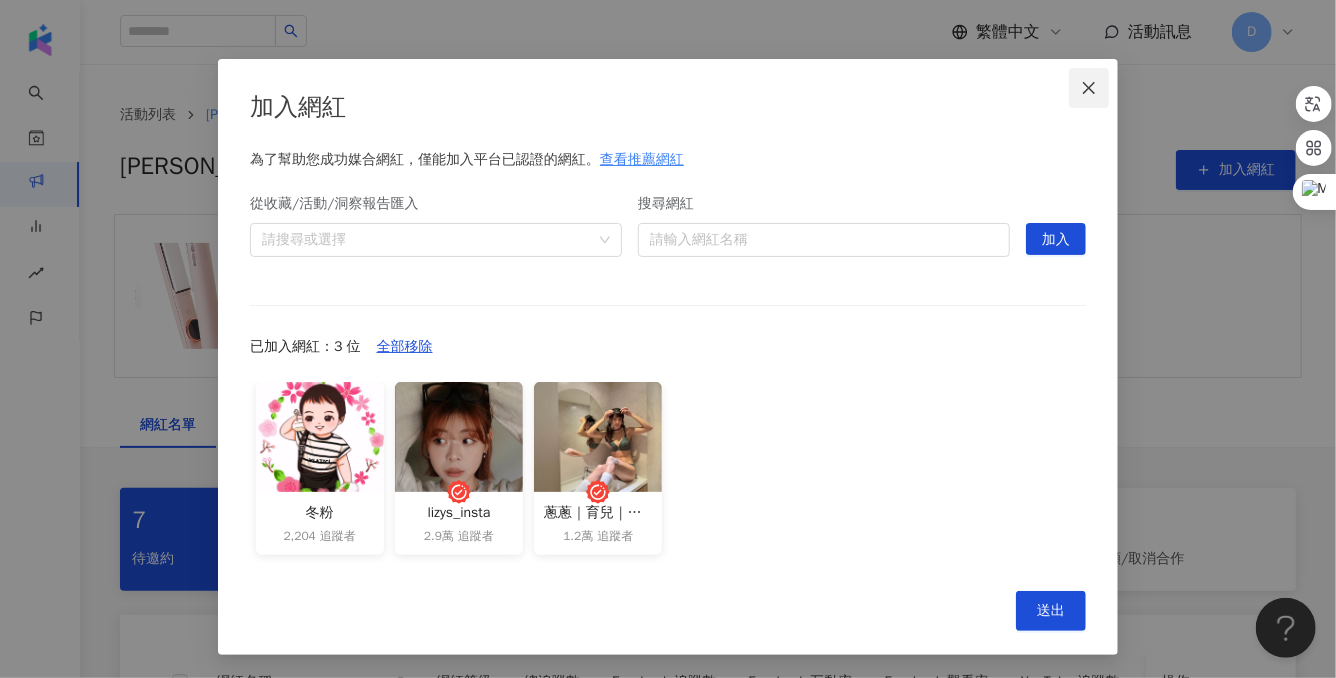 click at bounding box center [1089, 88] 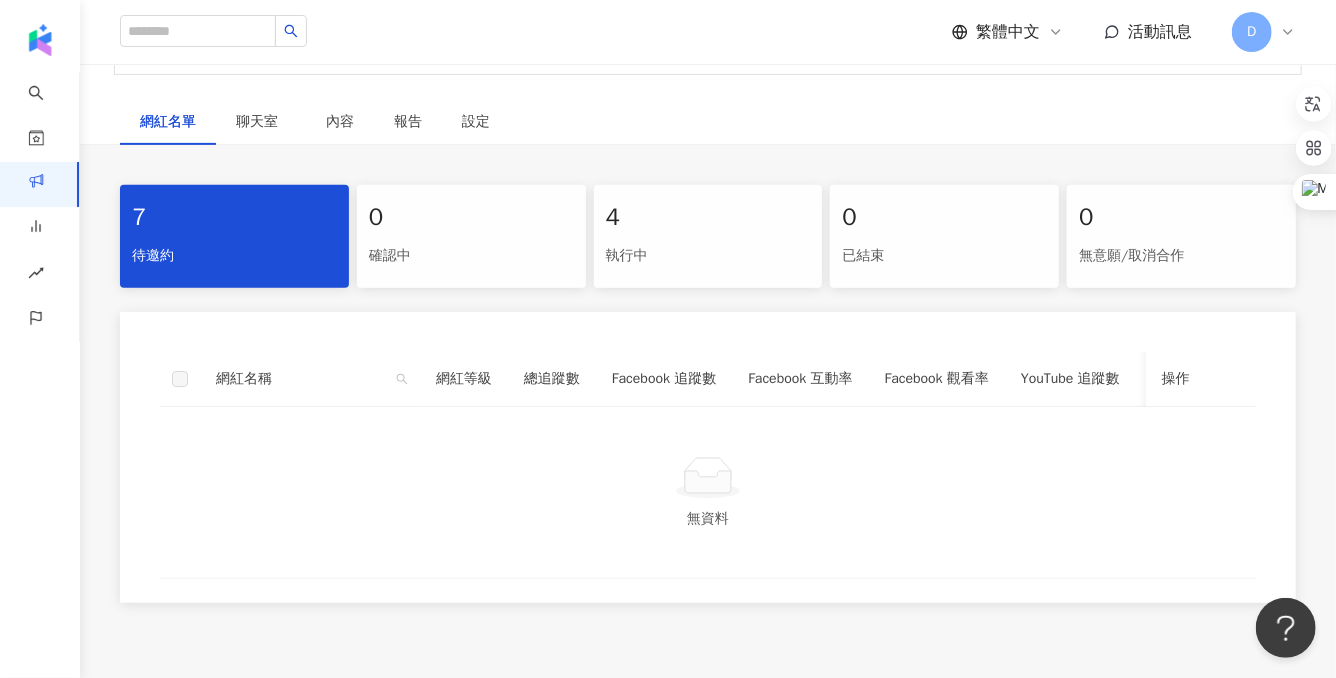 scroll, scrollTop: 288, scrollLeft: 0, axis: vertical 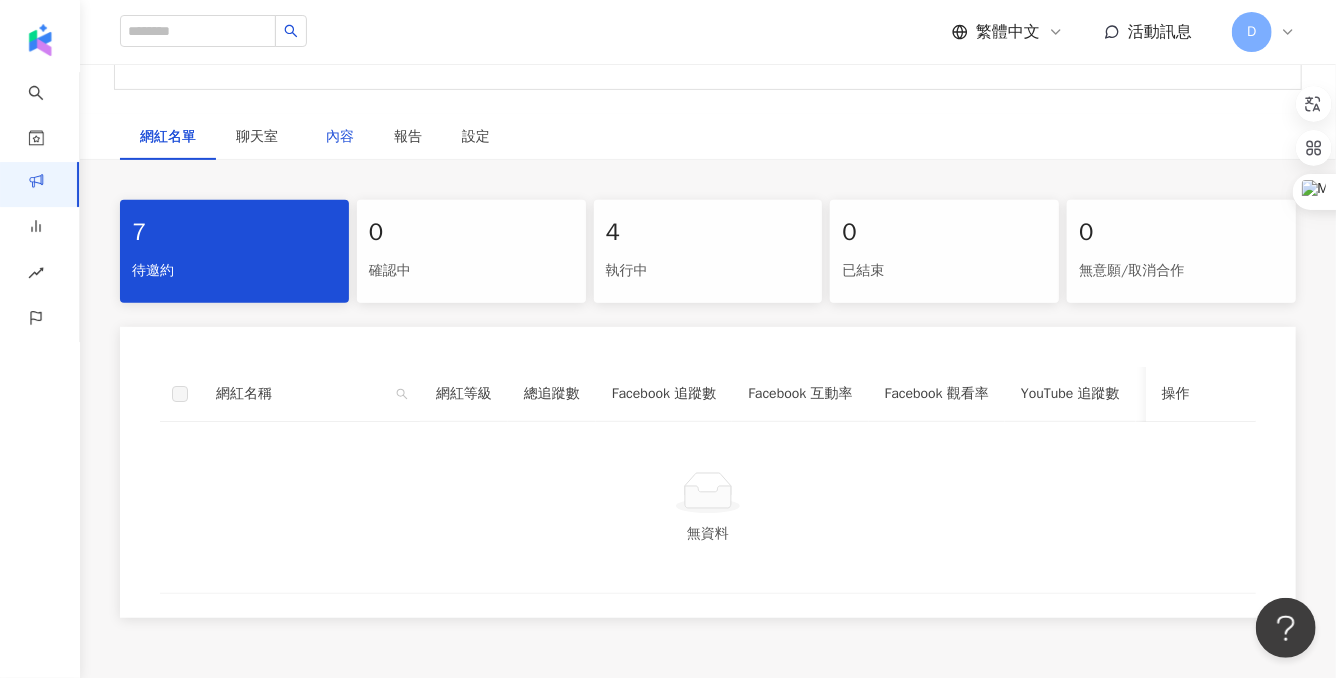 click on "內容" at bounding box center (340, 137) 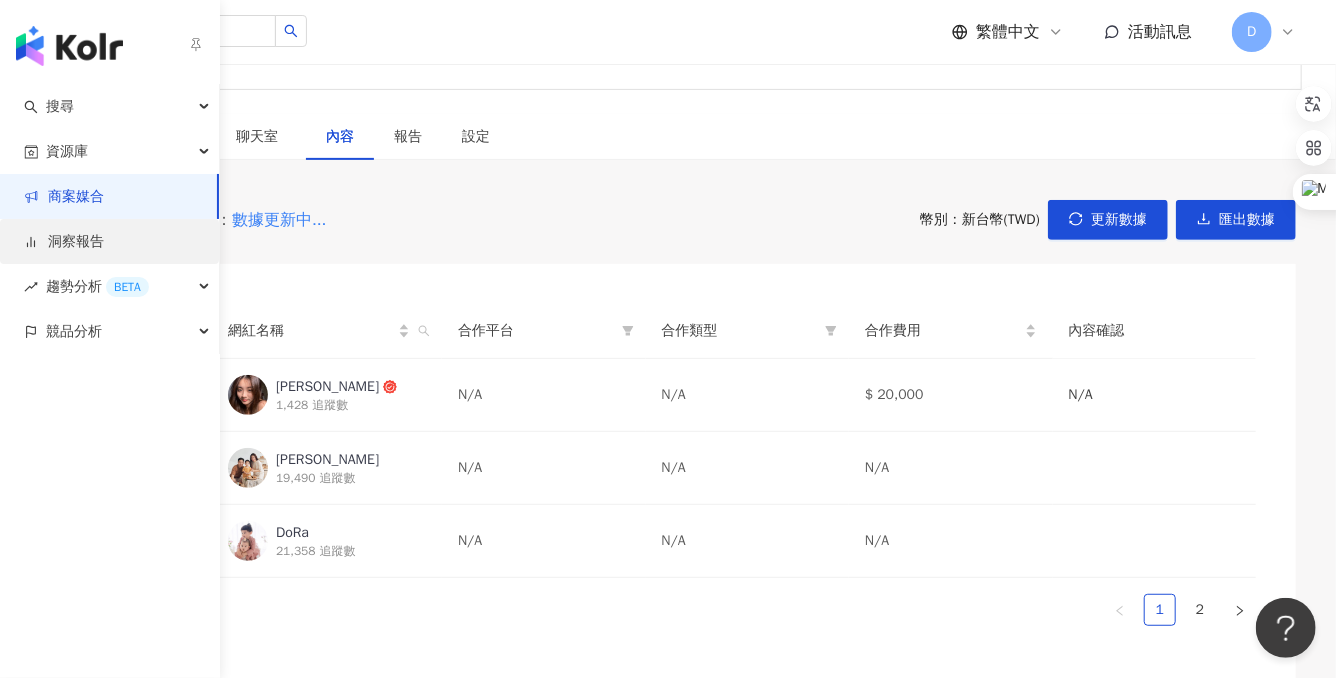 click on "洞察報告" at bounding box center (64, 242) 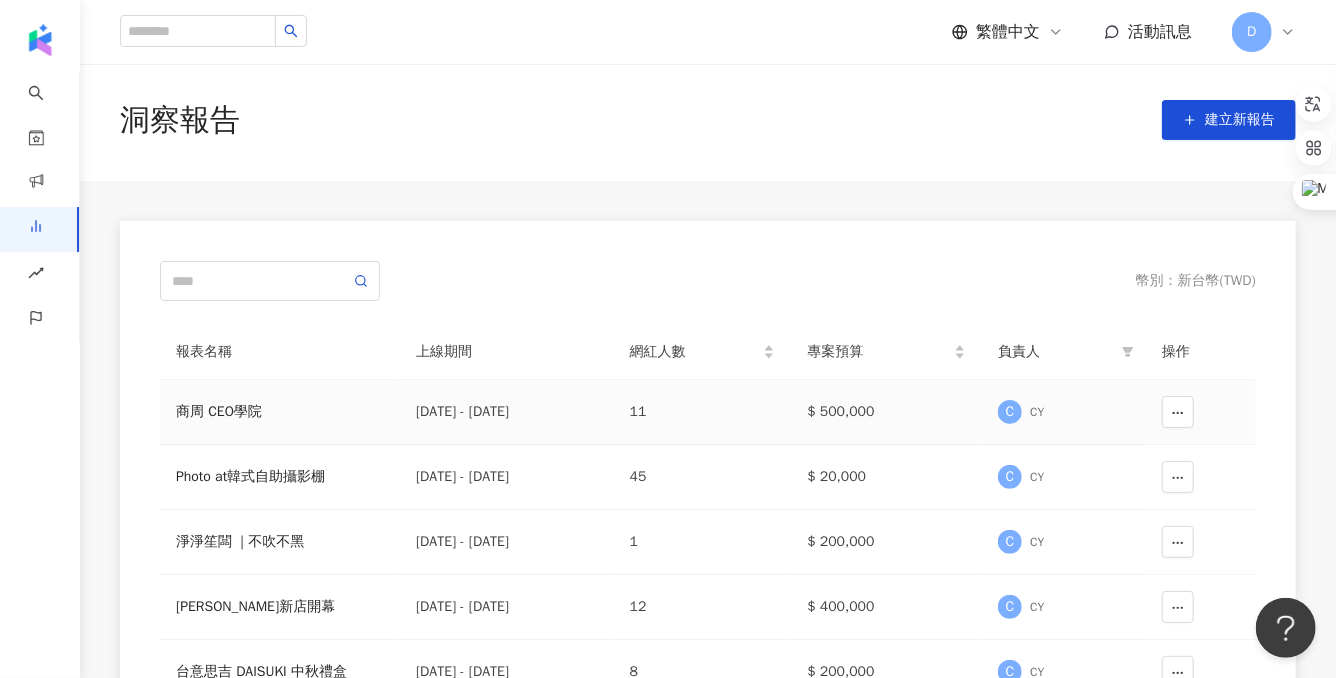 scroll, scrollTop: 0, scrollLeft: 0, axis: both 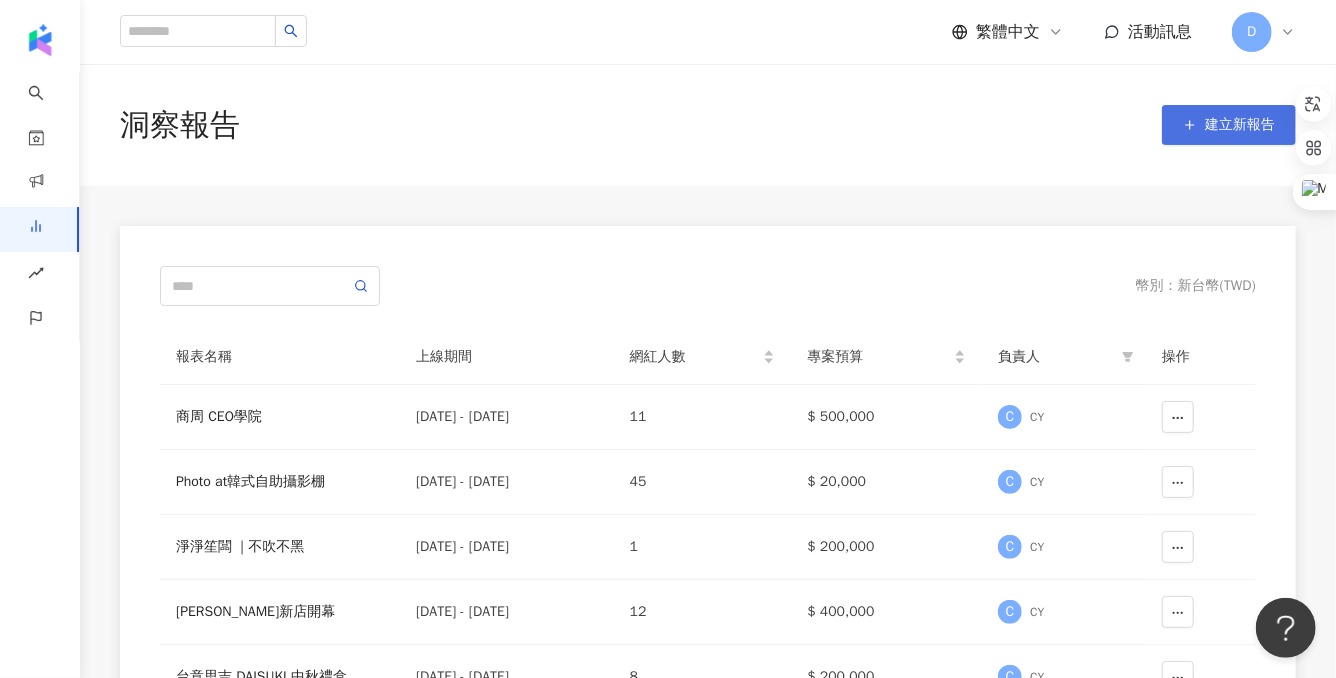 click 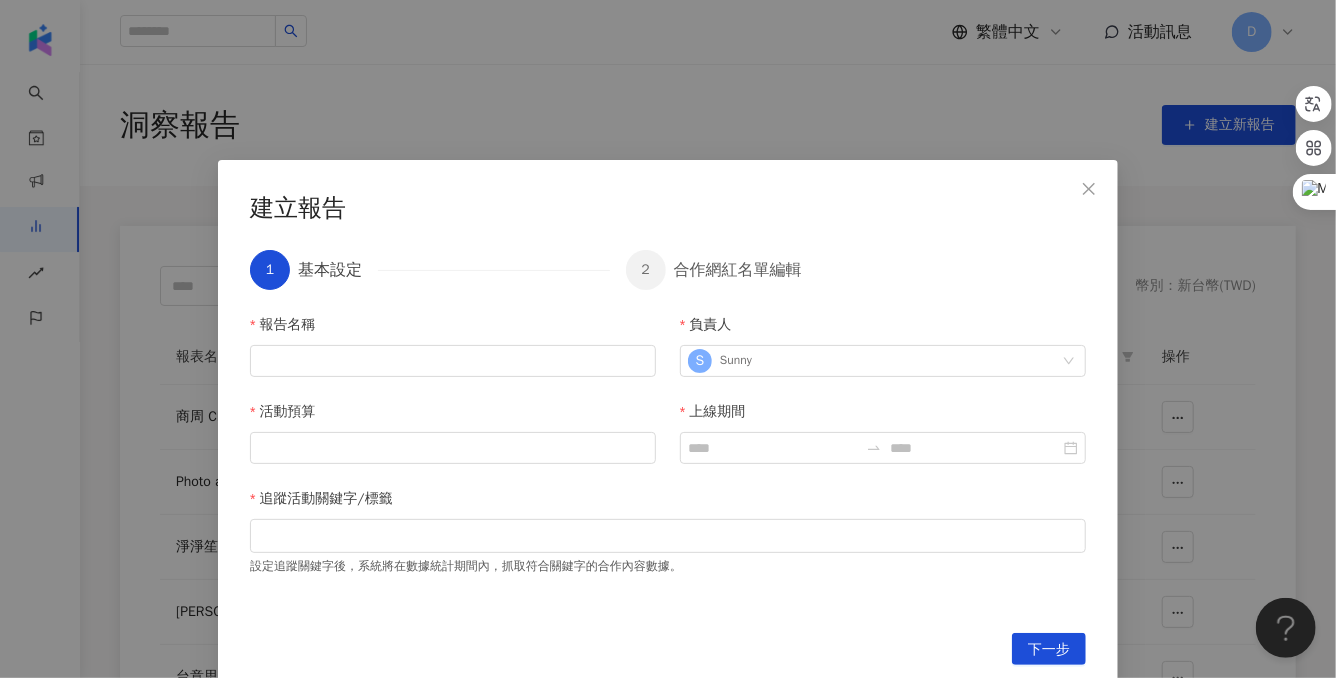 scroll, scrollTop: 7, scrollLeft: 0, axis: vertical 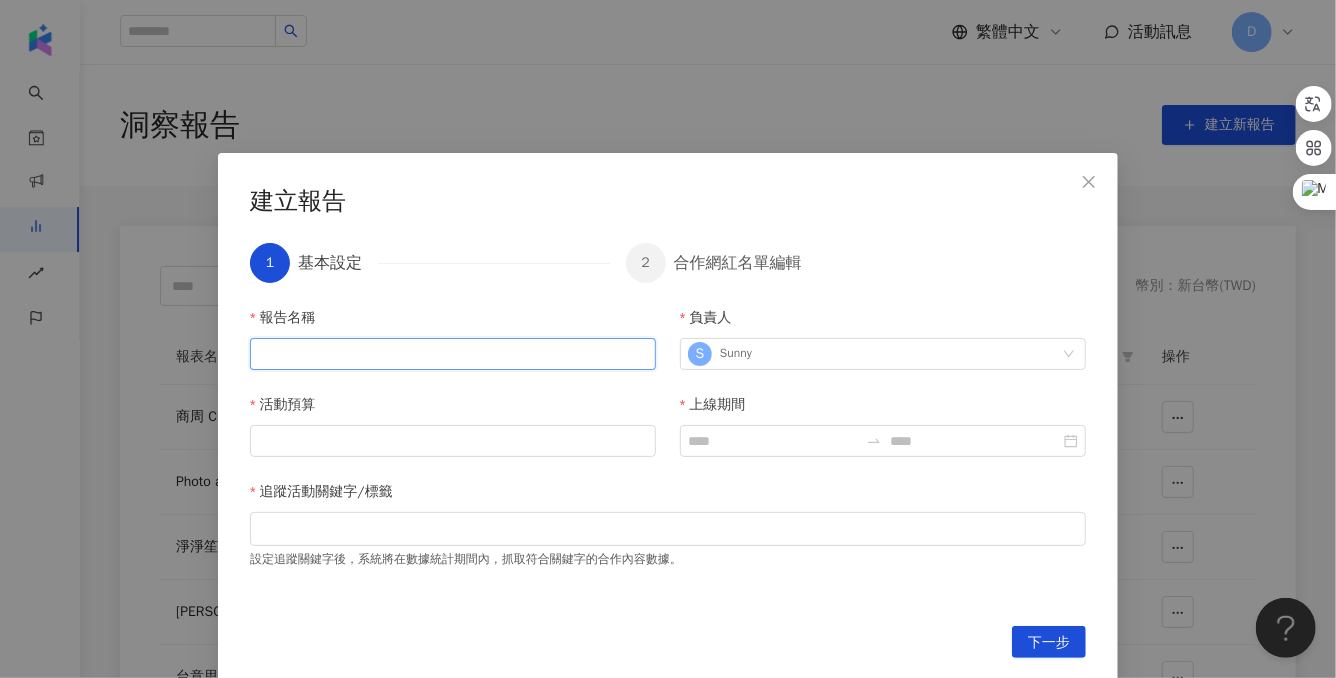 click on "報告名稱" at bounding box center (453, 354) 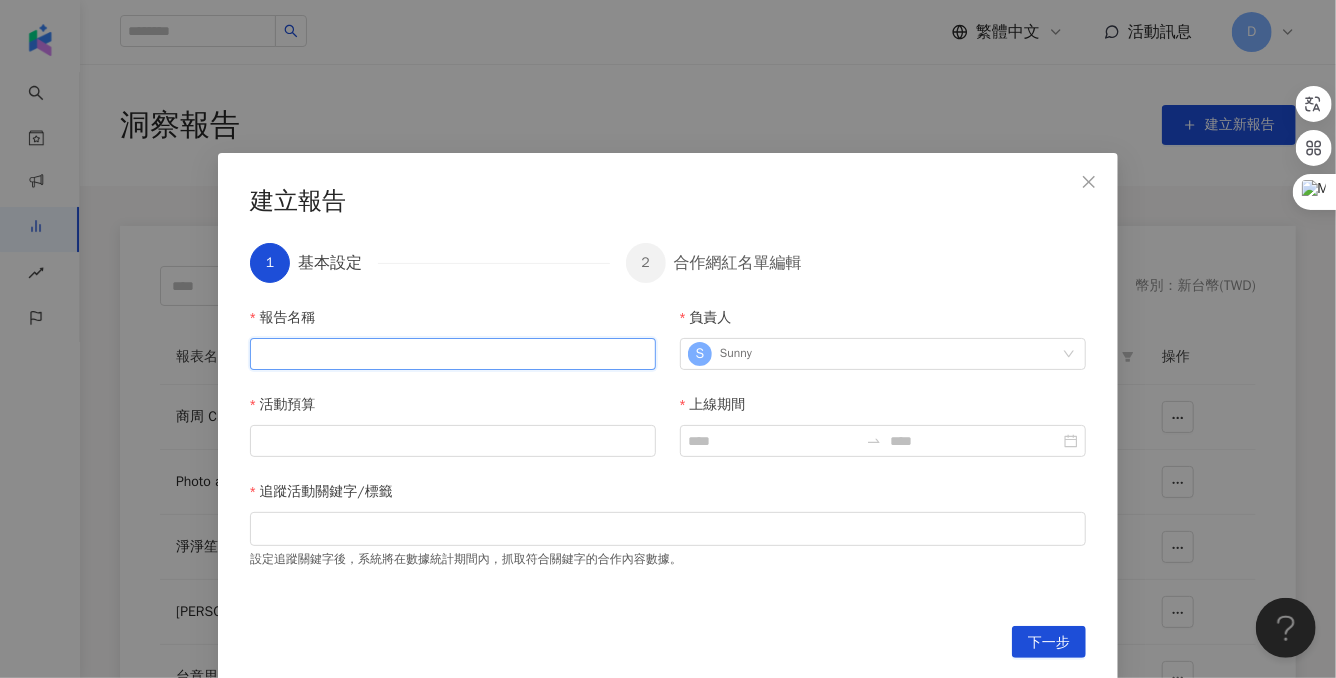 type on "*" 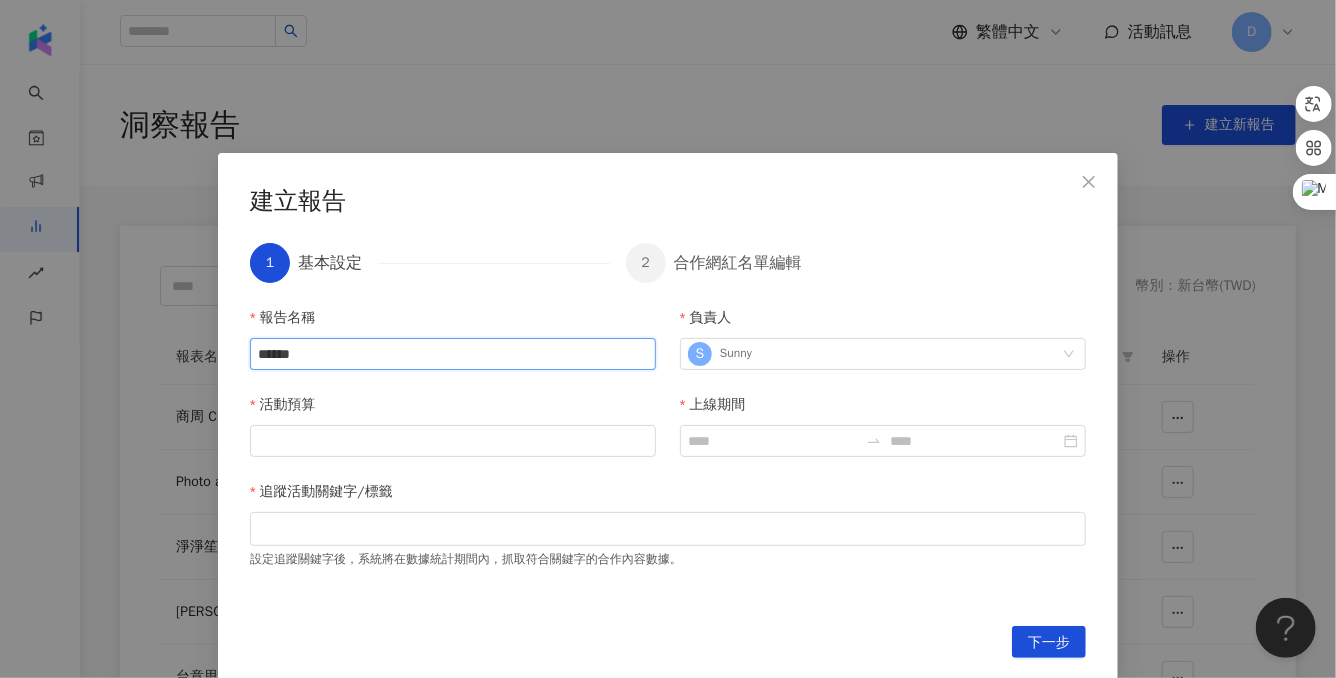 scroll, scrollTop: 31, scrollLeft: 0, axis: vertical 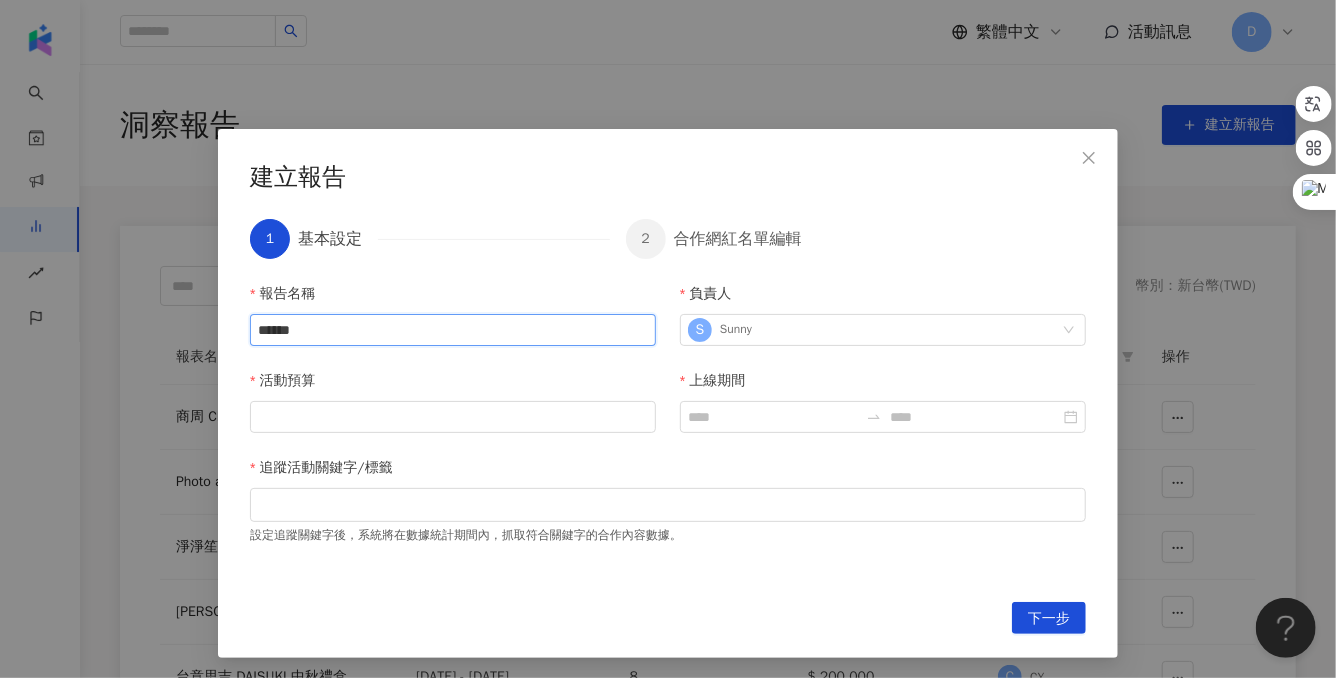 type on "******" 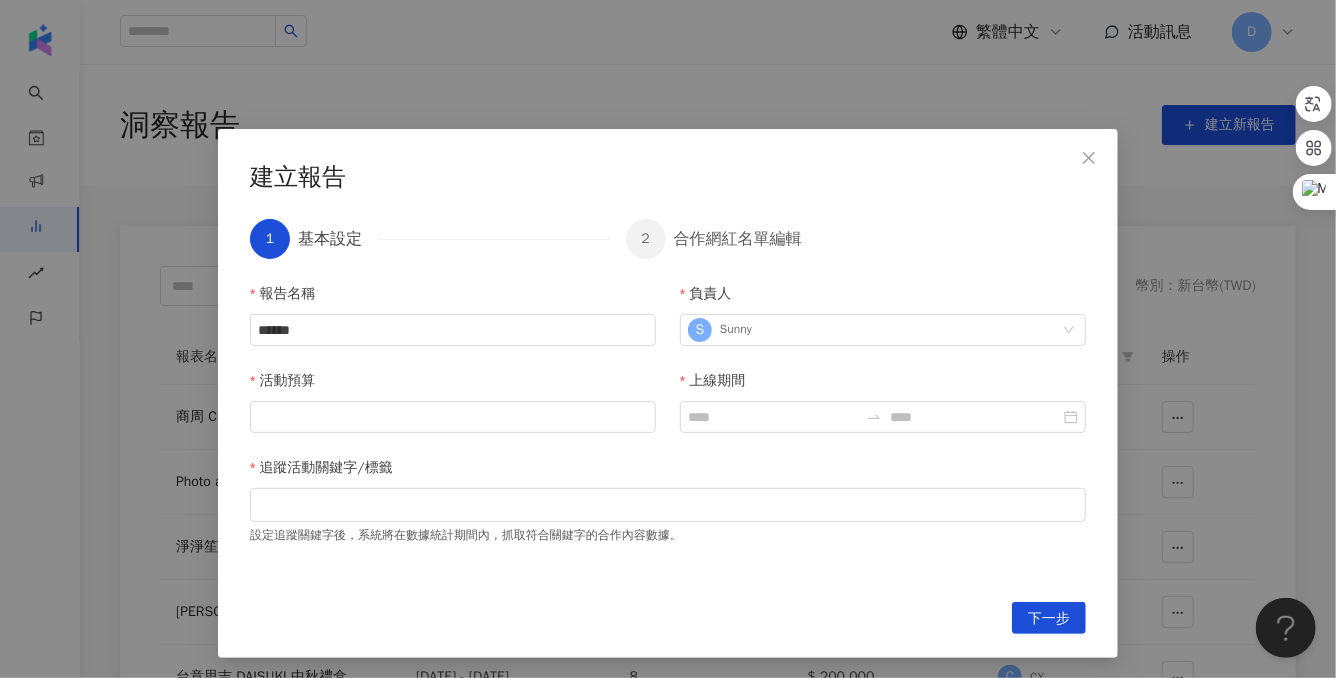 click on "報告名稱 ****** 負責人 S Sunny 活動預算 上線期間 追蹤活動關鍵字/標籤   設定追蹤關鍵字後，系統將在數據統計期間內，抓取符合關鍵字的合作內容數據。" at bounding box center [668, 430] 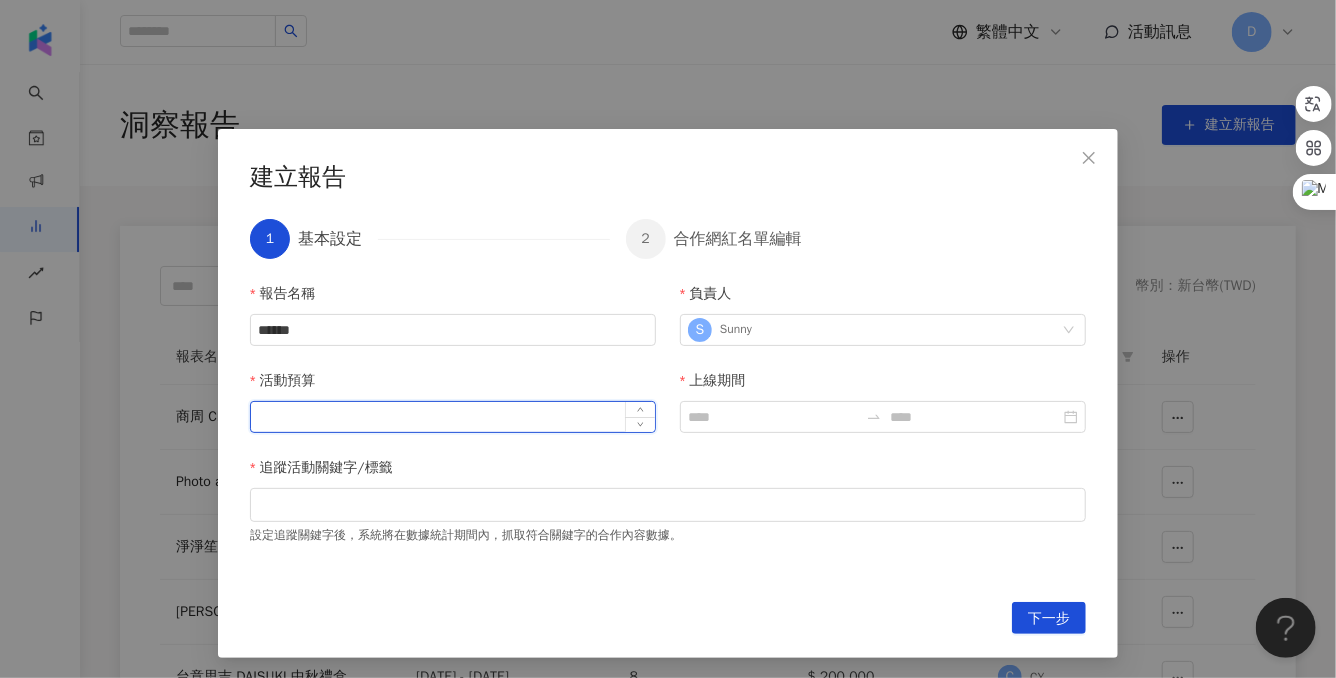 click on "活動預算" at bounding box center [453, 417] 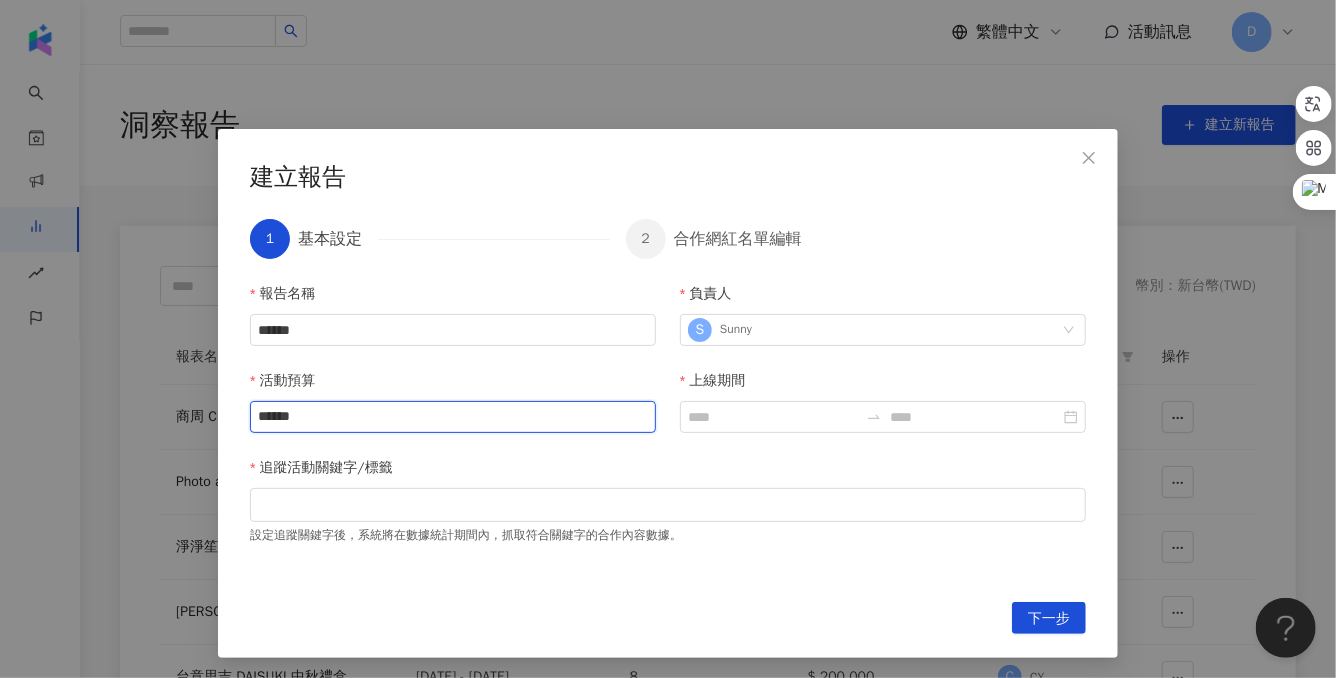type on "******" 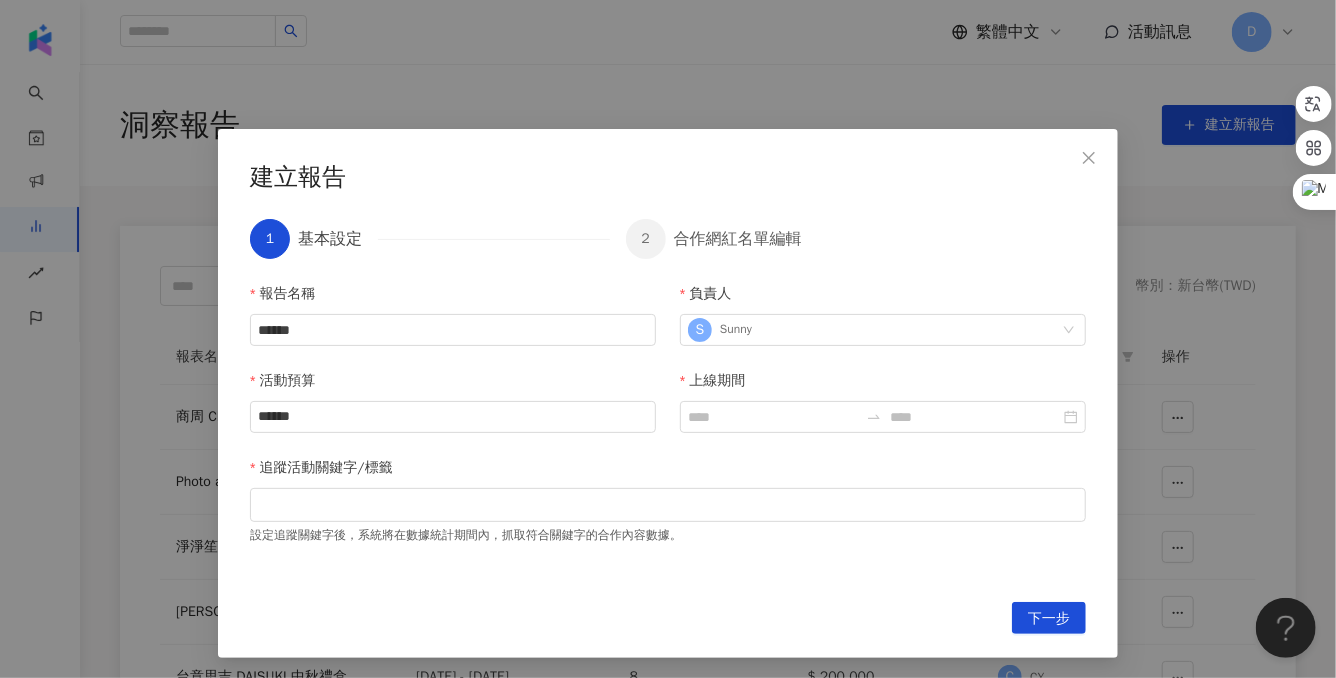 click on "活動預算" at bounding box center (453, 385) 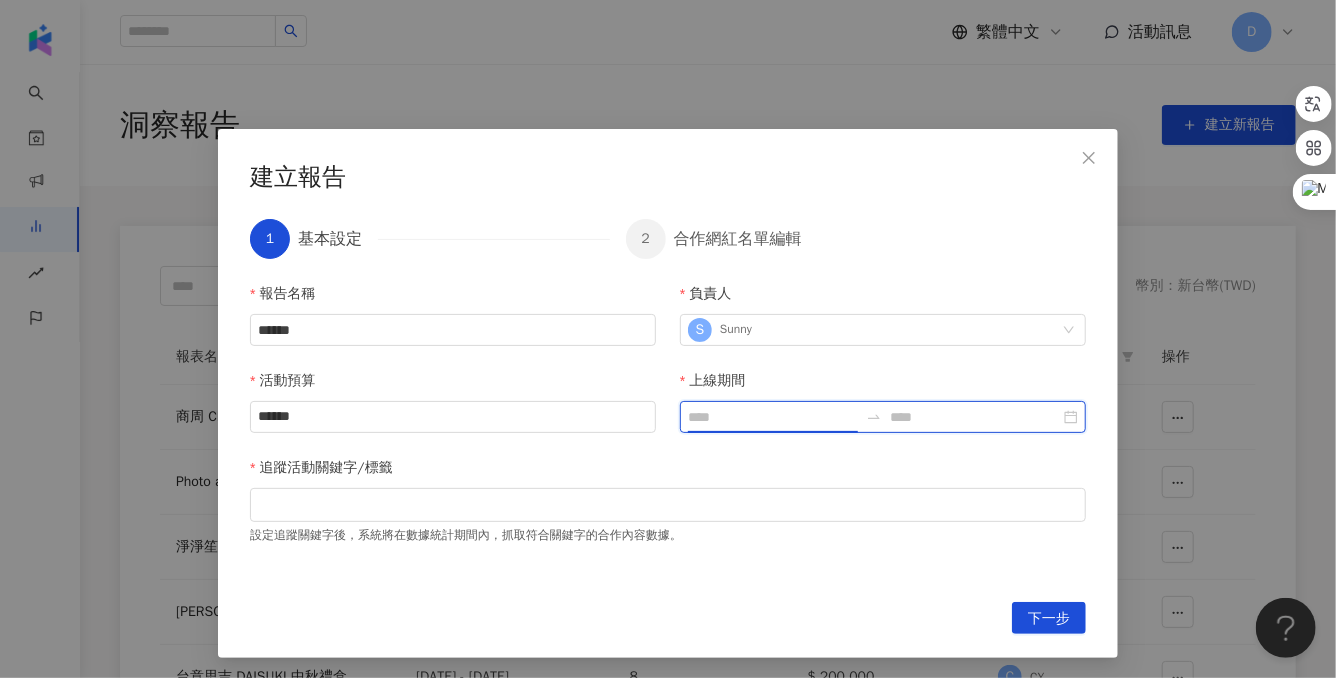 click on "上線期間" at bounding box center [773, 417] 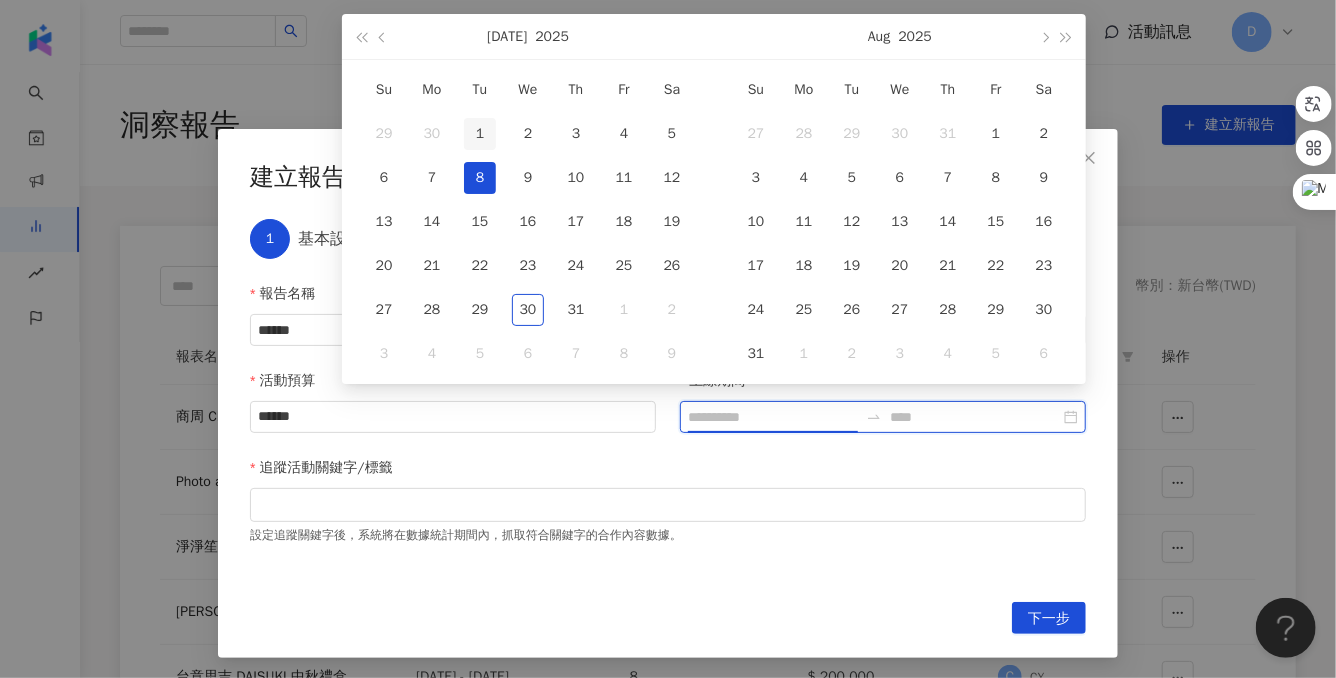 type on "**********" 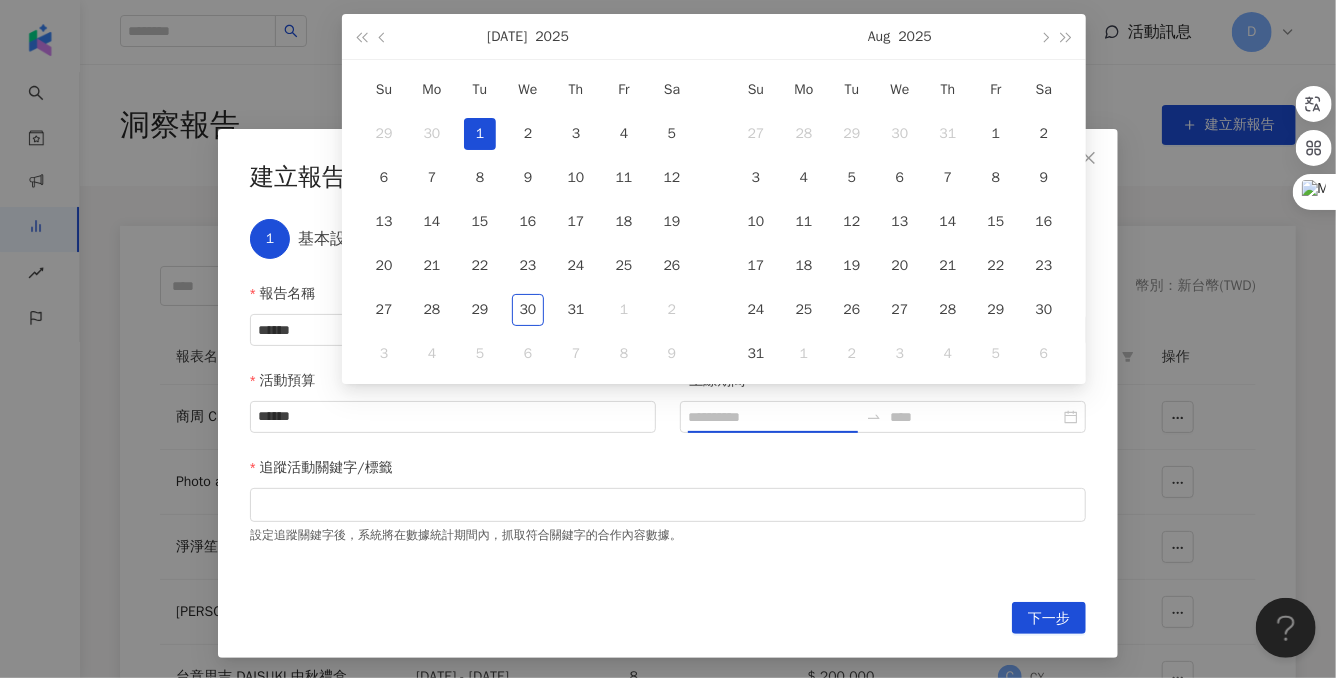click on "1" at bounding box center [480, 134] 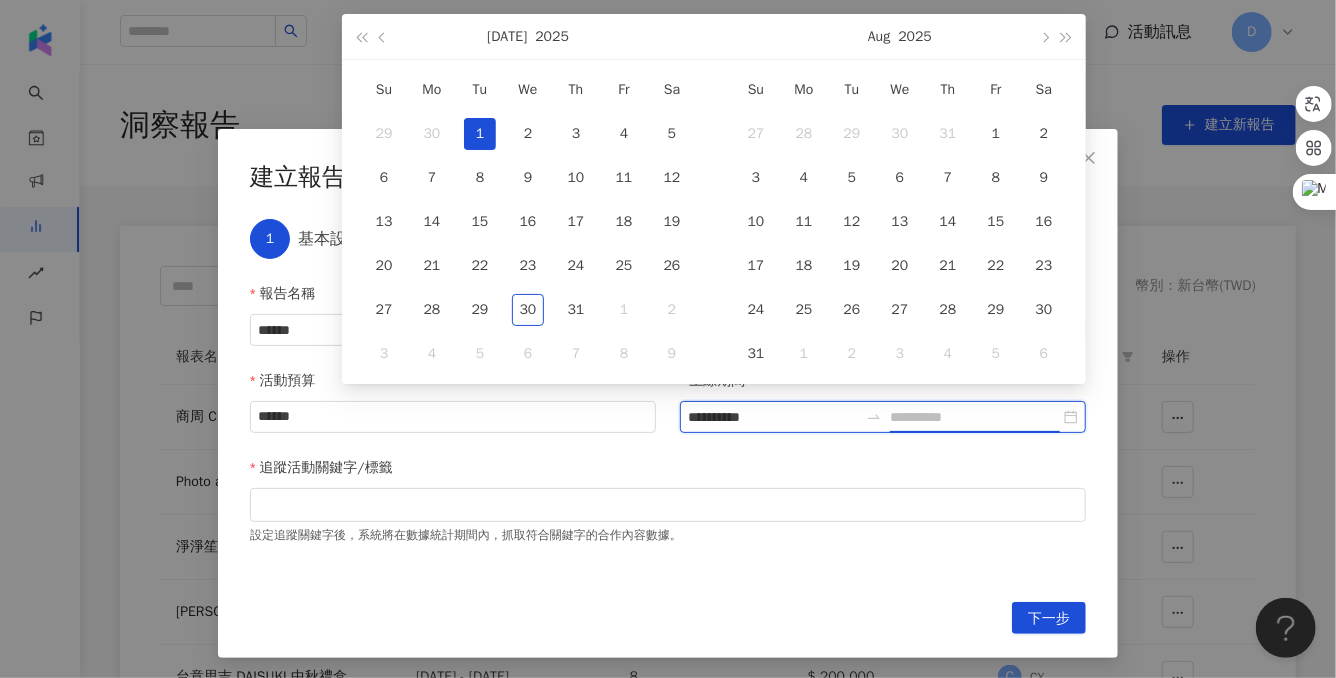 type on "**********" 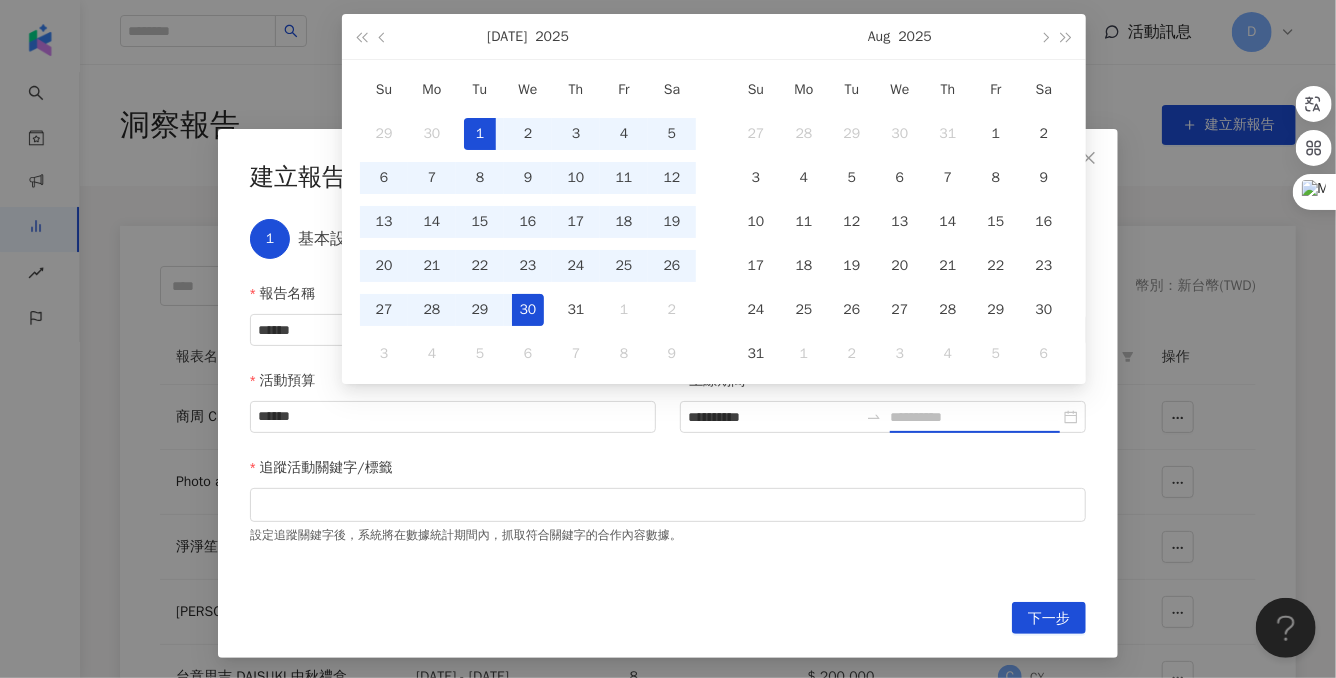 click on "30" at bounding box center (528, 310) 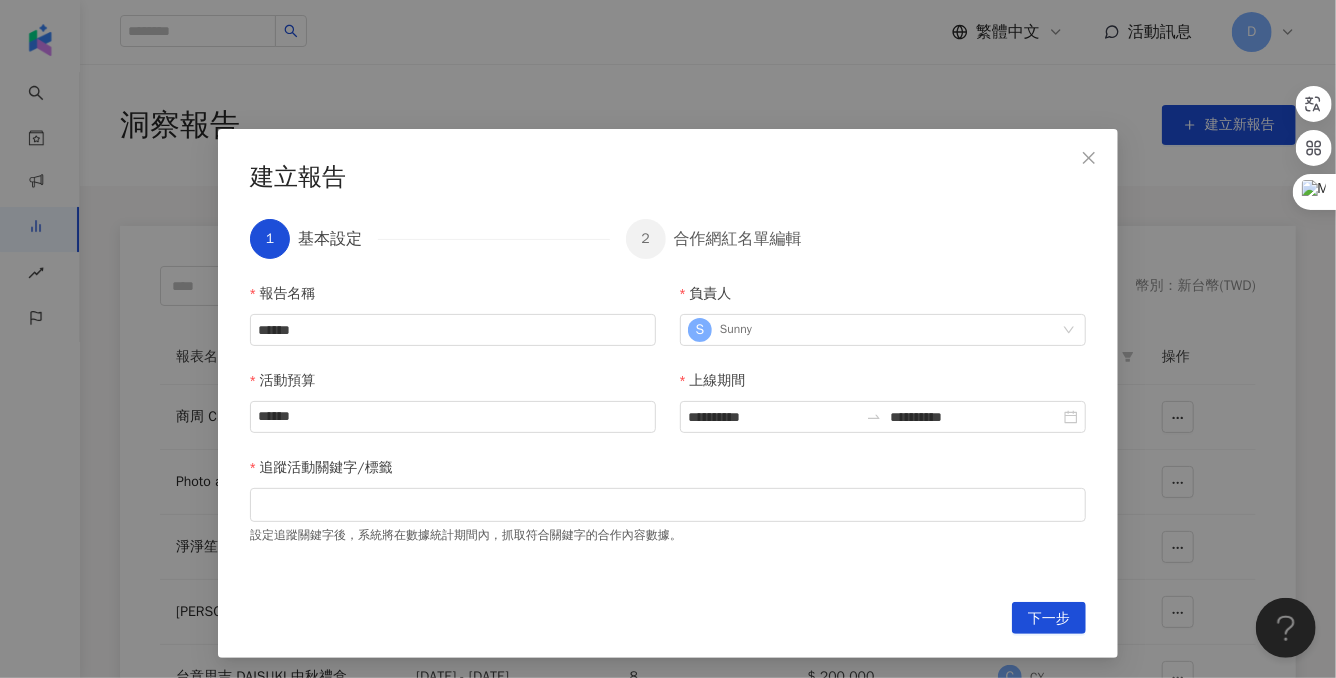 click on "上線期間" at bounding box center (883, 385) 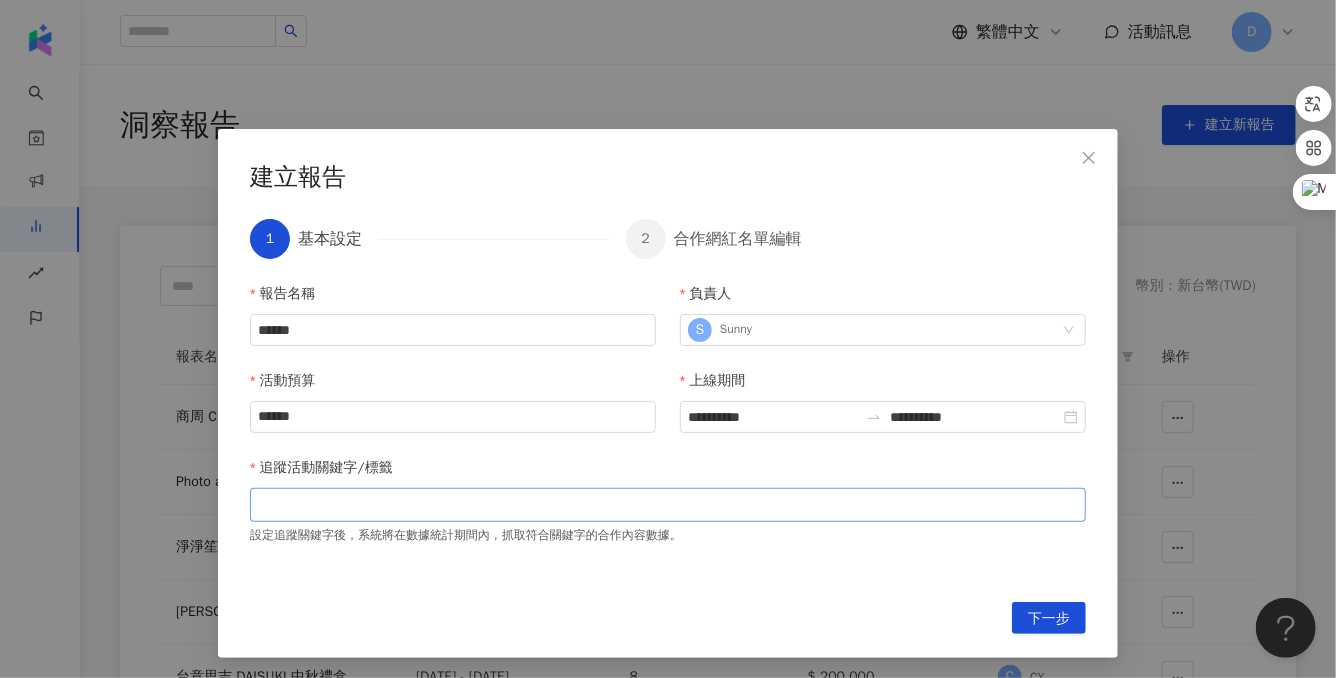 click at bounding box center (668, 504) 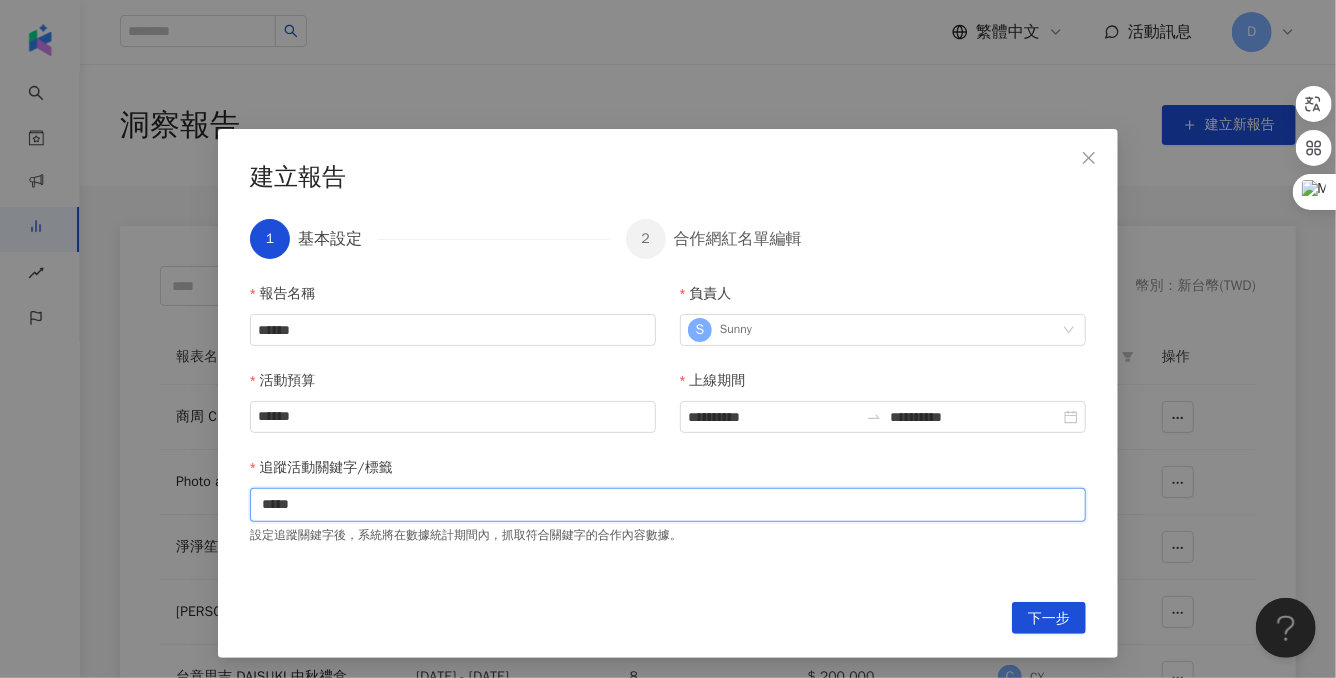 type on "******" 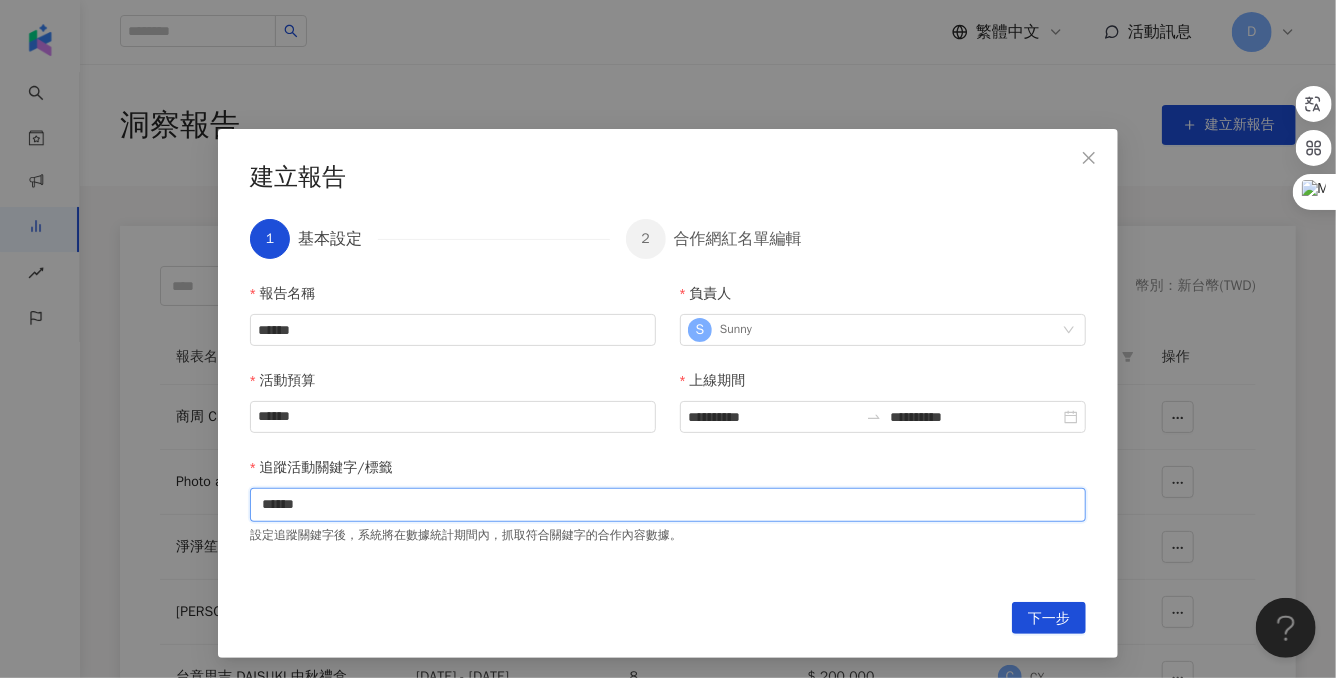 type 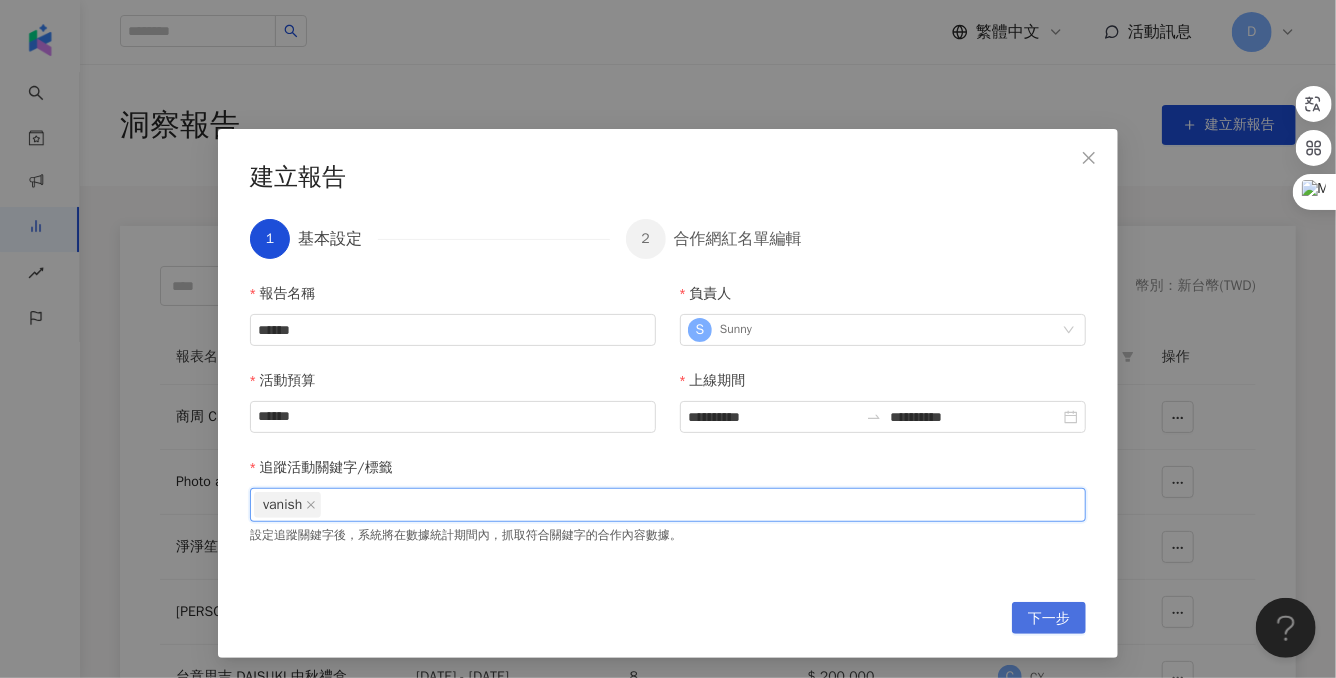 click on "下一步" at bounding box center (1049, 619) 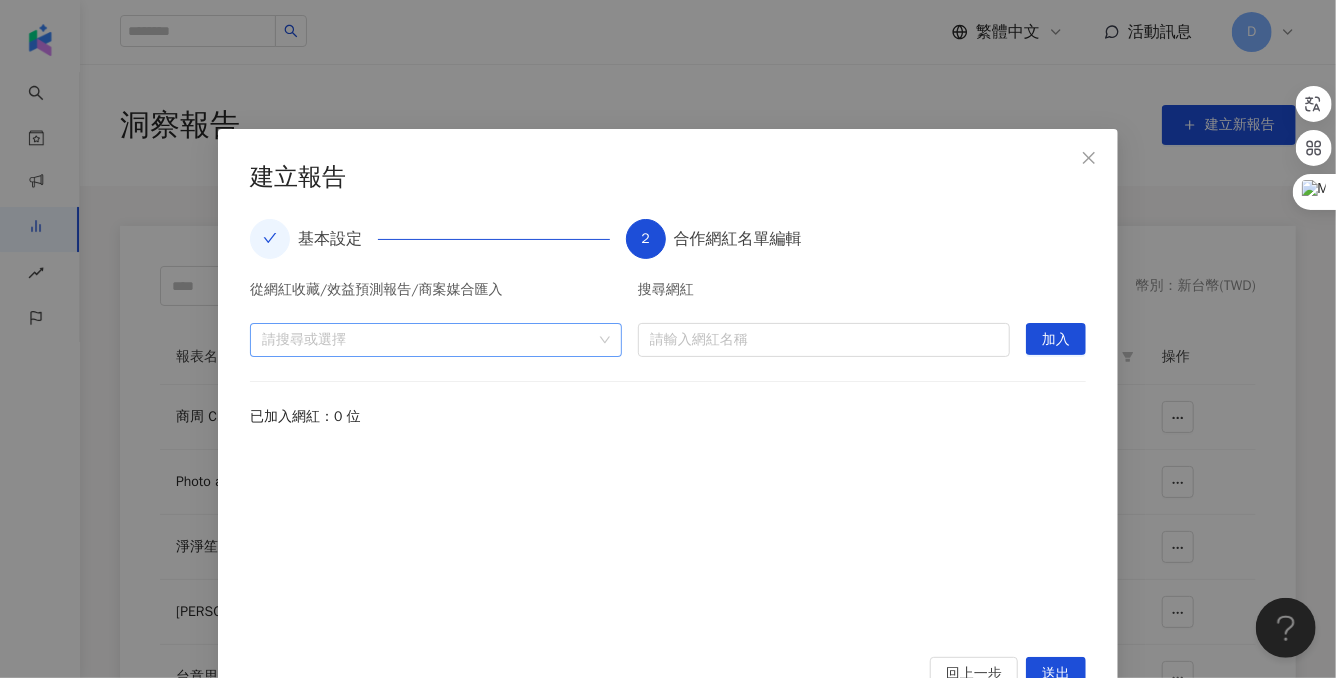 click at bounding box center (425, 339) 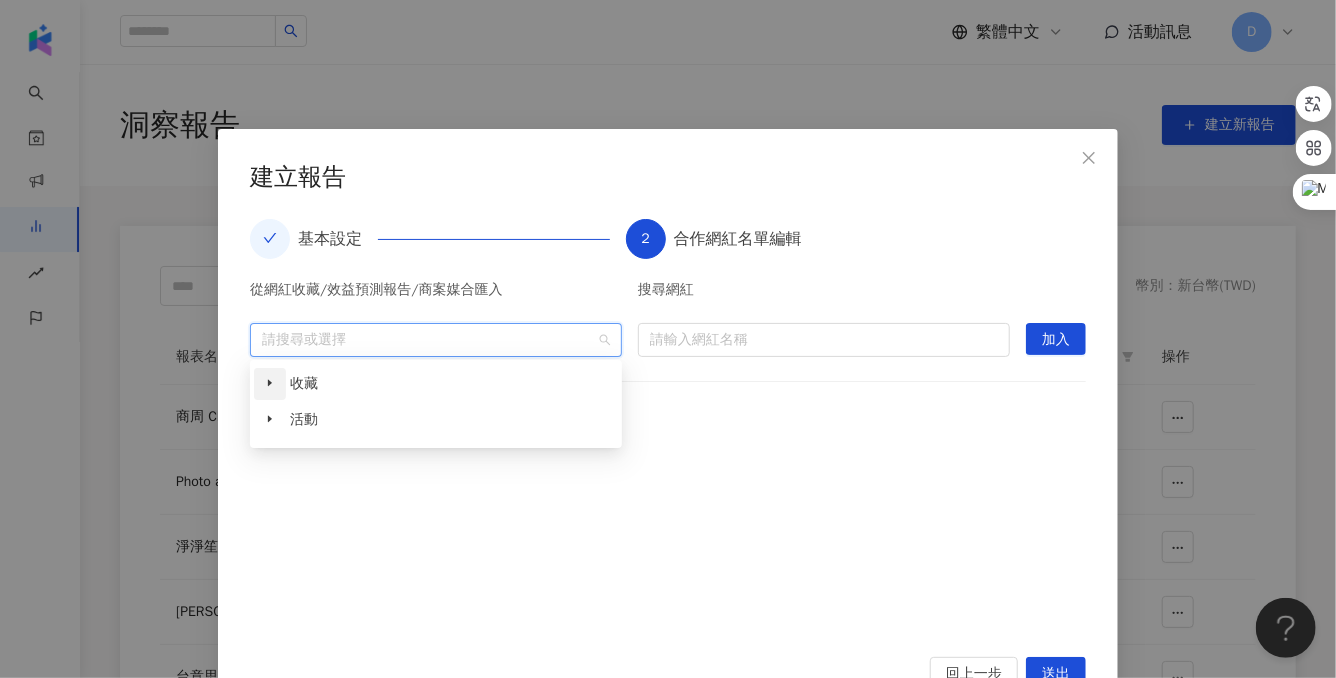 click 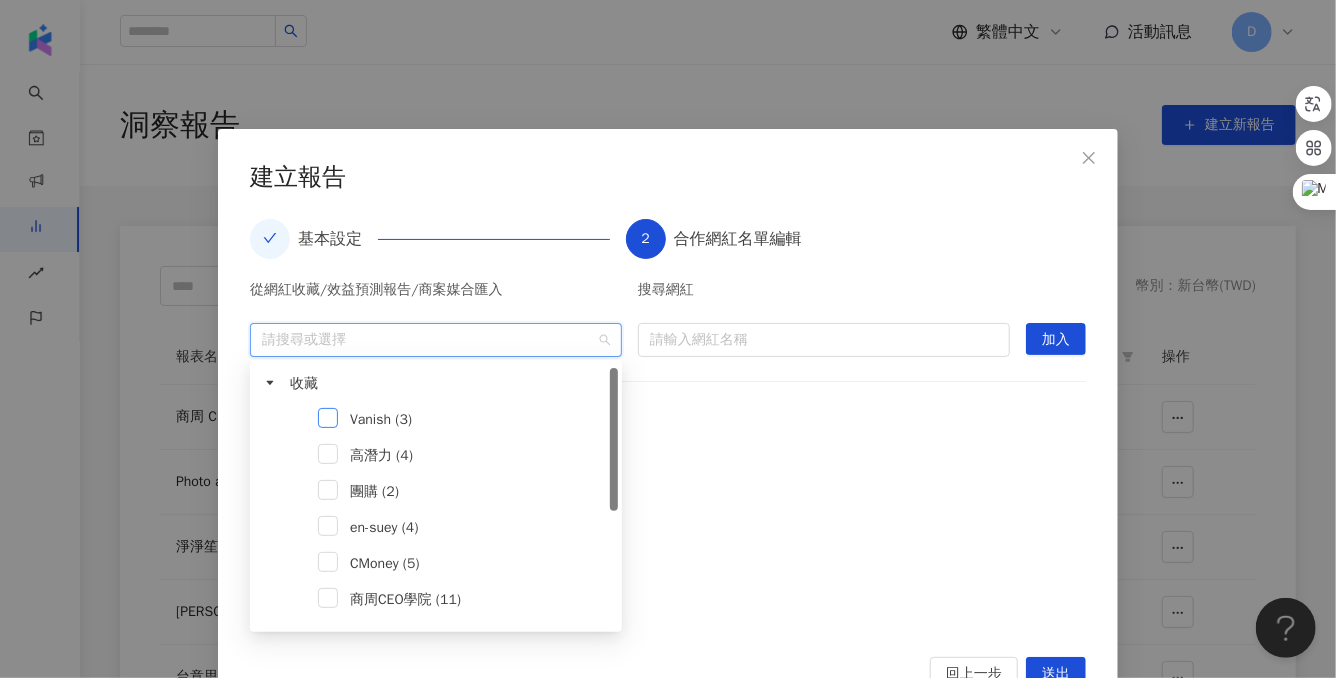 click at bounding box center (328, 418) 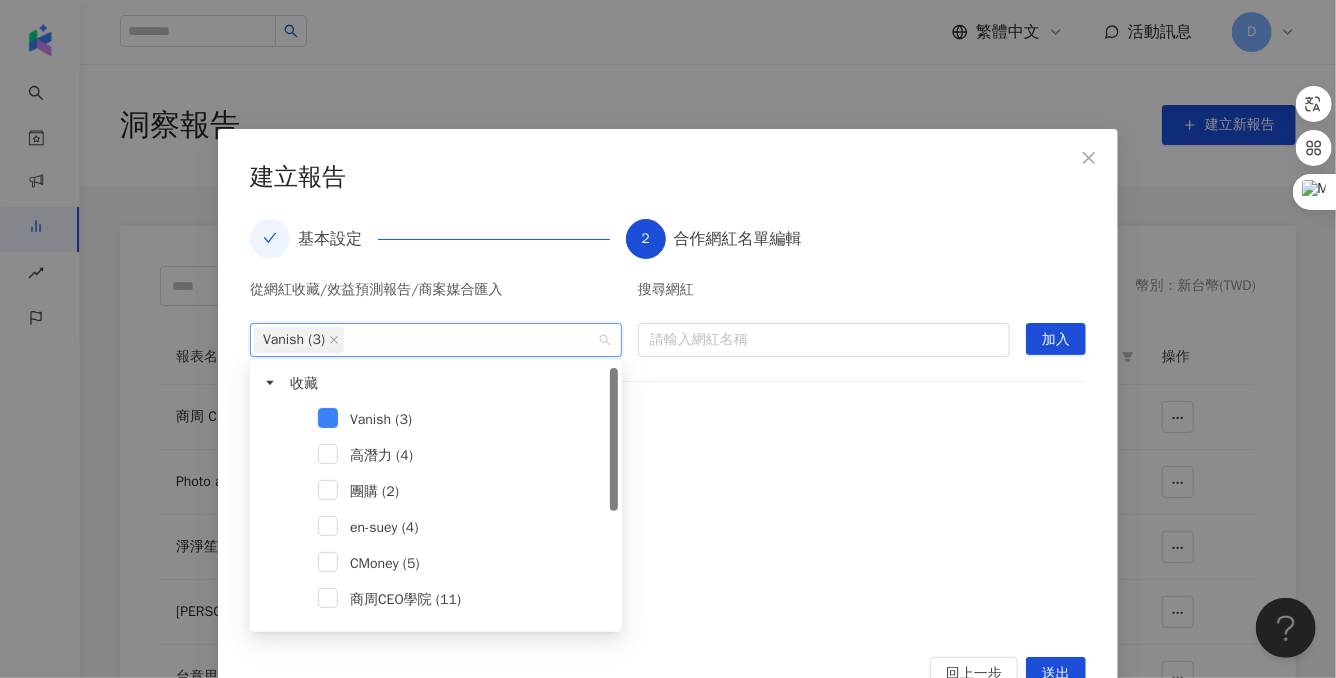 click at bounding box center [668, 540] 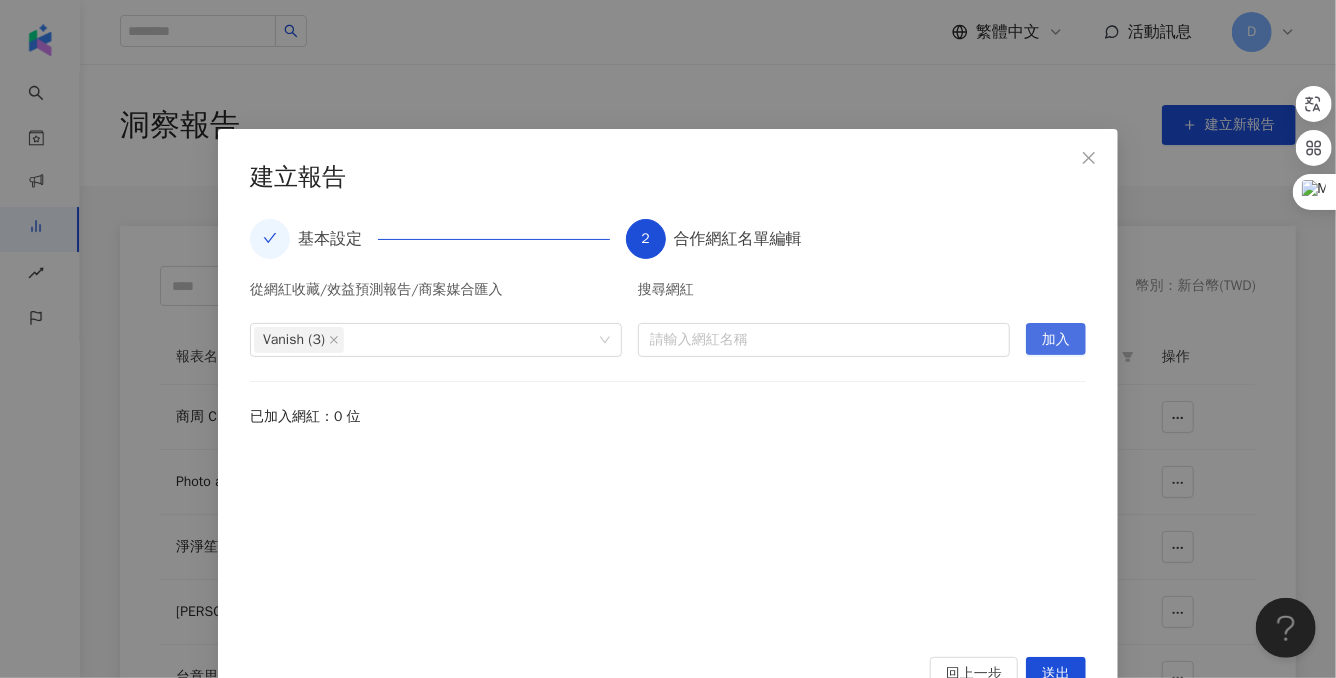 click on "加入" at bounding box center [1056, 340] 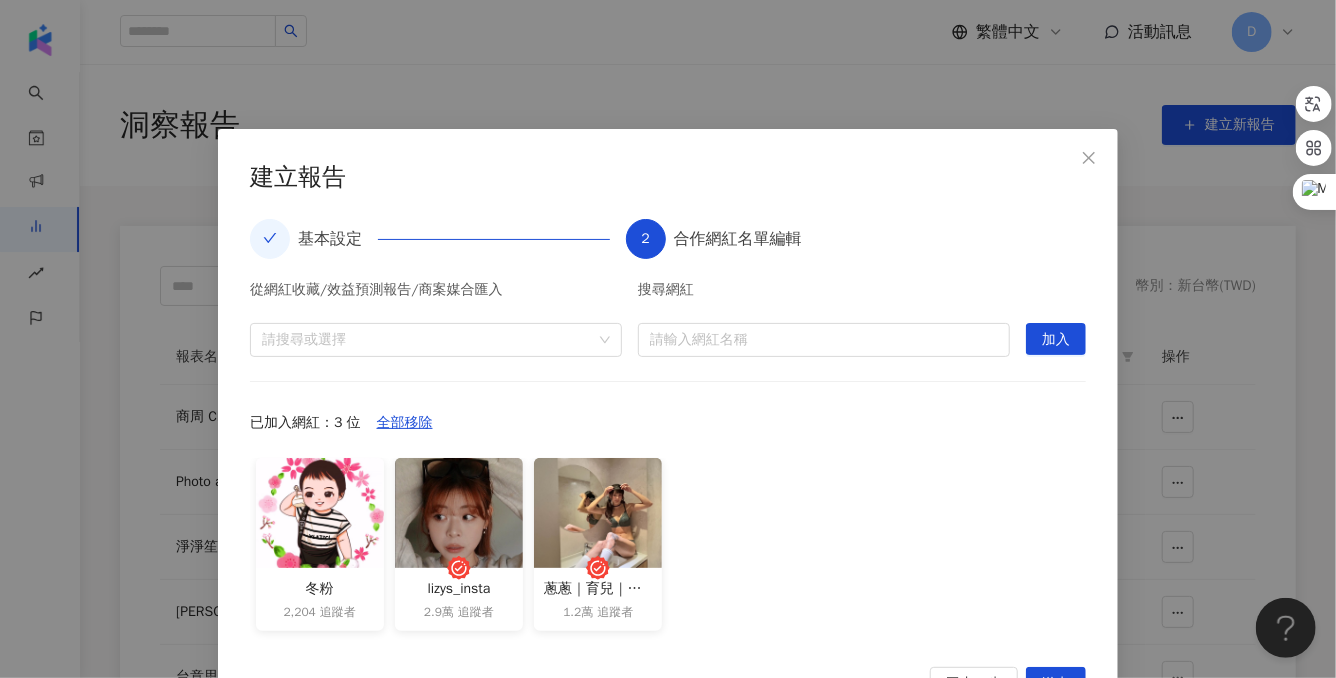 scroll, scrollTop: 53, scrollLeft: 0, axis: vertical 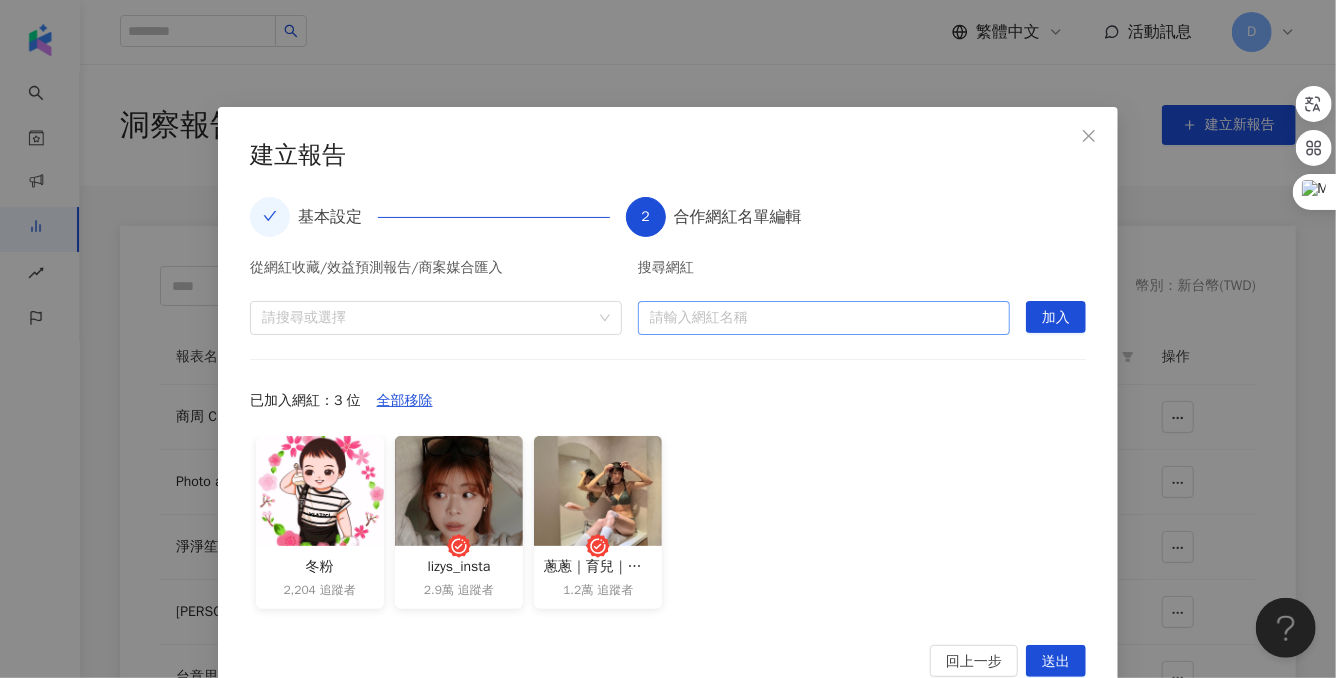 click at bounding box center [824, 318] 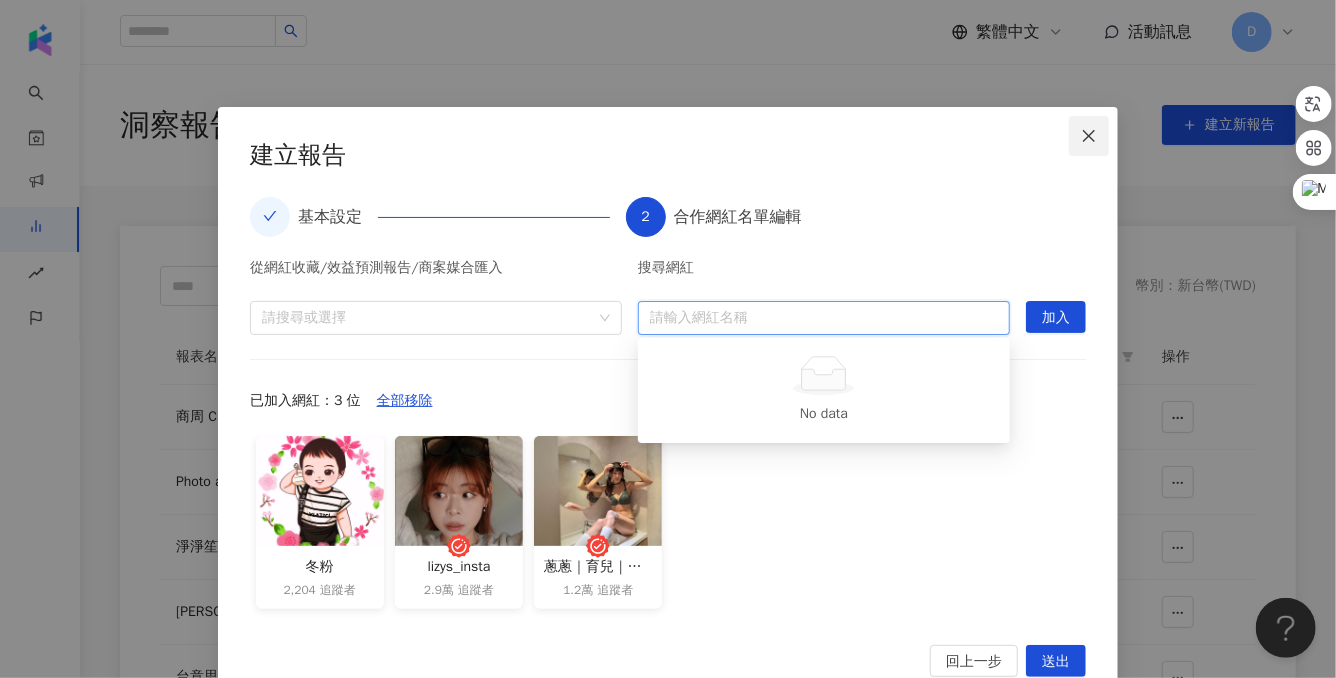 click at bounding box center (1089, 136) 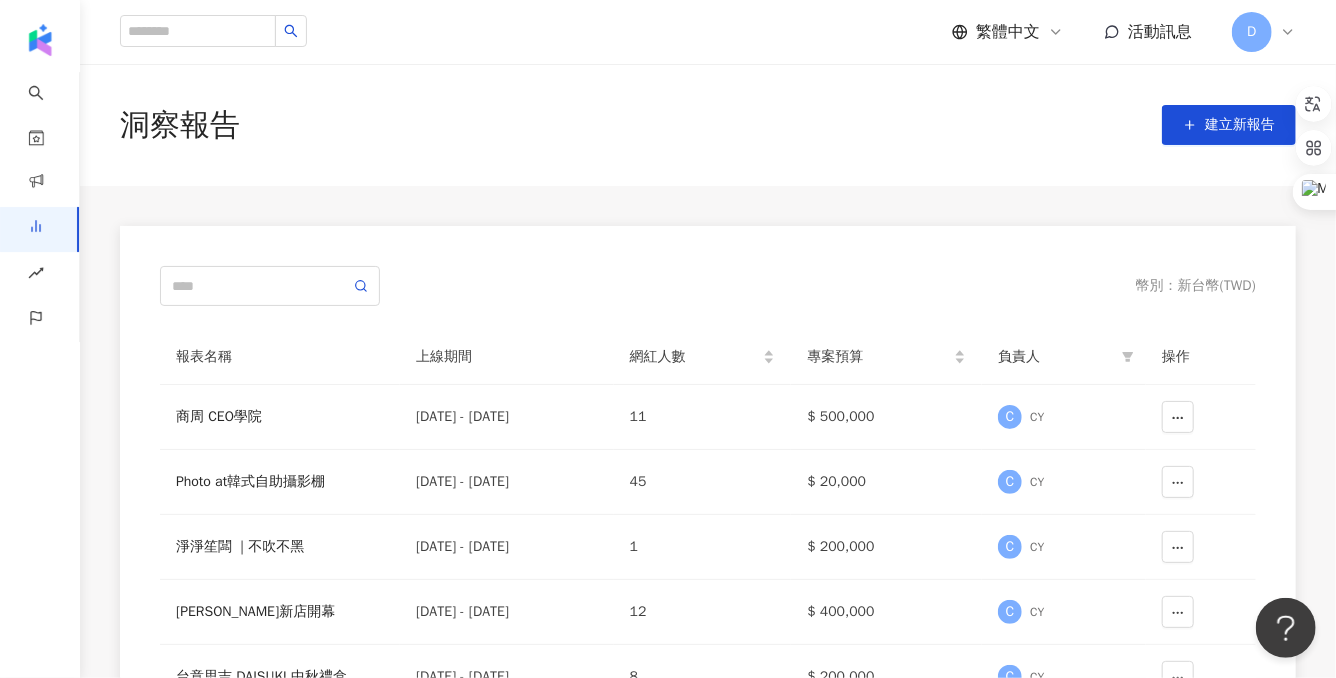 scroll, scrollTop: 0, scrollLeft: 0, axis: both 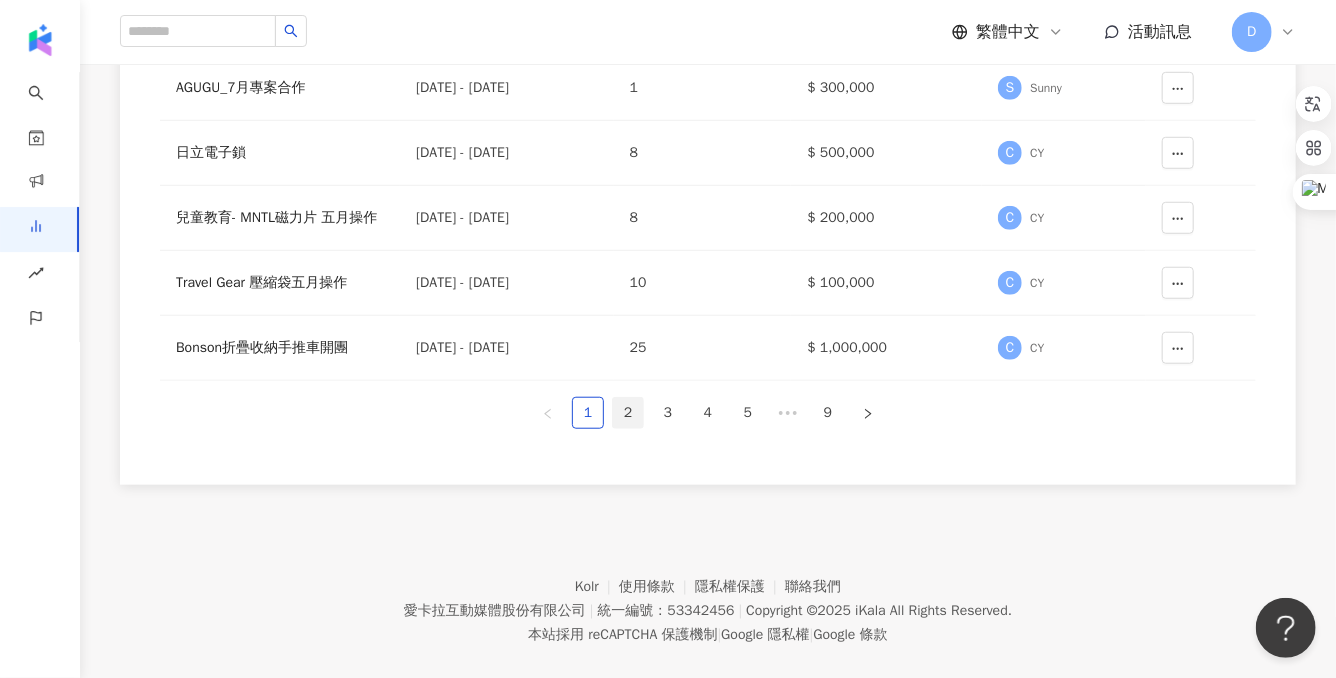 click on "2" at bounding box center (628, 413) 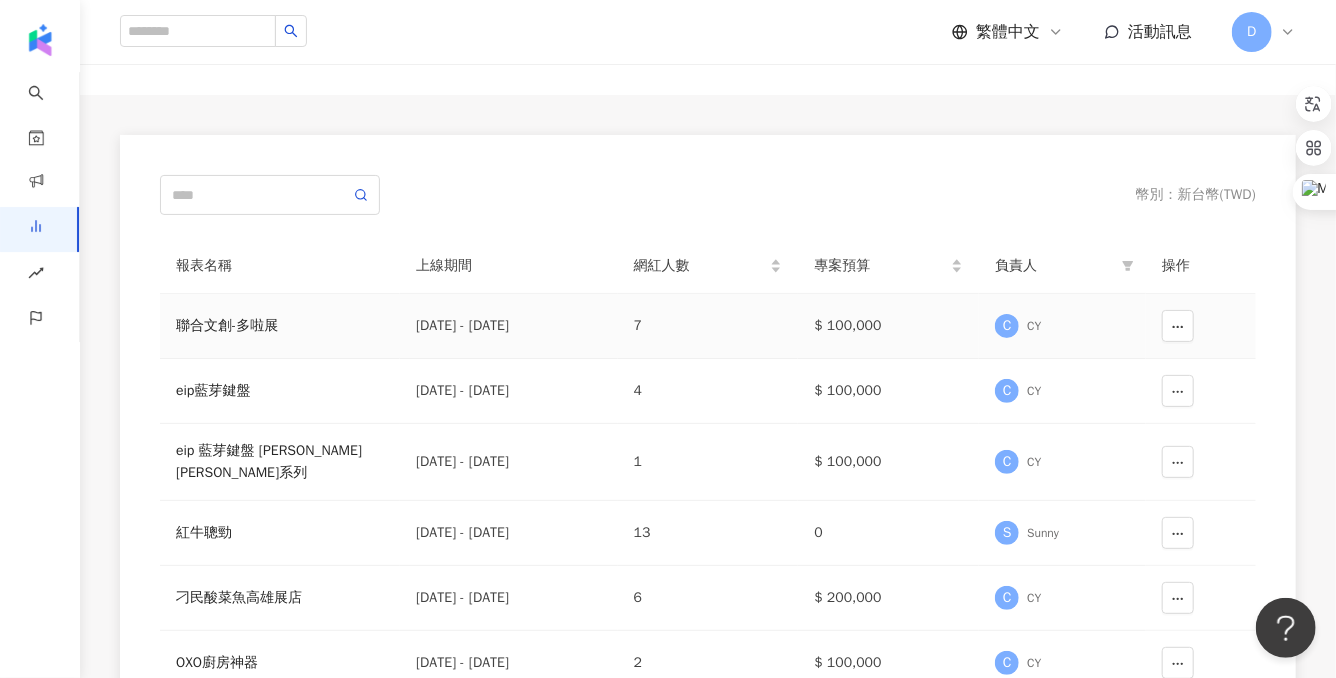 scroll, scrollTop: 96, scrollLeft: 0, axis: vertical 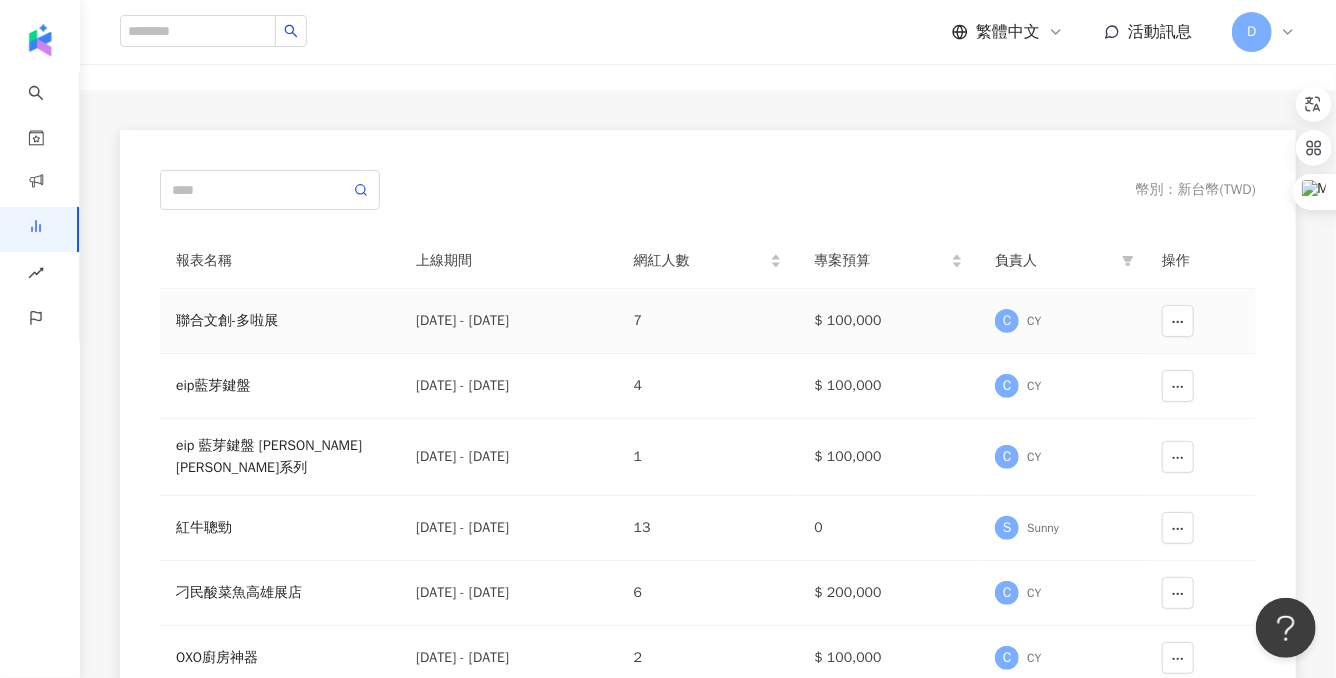 click on "聯合文創-多啦展" at bounding box center (280, 321) 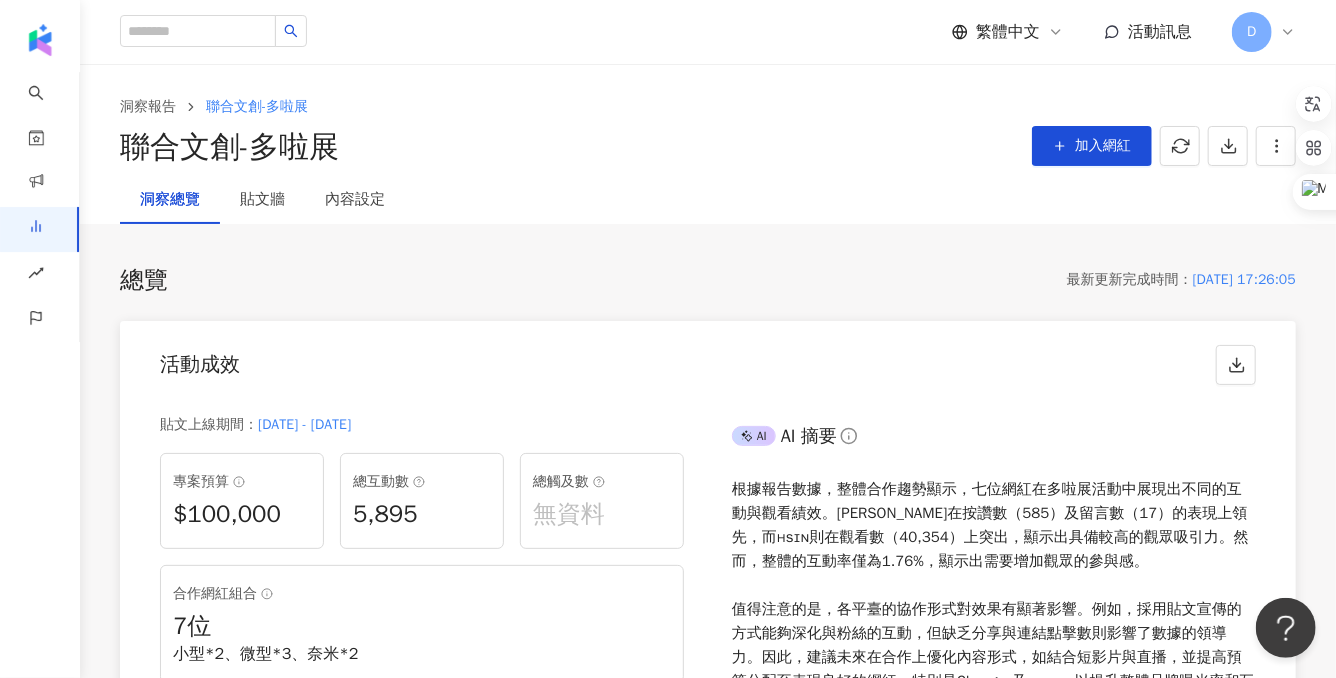 scroll, scrollTop: 65, scrollLeft: 0, axis: vertical 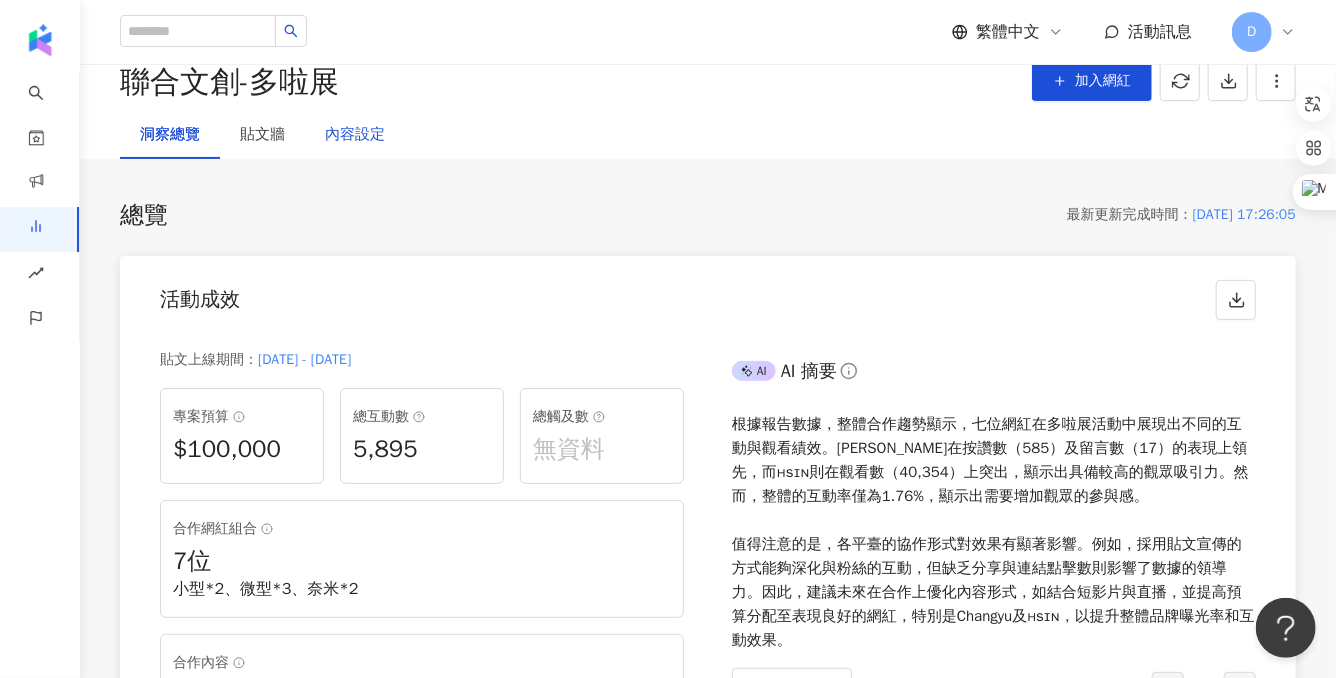click on "內容設定" at bounding box center (355, 135) 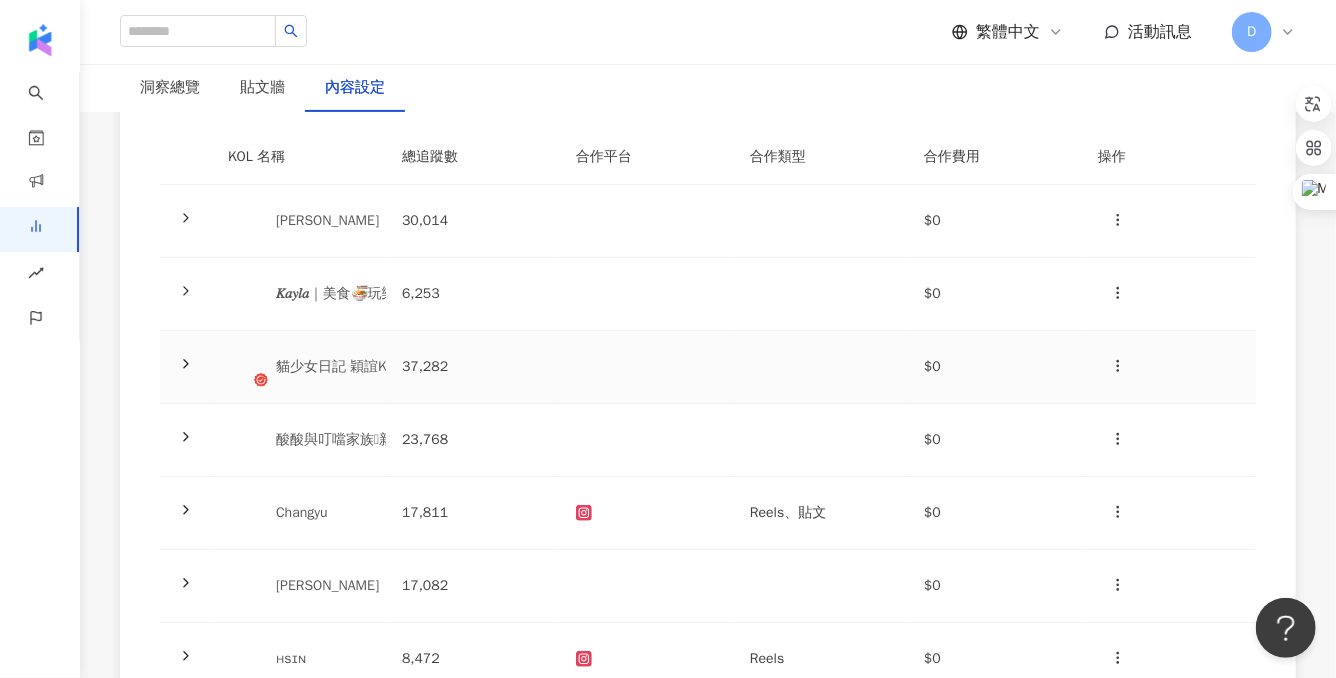 scroll, scrollTop: 237, scrollLeft: 0, axis: vertical 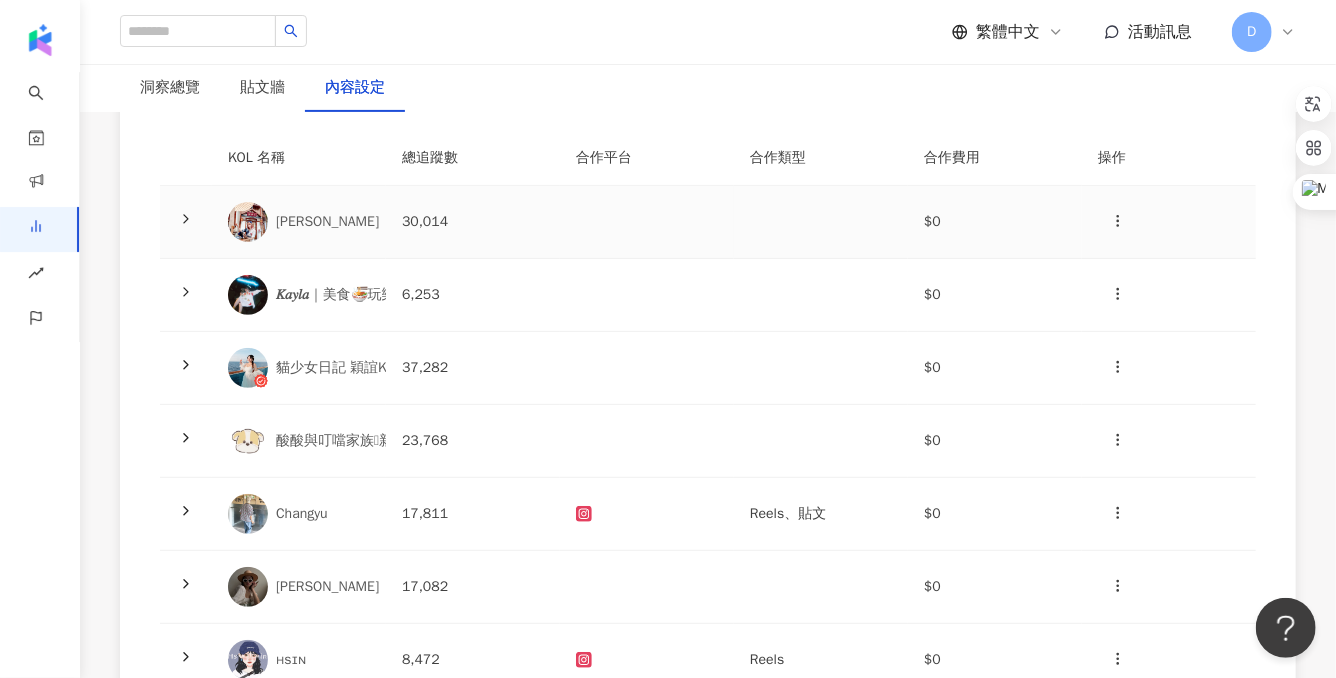 click 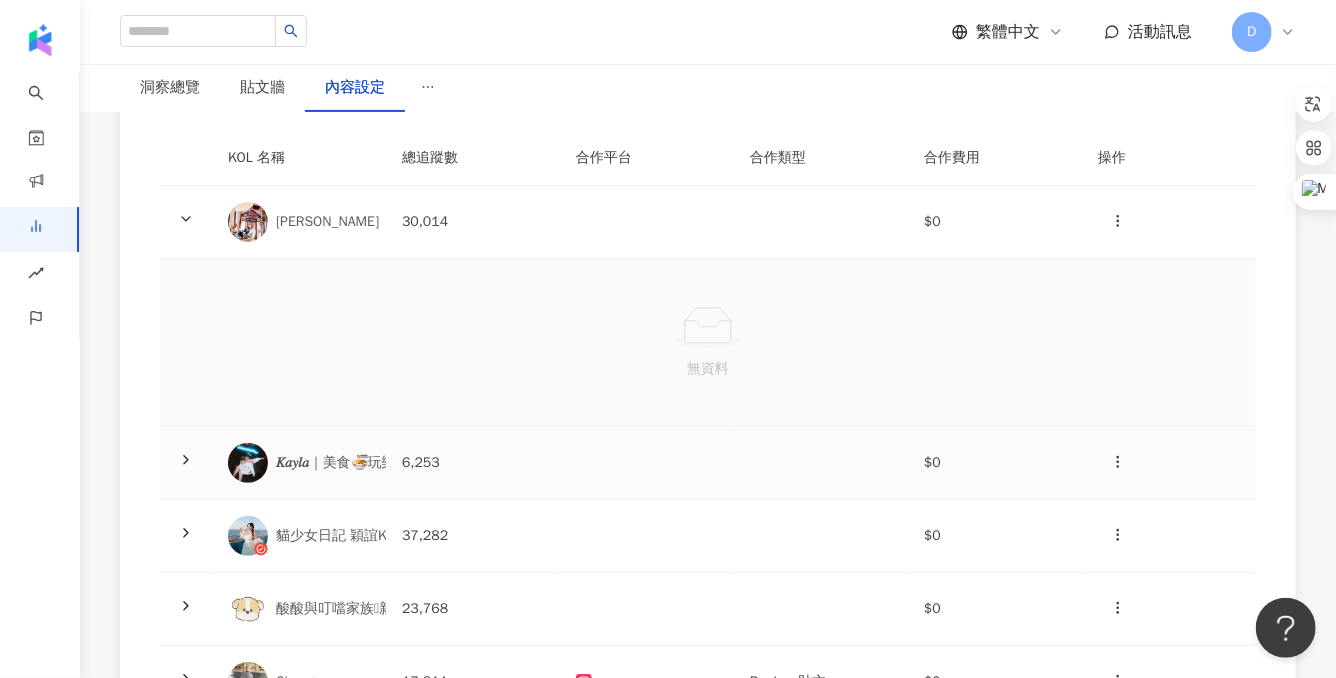 click 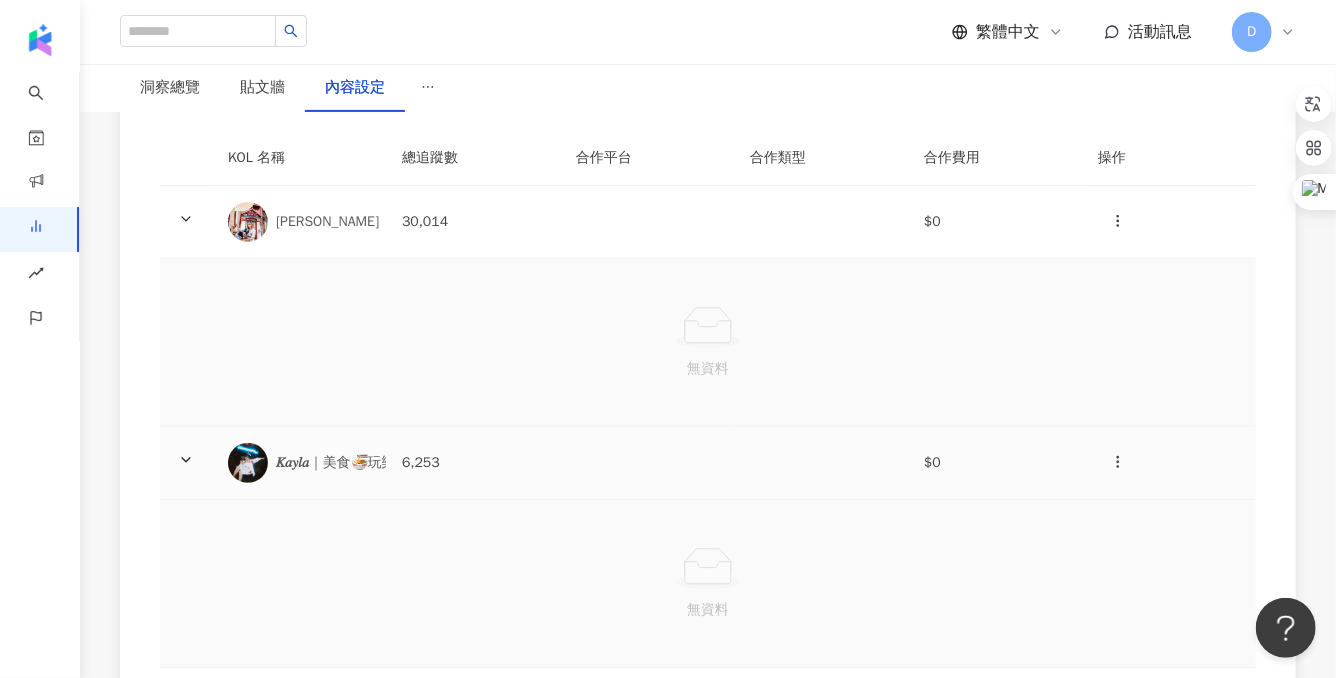 scroll, scrollTop: 0, scrollLeft: 0, axis: both 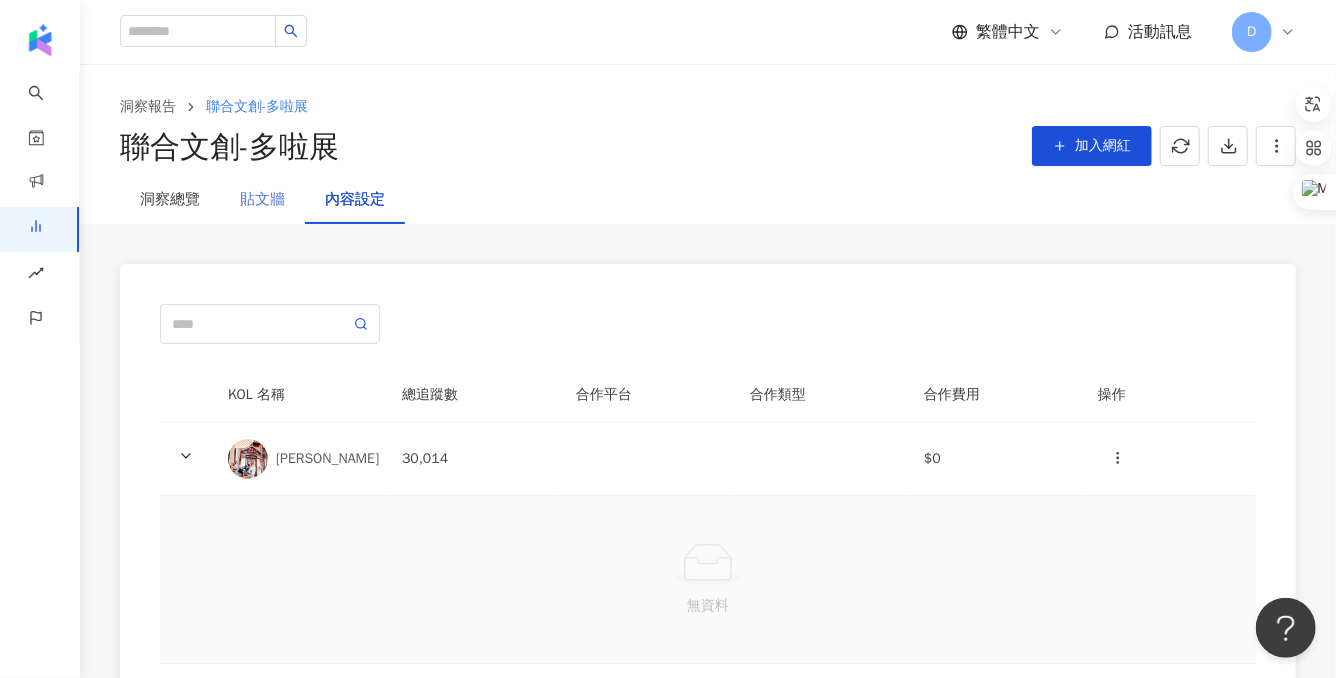click on "貼文牆" at bounding box center (262, 200) 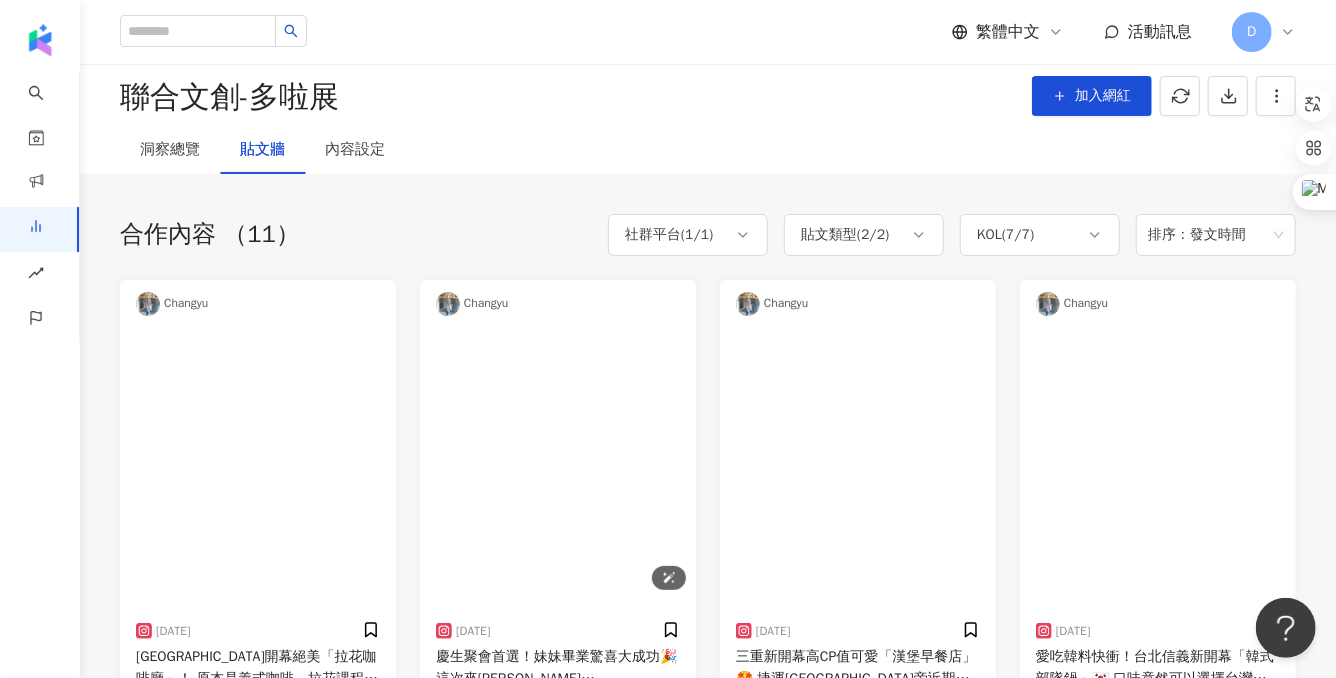 scroll, scrollTop: 51, scrollLeft: 0, axis: vertical 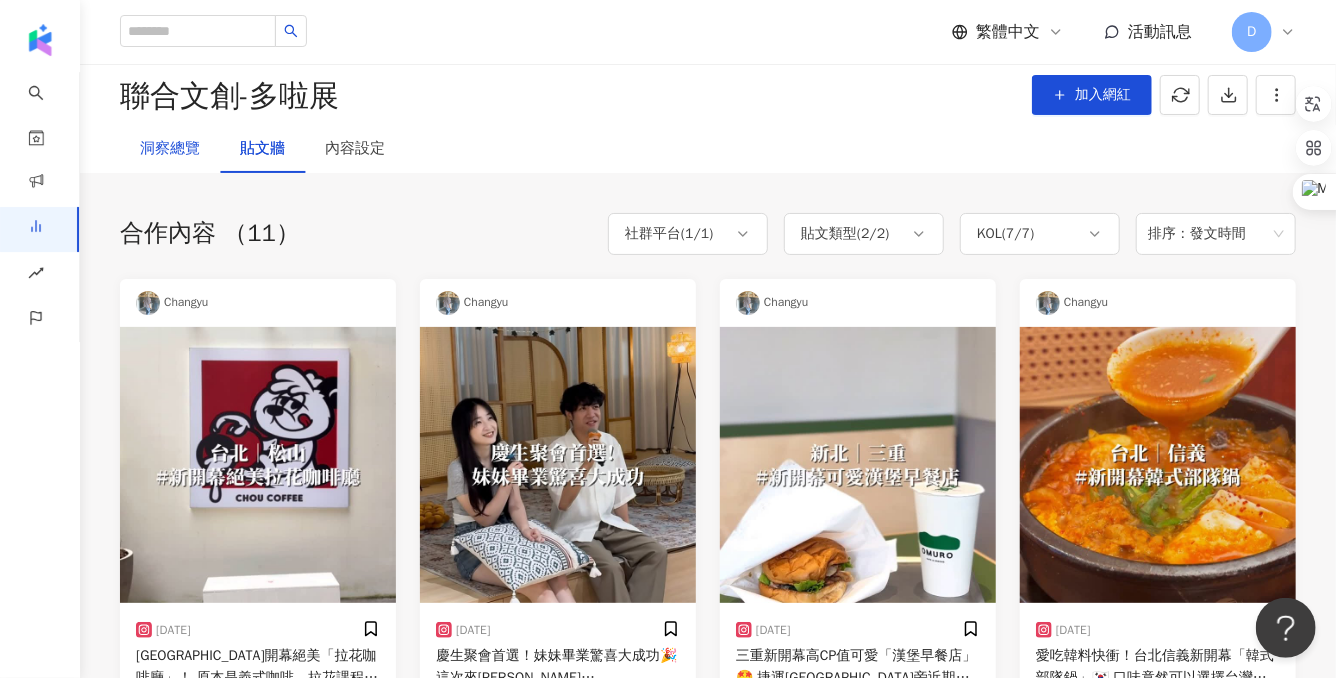 click on "洞察總覽" at bounding box center (170, 149) 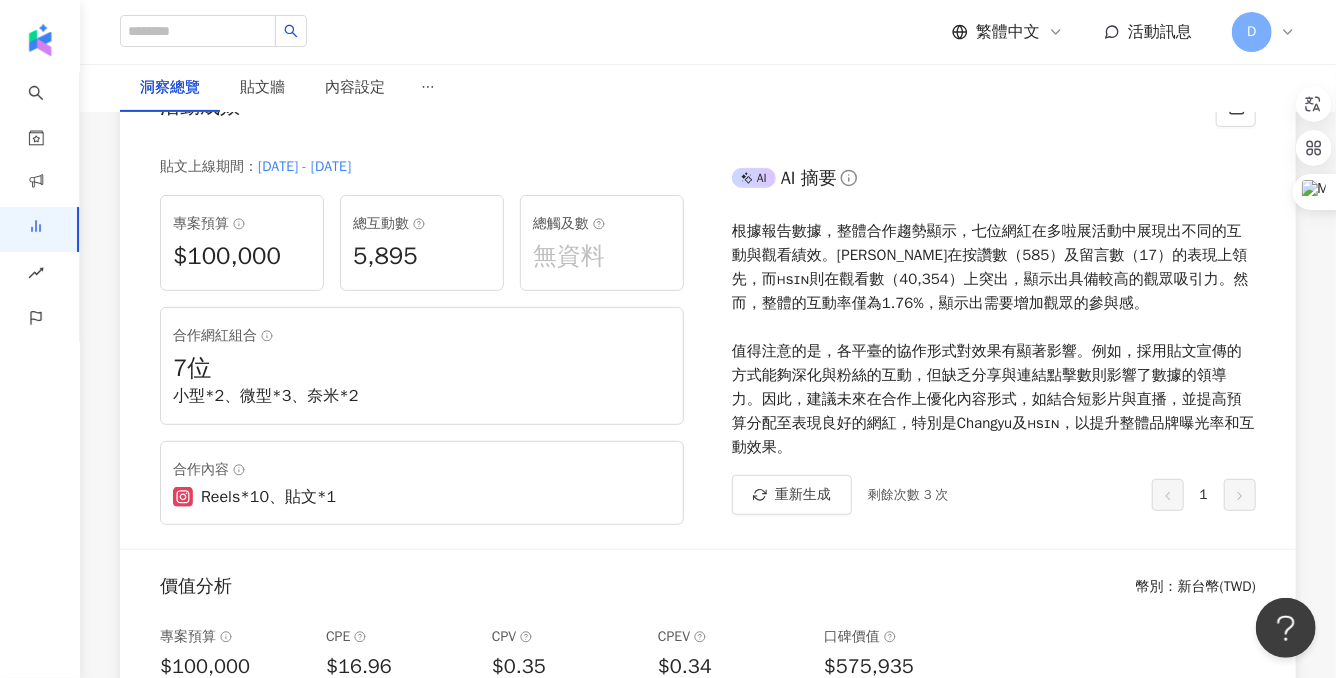 scroll, scrollTop: 260, scrollLeft: 0, axis: vertical 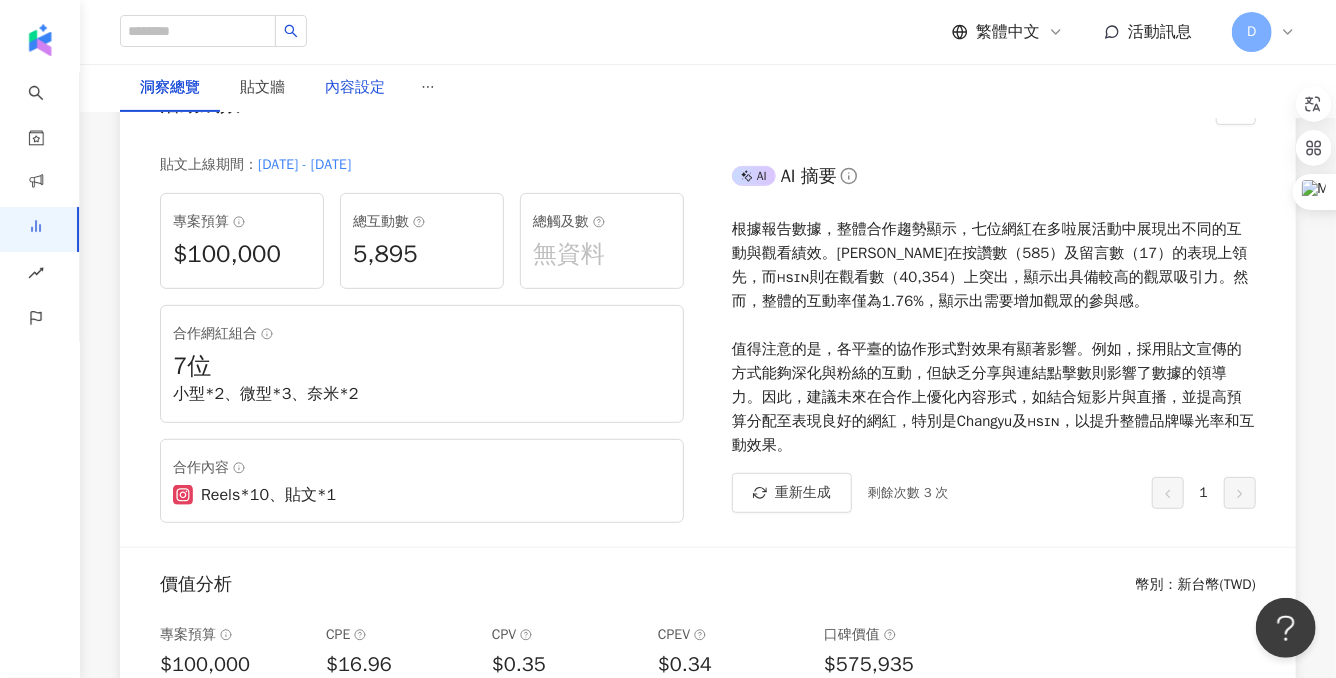 click on "內容設定" at bounding box center [355, 88] 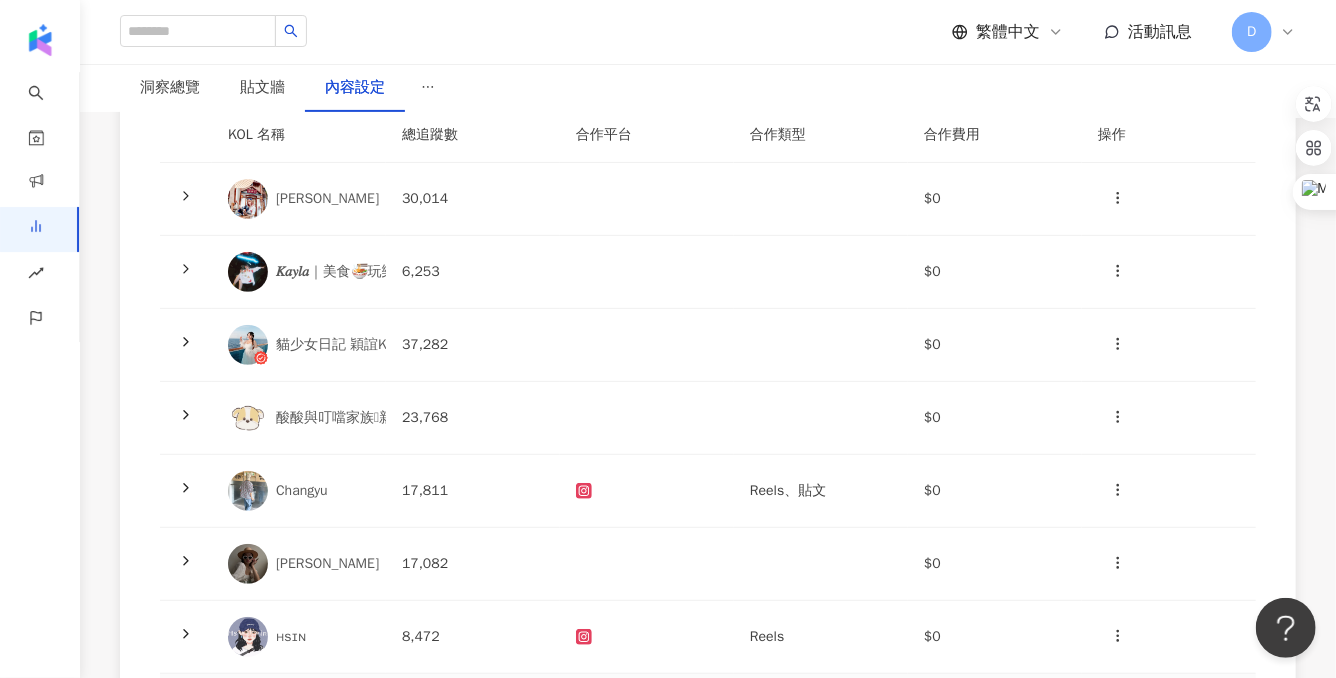 scroll, scrollTop: 0, scrollLeft: 0, axis: both 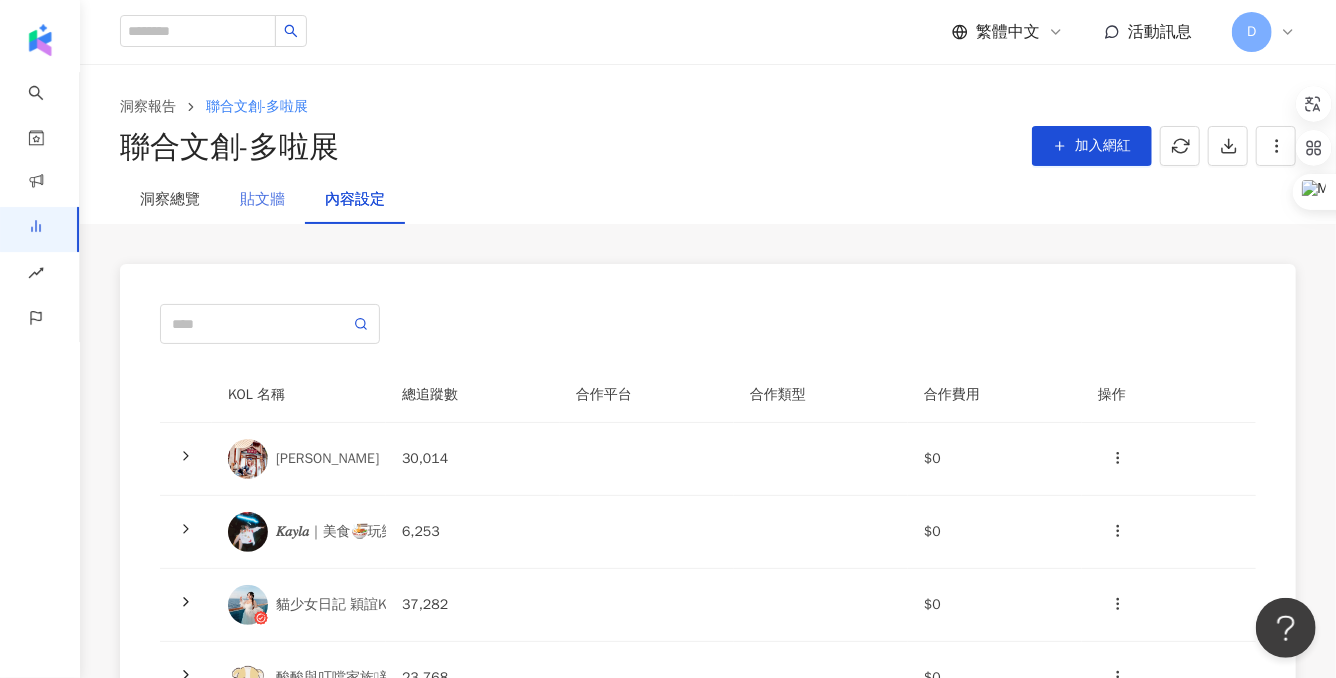 click on "貼文牆" at bounding box center (262, 200) 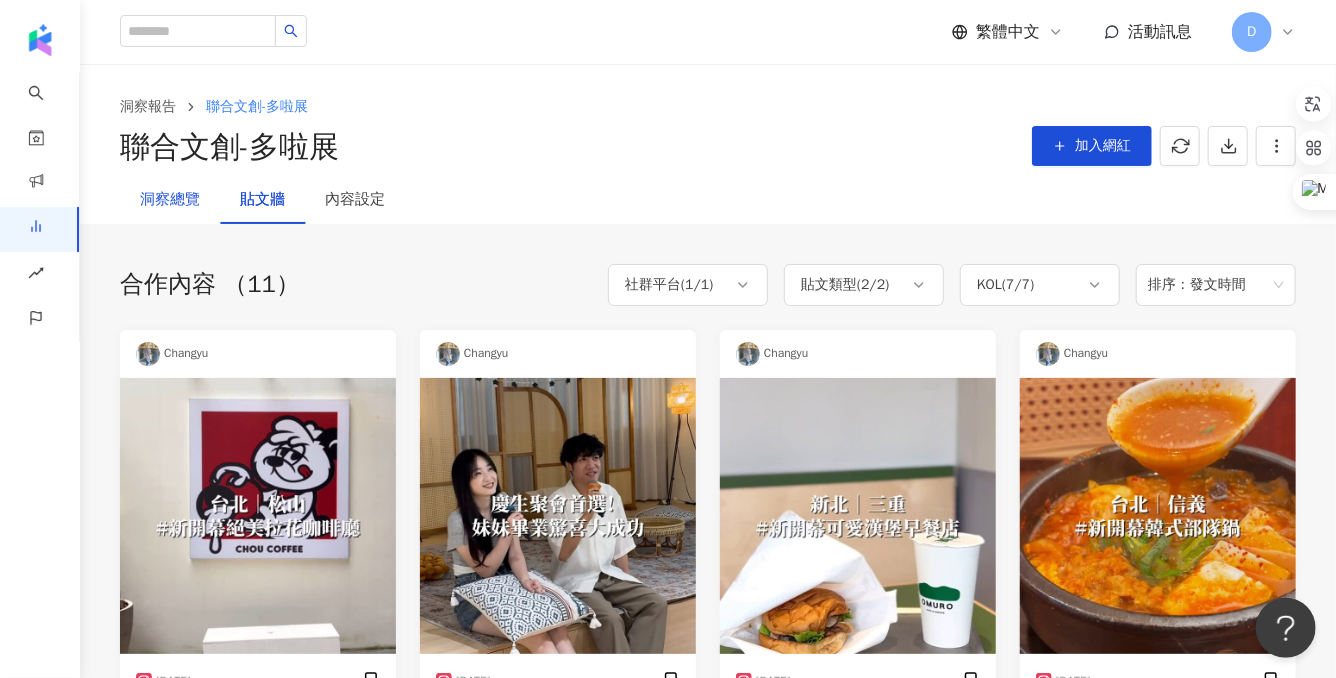 click on "洞察總覽" at bounding box center [170, 200] 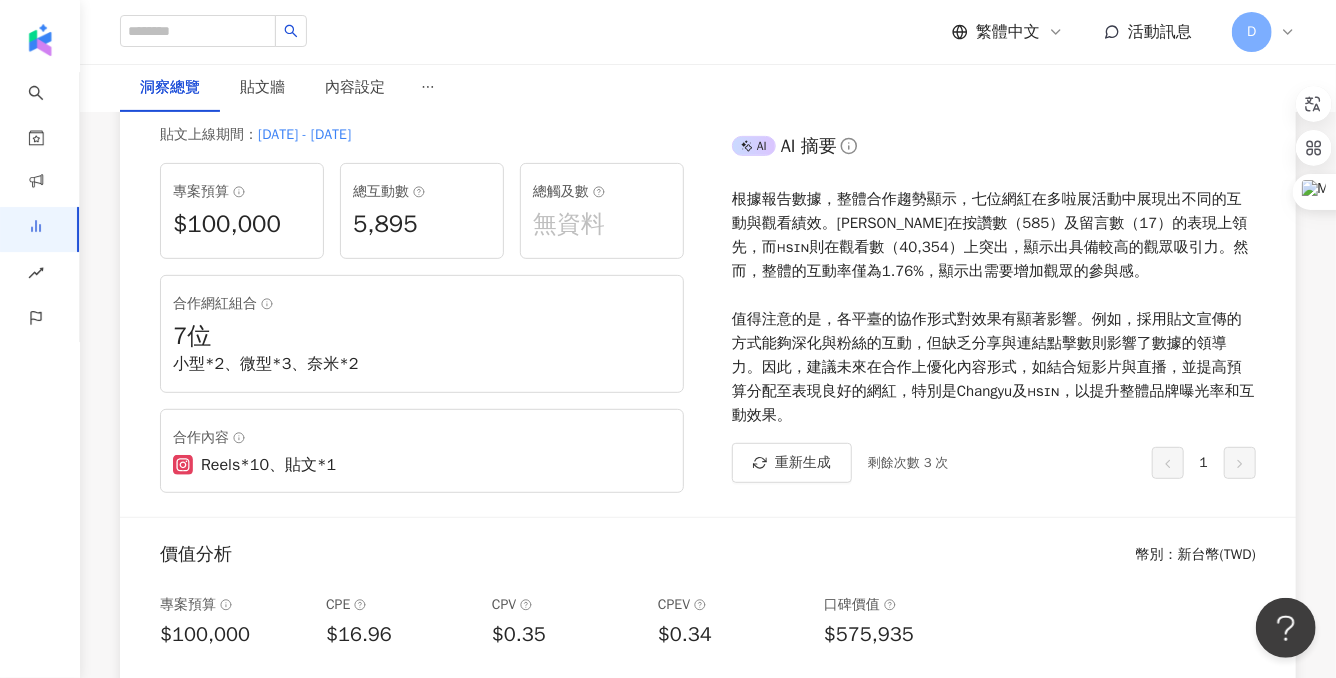 scroll, scrollTop: 294, scrollLeft: 0, axis: vertical 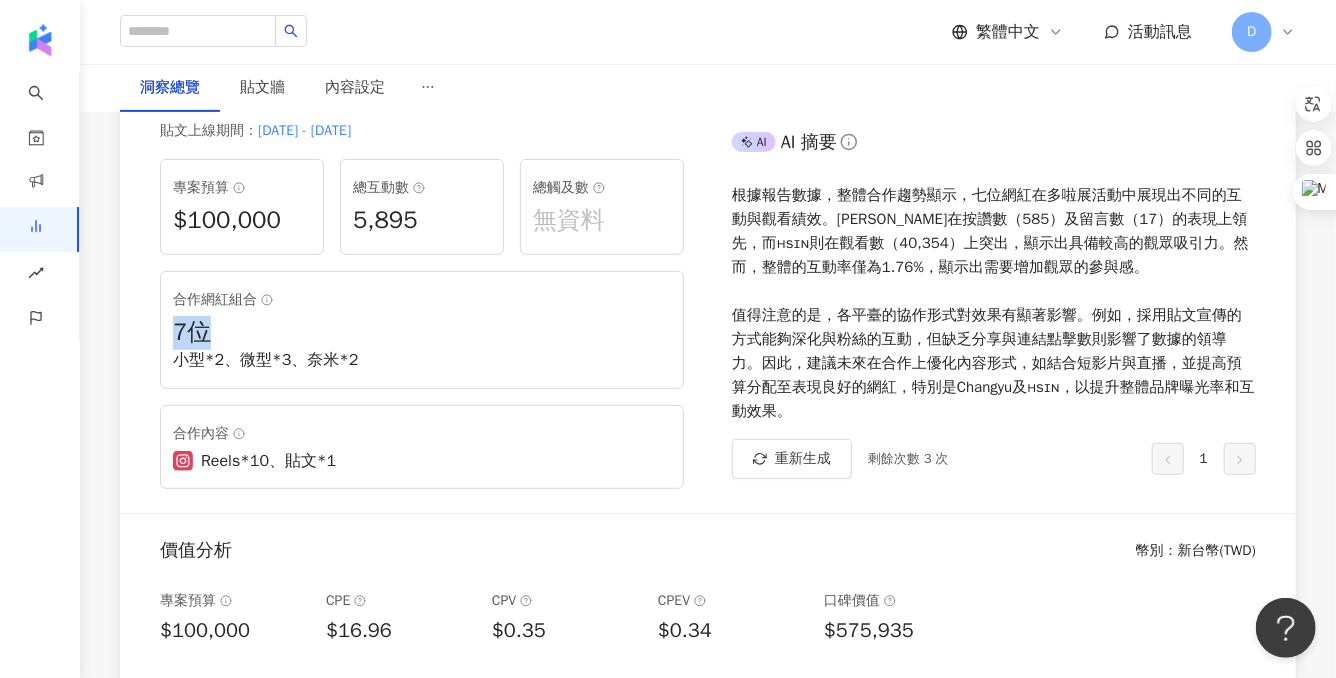 drag, startPoint x: 272, startPoint y: 330, endPoint x: 153, endPoint y: 330, distance: 119 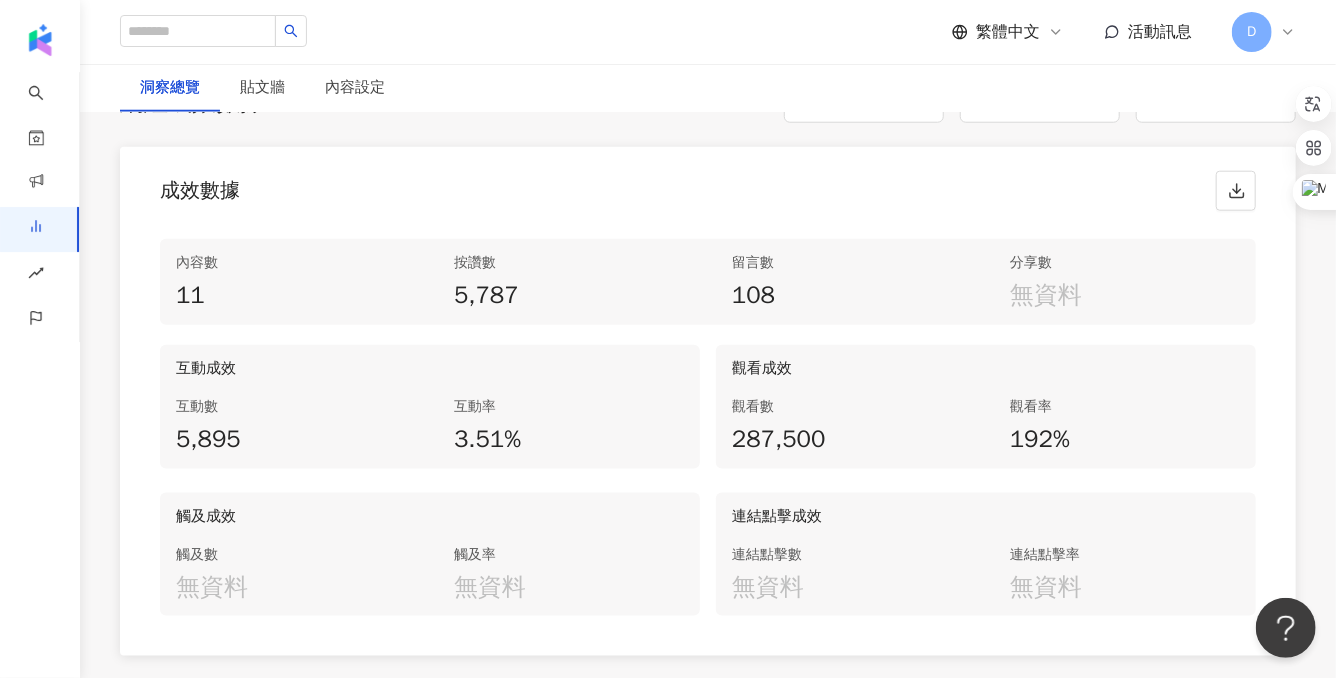 scroll, scrollTop: 963, scrollLeft: 0, axis: vertical 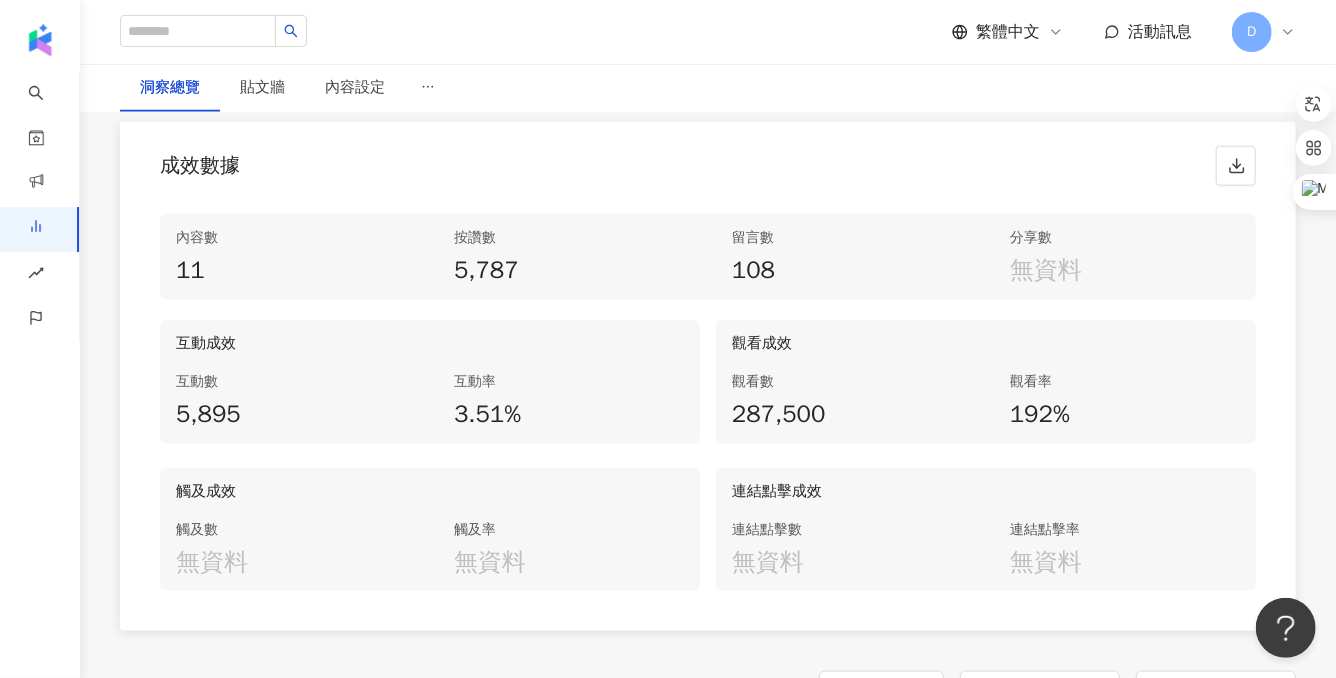 click on "5,787" at bounding box center [569, 271] 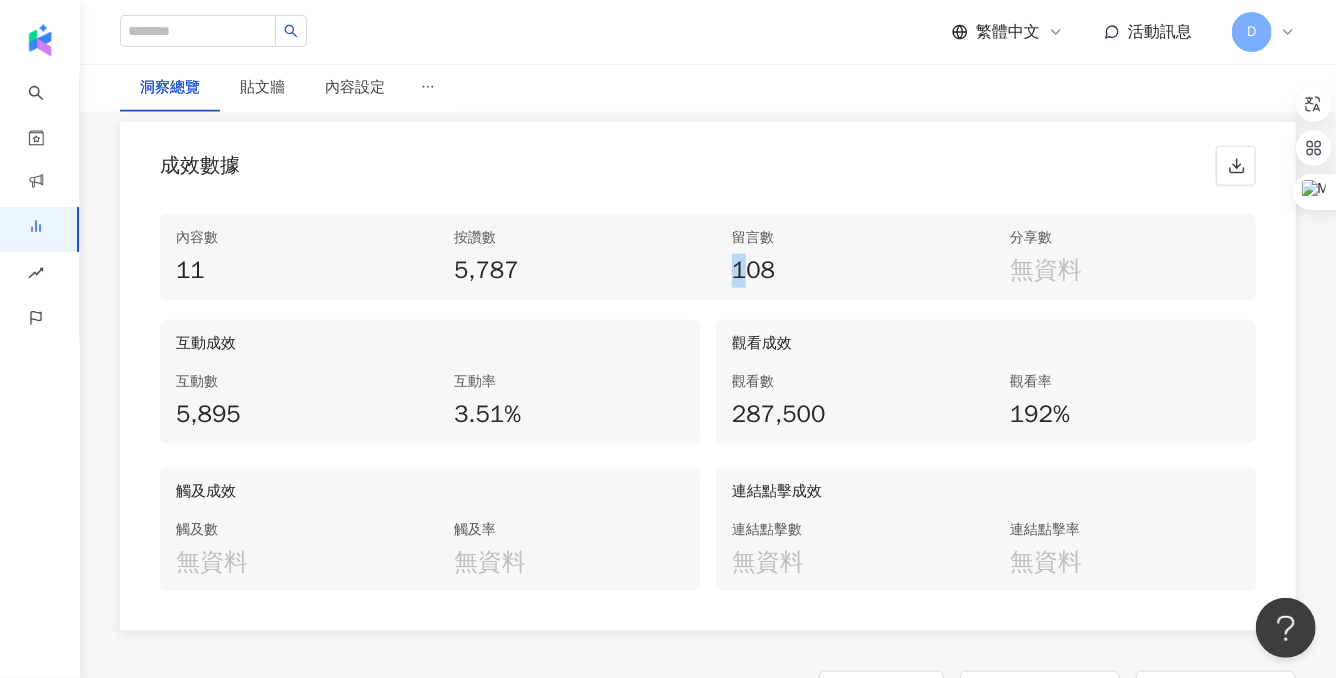 click on "108" at bounding box center (847, 271) 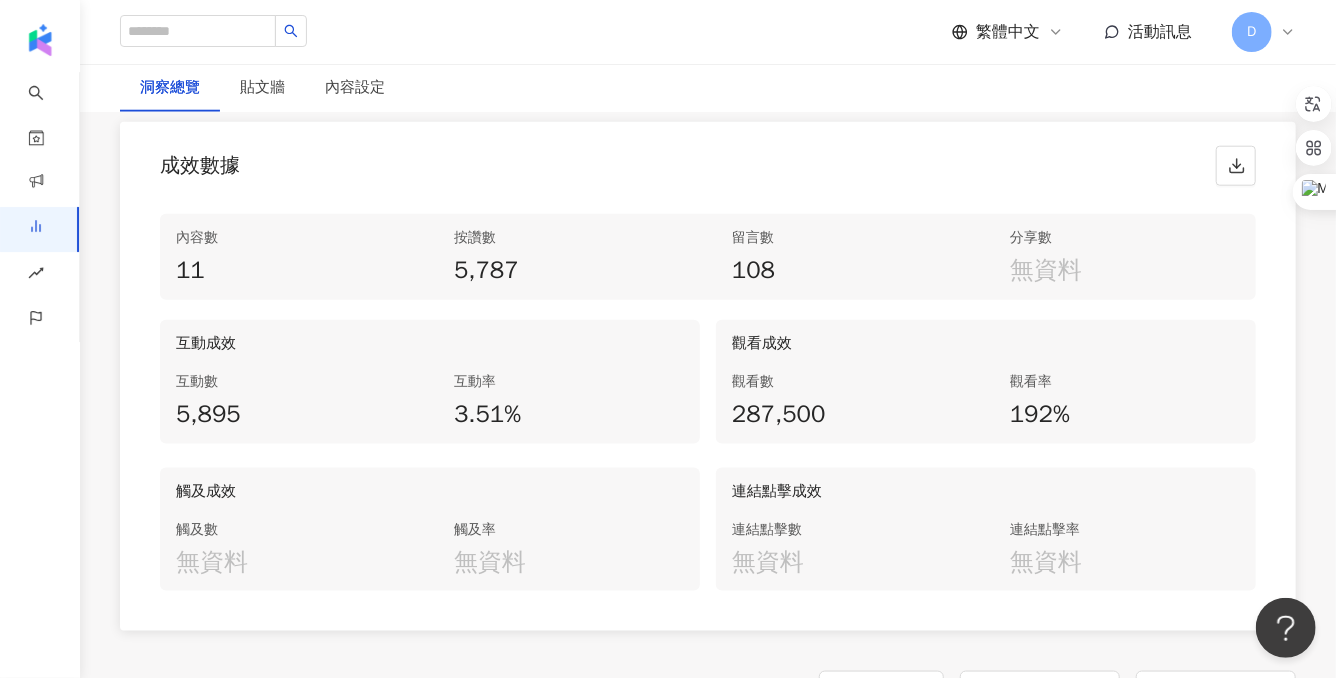 click on "內容數 11 按讚數 5,787 留言數 108 分享數 無資料 互動成效 互動數 5,895 互動率 3.51% 觀看成效 觀看數 287,500 觀看率 192% 觸及成效 觸及數 無資料 觸及率 無資料 連結點擊成效 連結點擊數 無資料 連結點擊率 無資料" at bounding box center (708, 414) 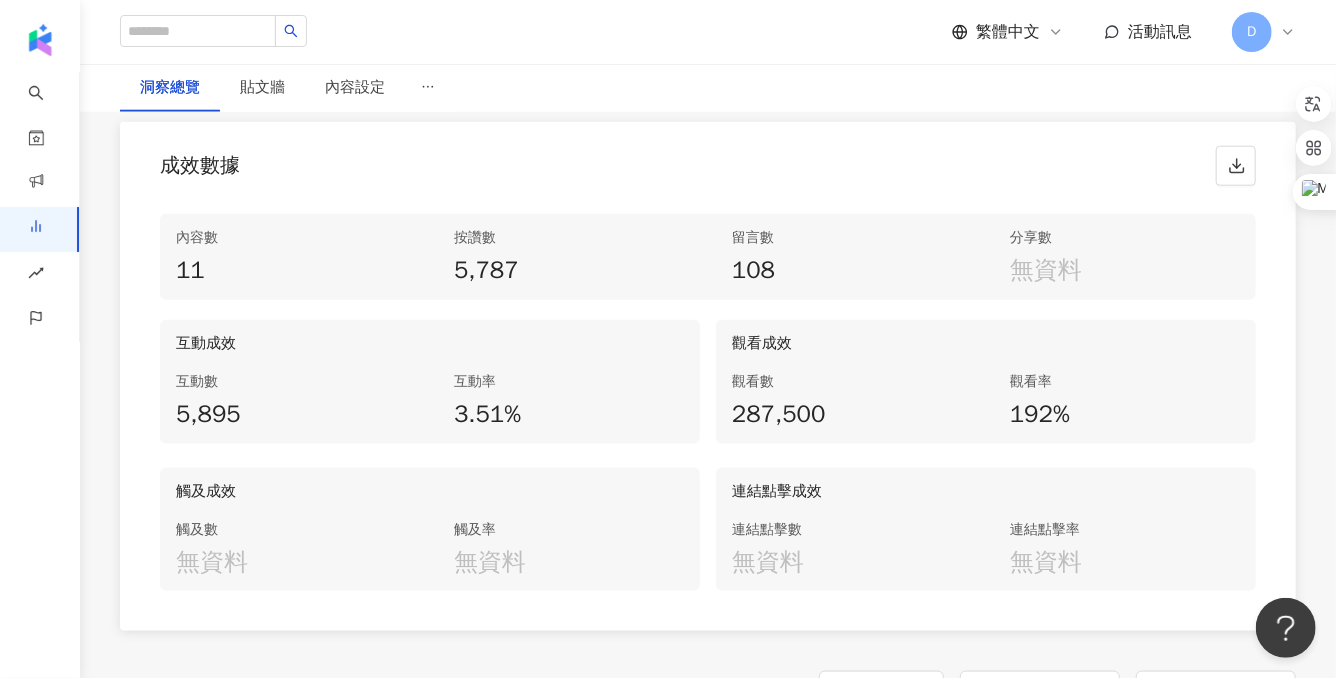 click on "互動數" at bounding box center (291, 382) 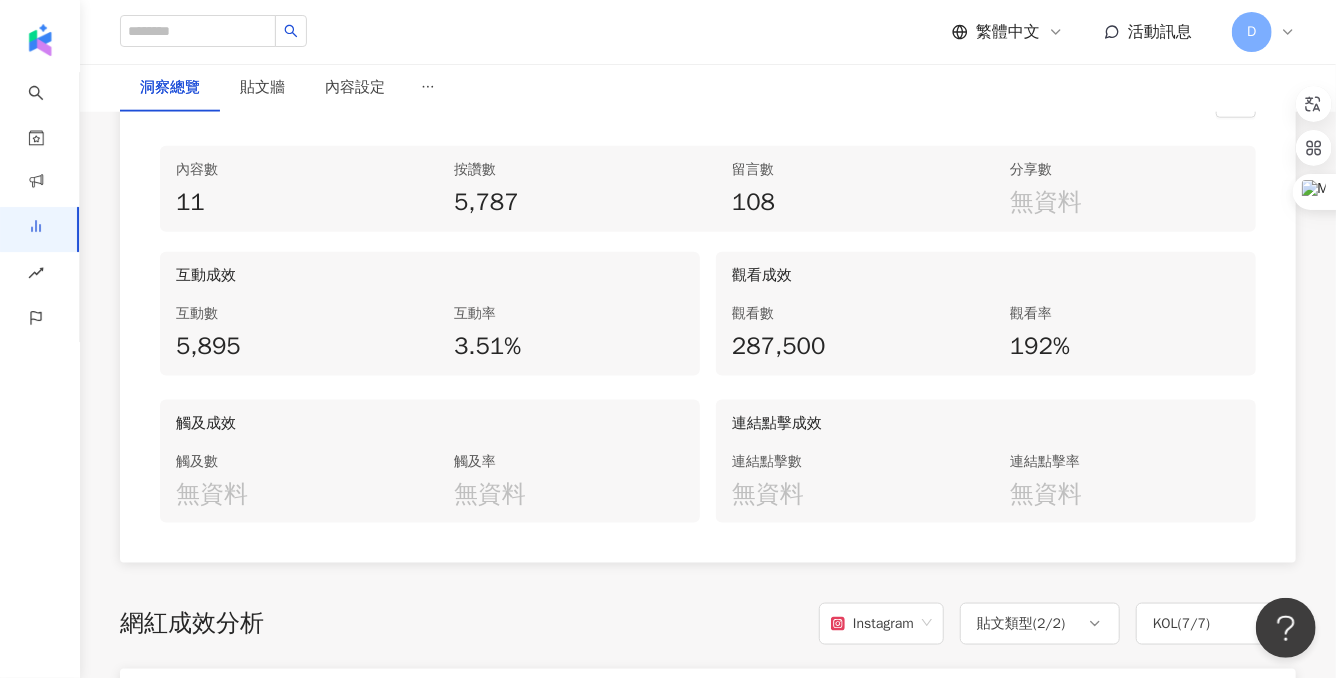 scroll, scrollTop: 1070, scrollLeft: 0, axis: vertical 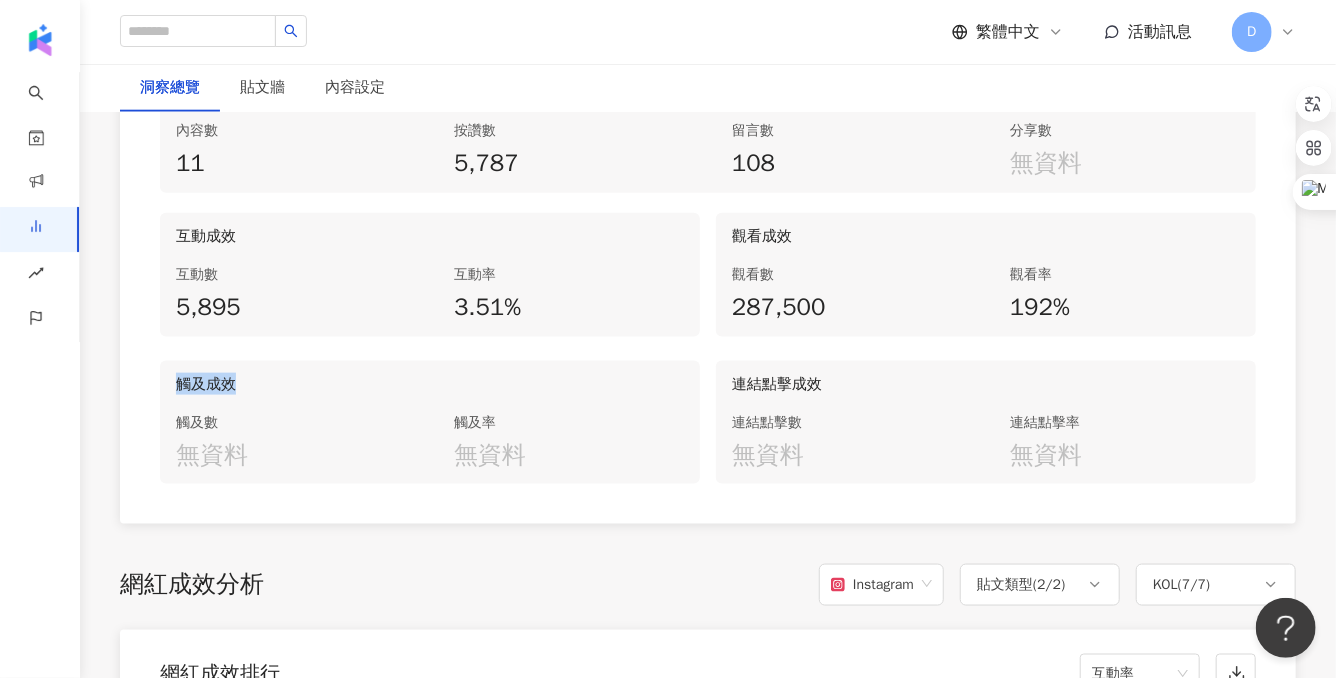 drag, startPoint x: 182, startPoint y: 381, endPoint x: 308, endPoint y: 379, distance: 126.01587 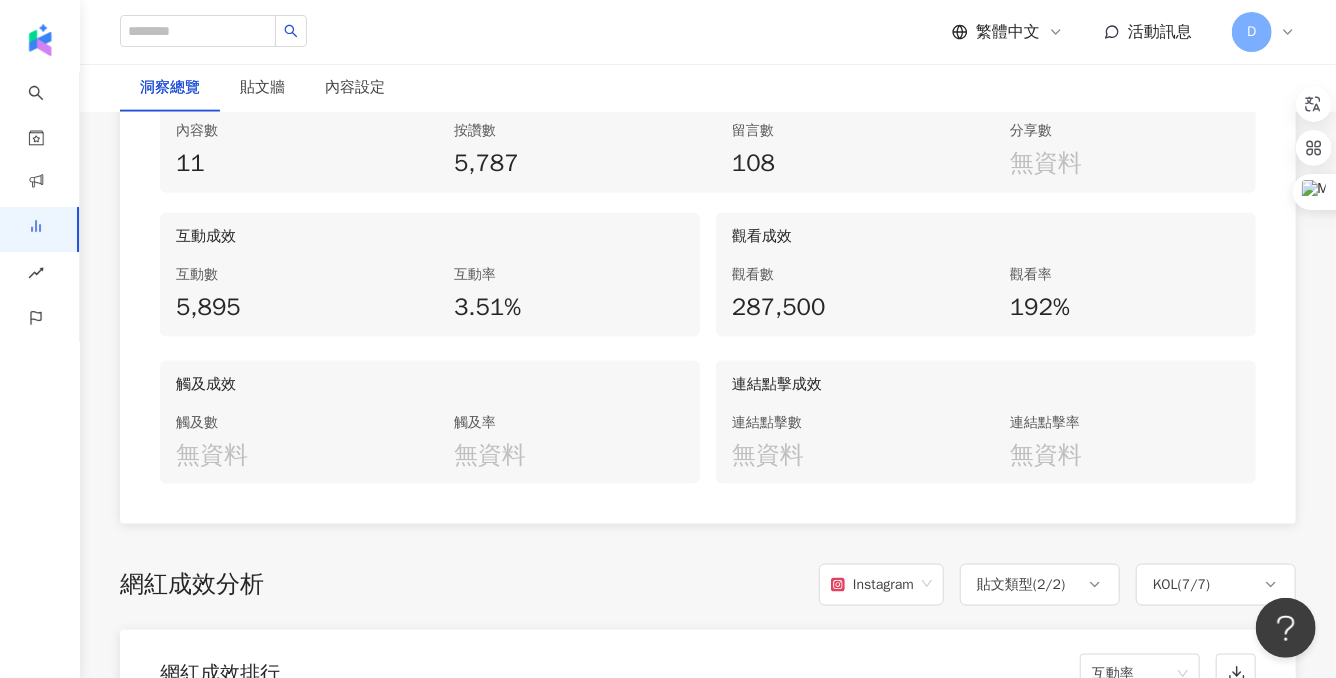 drag, startPoint x: 721, startPoint y: 394, endPoint x: 835, endPoint y: 392, distance: 114.01754 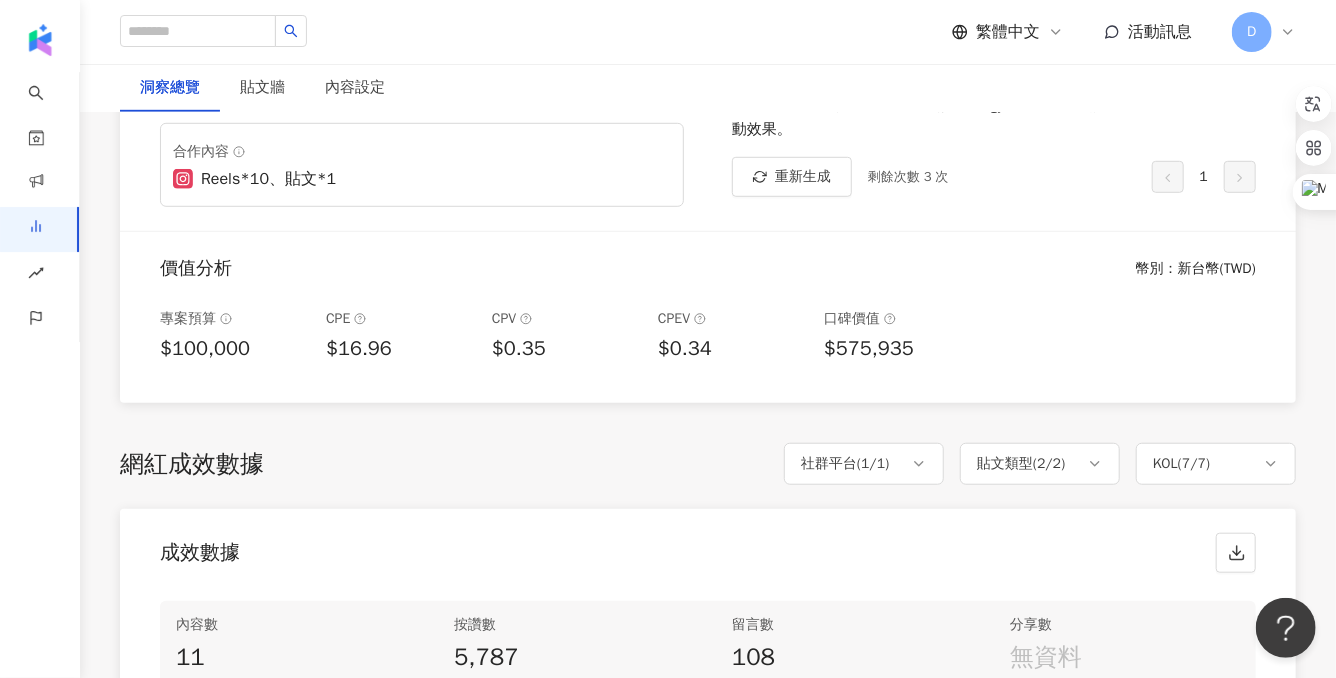 scroll, scrollTop: 577, scrollLeft: 0, axis: vertical 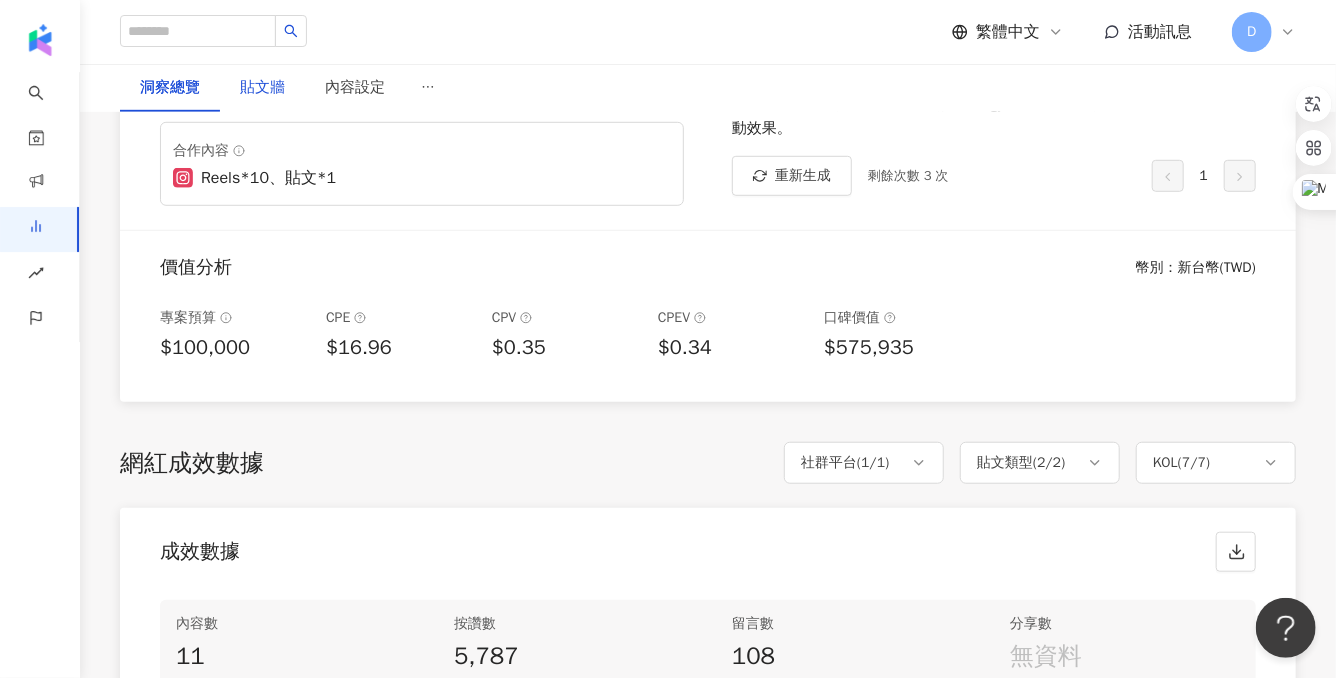 click on "貼文牆" at bounding box center [262, 88] 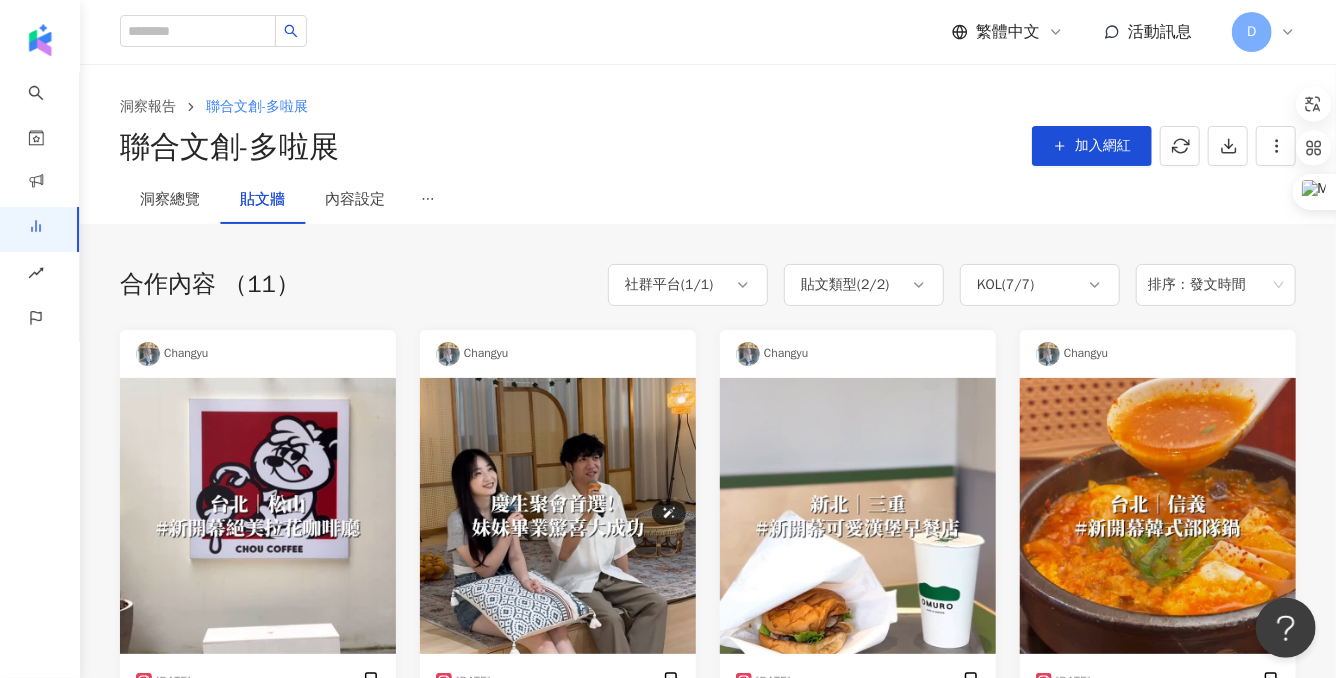 scroll, scrollTop: 171, scrollLeft: 0, axis: vertical 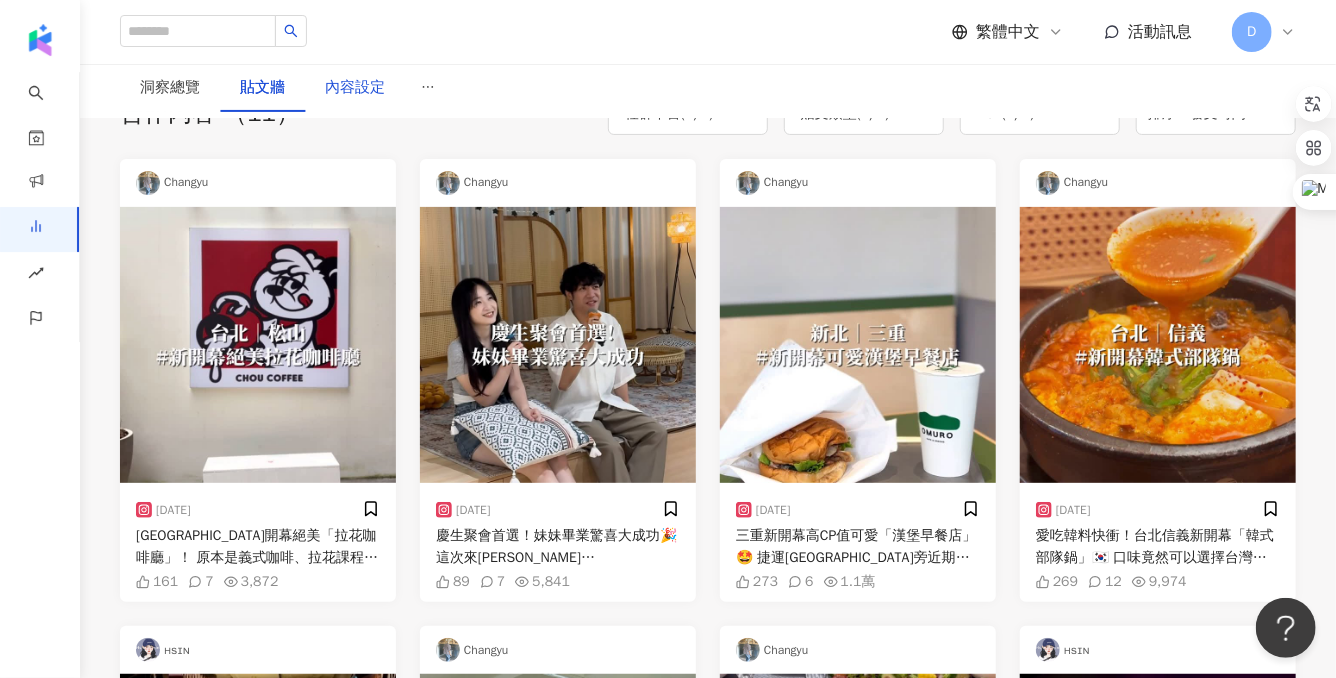 click on "內容設定" at bounding box center [355, 88] 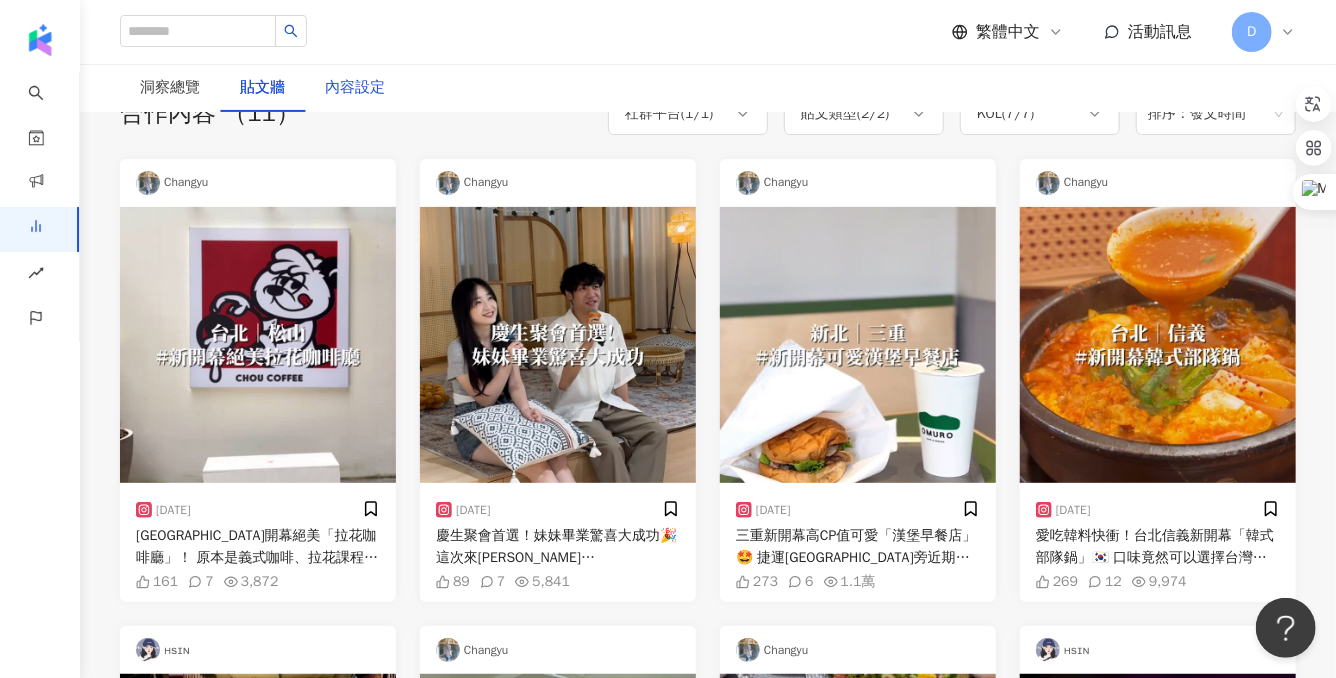 scroll, scrollTop: 0, scrollLeft: 0, axis: both 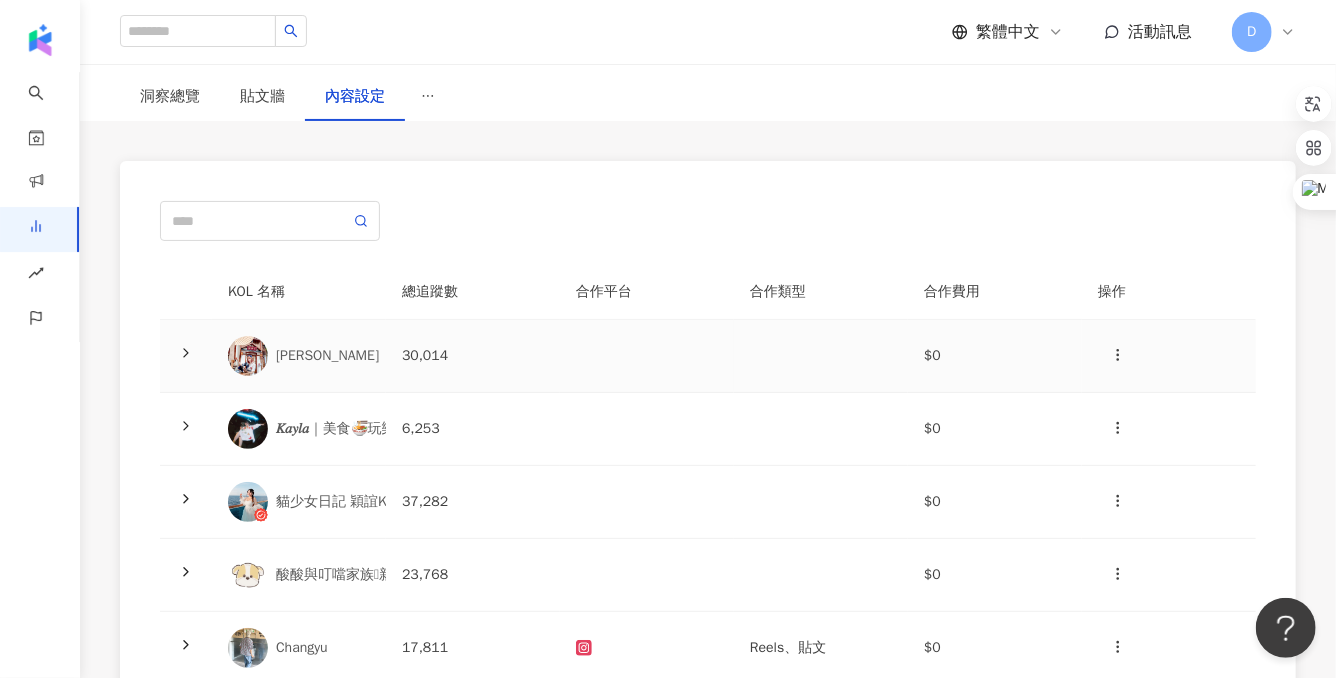 click at bounding box center (186, 356) 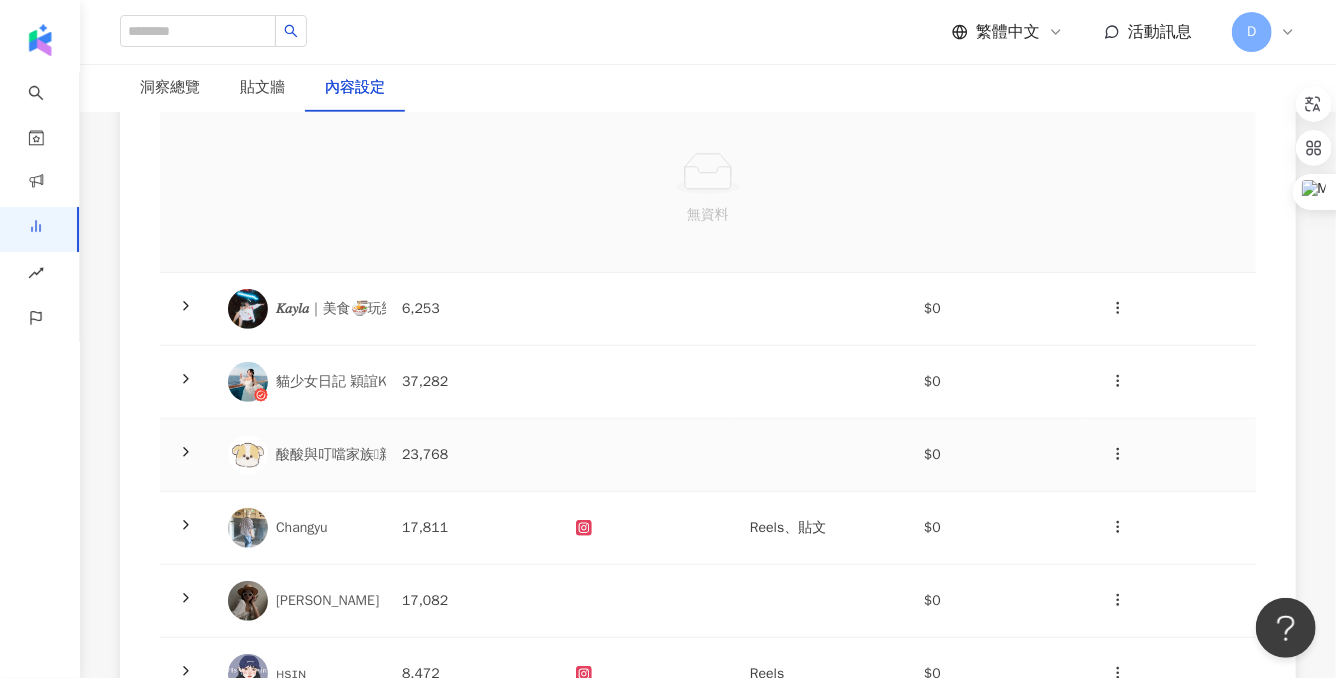scroll, scrollTop: 411, scrollLeft: 0, axis: vertical 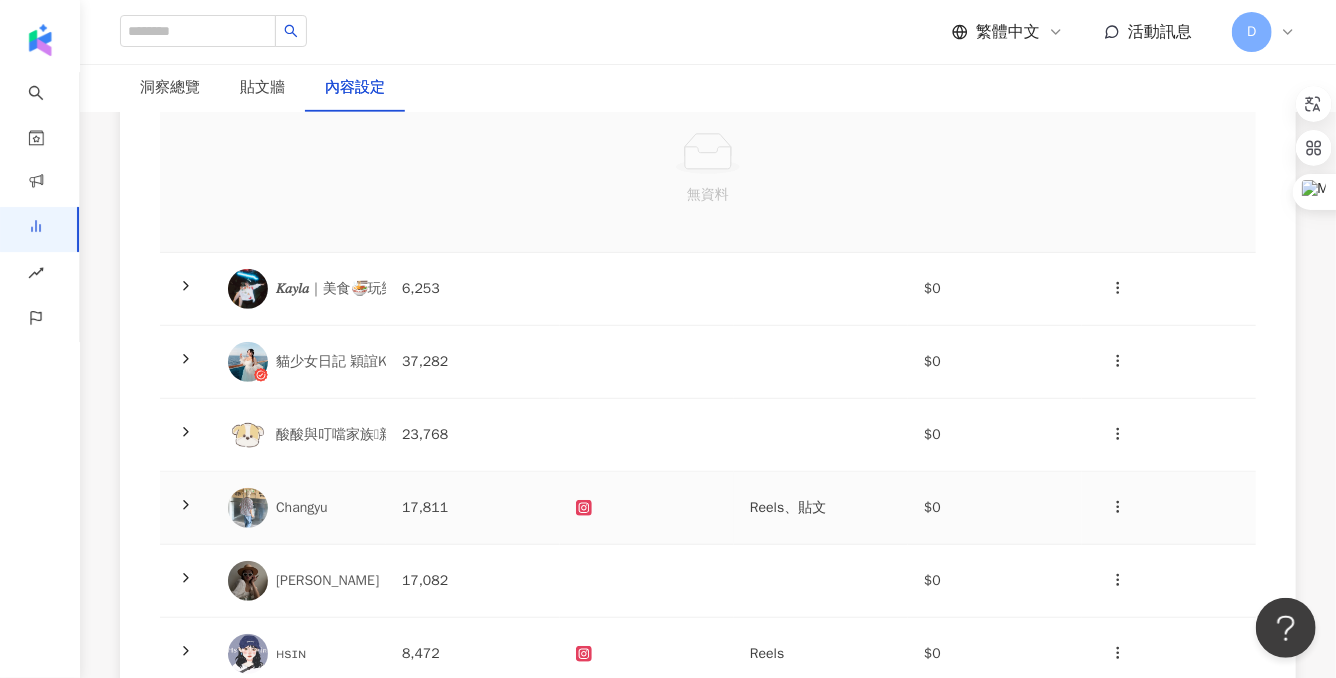 click at bounding box center (186, 507) 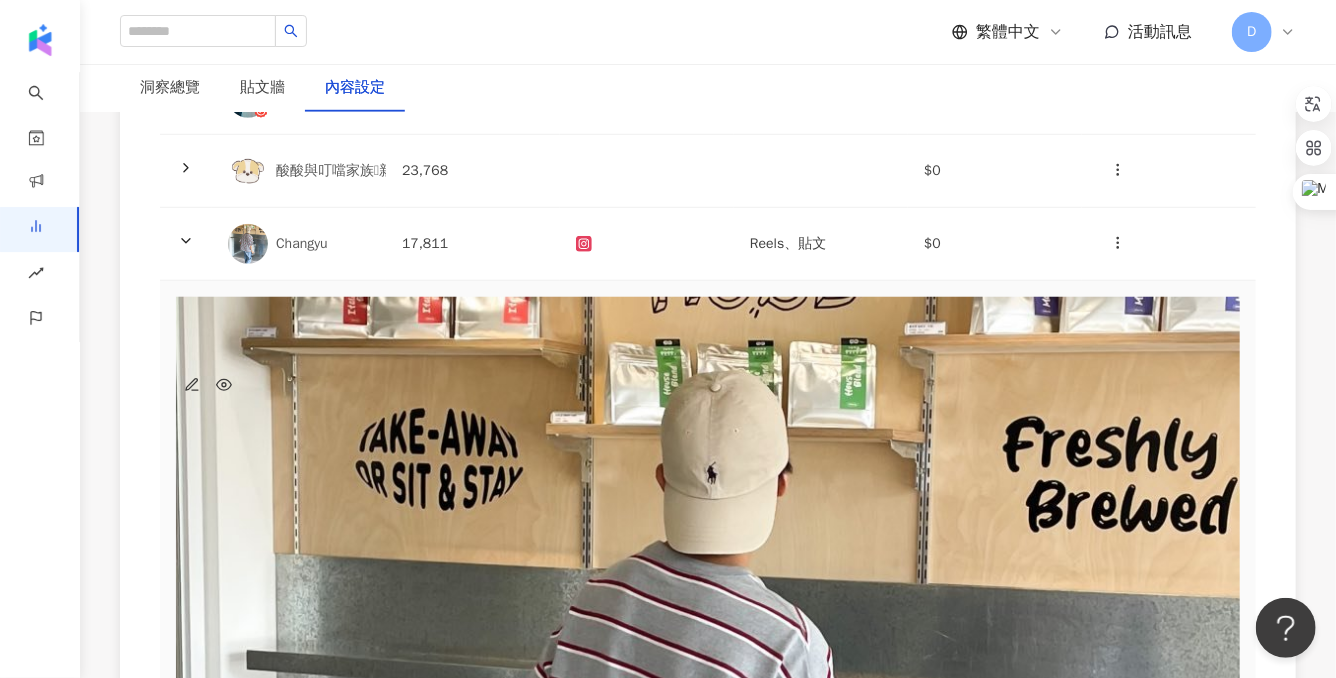 scroll, scrollTop: 694, scrollLeft: 0, axis: vertical 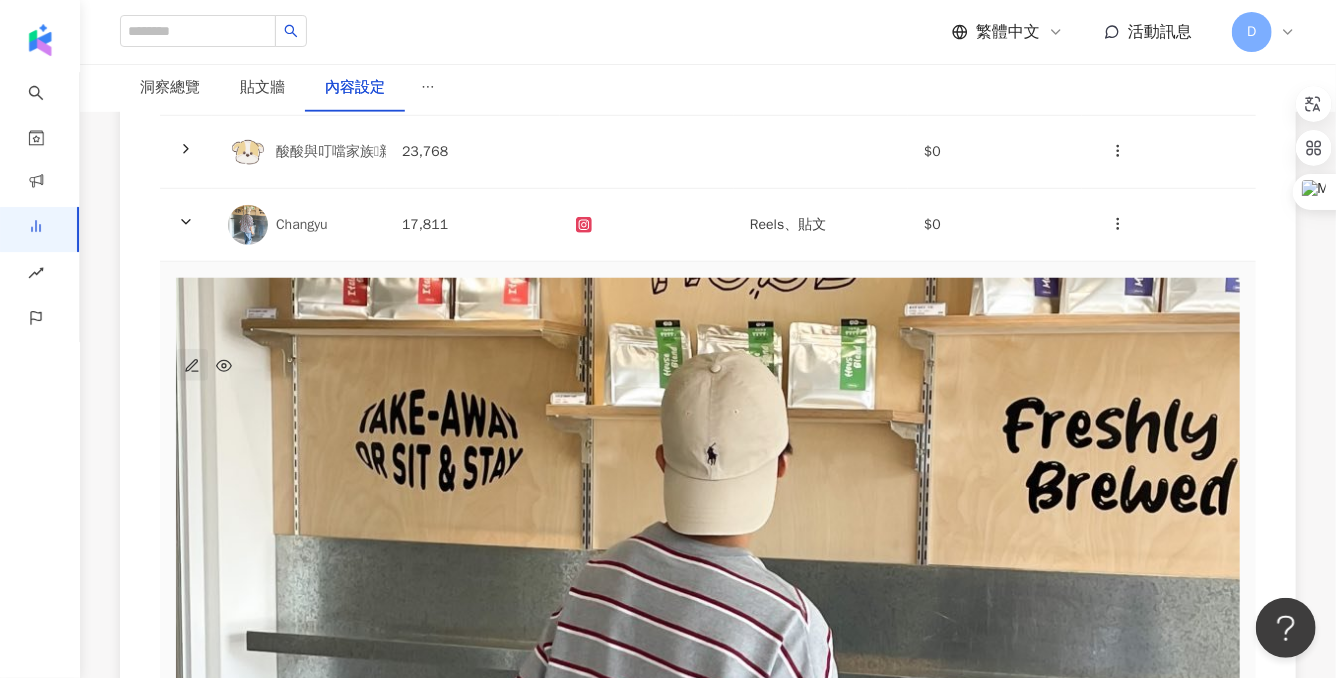 click 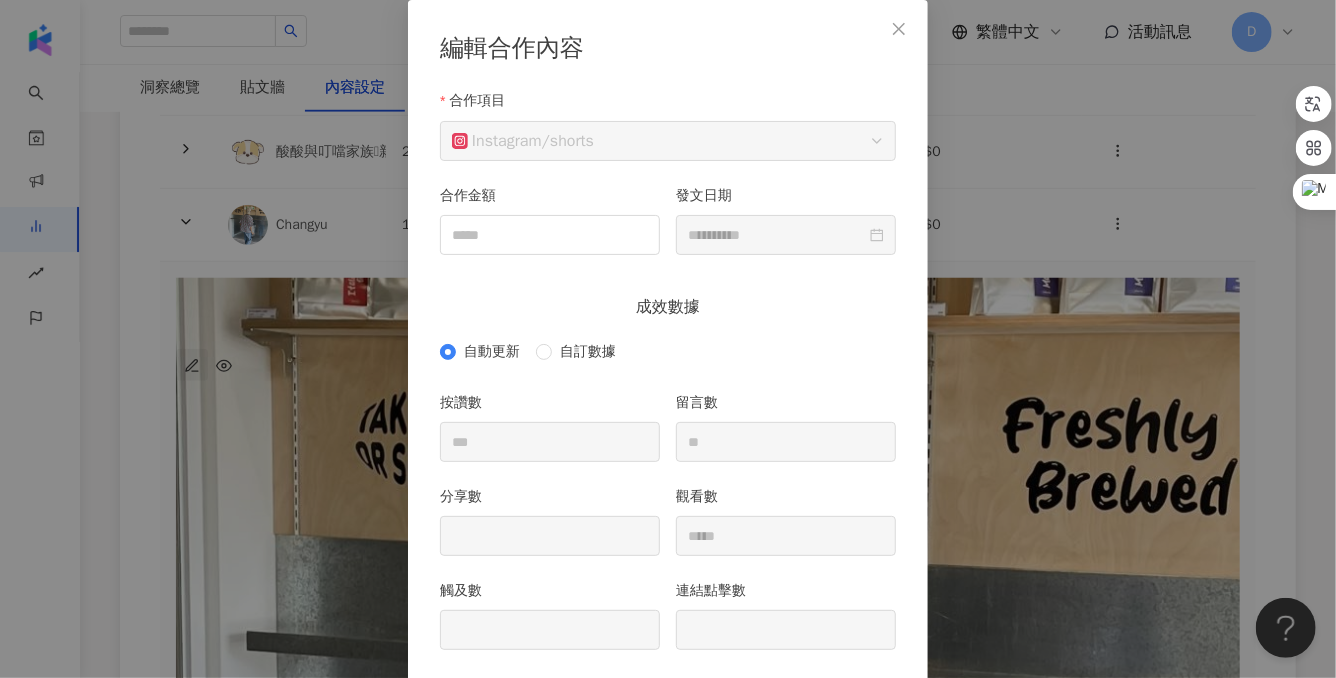 scroll, scrollTop: 205, scrollLeft: 0, axis: vertical 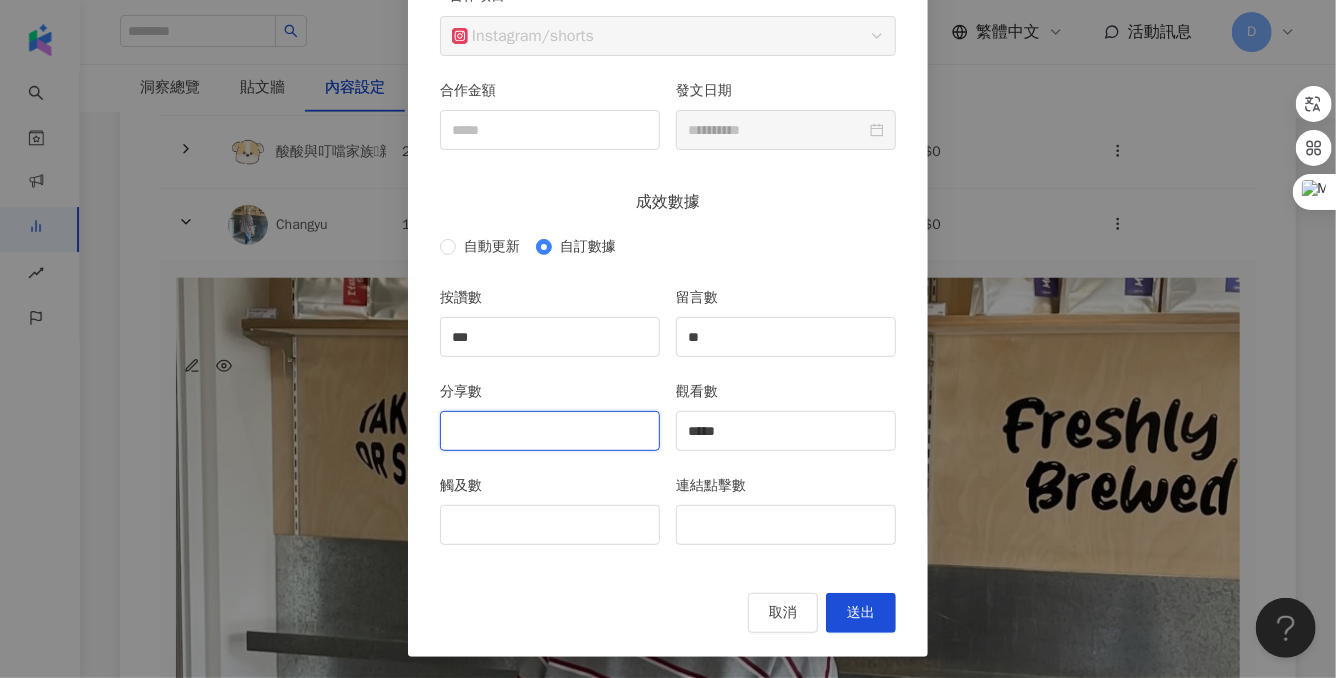 click on "分享數" at bounding box center [550, 431] 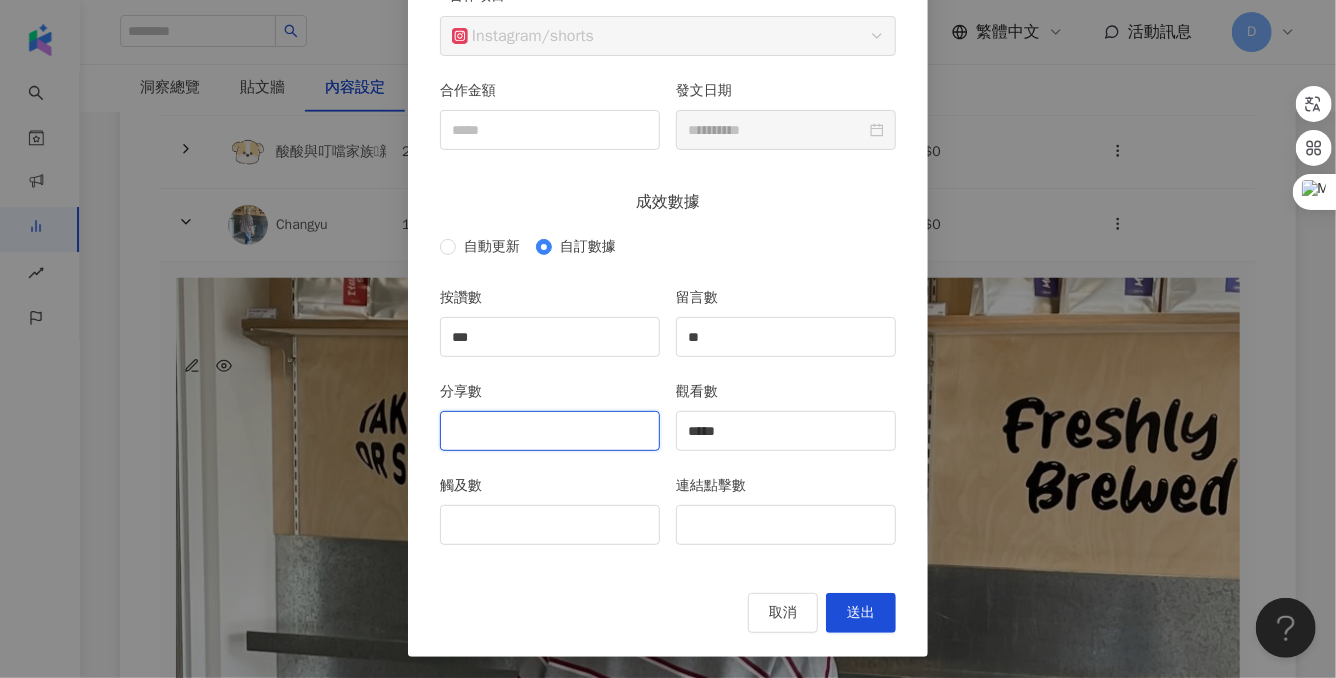 type on "*" 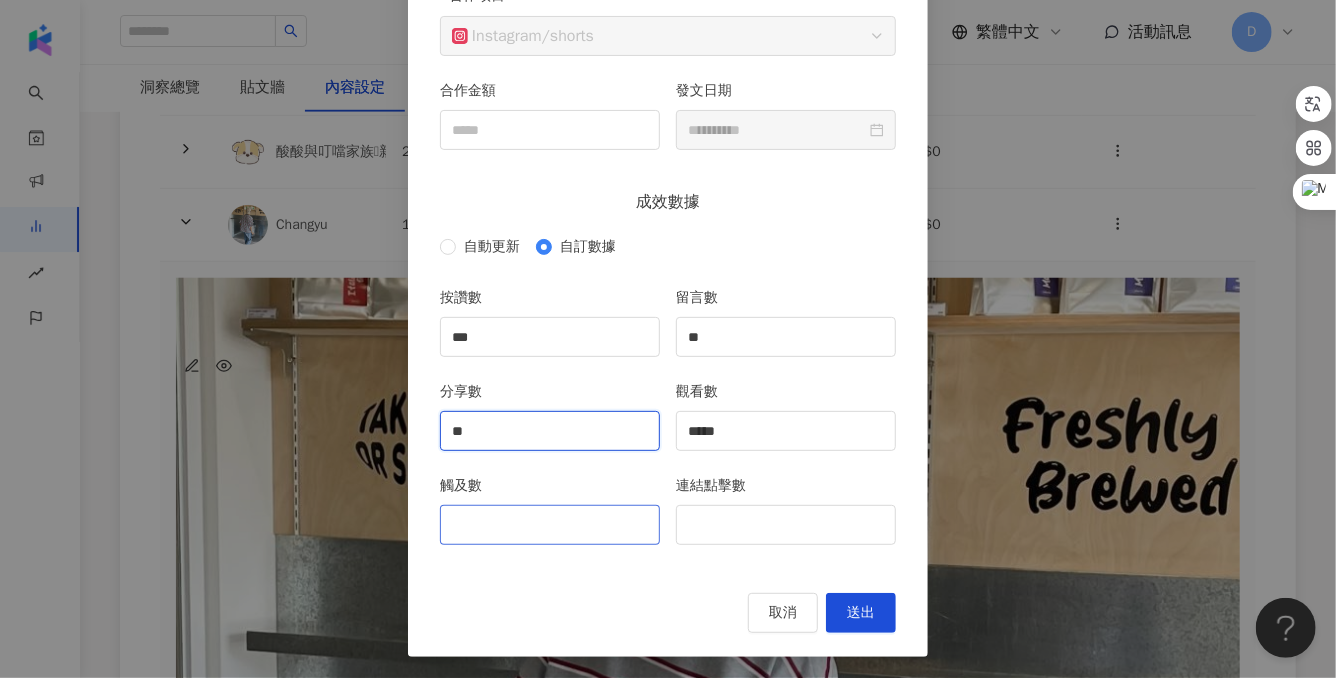 type on "**" 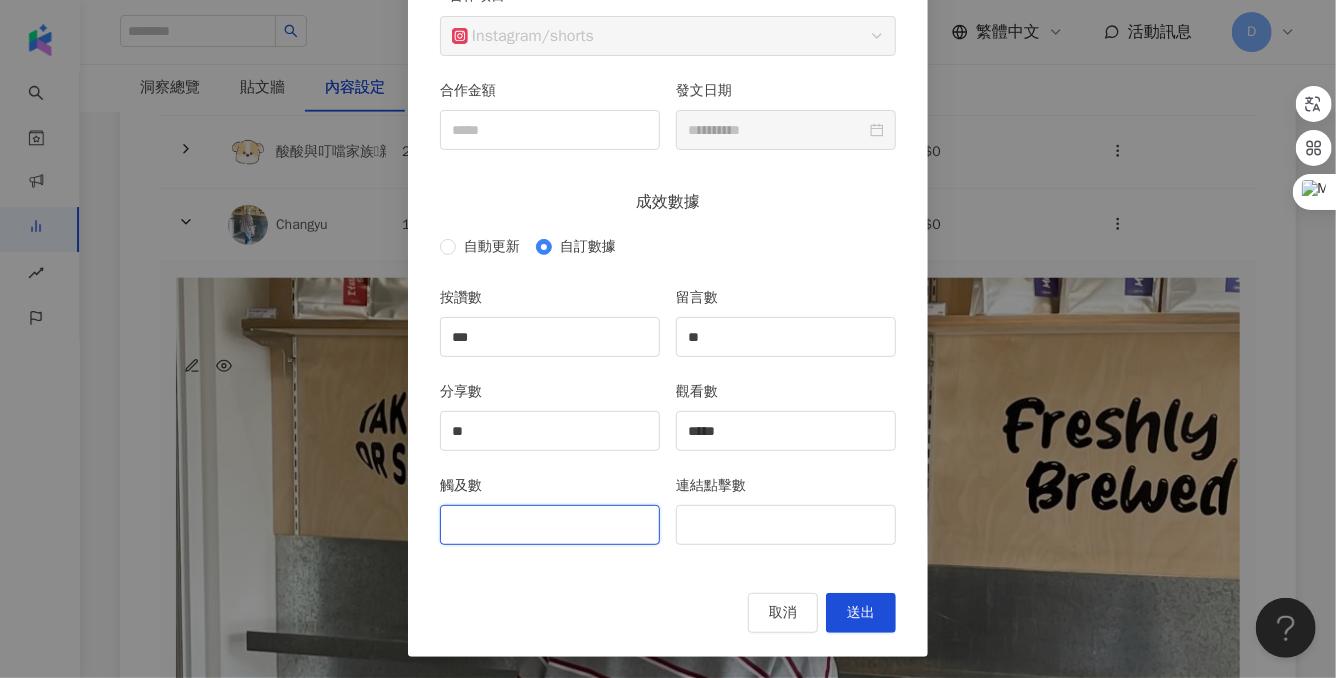 click on "觸及數" at bounding box center [550, 525] 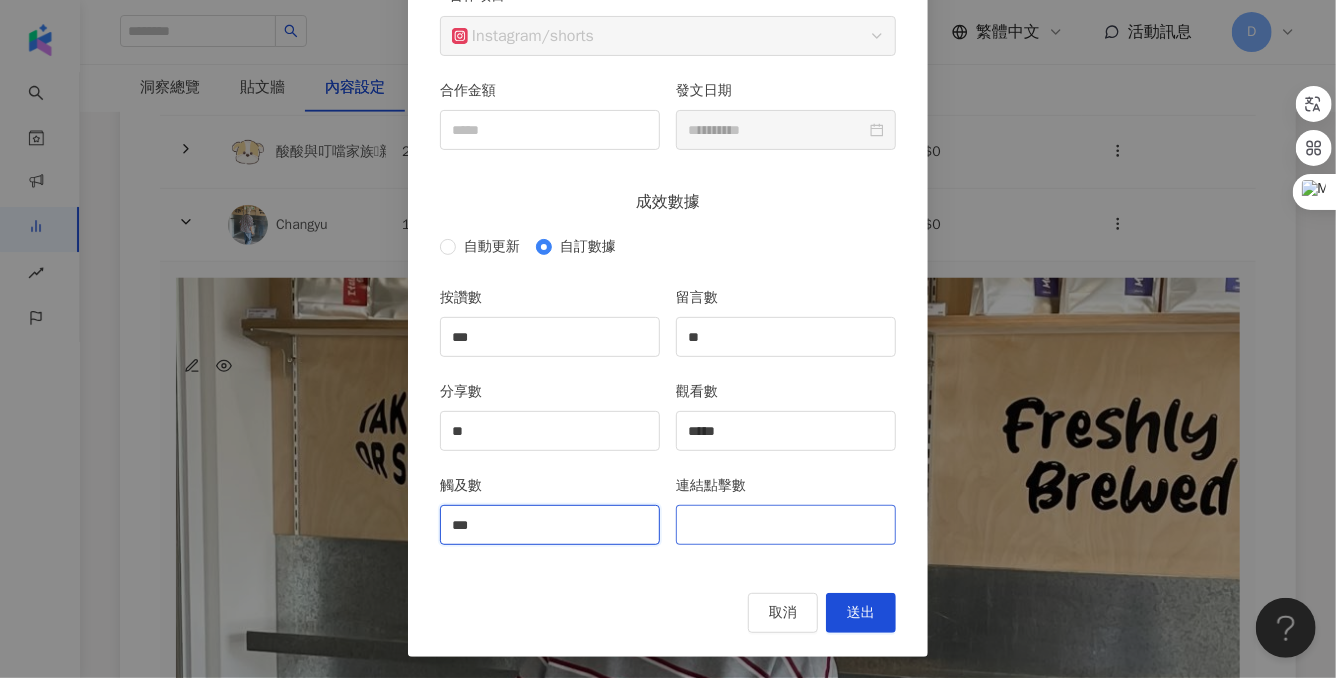 type on "***" 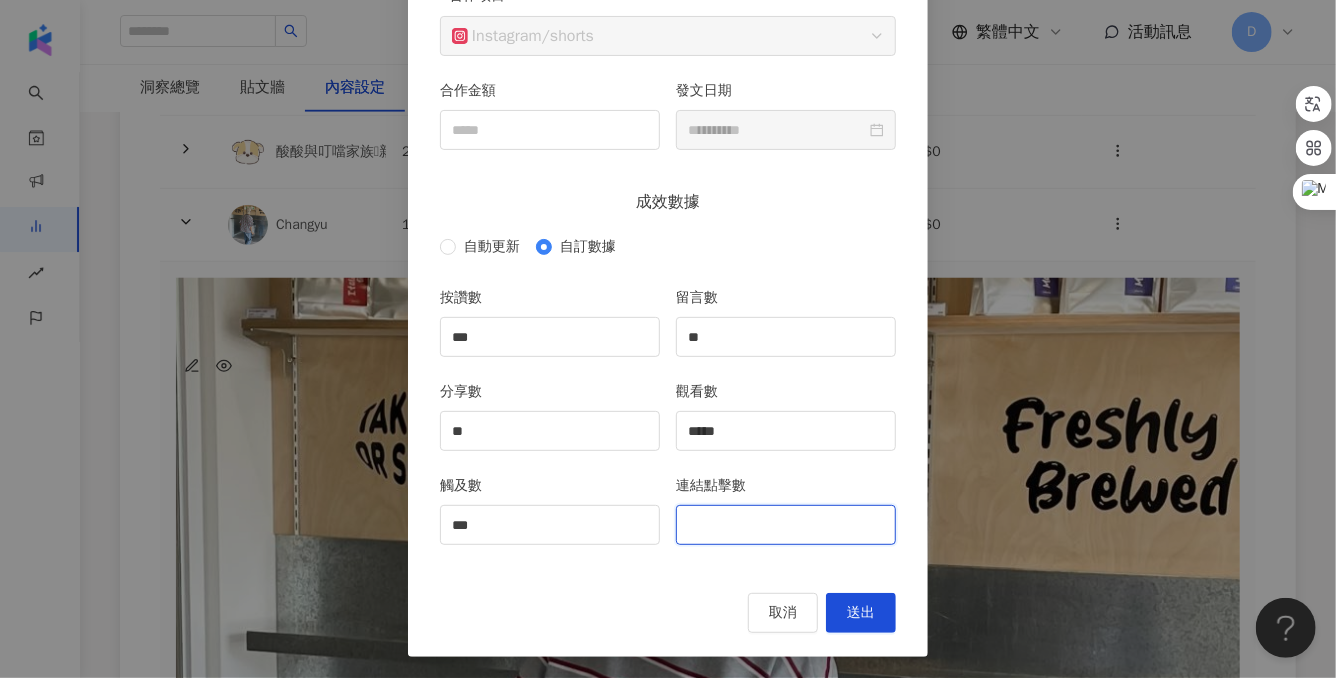 click on "連結點擊數" at bounding box center [786, 525] 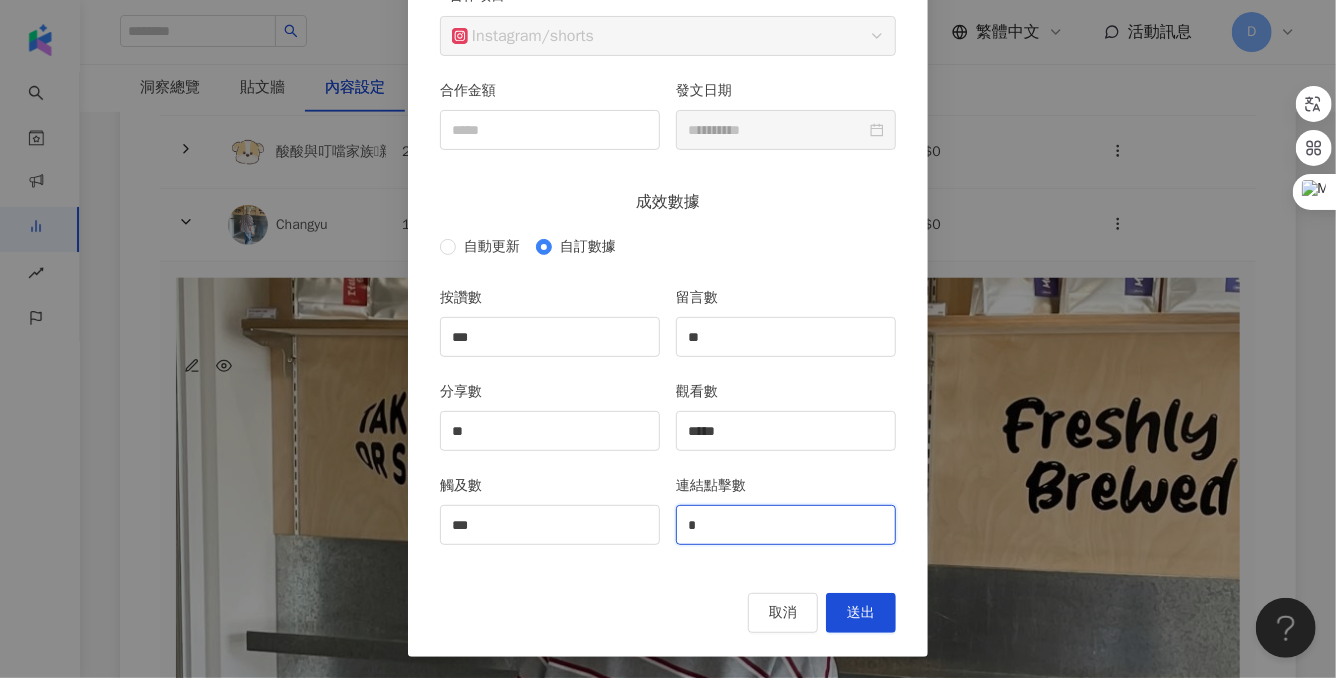 type on "*" 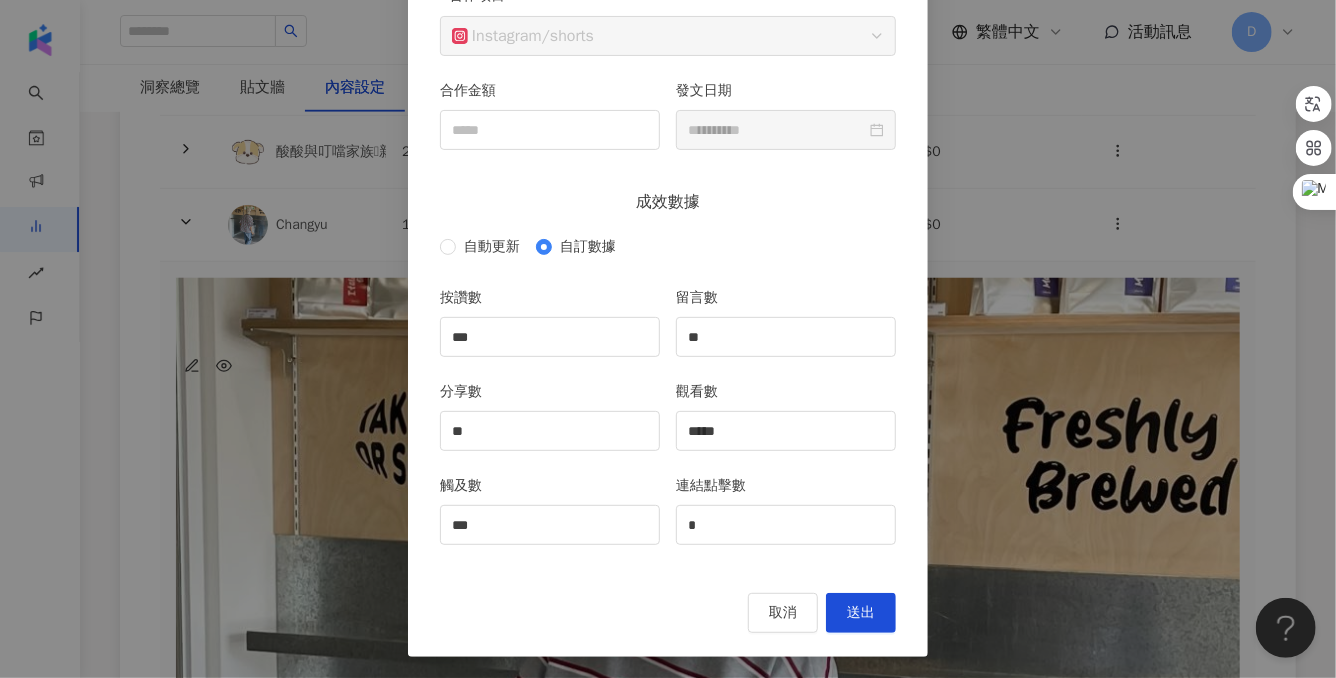 click on "**********" at bounding box center (668, 339) 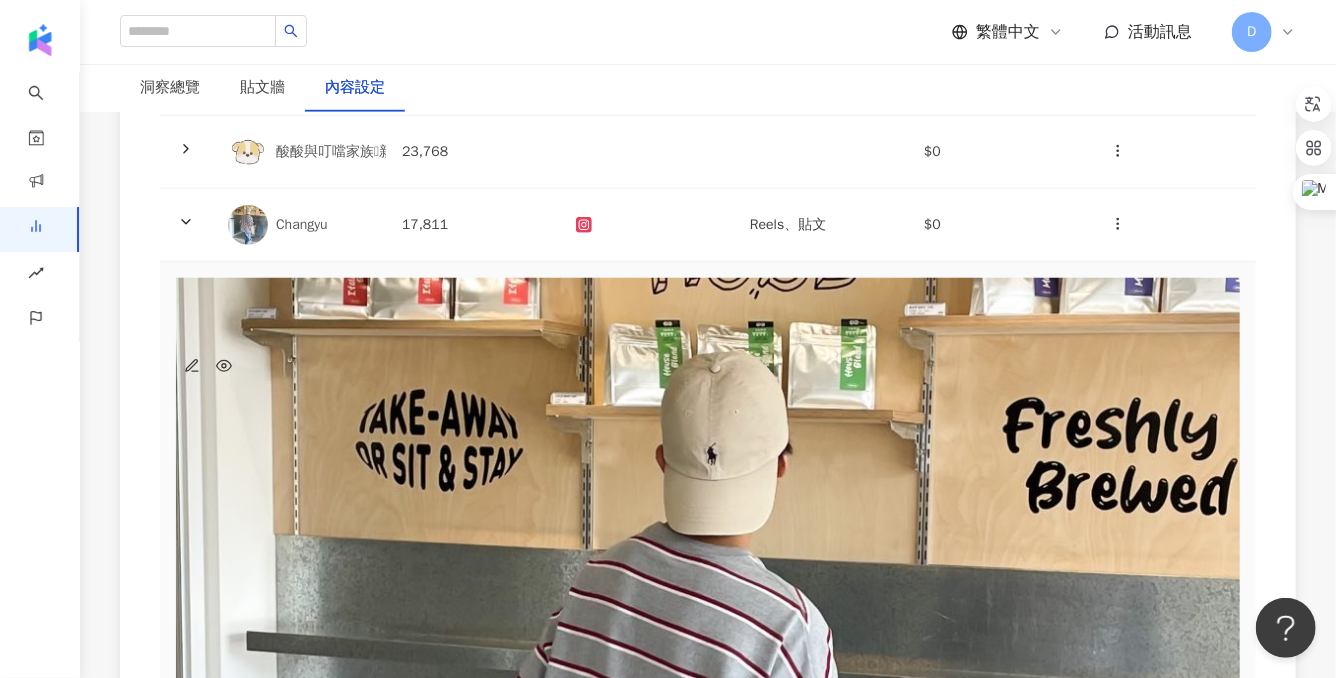 scroll, scrollTop: 105, scrollLeft: 0, axis: vertical 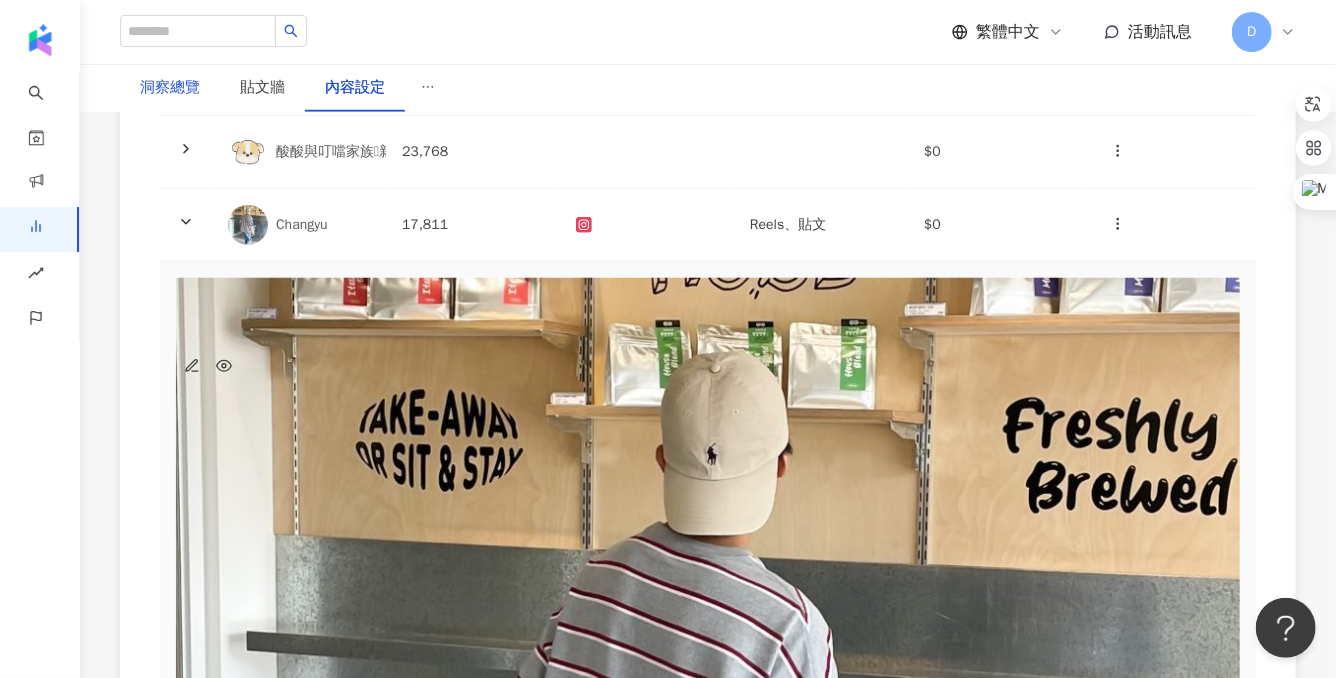 click on "洞察總覽" at bounding box center [170, 88] 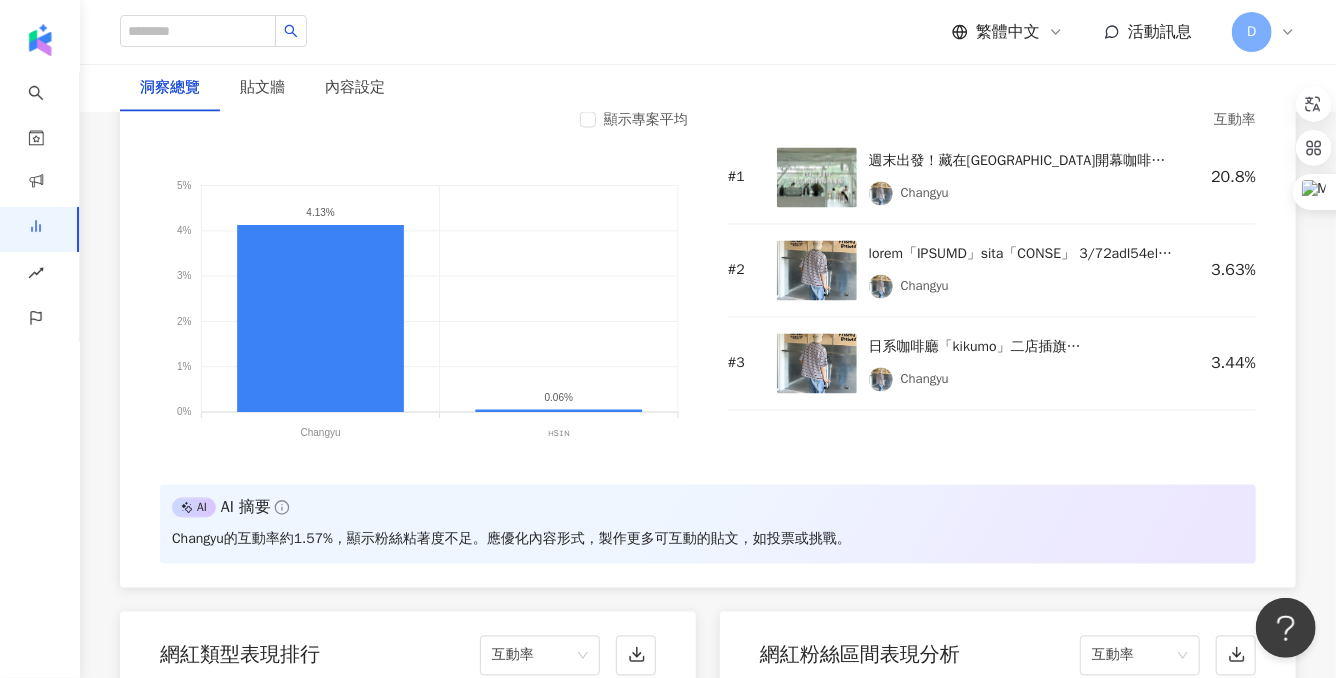 scroll, scrollTop: 1521, scrollLeft: 0, axis: vertical 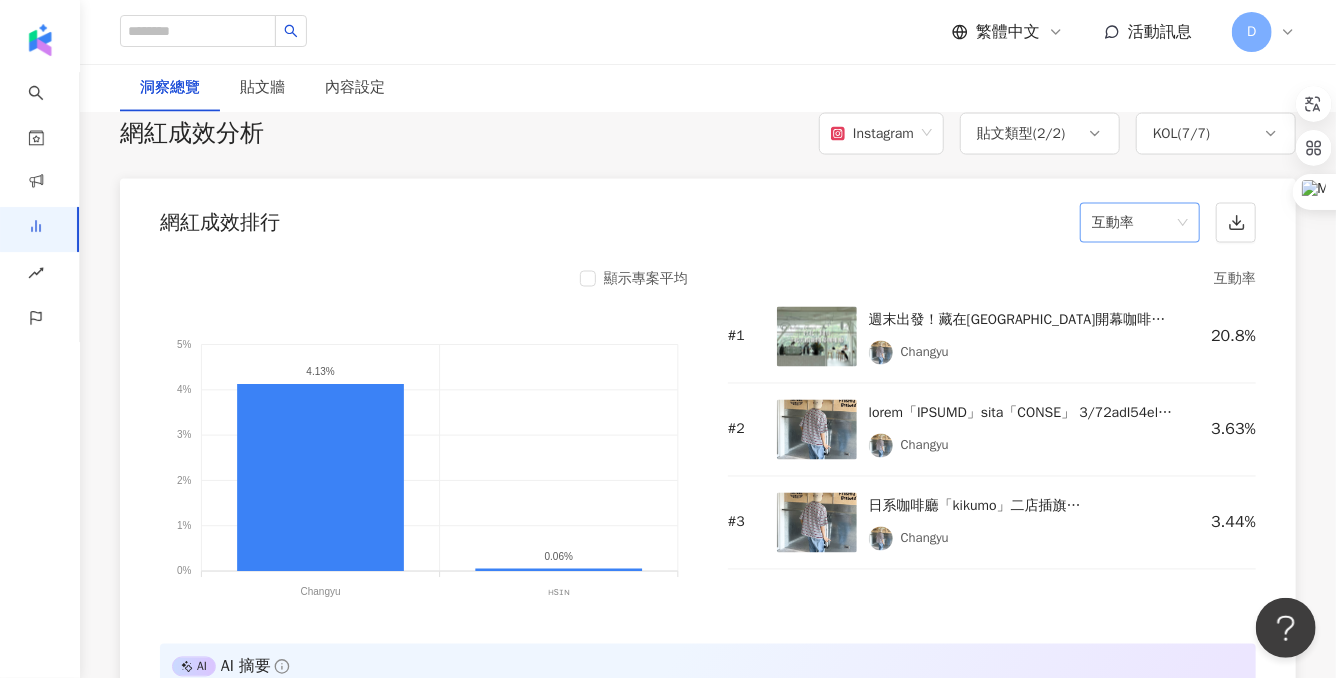 click on "互動率" at bounding box center (1140, 223) 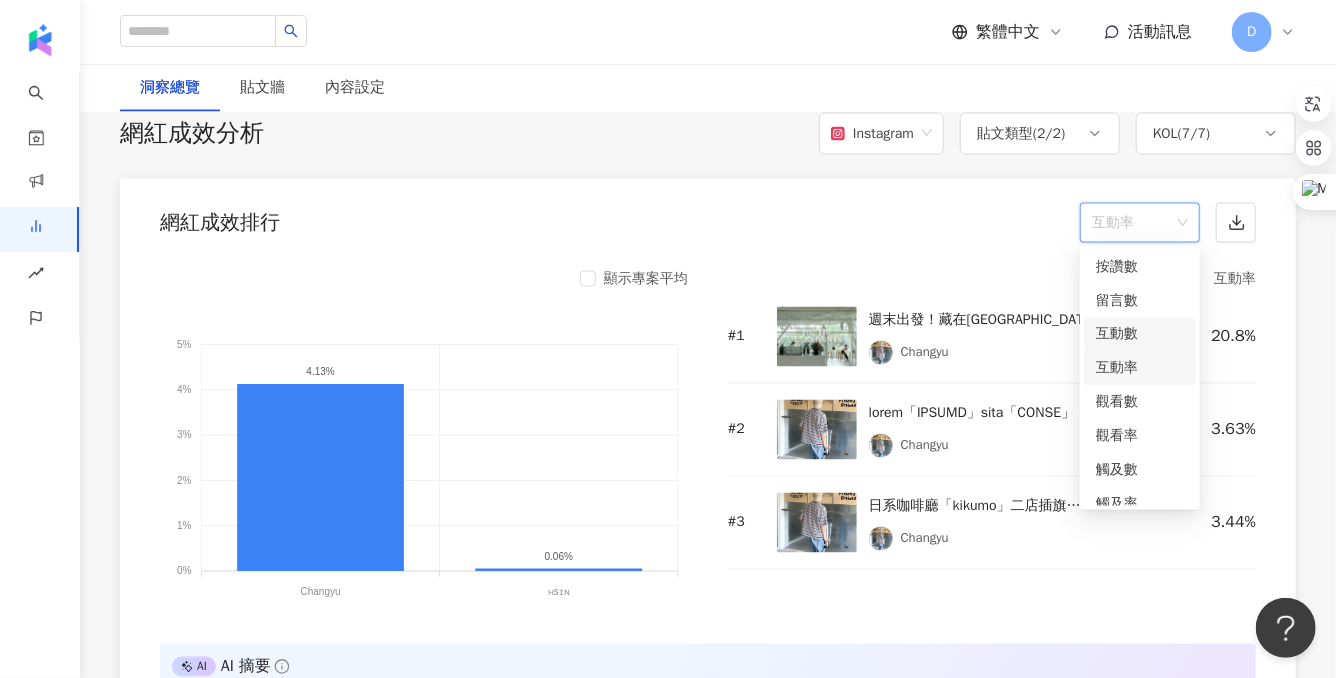 click on "互動數" at bounding box center (1140, 335) 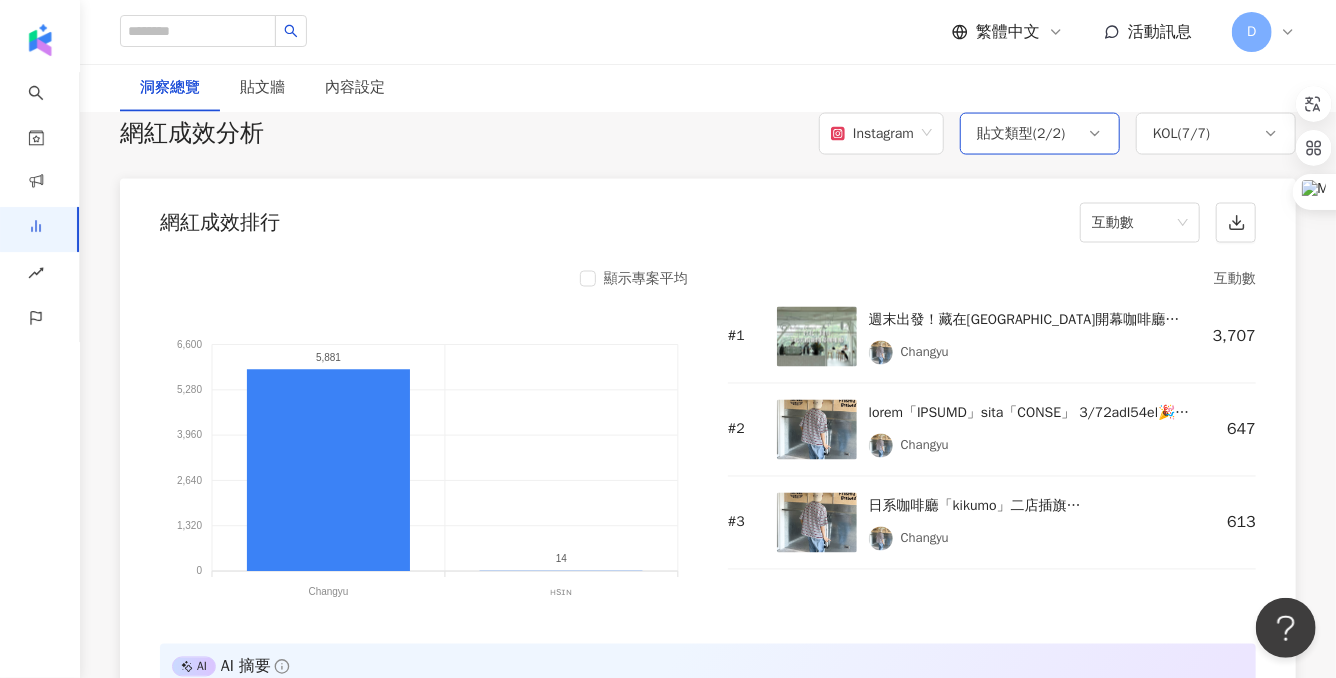 click on "貼文類型  ( 2 / 2 )" at bounding box center [1021, 134] 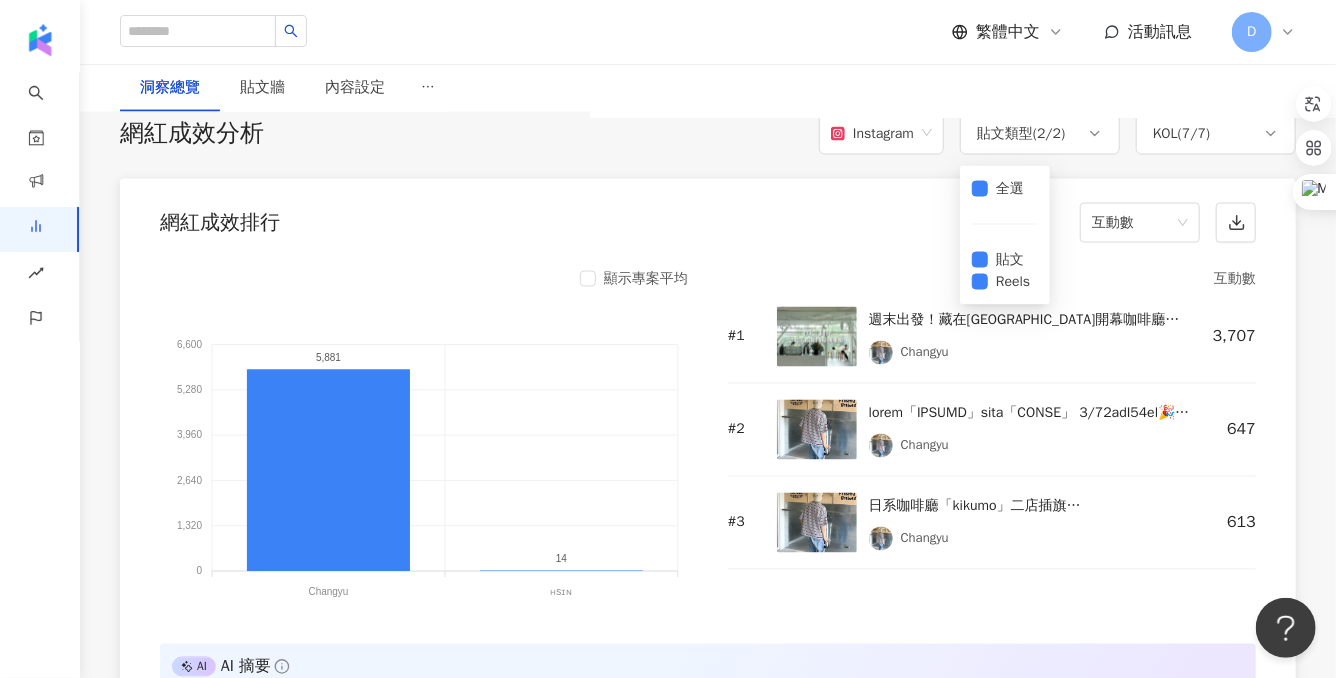 click on "網紅成效排行 互動數" at bounding box center (708, 217) 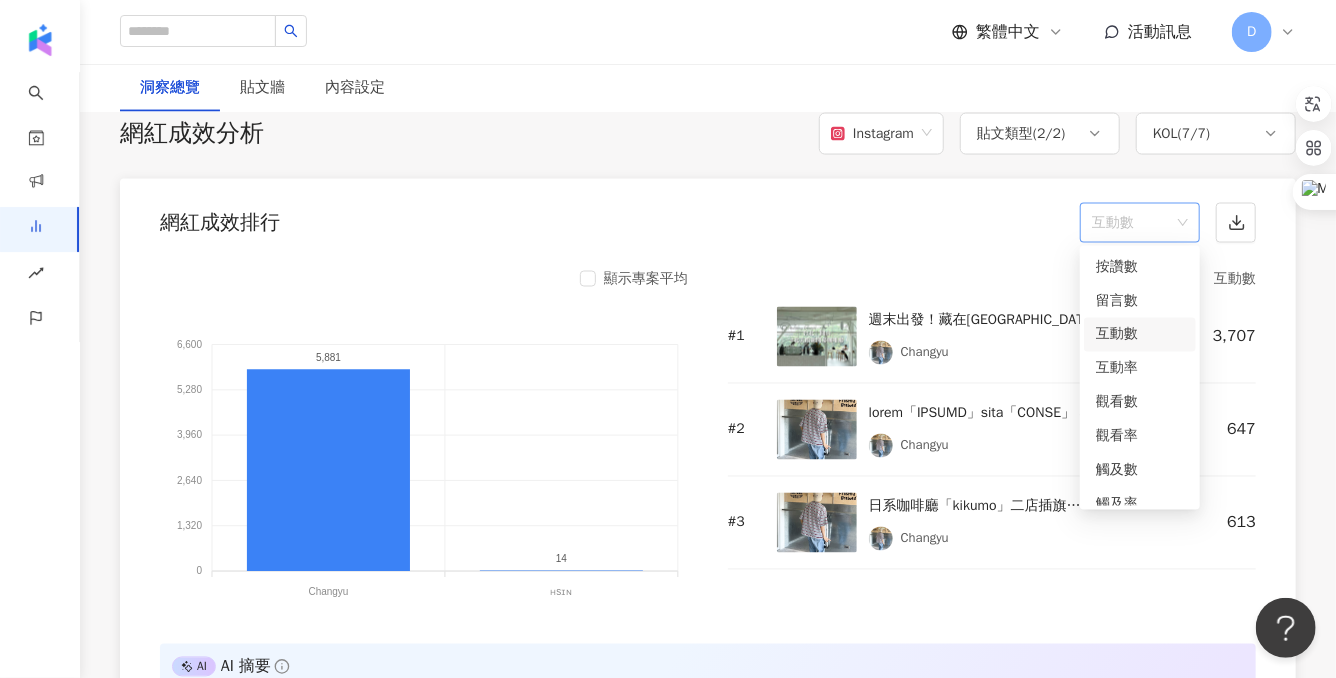click on "互動數" at bounding box center (1140, 223) 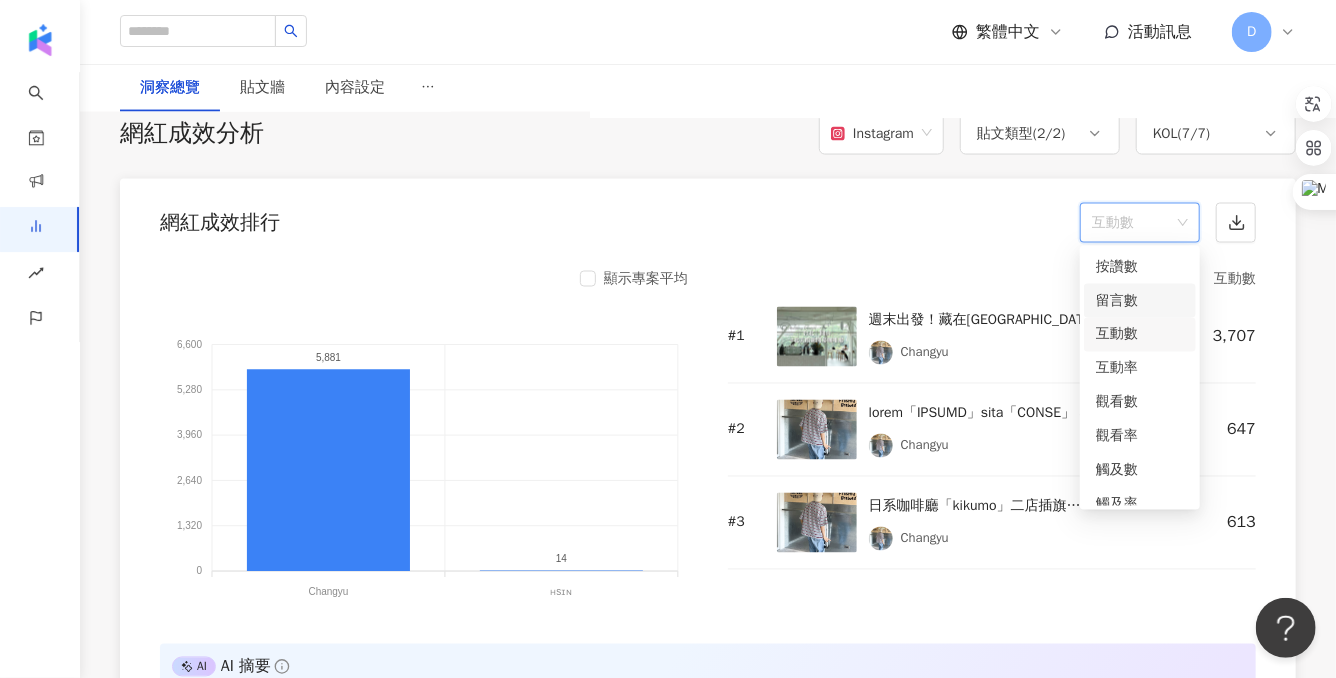 click on "留言數" at bounding box center [1140, 301] 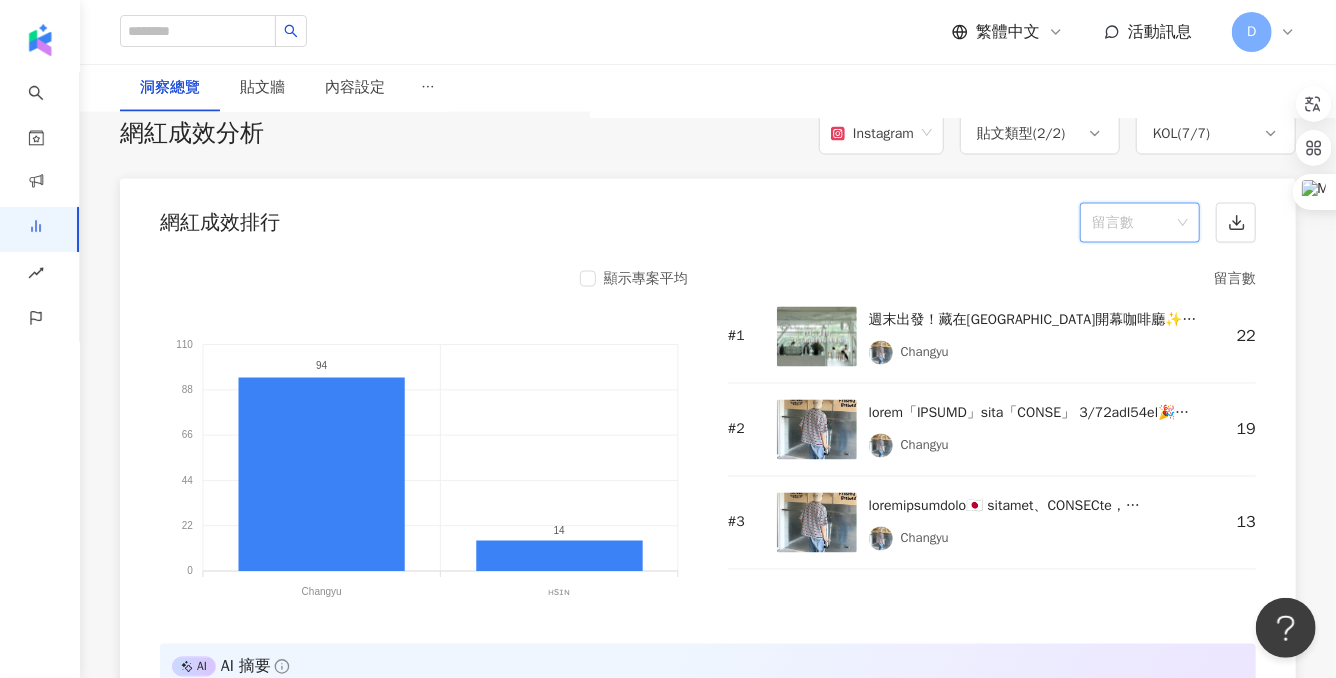 click on "留言數" at bounding box center (1140, 223) 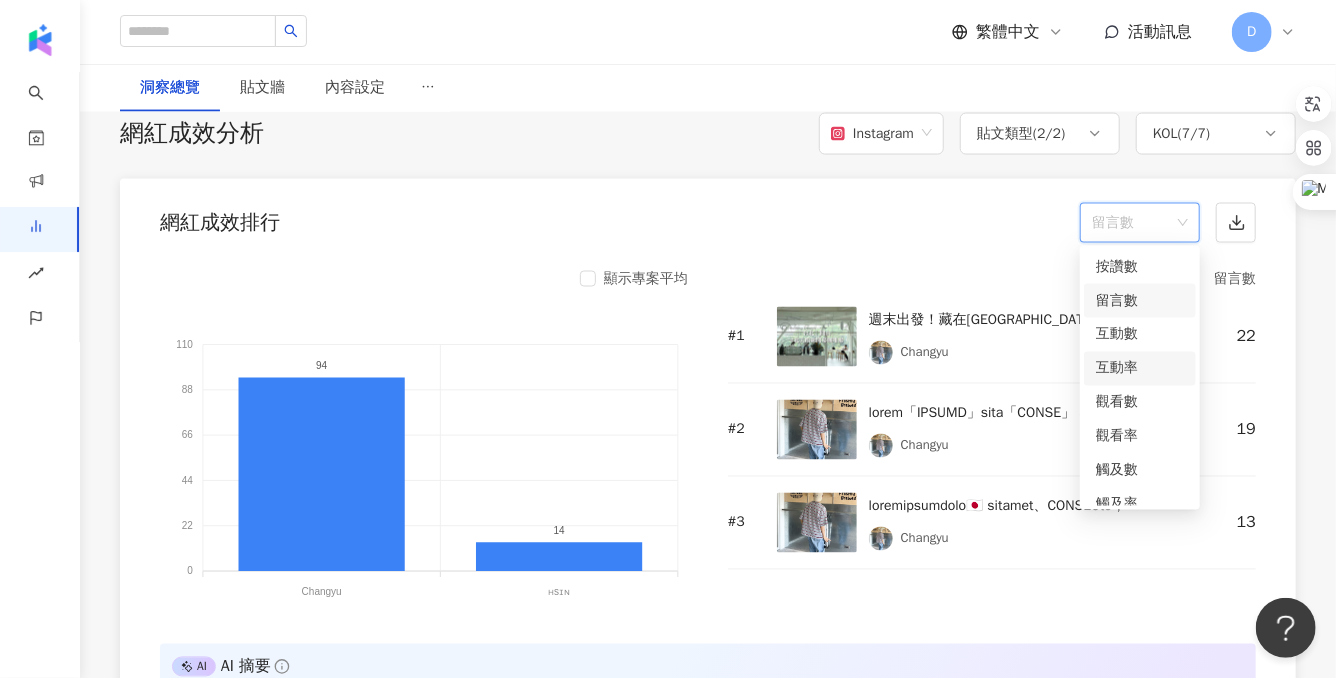 click on "互動率" at bounding box center [1140, 369] 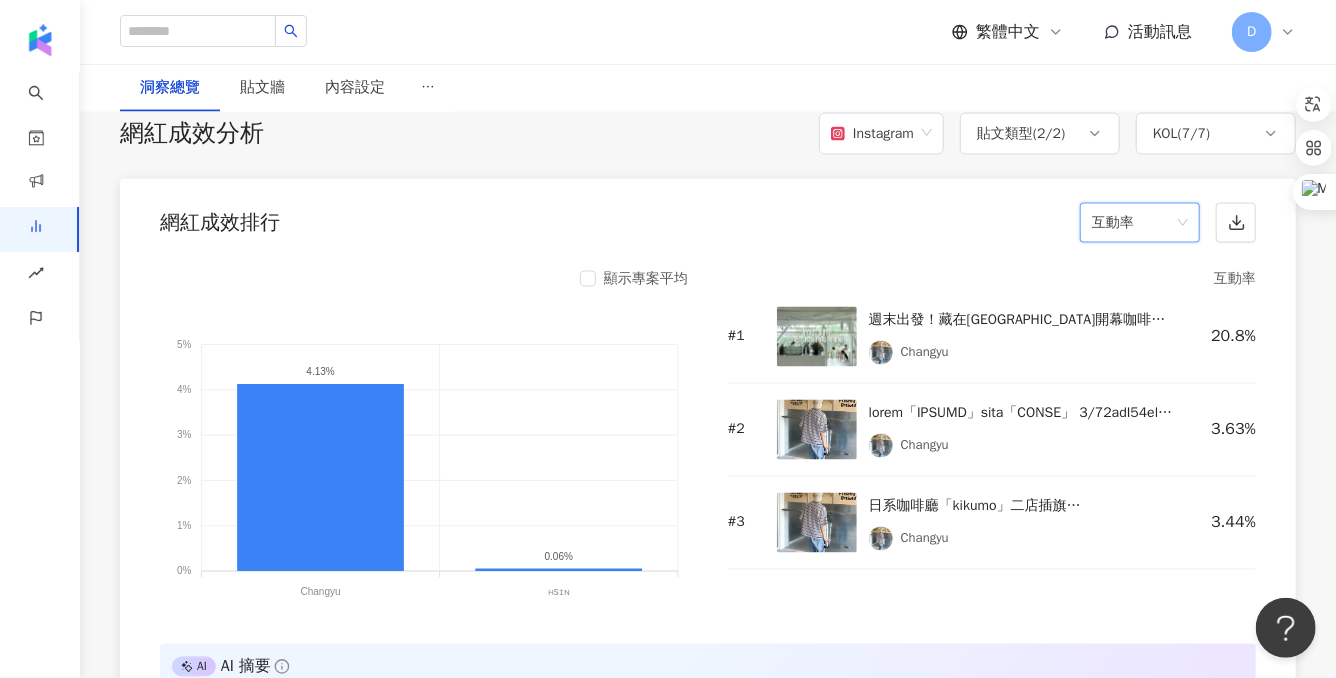 click on "互動率" at bounding box center [1140, 223] 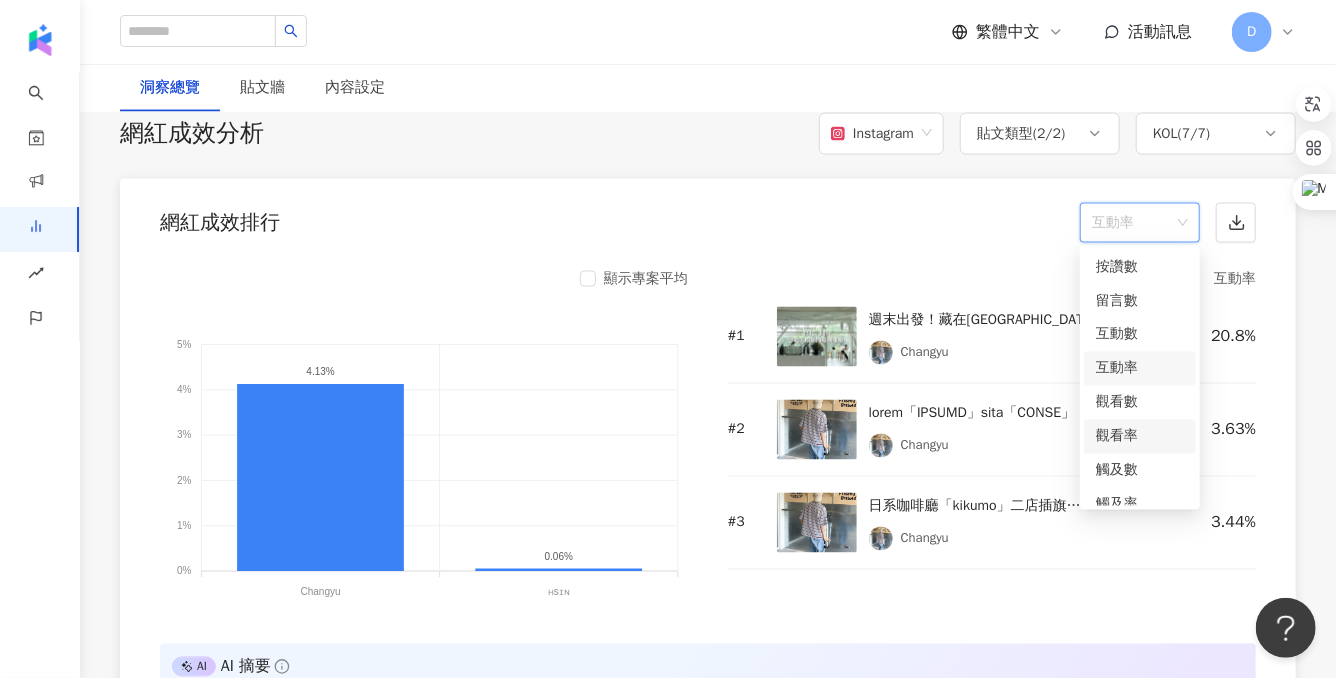 scroll, scrollTop: 52, scrollLeft: 0, axis: vertical 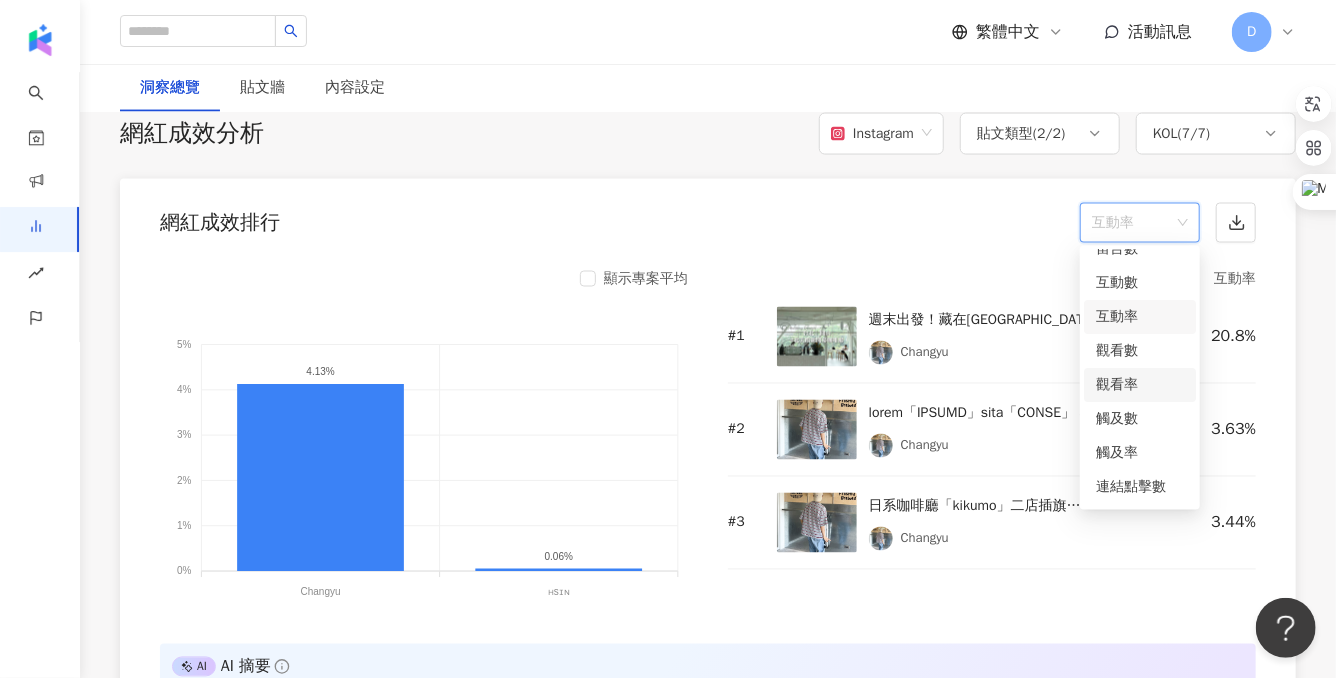 click on "觀看率" at bounding box center (1140, 385) 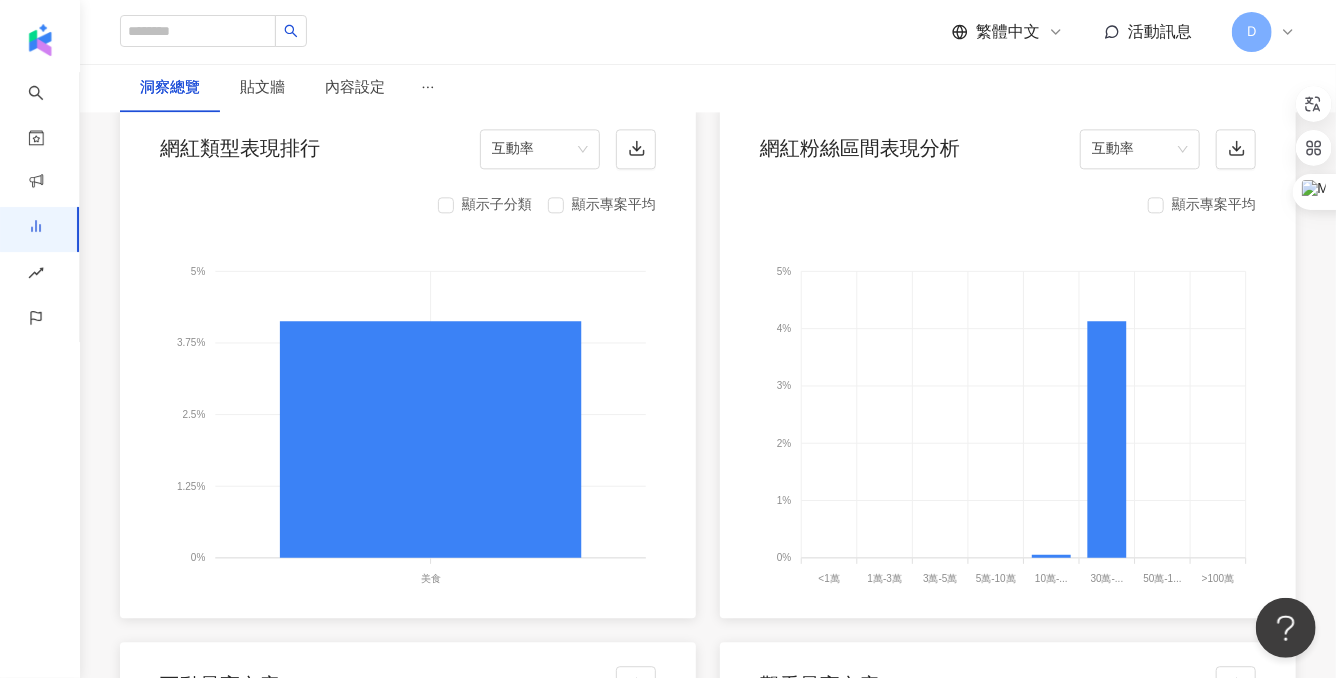 scroll, scrollTop: 2186, scrollLeft: 0, axis: vertical 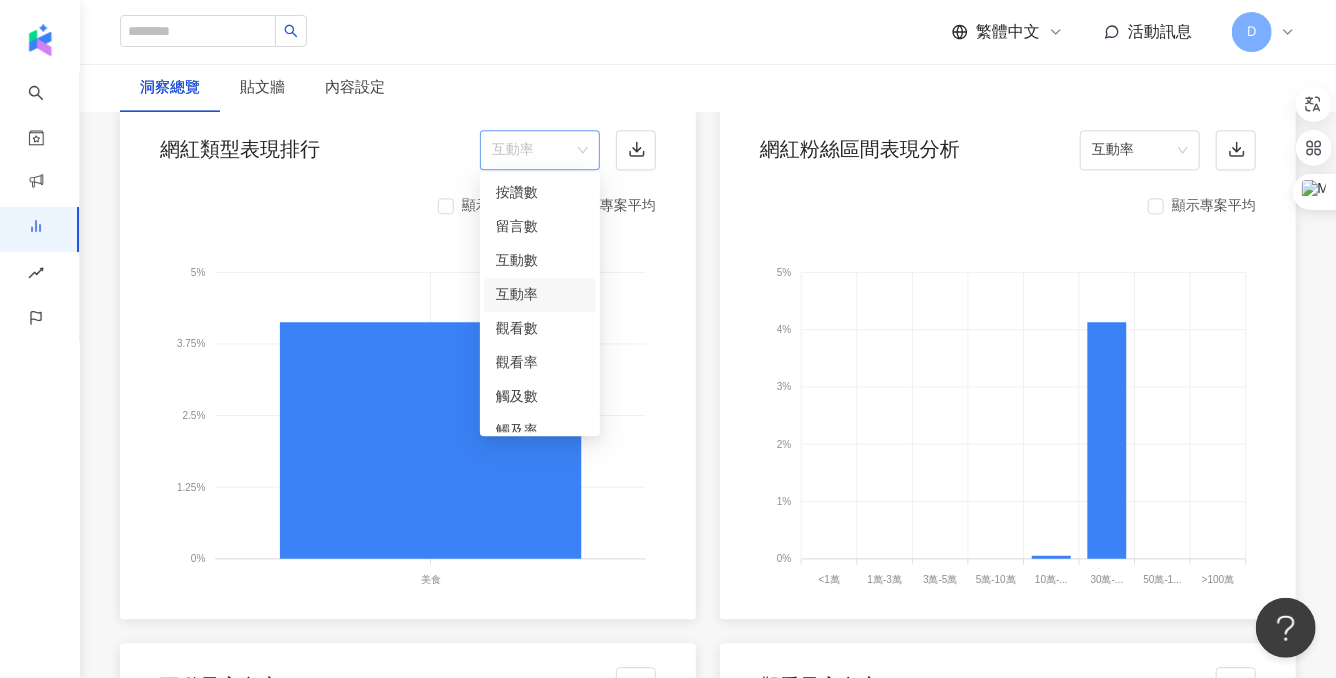 click on "互動率" at bounding box center (540, 150) 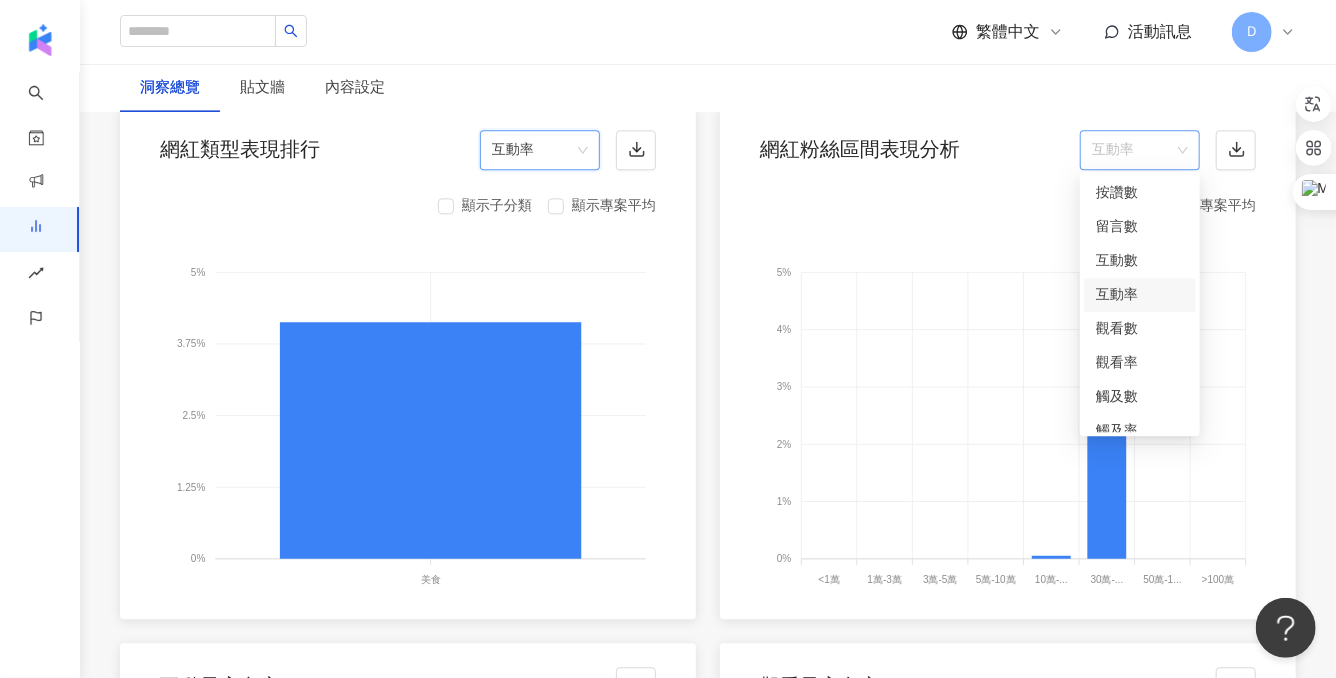 click on "互動率" at bounding box center [1140, 150] 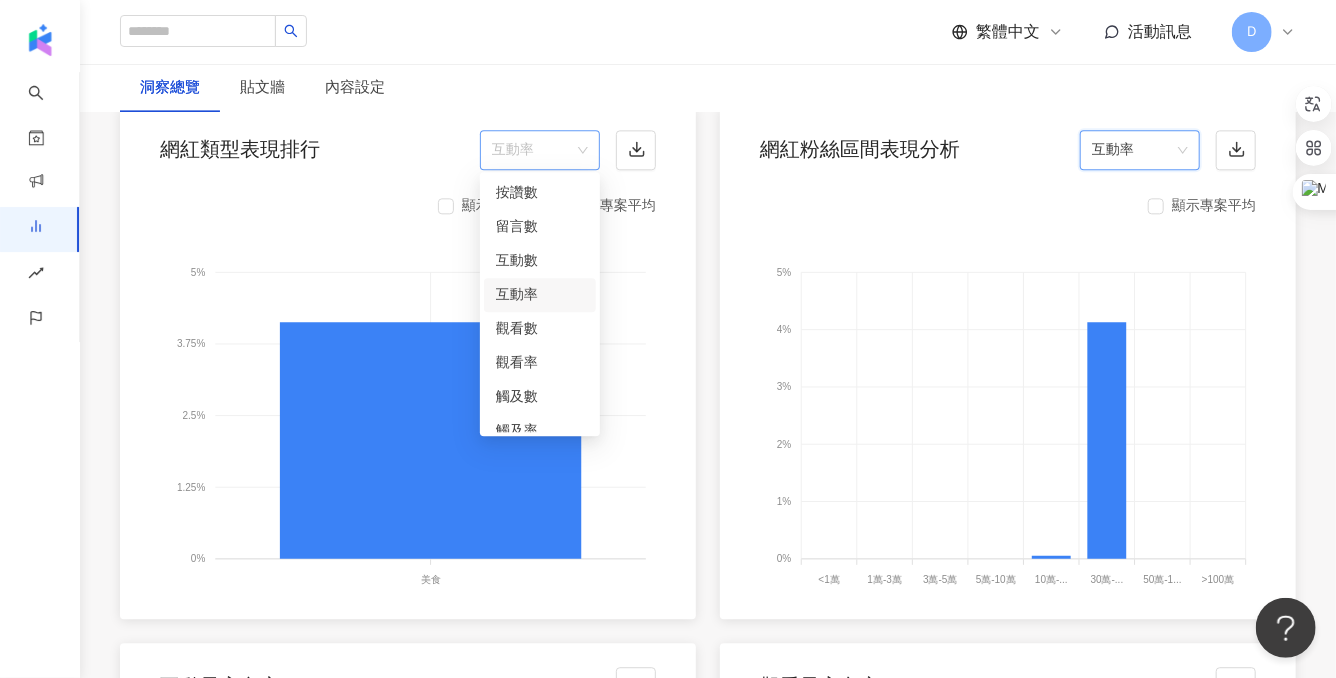 click on "互動率" at bounding box center [540, 150] 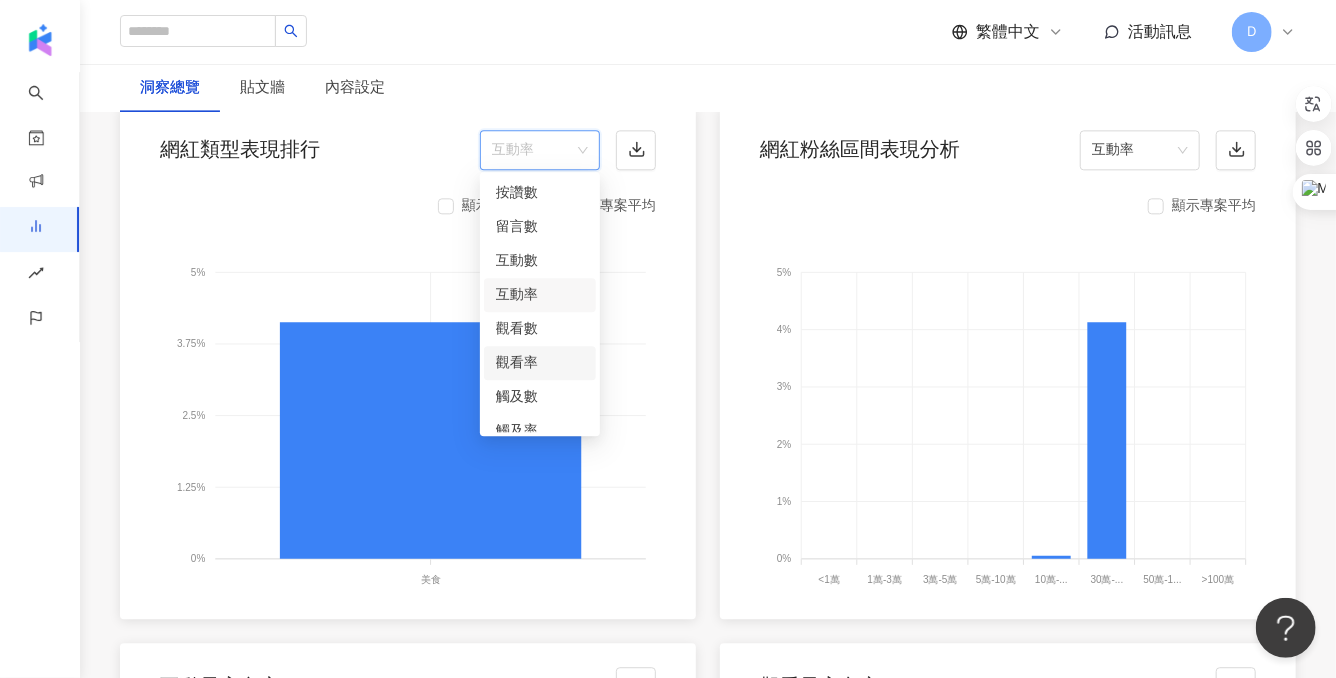 scroll, scrollTop: 0, scrollLeft: 0, axis: both 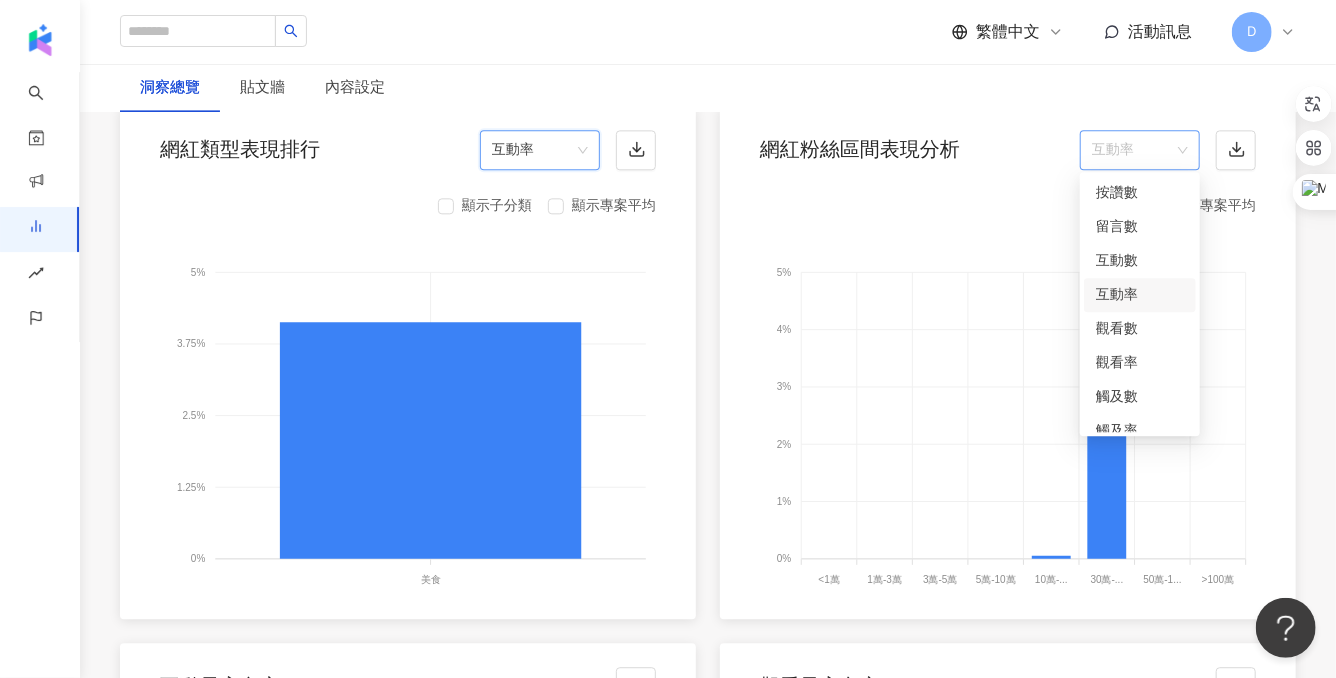 click on "互動率" at bounding box center [1140, 150] 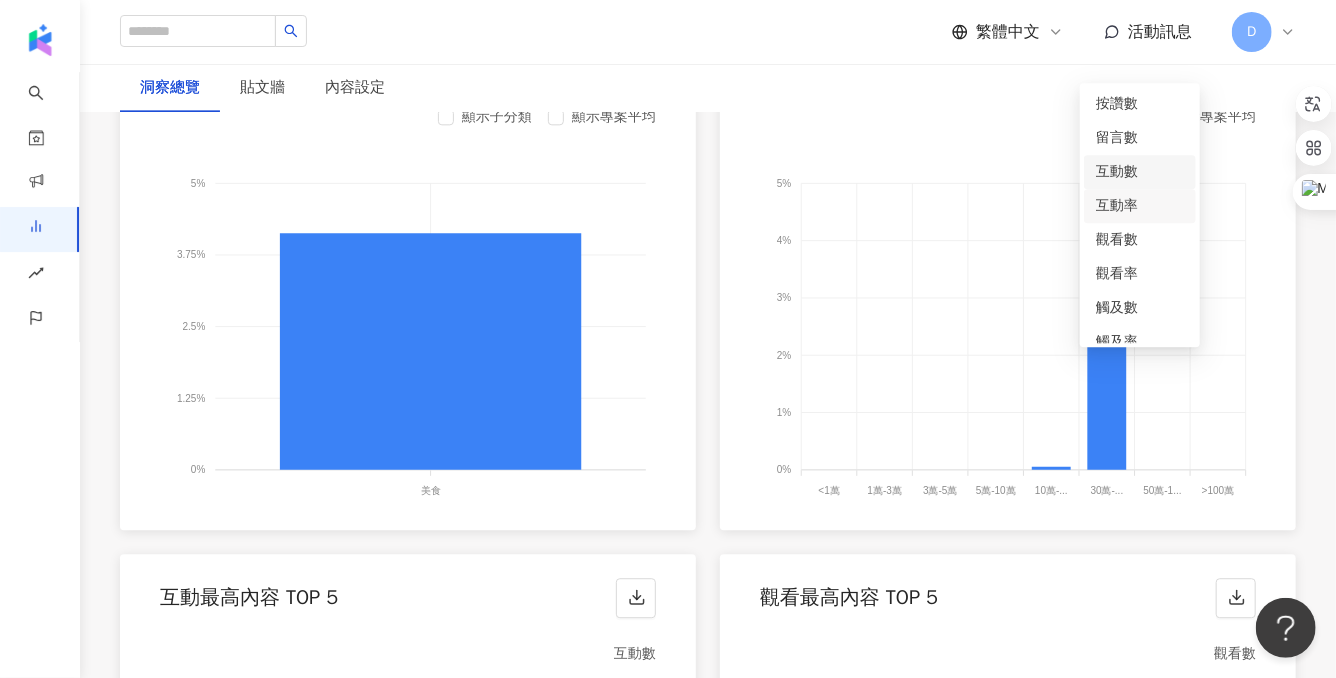 scroll, scrollTop: 2274, scrollLeft: 0, axis: vertical 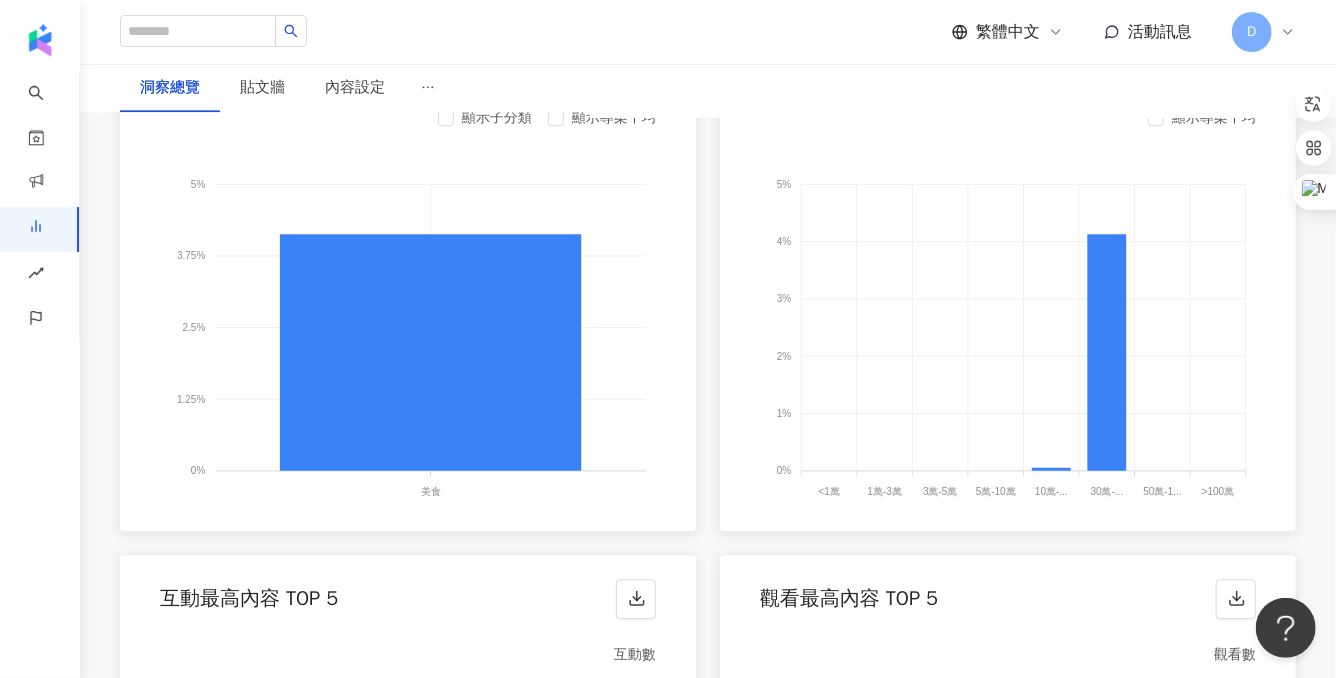 click on "顯示專案平均 5% 5% 4% 4% 3% 3% 2% 2% 1% 1% 0% 0% <1萬 <1萬 1萬-3萬 1萬-3萬 3萬-5萬 3萬-5萬 5萬-10萬 5萬-10萬 10萬-... 10萬-30萬 30萬-... 30萬-50萬 50萬-1... 50萬-100萬 >100萬 >100萬" at bounding box center (1008, 312) 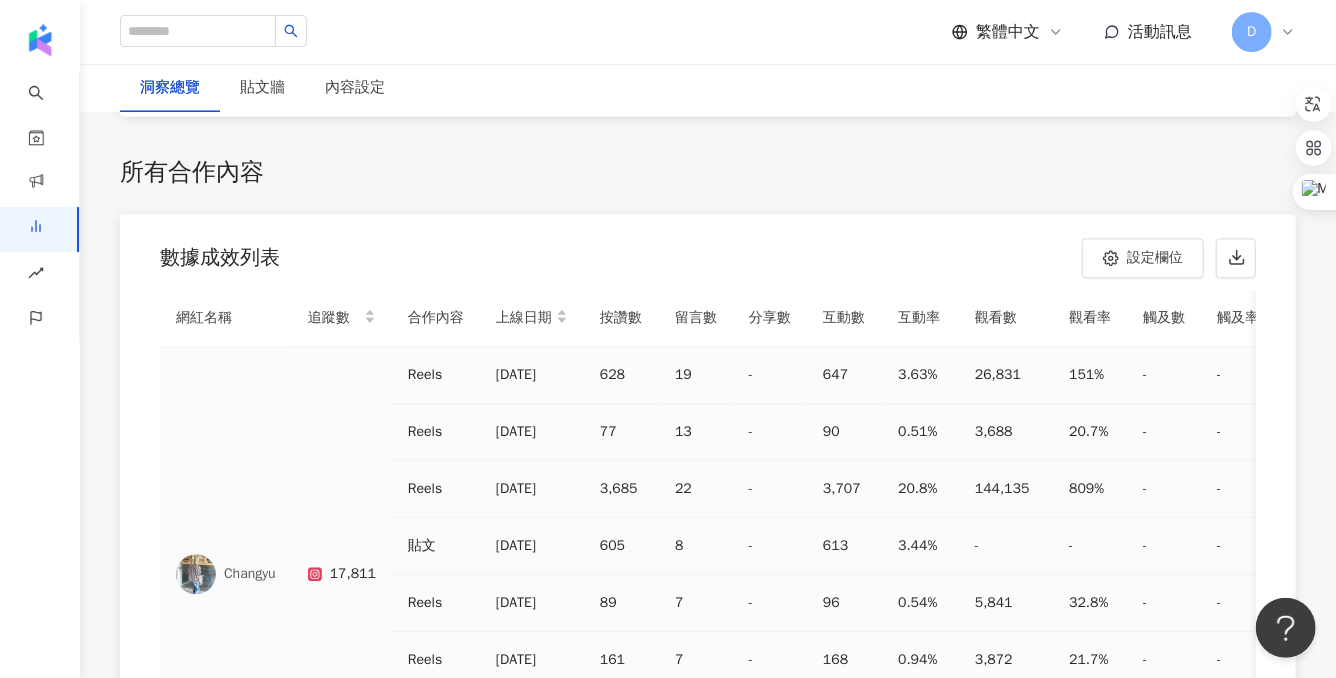 scroll, scrollTop: 5797, scrollLeft: 0, axis: vertical 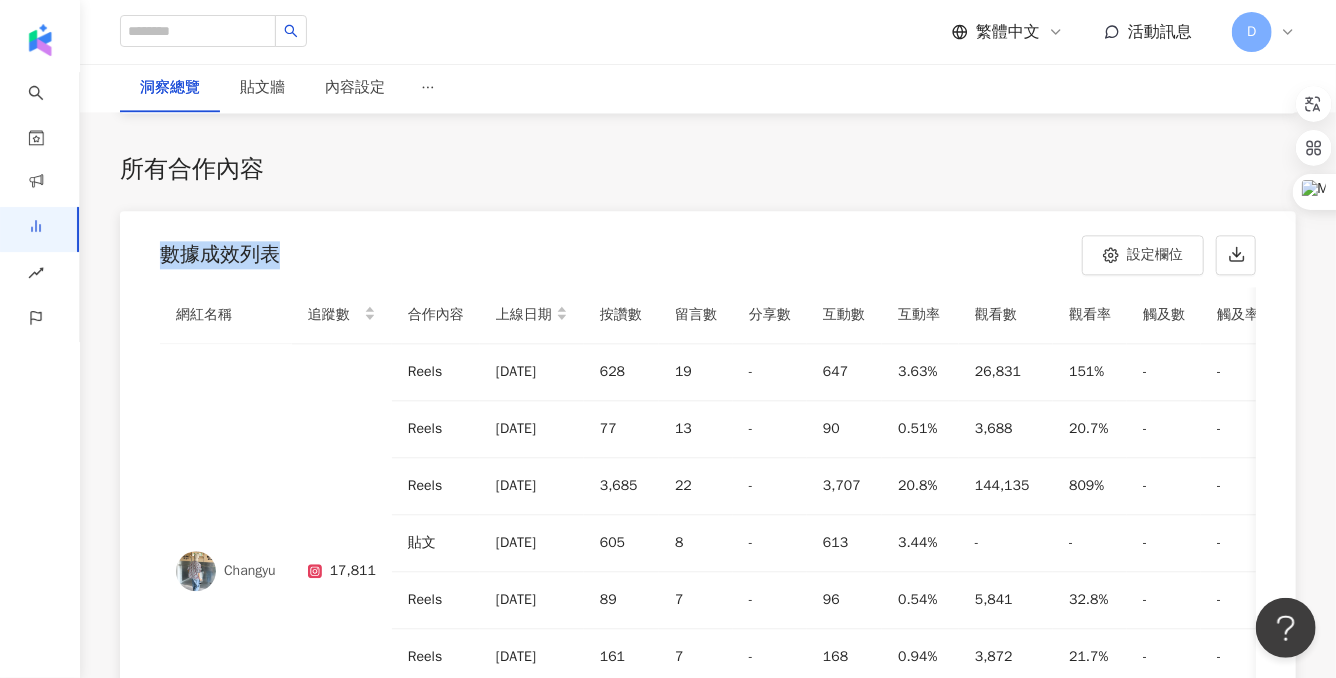 drag, startPoint x: 159, startPoint y: 237, endPoint x: 304, endPoint y: 234, distance: 145.03104 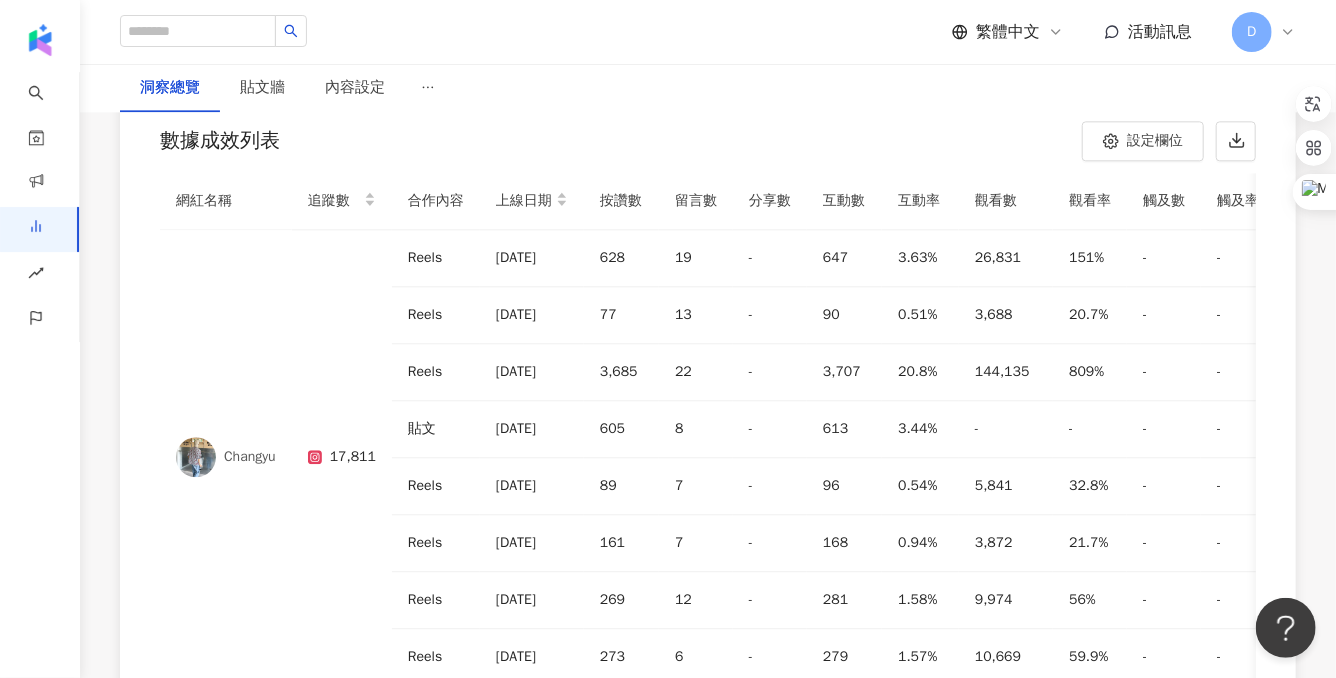 scroll, scrollTop: 5880, scrollLeft: 0, axis: vertical 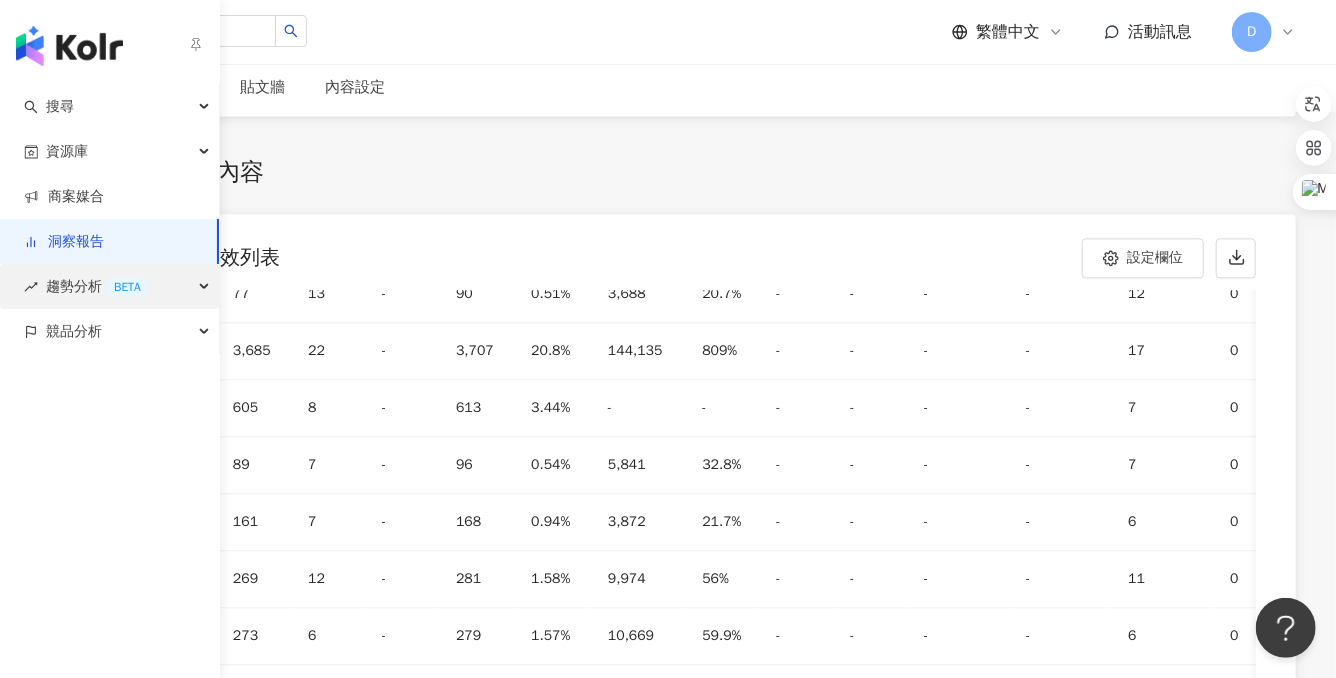 click on "趨勢分析 BETA" at bounding box center [97, 286] 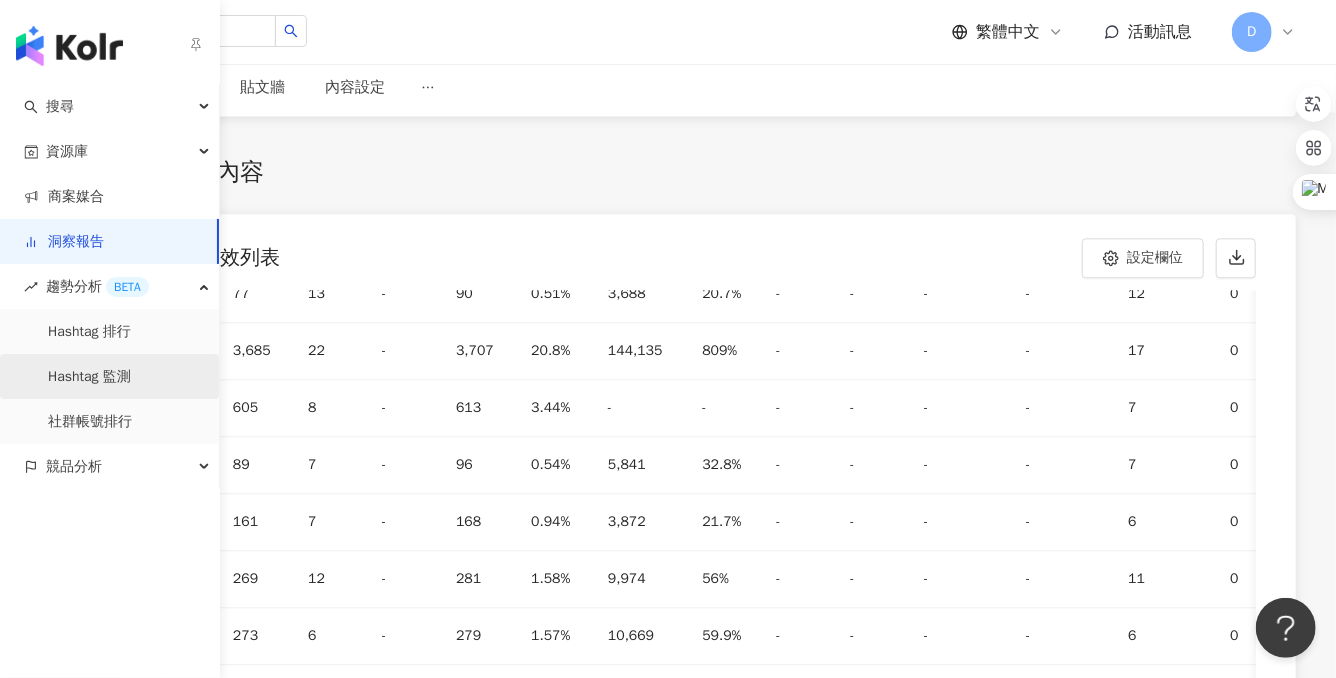 click on "Hashtag 監測" at bounding box center [89, 377] 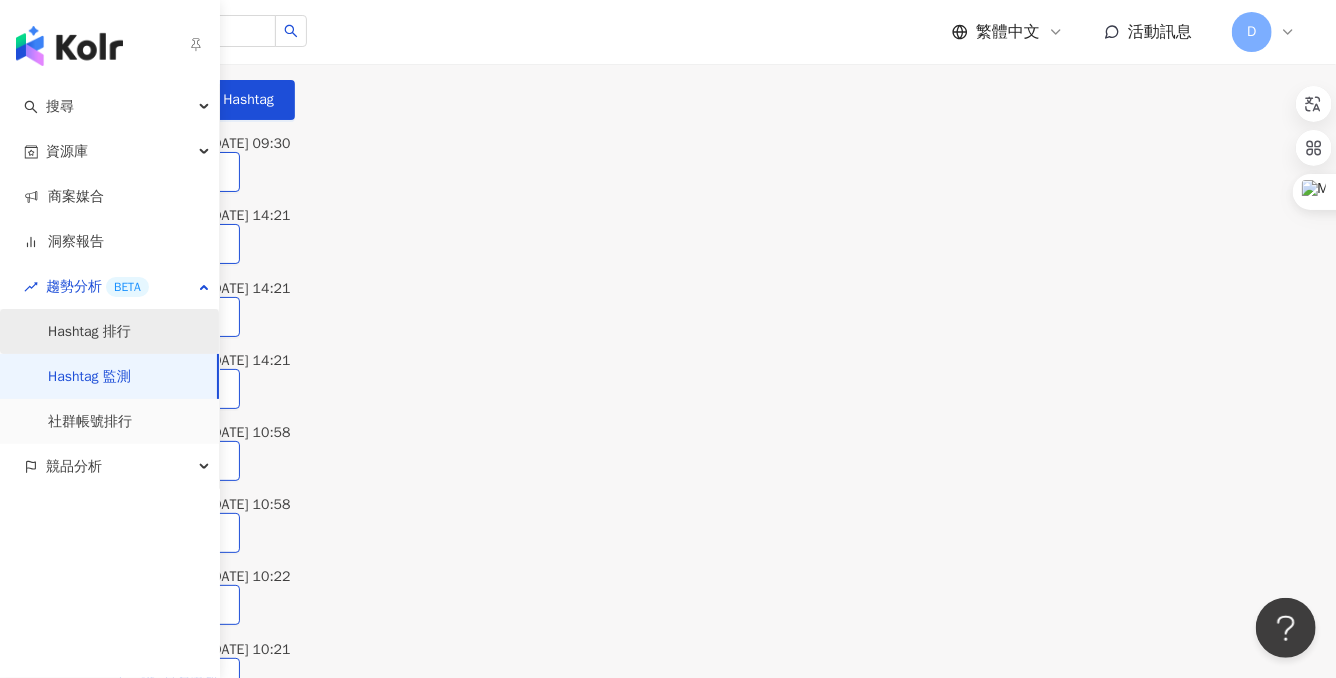 click on "Hashtag 排行" at bounding box center [89, 332] 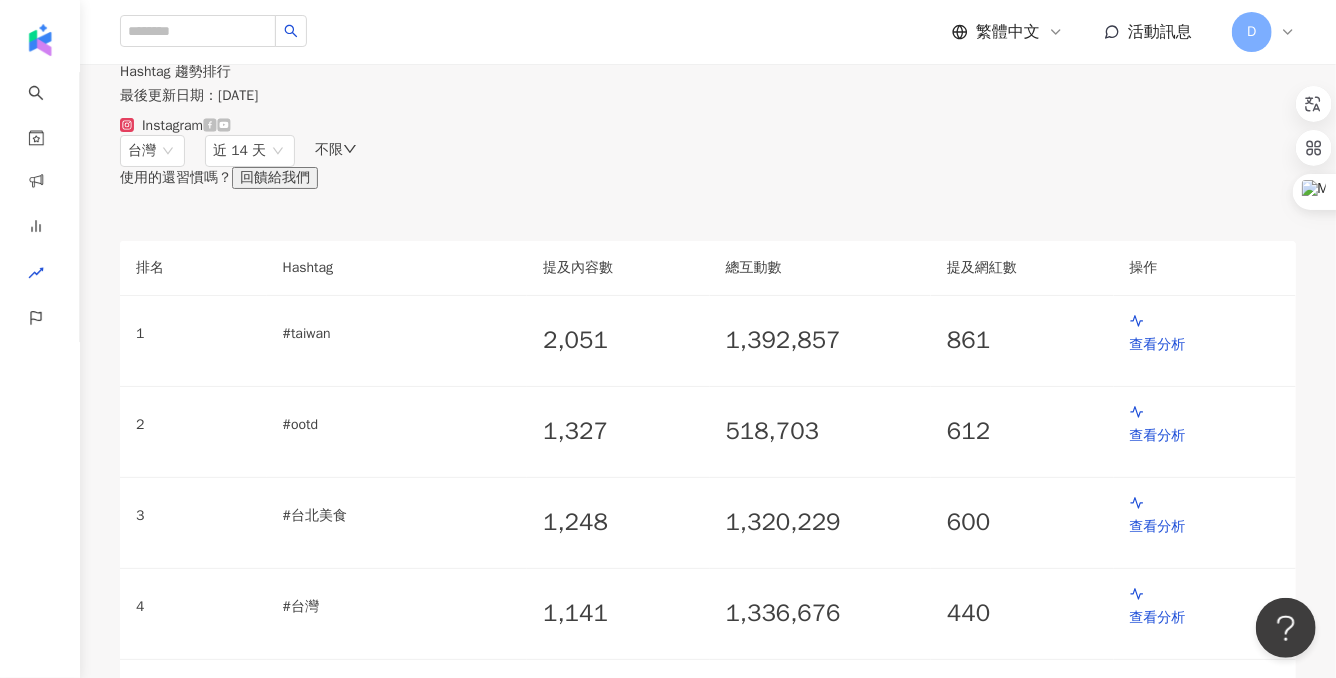 click on "不限" at bounding box center [329, 150] 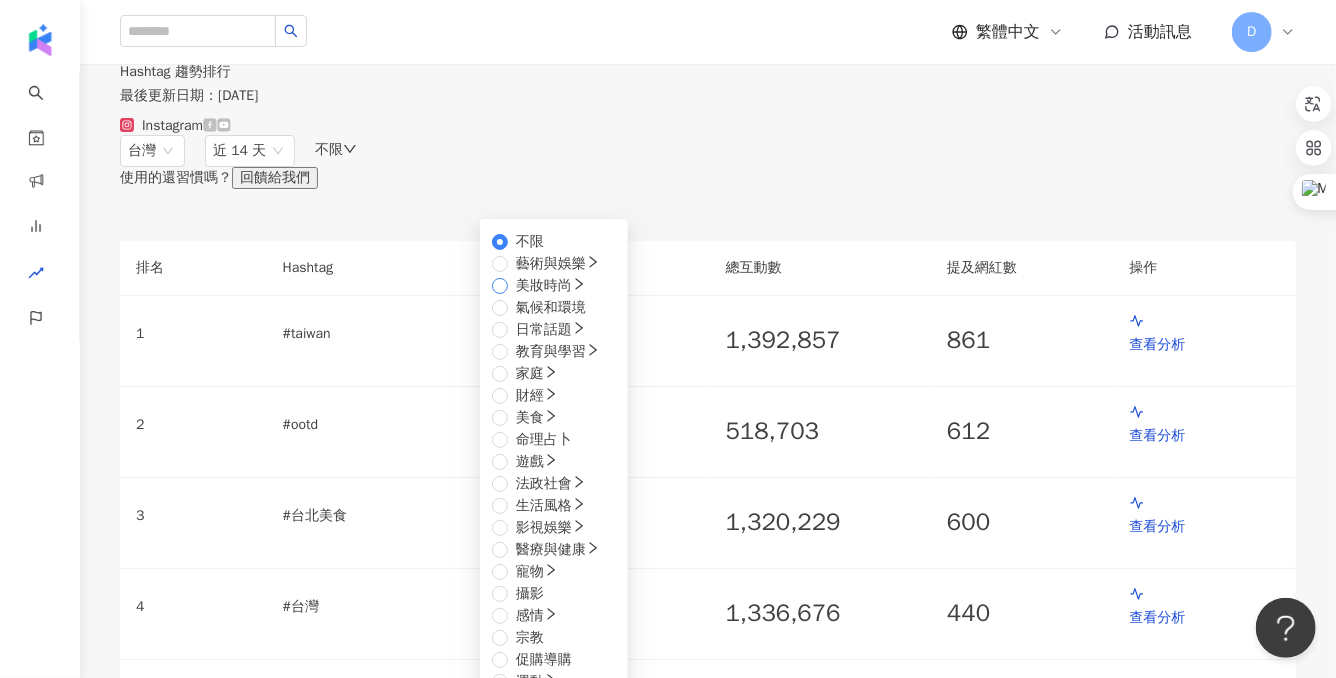 scroll, scrollTop: 603, scrollLeft: 0, axis: vertical 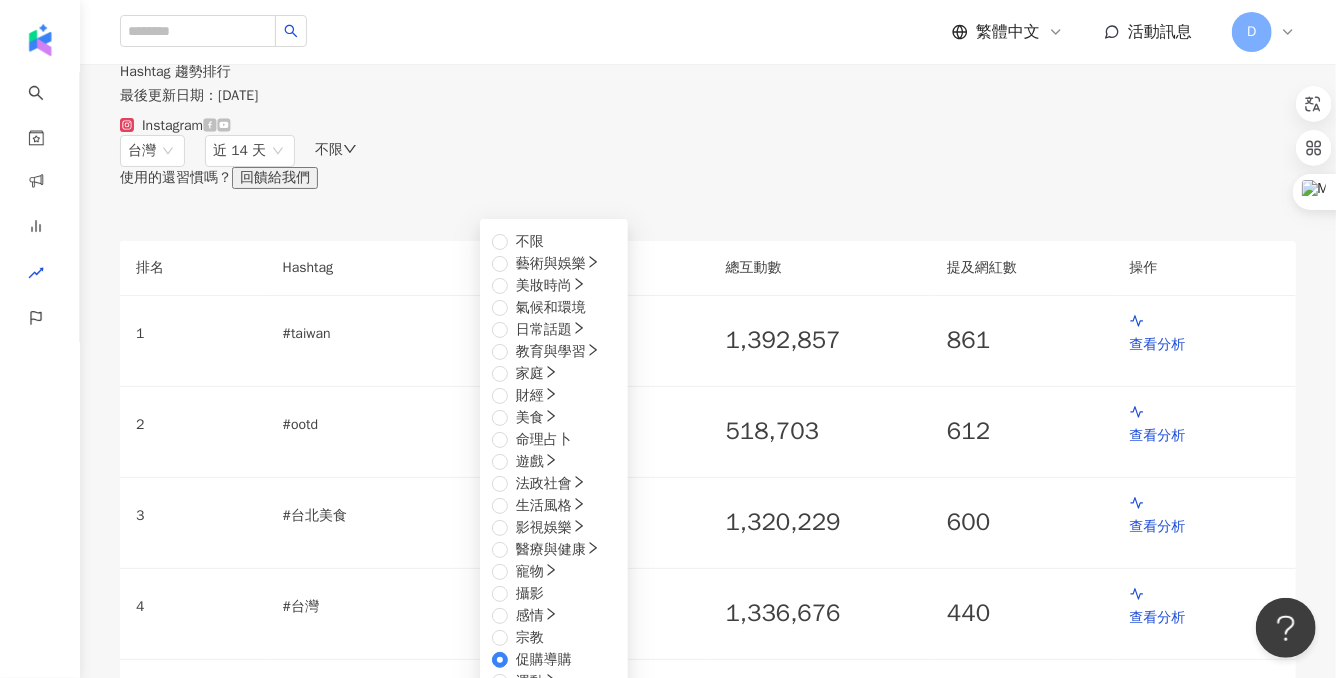 click on "台灣 近 14 天 不限 不限 藝術與娛樂 美妝時尚 氣候和環境 日常話題 教育與學習 家庭 財經 美食 命理占卜 遊戲 法政社會 生活風格 影視娛樂 醫療與健康 寵物 攝影 感情 宗教 促購導購 運動 科技 交通工具 旅遊 成人 使用的還習慣嗎？ 回饋給我們 排名 Hashtag 提及內容數 總互動數 提及網紅數 操作             1 # taiwan 2,051 1,392,857 861 查看分析 2 # ootd 1,327 518,703 612 查看分析 3 # 台北美食 1,248 1,320,229 600 查看分析 4 # 台灣 1,141 1,336,676 440 查看分析 5 # 台中 1,051 704,544 540 查看分析 6 # 台北 1,042 1,058,733 532 查看分析 7 # 台中美食 996 1,070,234 450 查看分析 8 # taipei 992 794,543 475 查看分析 9 # 搞笑 901 3,416,133 375 查看分析 10 # 星座 859 3,783,462 81 查看分析 11 # 高雄美食 791 928,009 323 查看分析 12 # 十二星座 782 3,539,814 43 查看分析 13 # 台南 776 679,492 342 查看分析 14 # 高雄 765 430,132 388 查看分析 #" at bounding box center [708, 4765] 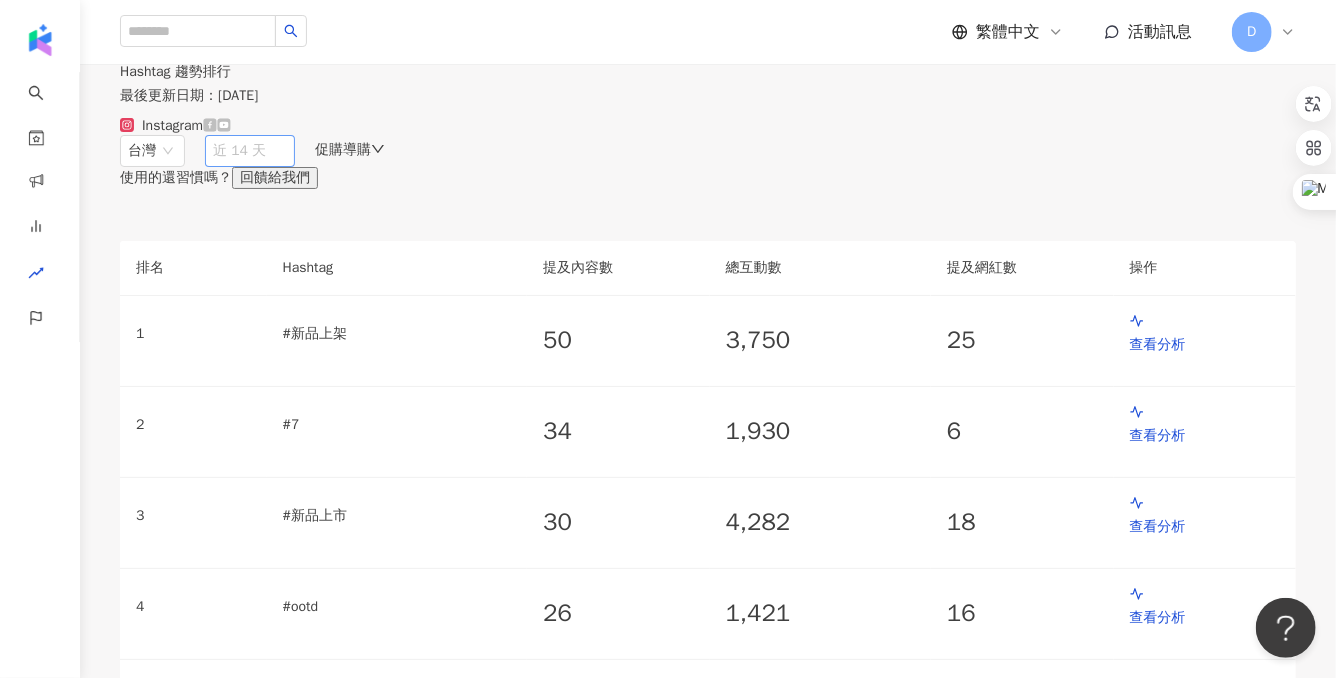 click on "近 14 天" at bounding box center [239, 150] 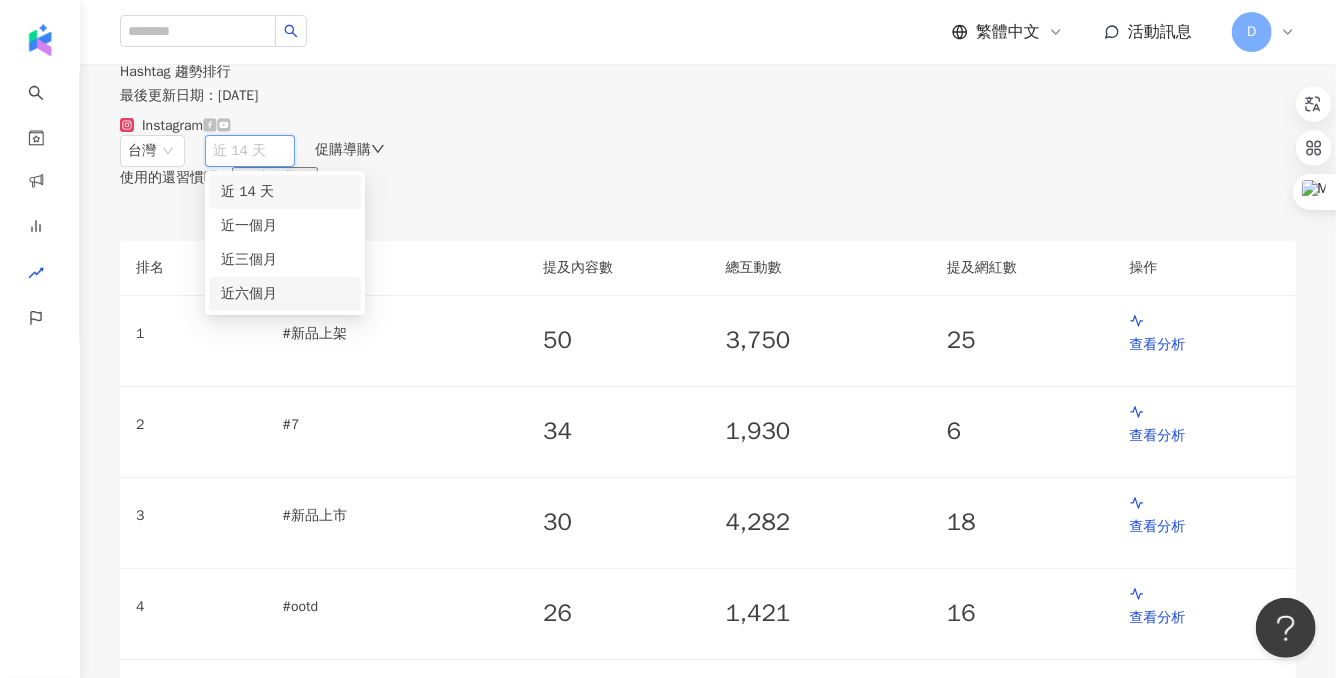 click on "近六個月" at bounding box center [249, 293] 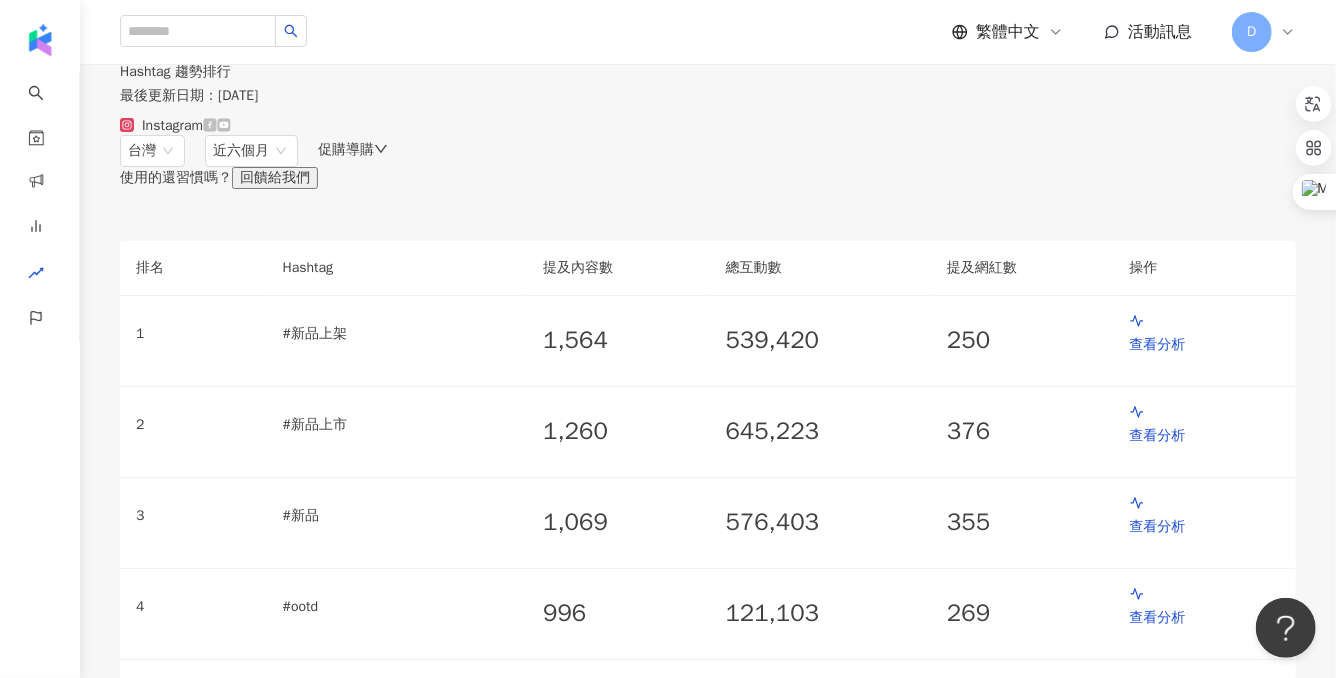 click on "台灣 近六個月 3m 6m 近 14 天 近一個月 近三個月 近六個月 促購導購 使用的還習慣嗎？ 回饋給我們 排名 Hashtag 提及內容數 總互動數 提及網紅數 操作             1 # 新品上架 1,564 539,420 250 查看分析 2 # 新品上市 1,260 645,223 376 查看分析 3 # 新品 1,069 576,403 355 查看分析 4 # ootd 996 121,103 269 查看分析 5 # 日本代購 760 33,650 44 查看分析 6 # 韓國代購 665 76,583 66 查看分析 7 # 7 558 52,073 18 查看分析 8 # 韓國連線 486 10,289 78 查看分析 9 # 團購 463 575,093 275 查看分析 10 # 穿搭 398 42,681 144 查看分析 11 # 韓國女裝 368 3,898 42 查看分析 12 # newarrivals 341 10,888 64 查看分析 13 # 現貨 310 15,437 41 查看分析 14 # 女裝 287 18,702 72 查看分析 15 # 春裝新品 245 4,113 40 查看分析 16 # 直播 219 8,531 56 查看分析 17 # 春夏新品 217 4,772 59 查看分析 18 # 開箱 203 230,019 102 查看分析 19 # 抽獎文 197 123,948 67 查看分析 19 # 開團" at bounding box center [708, 4765] 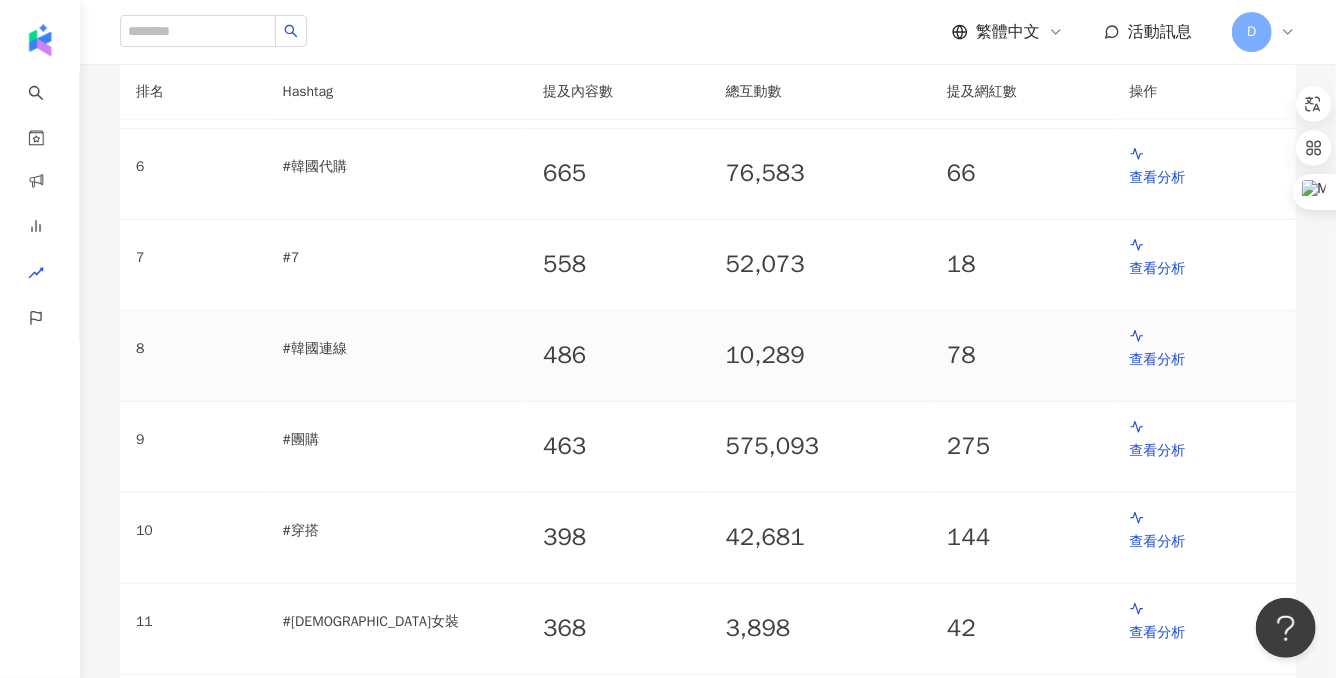 scroll, scrollTop: 639, scrollLeft: 0, axis: vertical 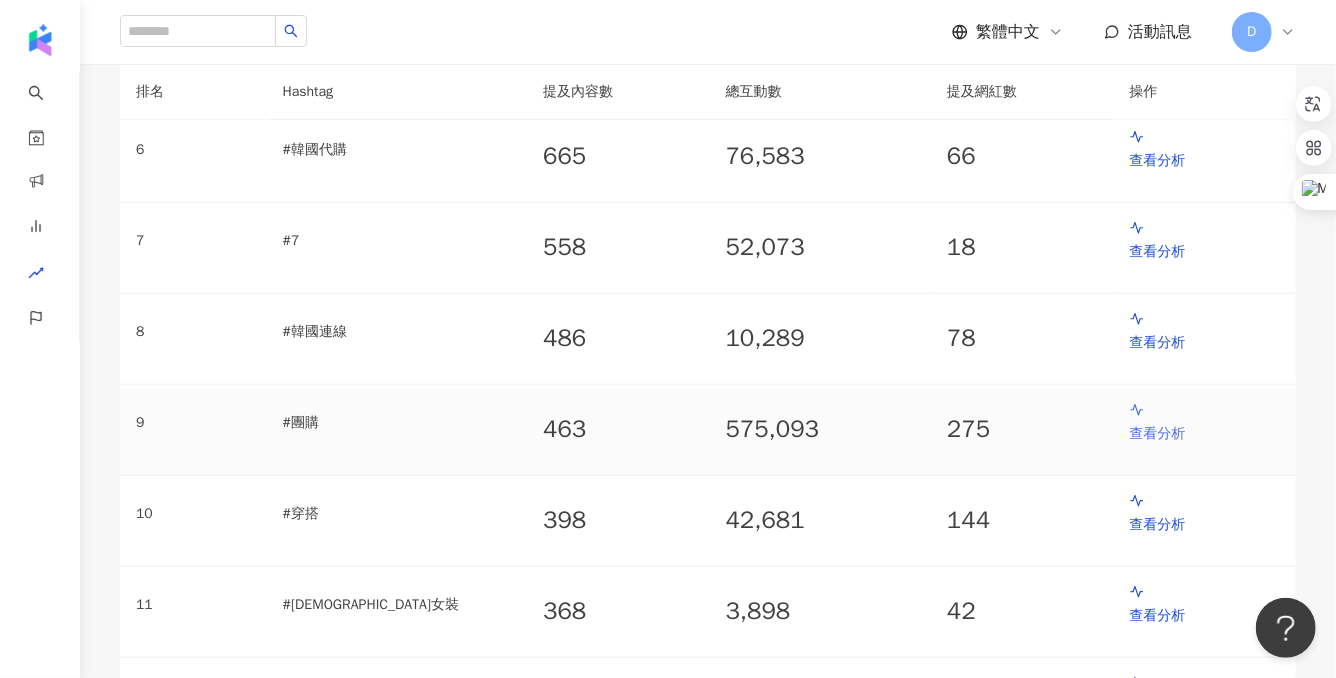 click on "查看分析" at bounding box center [1205, 434] 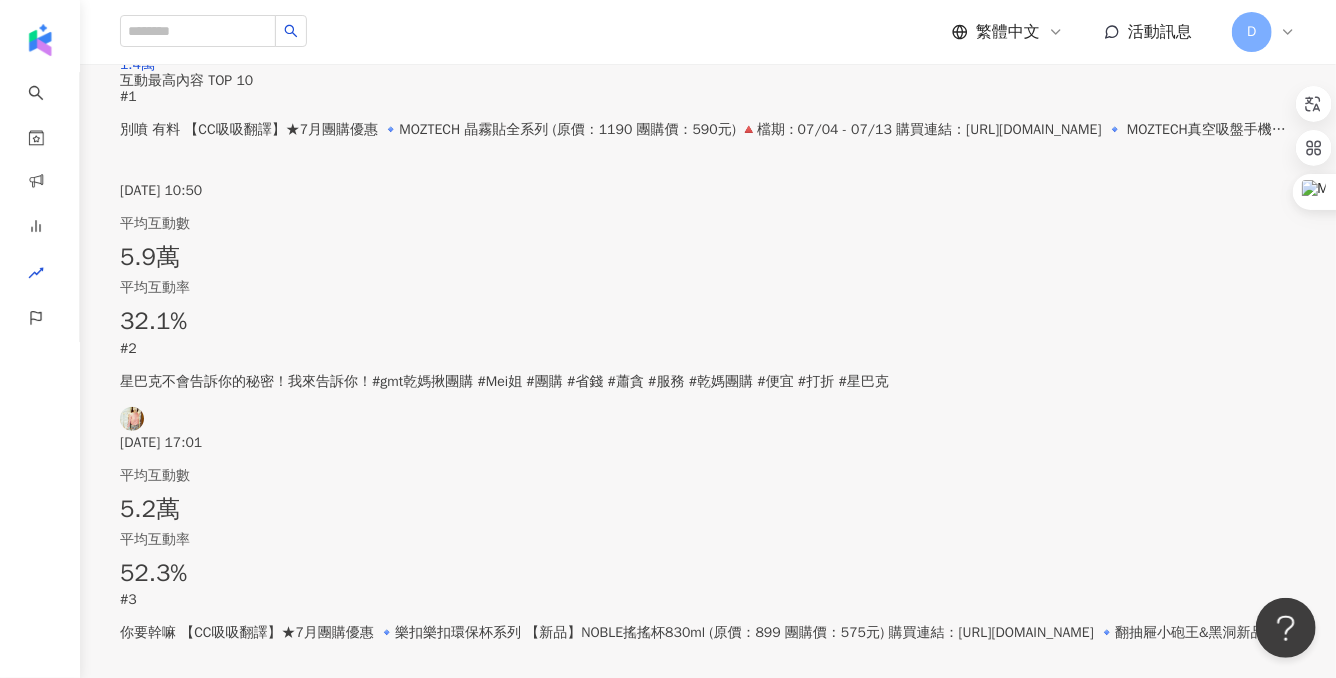 scroll, scrollTop: 793, scrollLeft: 0, axis: vertical 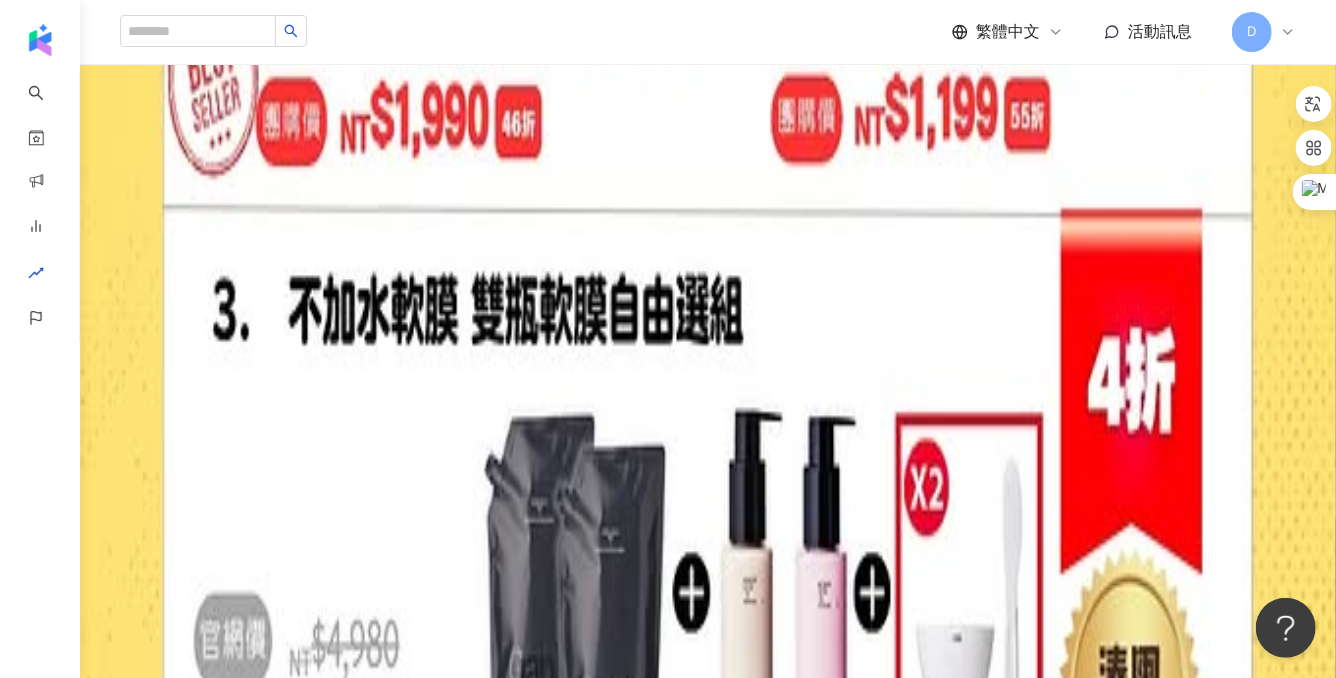 click on "查看更多" at bounding box center [169, 748] 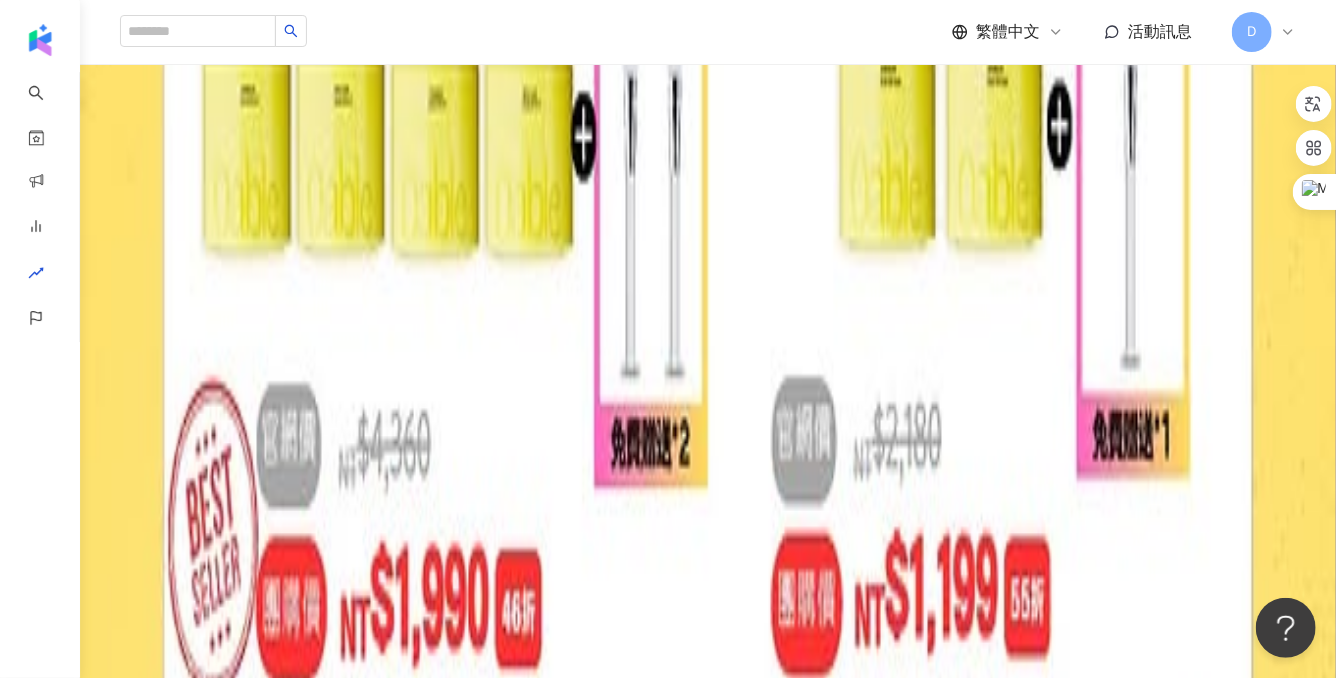 click 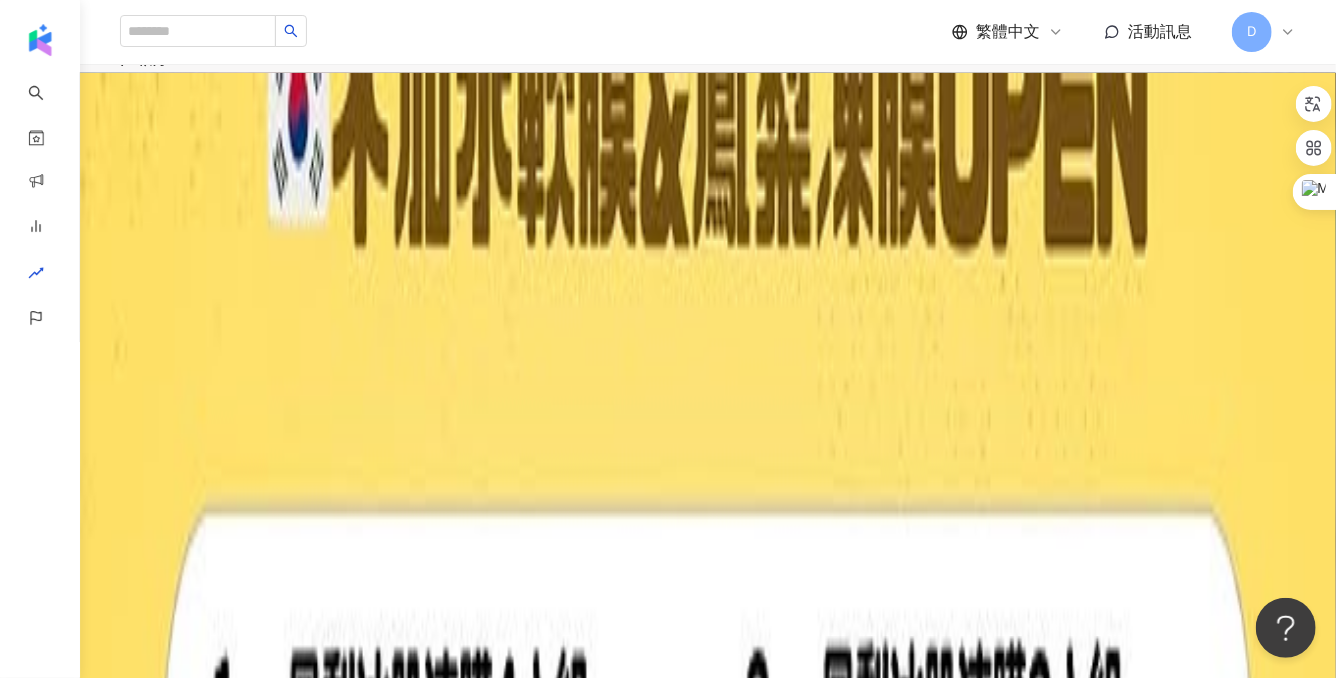 scroll, scrollTop: 0, scrollLeft: 0, axis: both 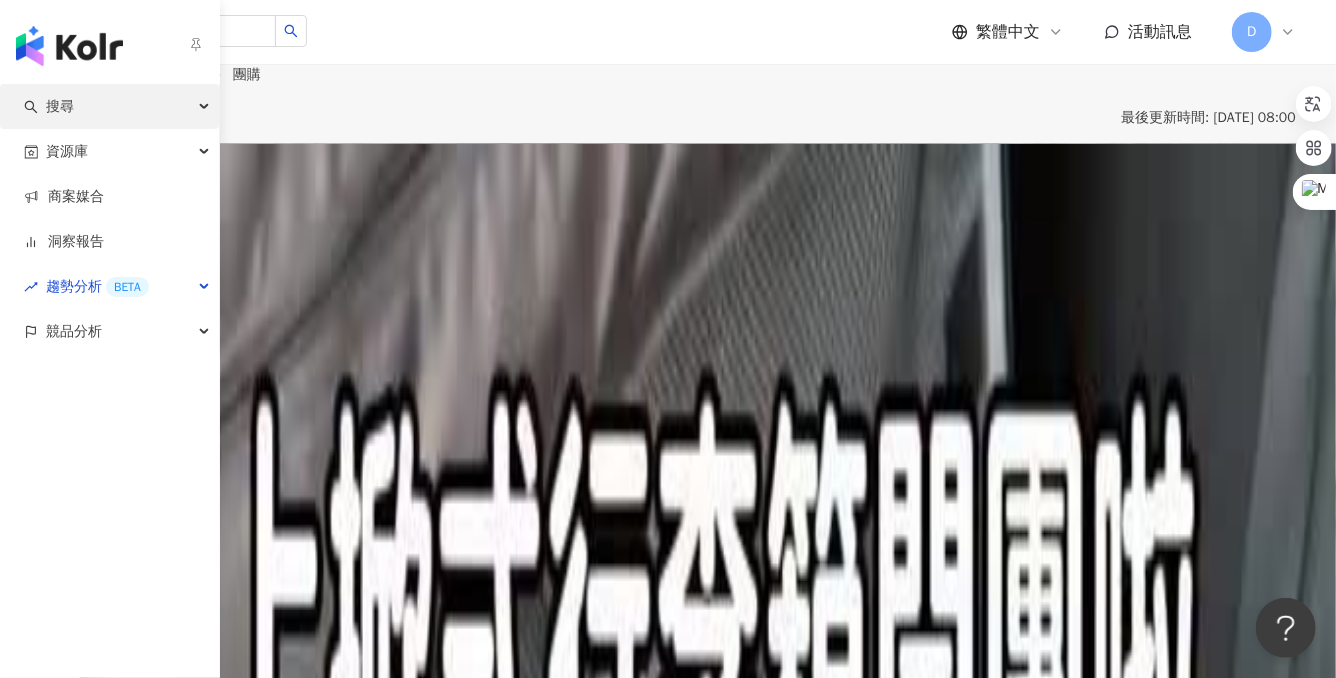 click on "搜尋" at bounding box center (60, 106) 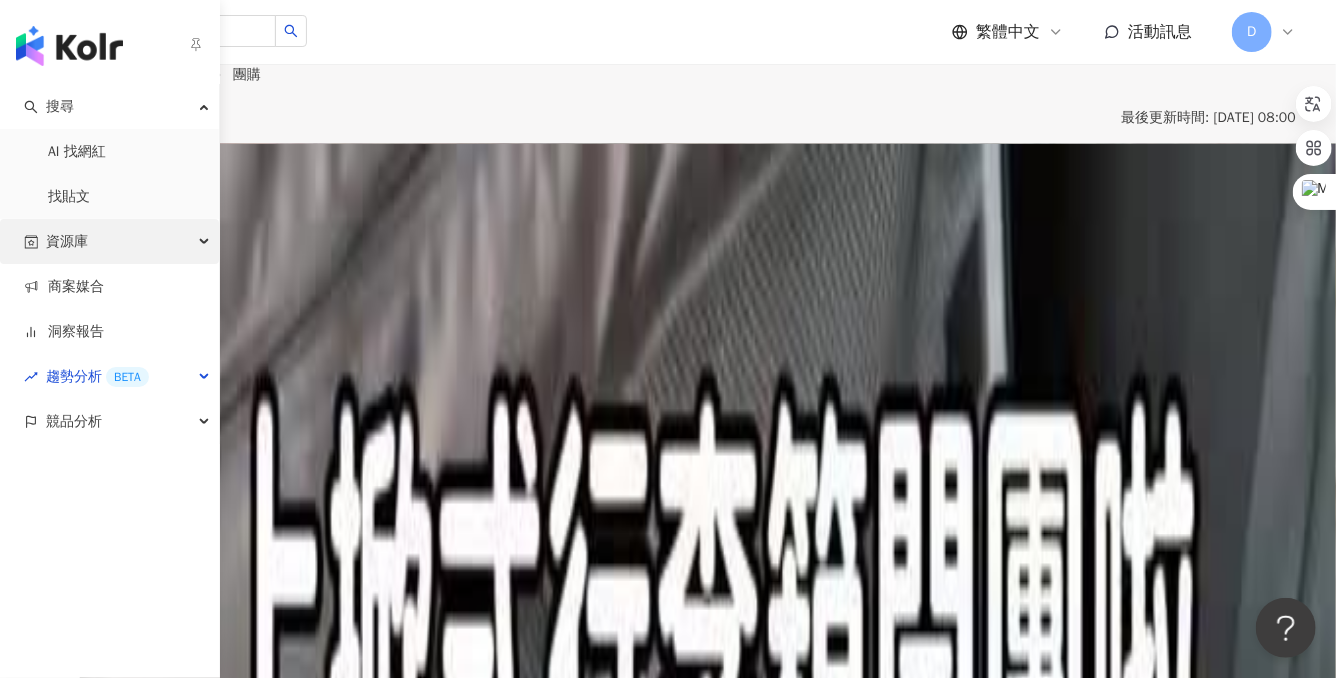 click on "資源庫" at bounding box center (67, 241) 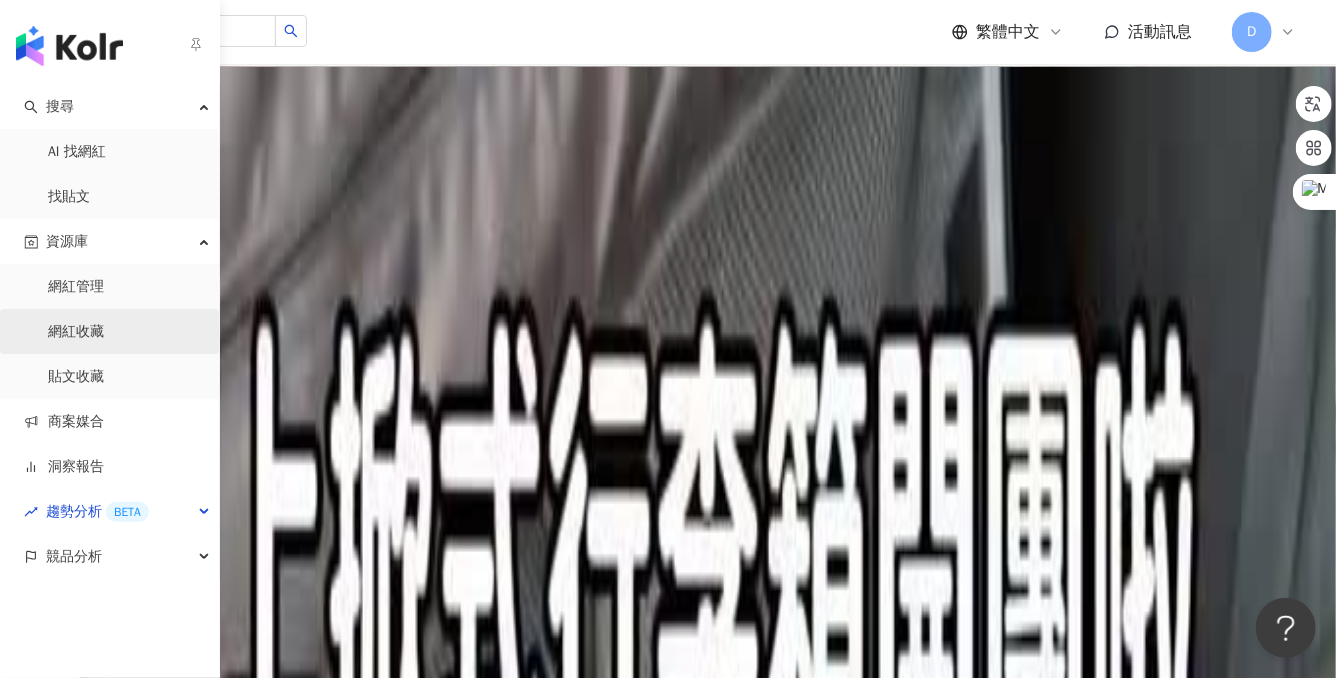 scroll, scrollTop: 80, scrollLeft: 0, axis: vertical 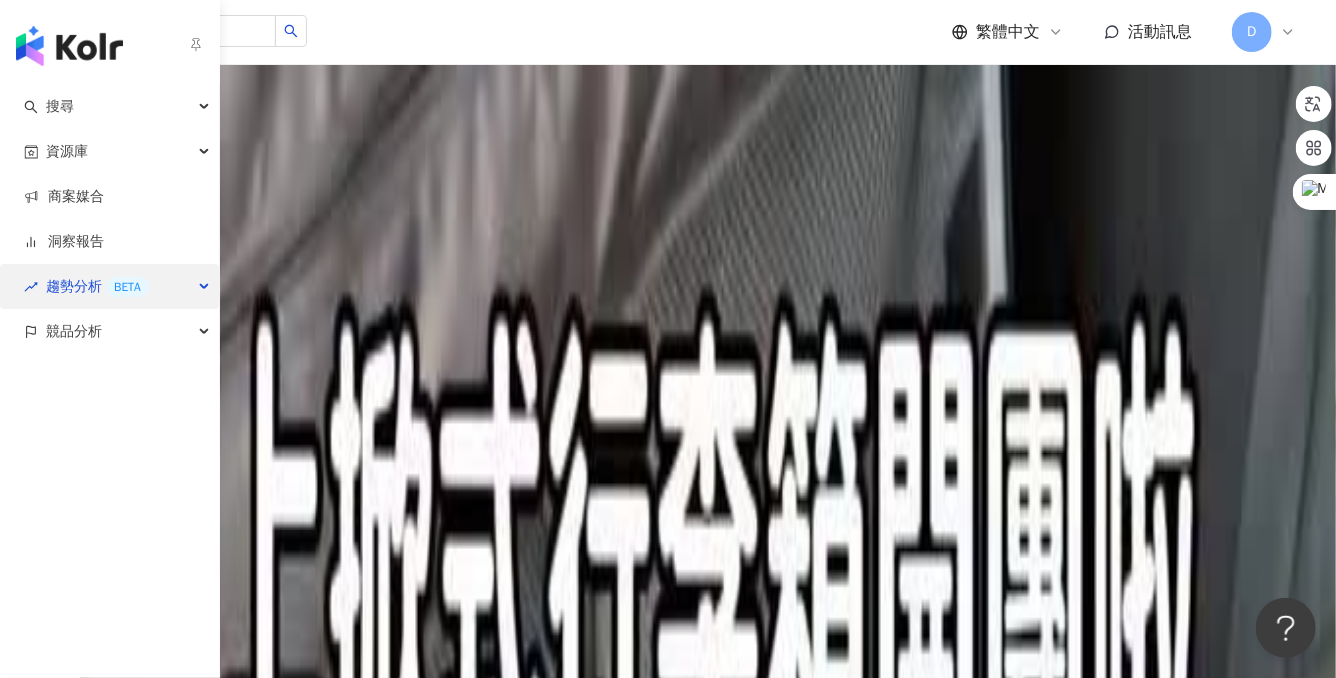 click on "趨勢分析 BETA" at bounding box center (97, 286) 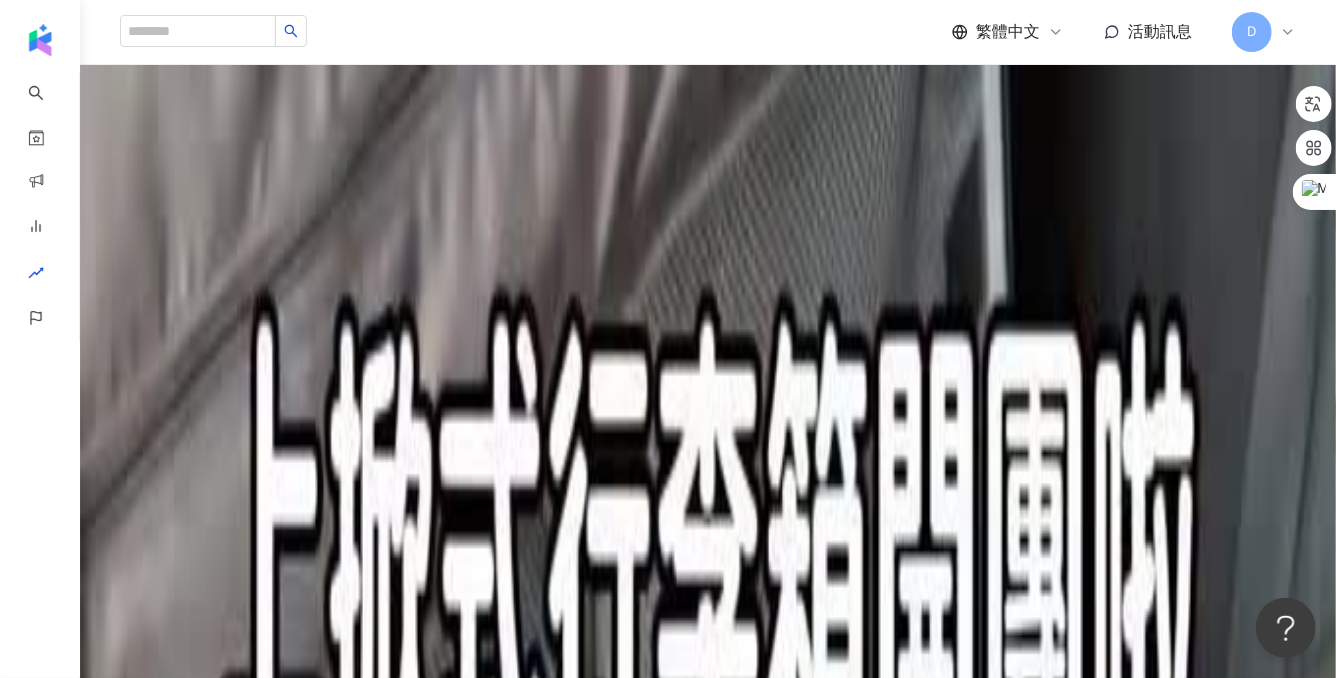 click on "D" at bounding box center [1252, 32] 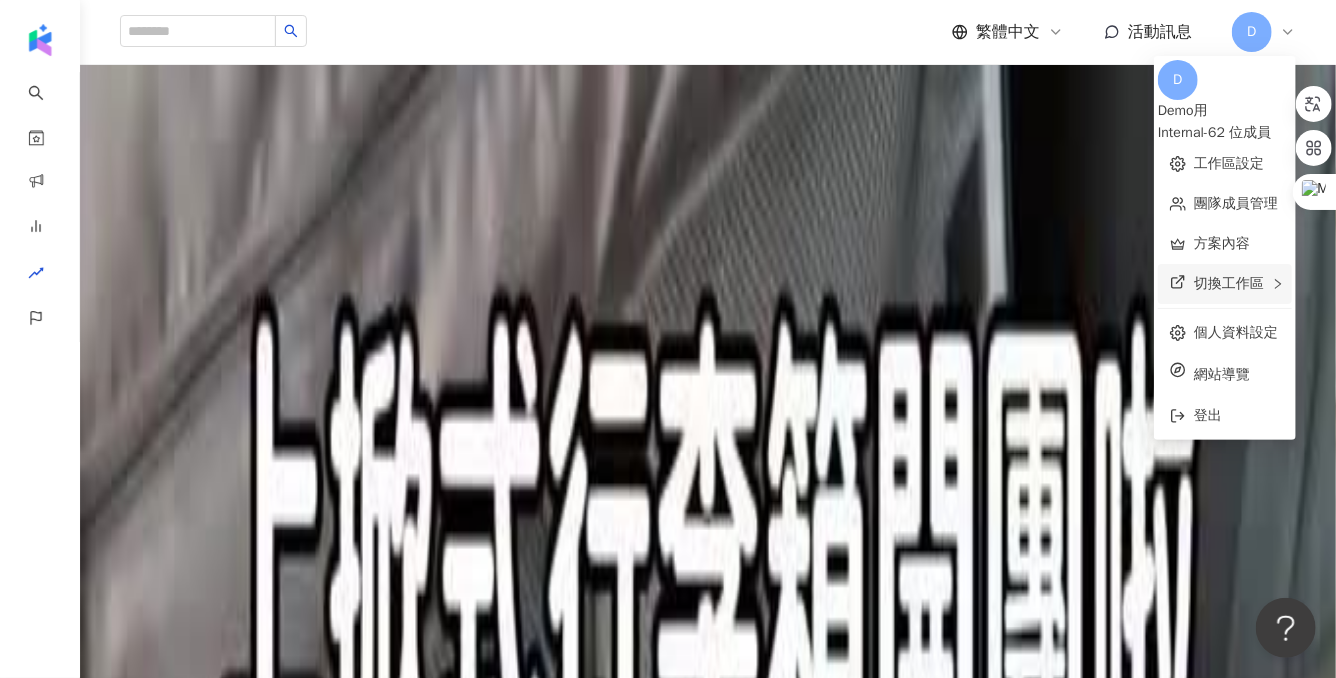 click on "切換工作區" at bounding box center (1229, 283) 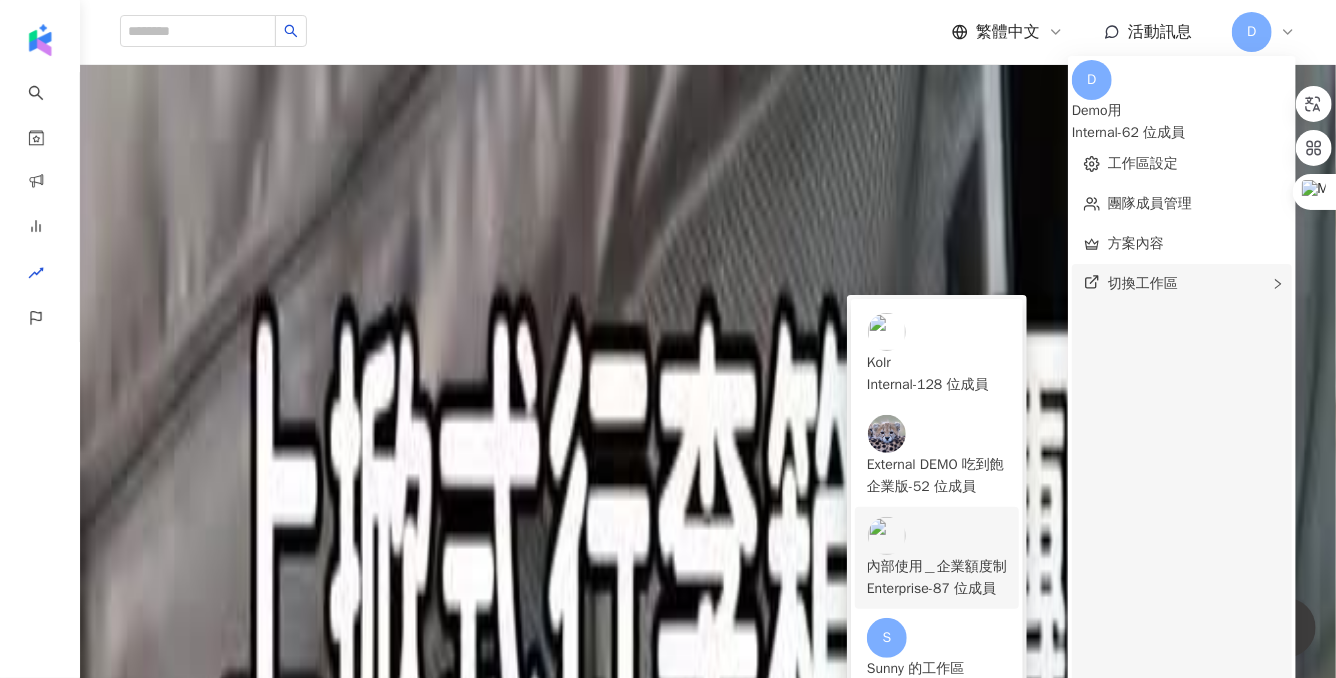 click on "內部使用＿企業額度制" at bounding box center (937, 567) 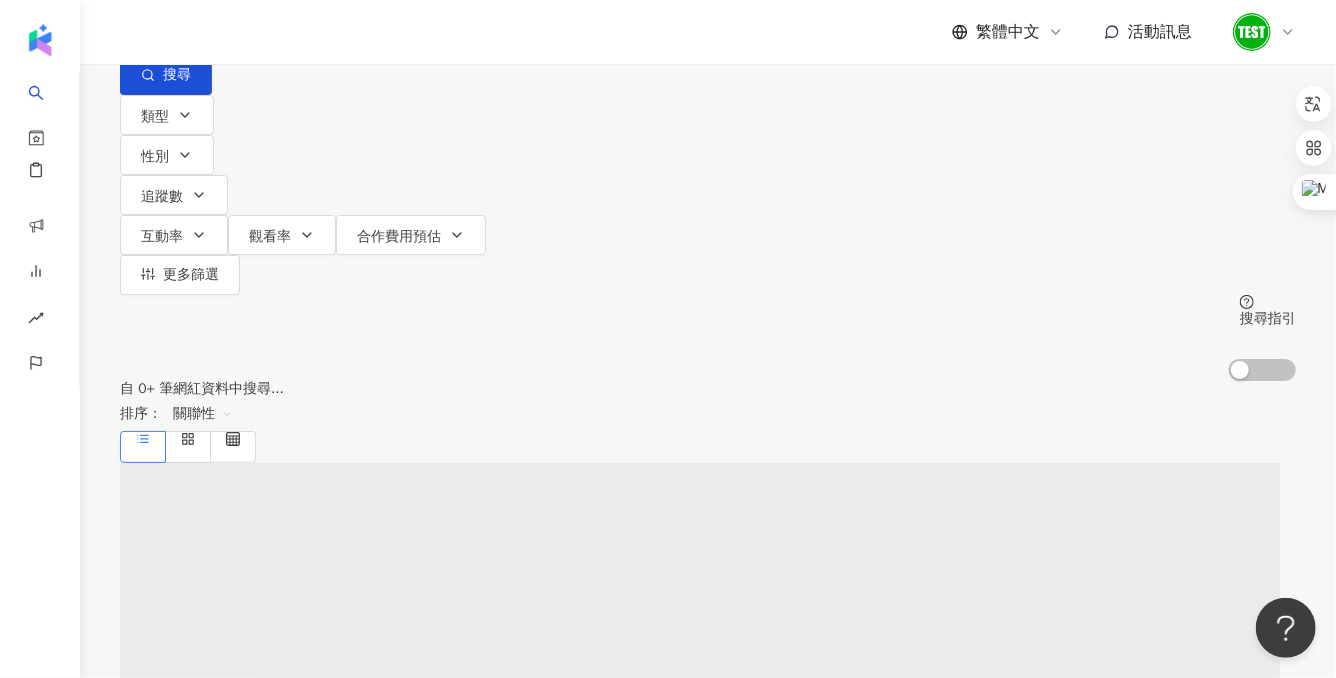 scroll, scrollTop: 0, scrollLeft: 0, axis: both 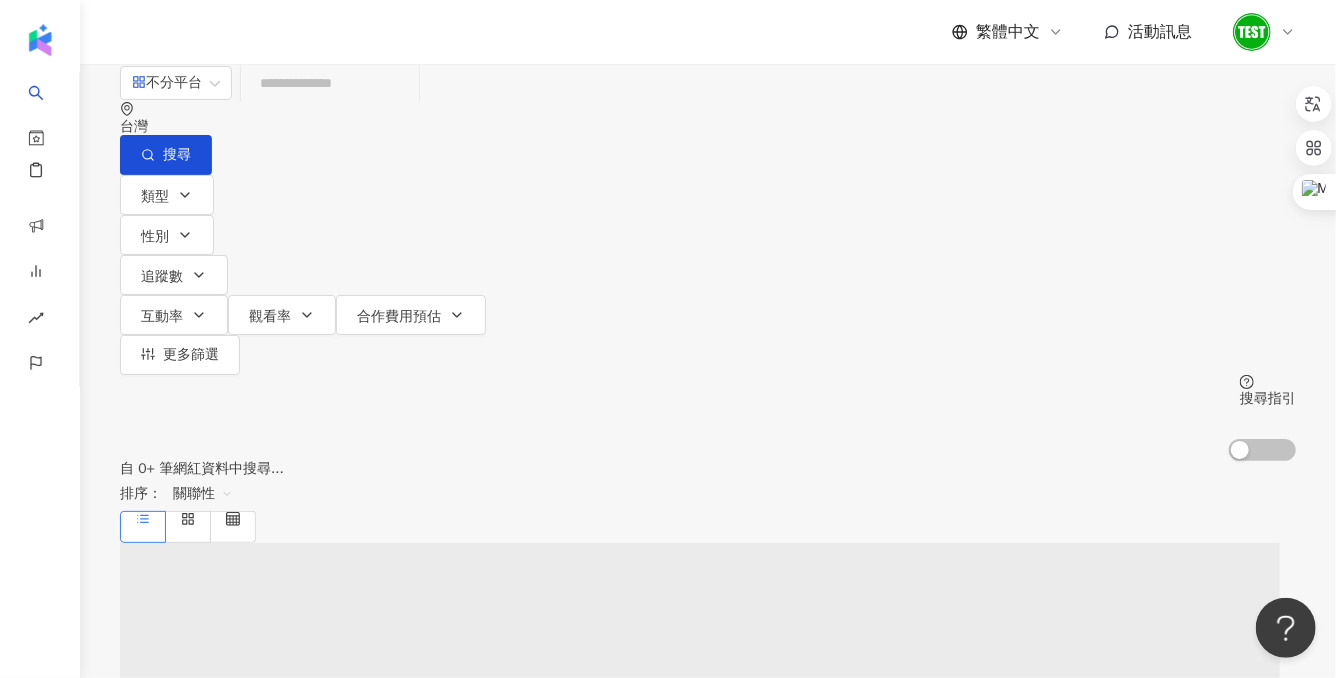 click at bounding box center (330, 83) 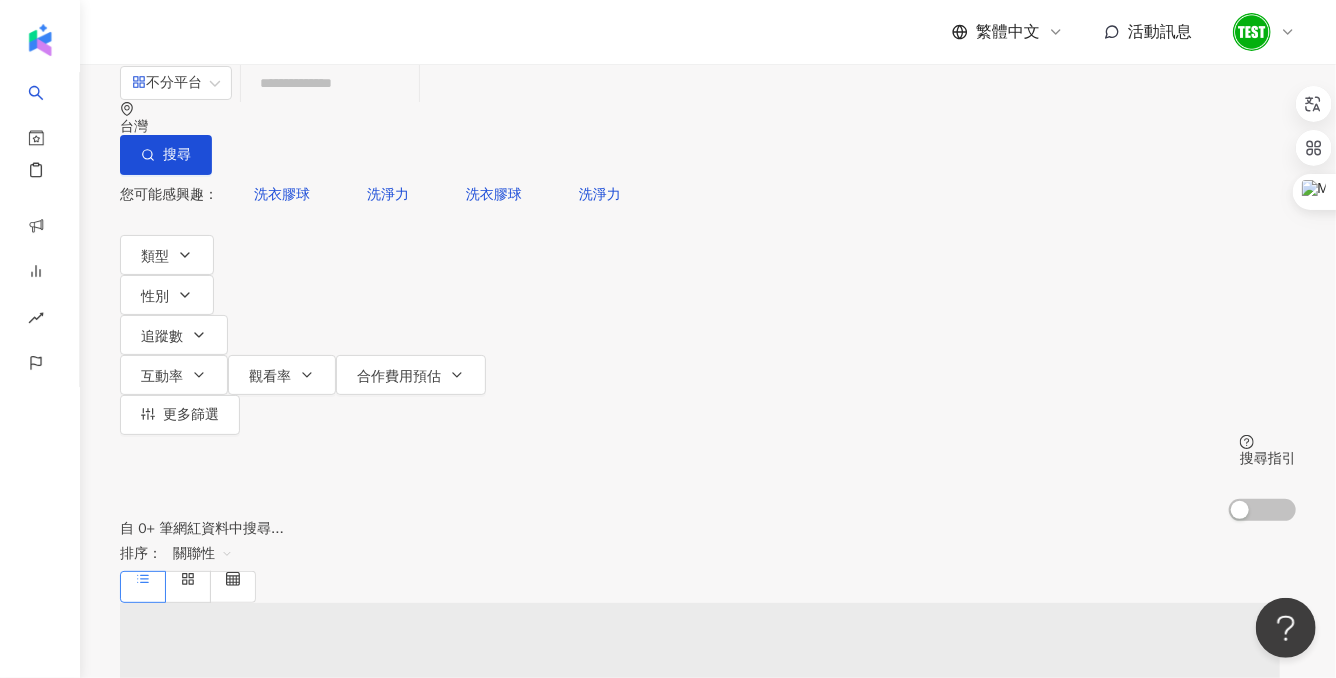 type on "*" 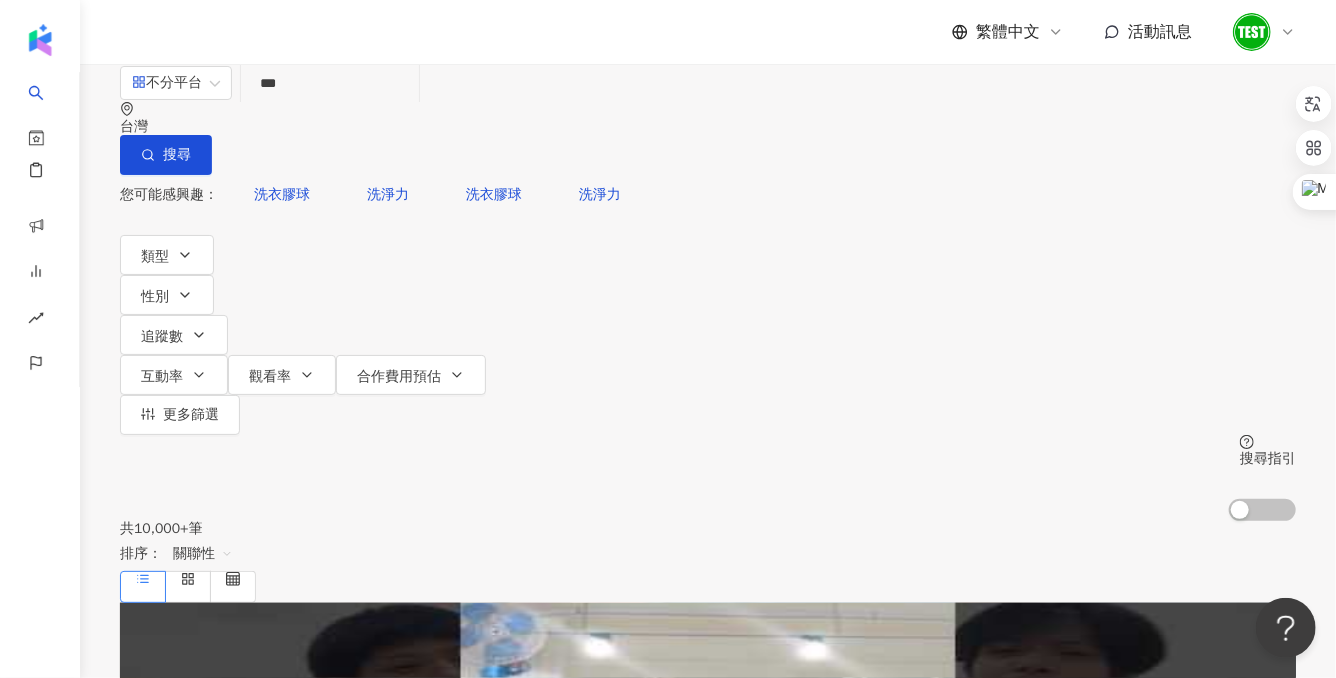 type on "***" 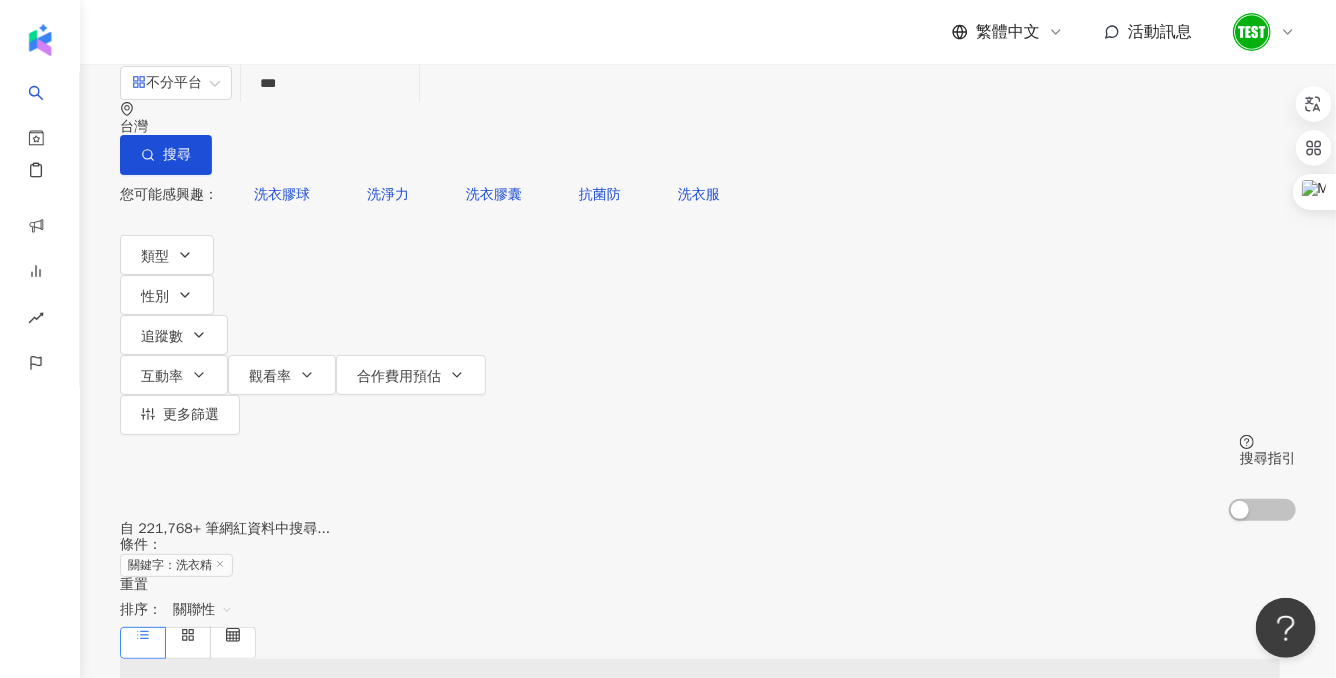 click on "繁體中文 活動訊息" at bounding box center (708, 32) 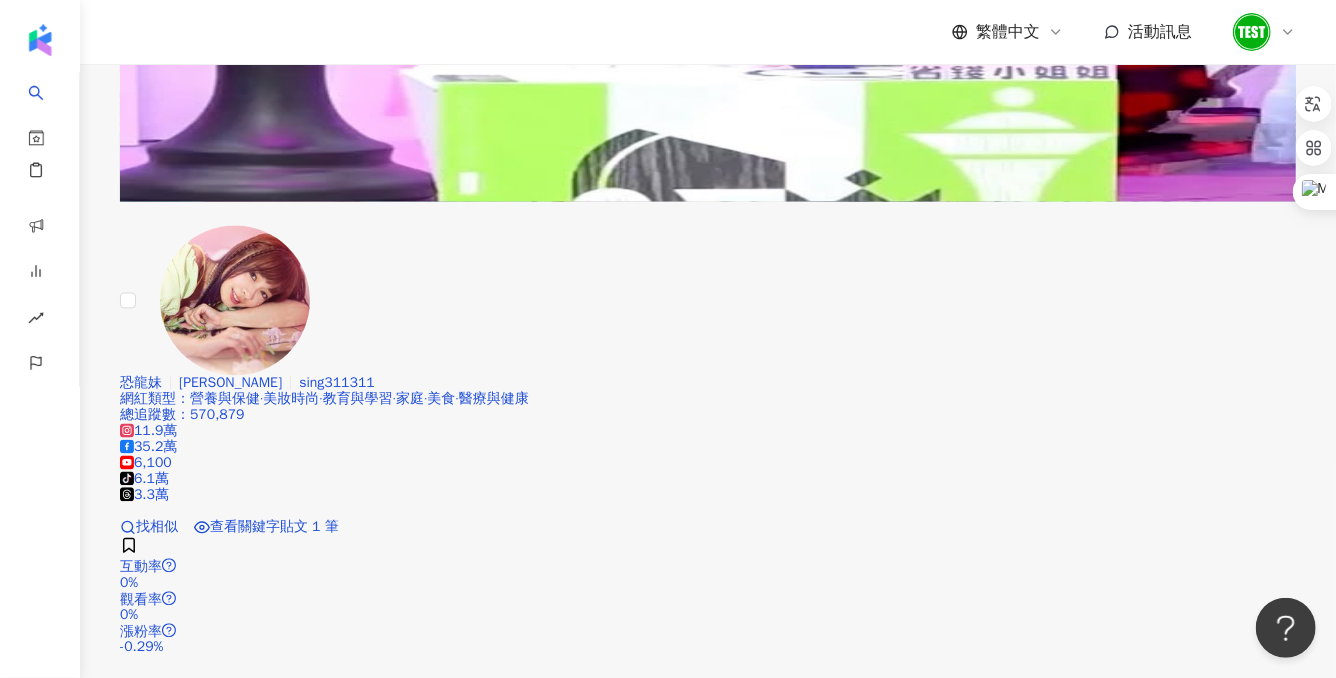 scroll, scrollTop: 1849, scrollLeft: 0, axis: vertical 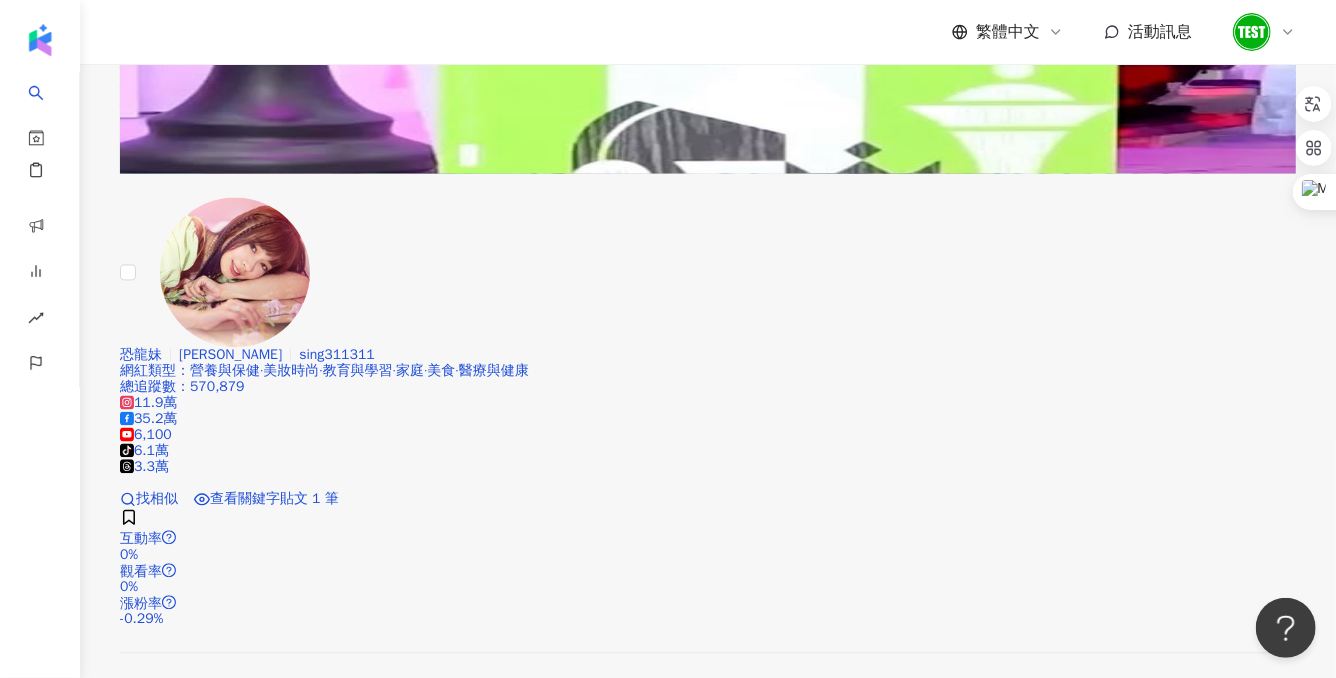 click on "莎莎的手作幸福料理 網紅類型 ： 飲料  ·  美食 總追蹤數 ： 415,574 41.6萬 找相似 查看關鍵字貼文 1 筆" at bounding box center [708, 1965] 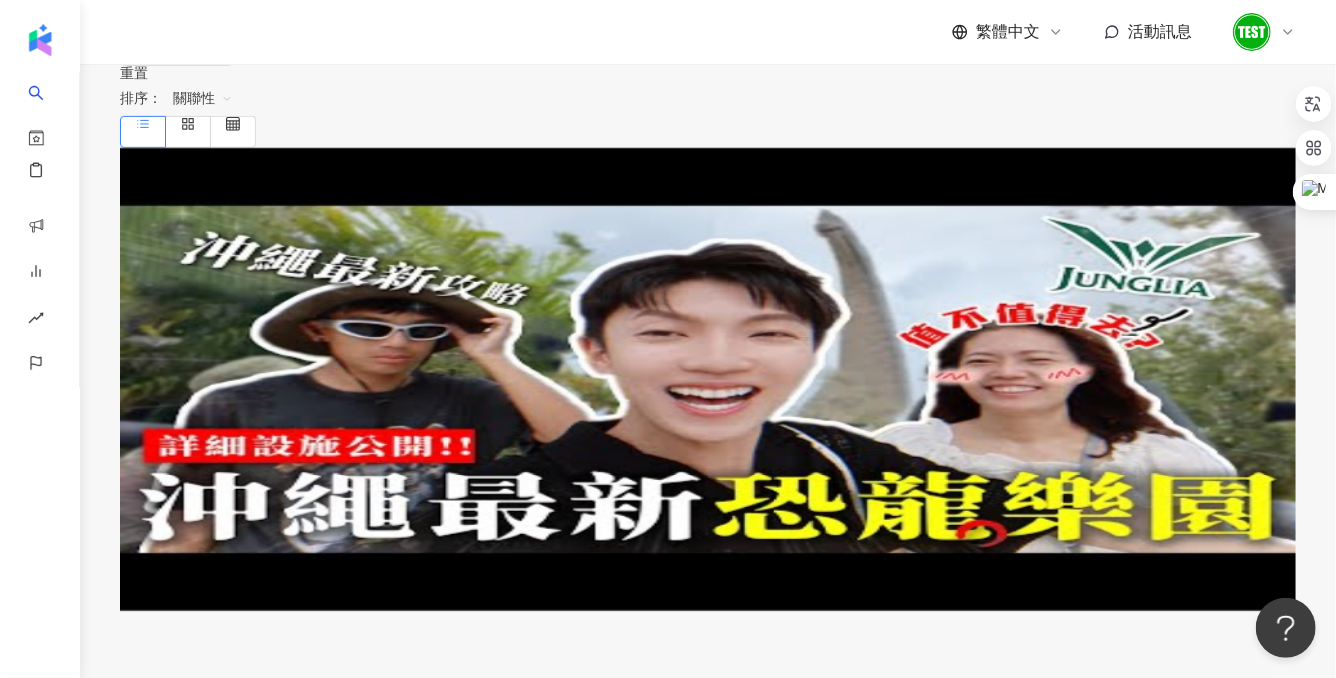 scroll, scrollTop: 0, scrollLeft: 0, axis: both 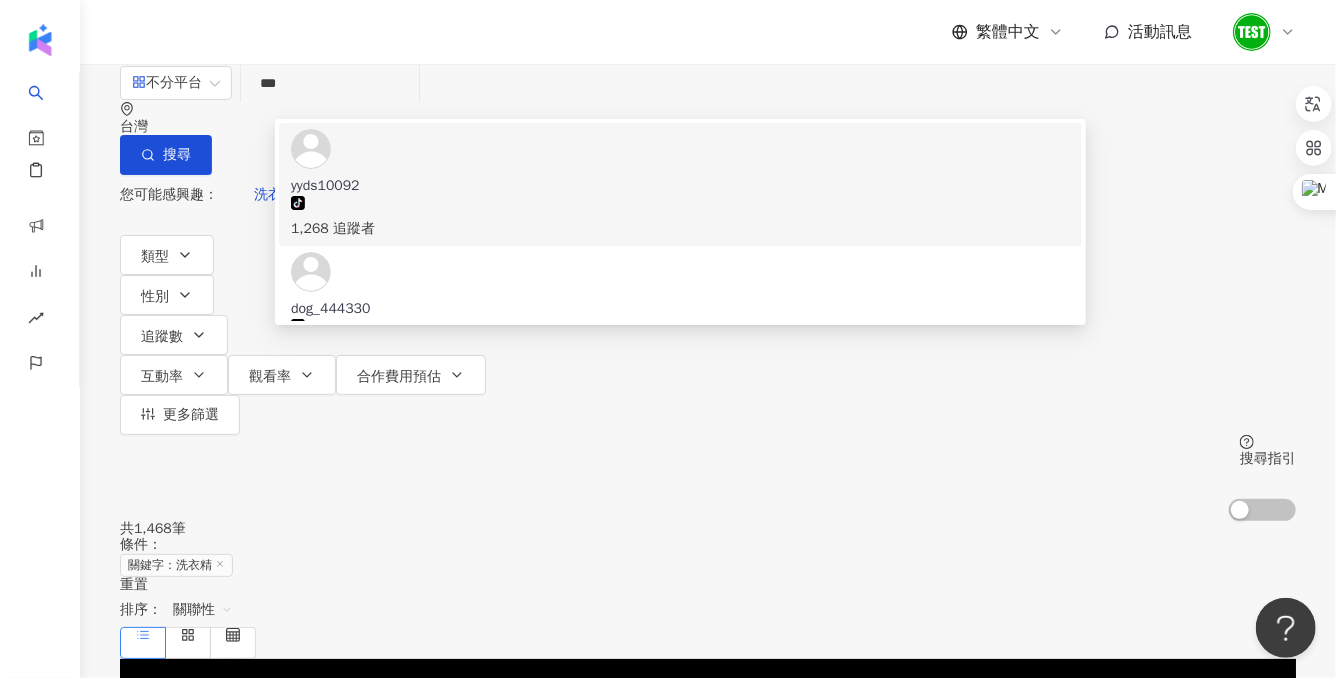 drag, startPoint x: 376, startPoint y: 117, endPoint x: 282, endPoint y: 118, distance: 94.00532 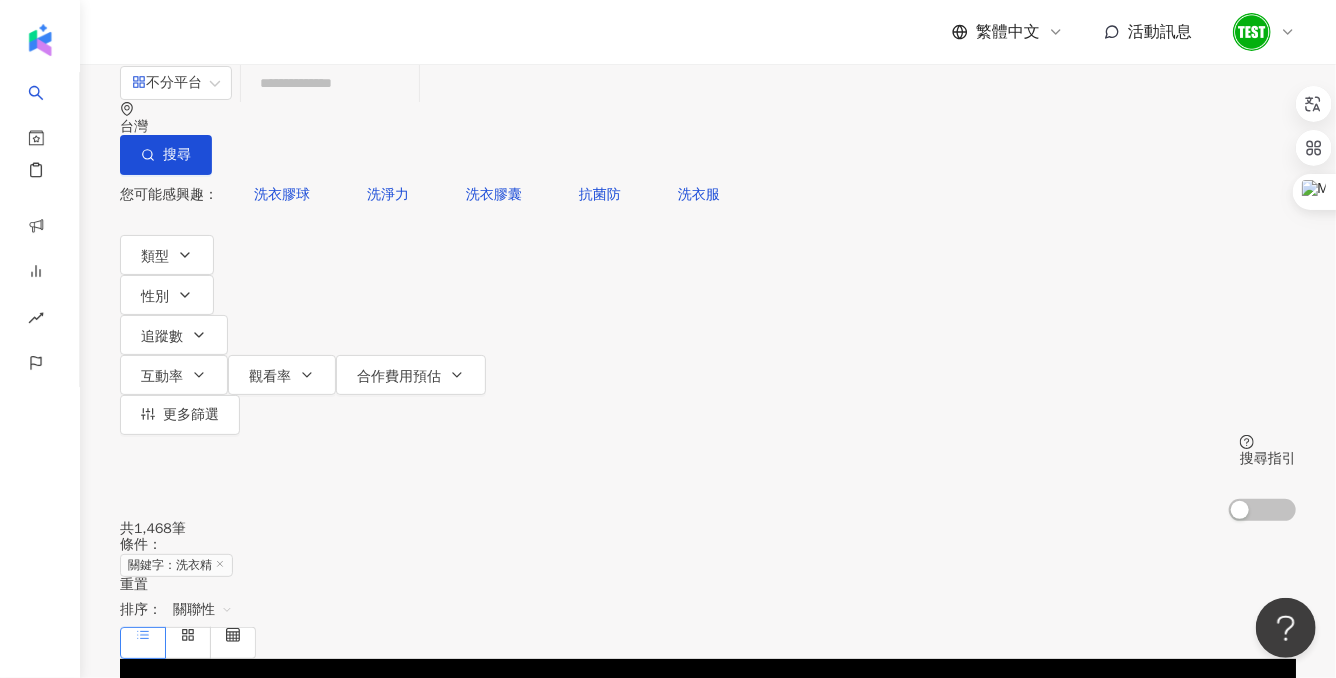 click at bounding box center [330, 83] 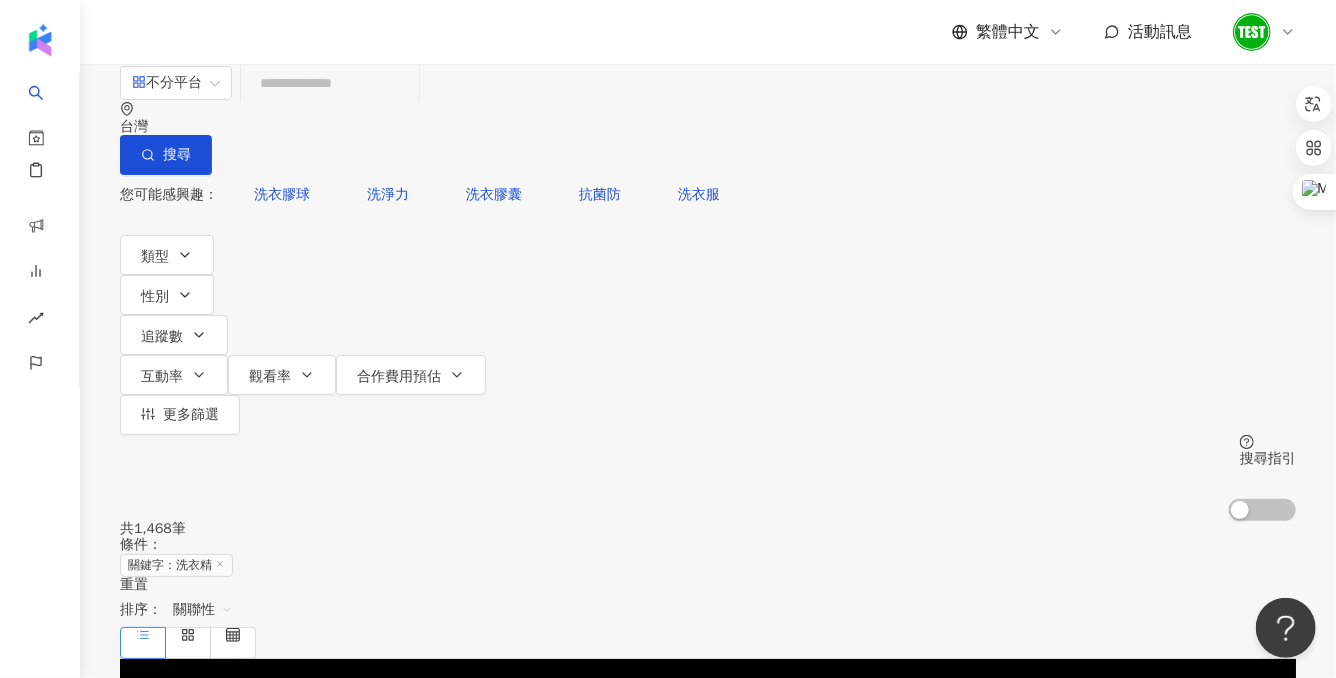 type 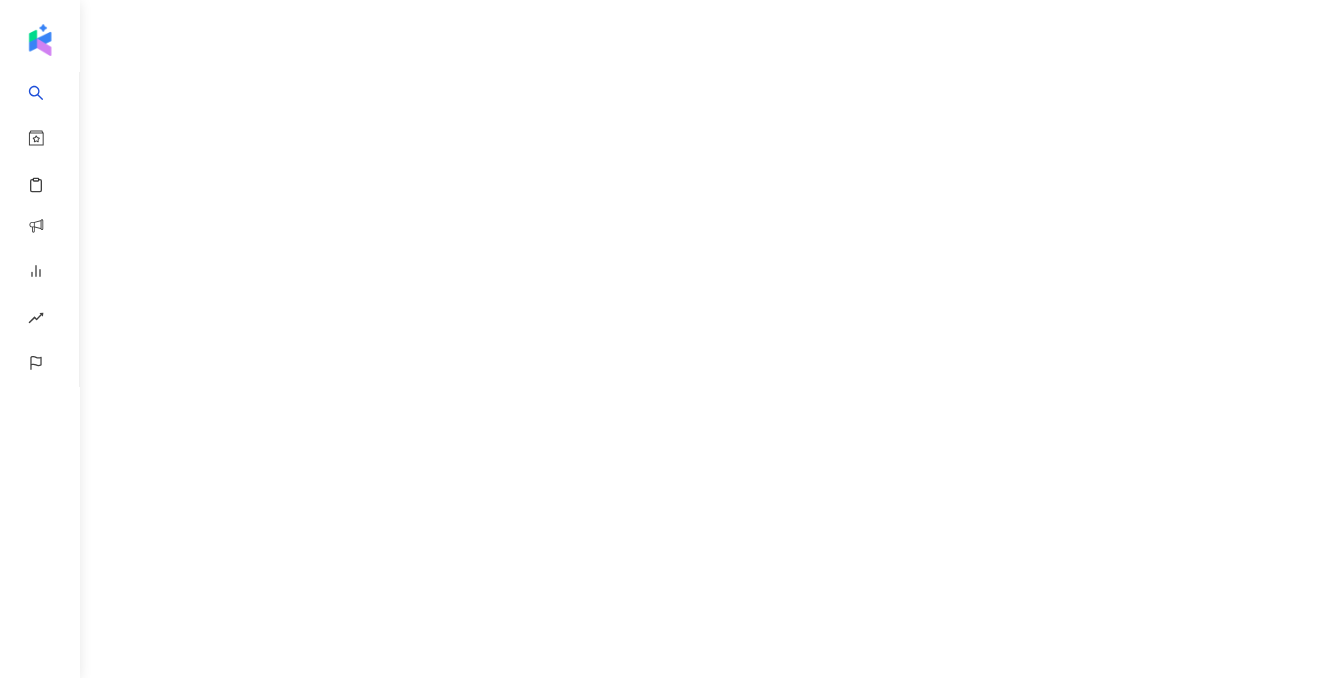scroll, scrollTop: 0, scrollLeft: 0, axis: both 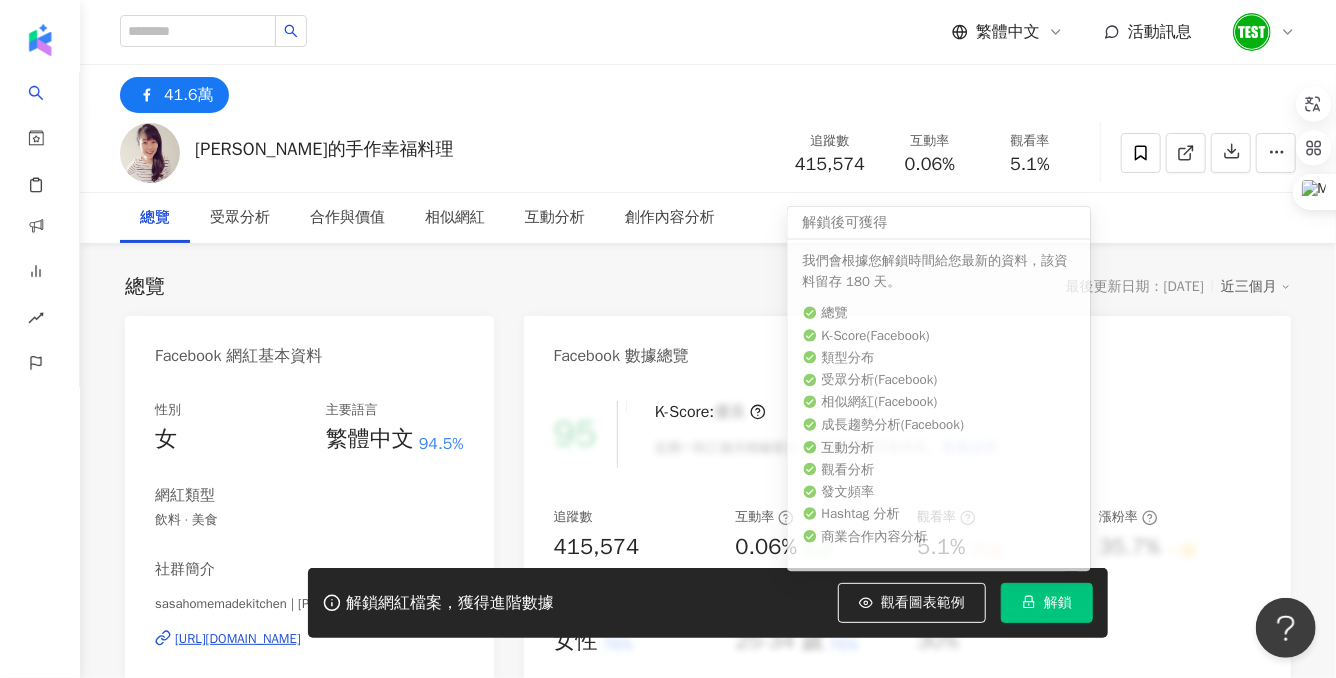 click on "解鎖" at bounding box center [1058, 603] 